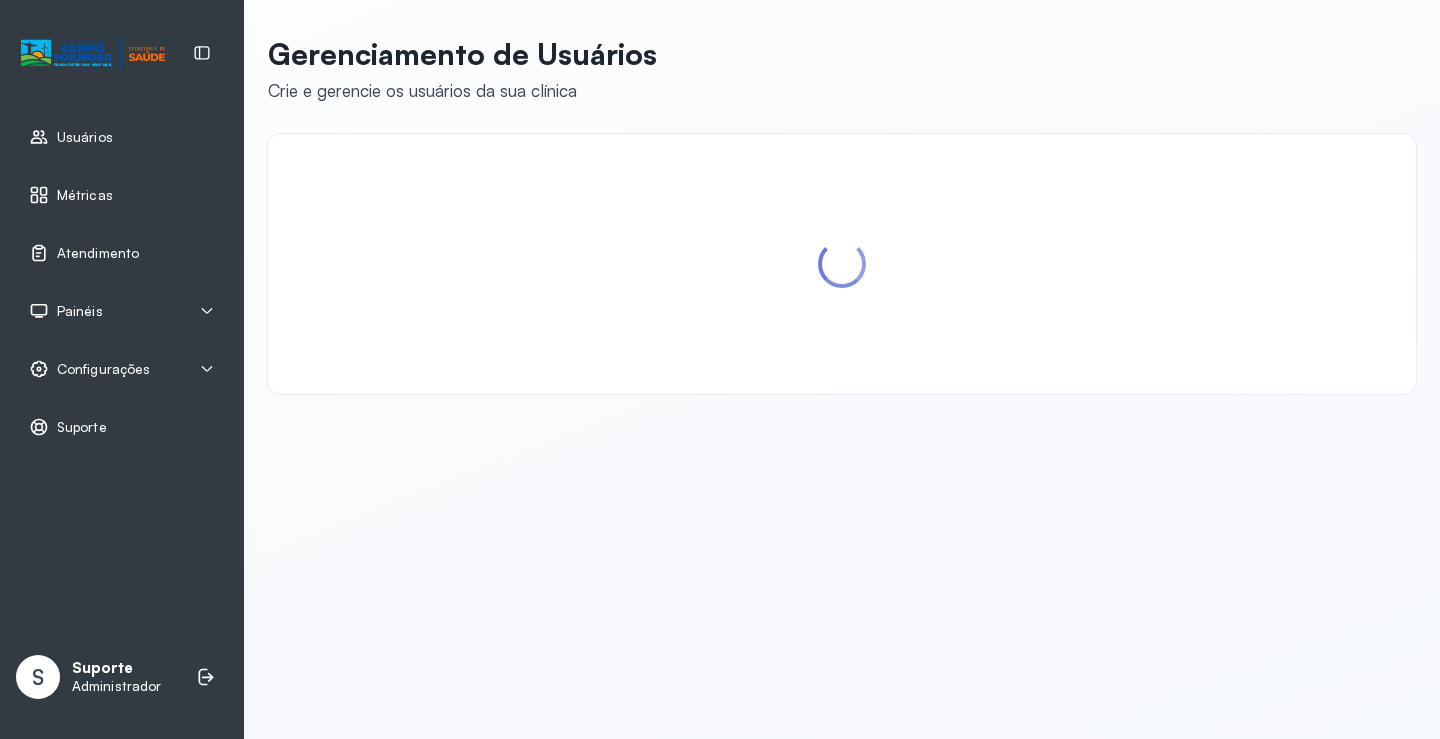 scroll, scrollTop: 0, scrollLeft: 0, axis: both 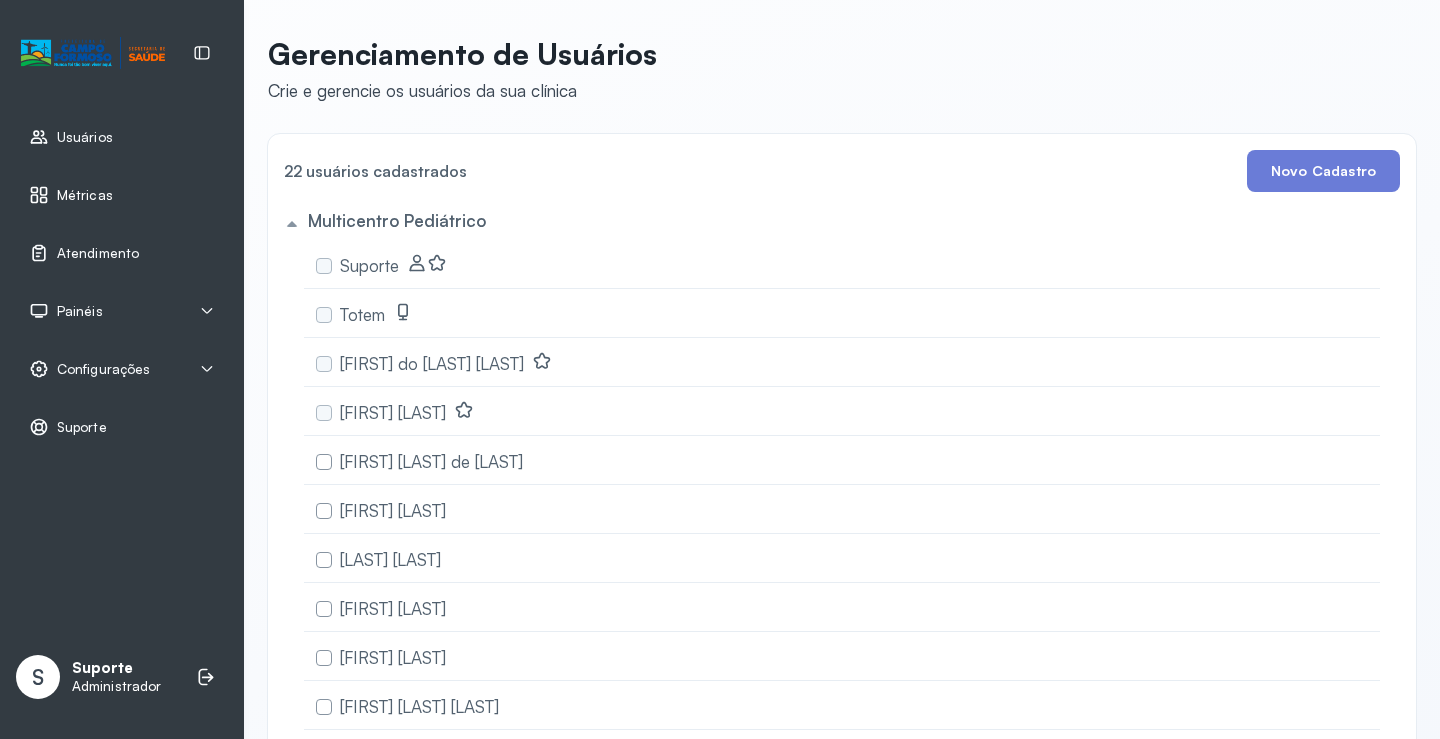 click on "Métricas" at bounding box center (85, 195) 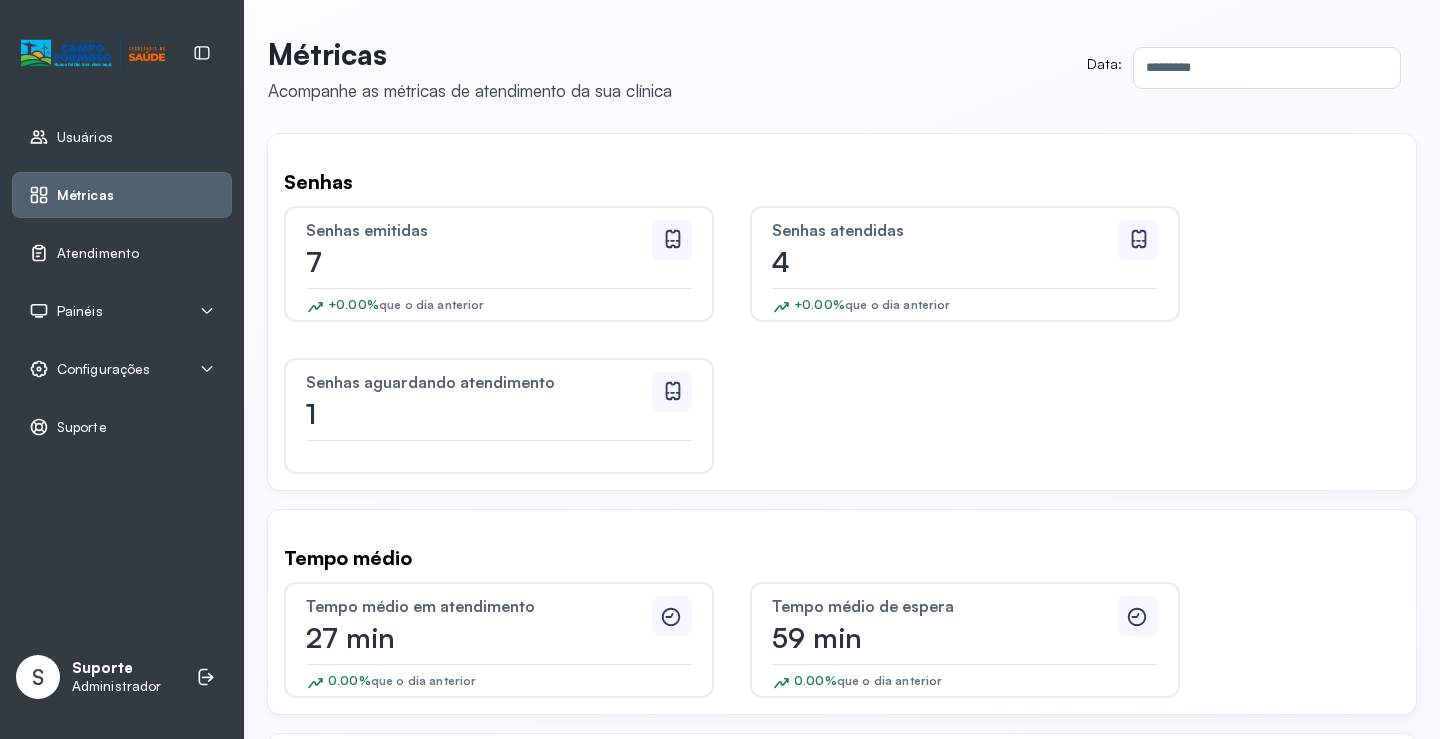 click on "Atendimento" at bounding box center (98, 253) 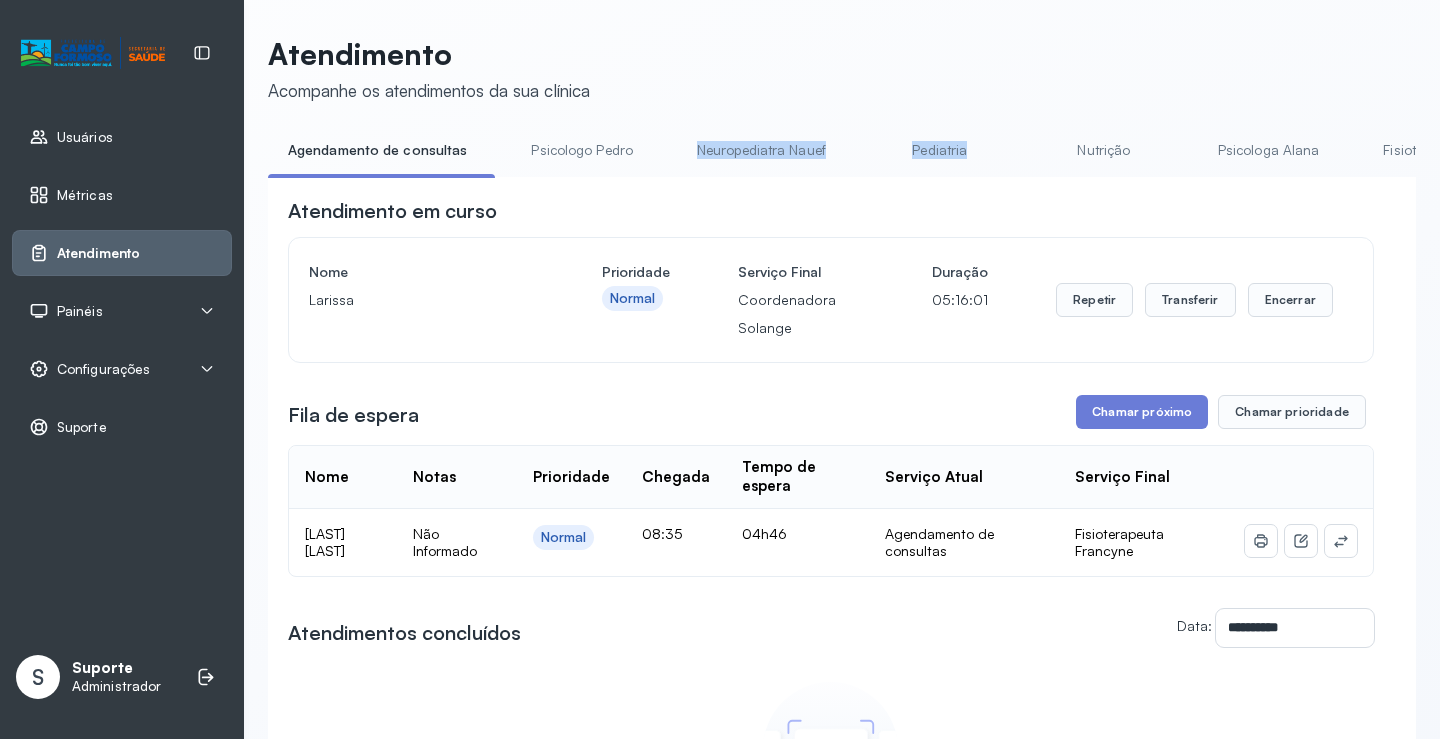 drag, startPoint x: 637, startPoint y: 177, endPoint x: 1039, endPoint y: 176, distance: 402.00125 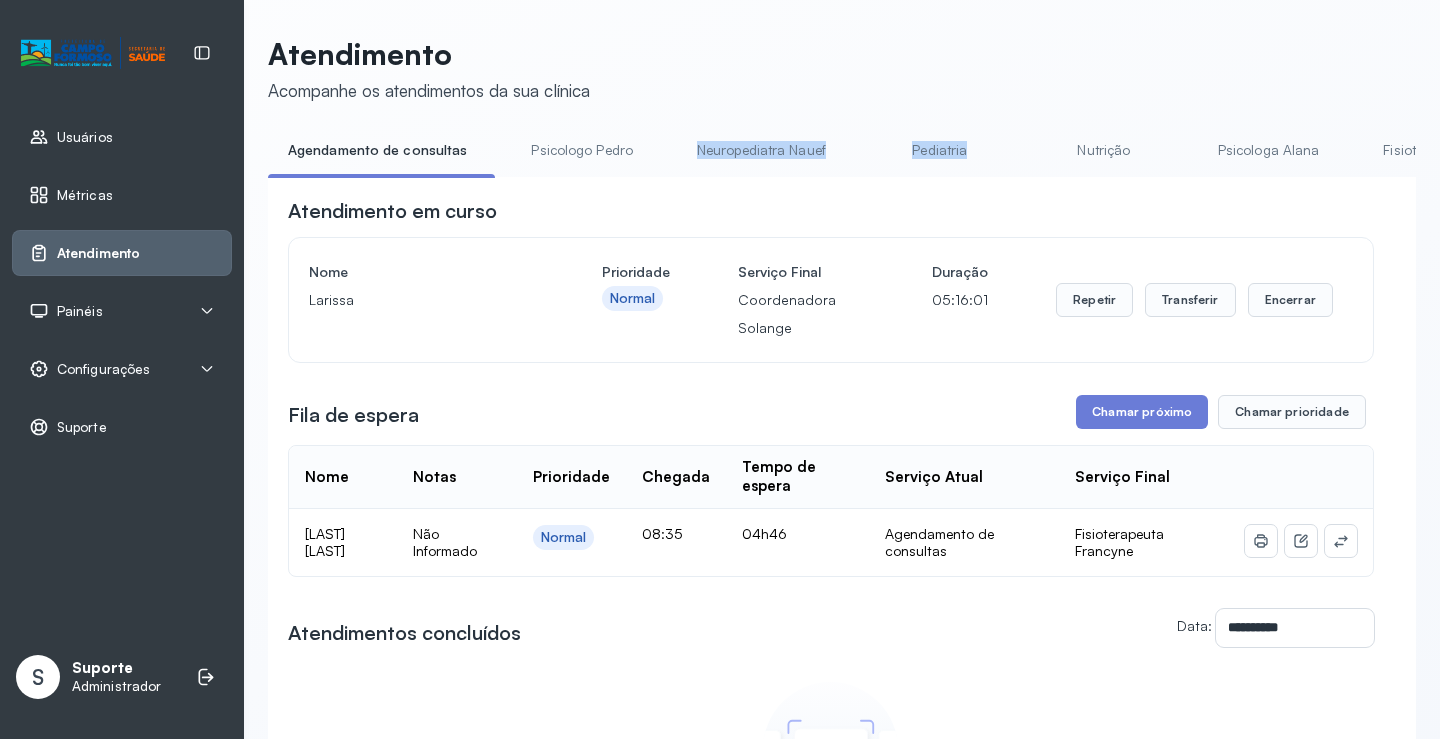 click on "Agendamento de consultas Psicologo Pedro Neuropediatra Nauef Pediatria Nutrição Psicologa Alana Fisioterapeuta Janusia Coordenadora Solange Consultório 2 Assistente Social Triagem Psiquiatra Fisioterapeuta Francyne Fisioterapeuta Morgana Neuropediatra João" at bounding box center [842, 156] 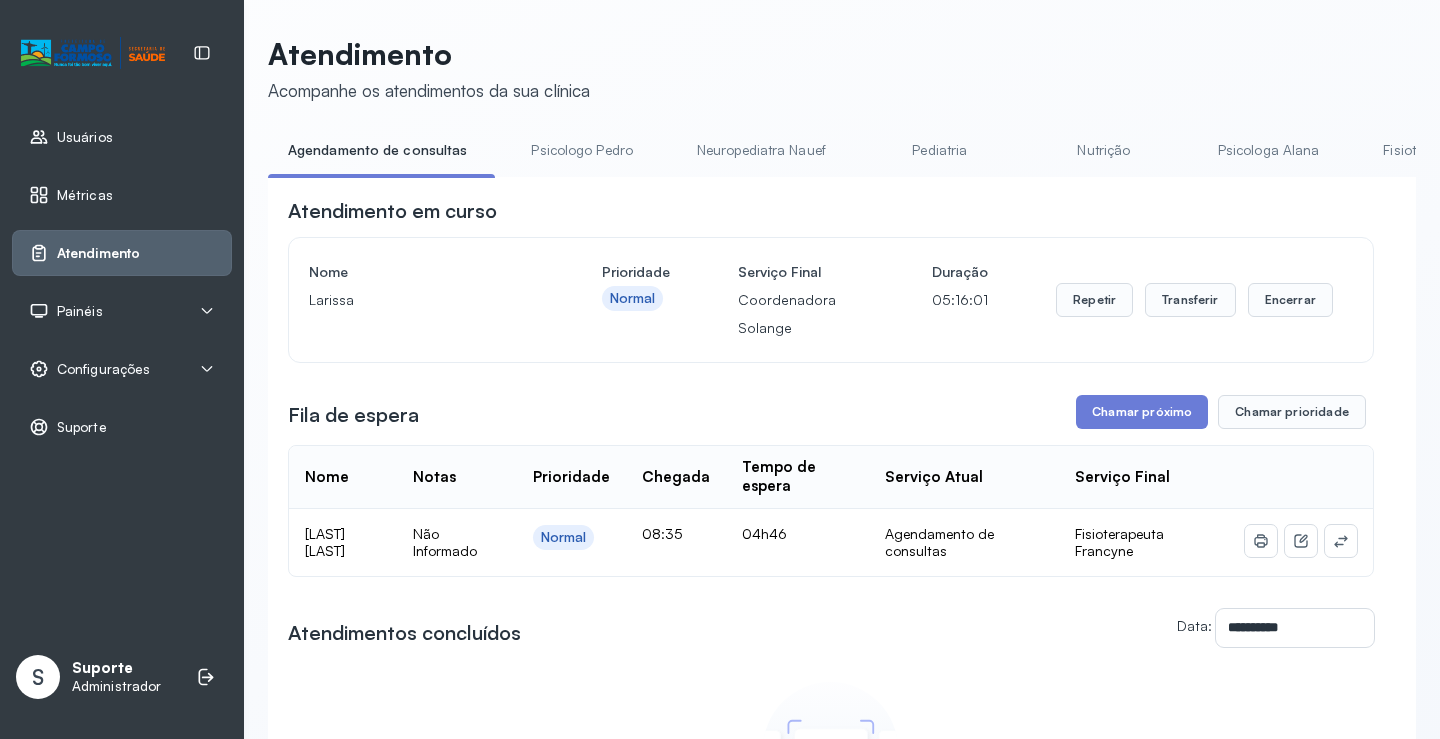 click on "Atendimento em curso" at bounding box center [831, 211] 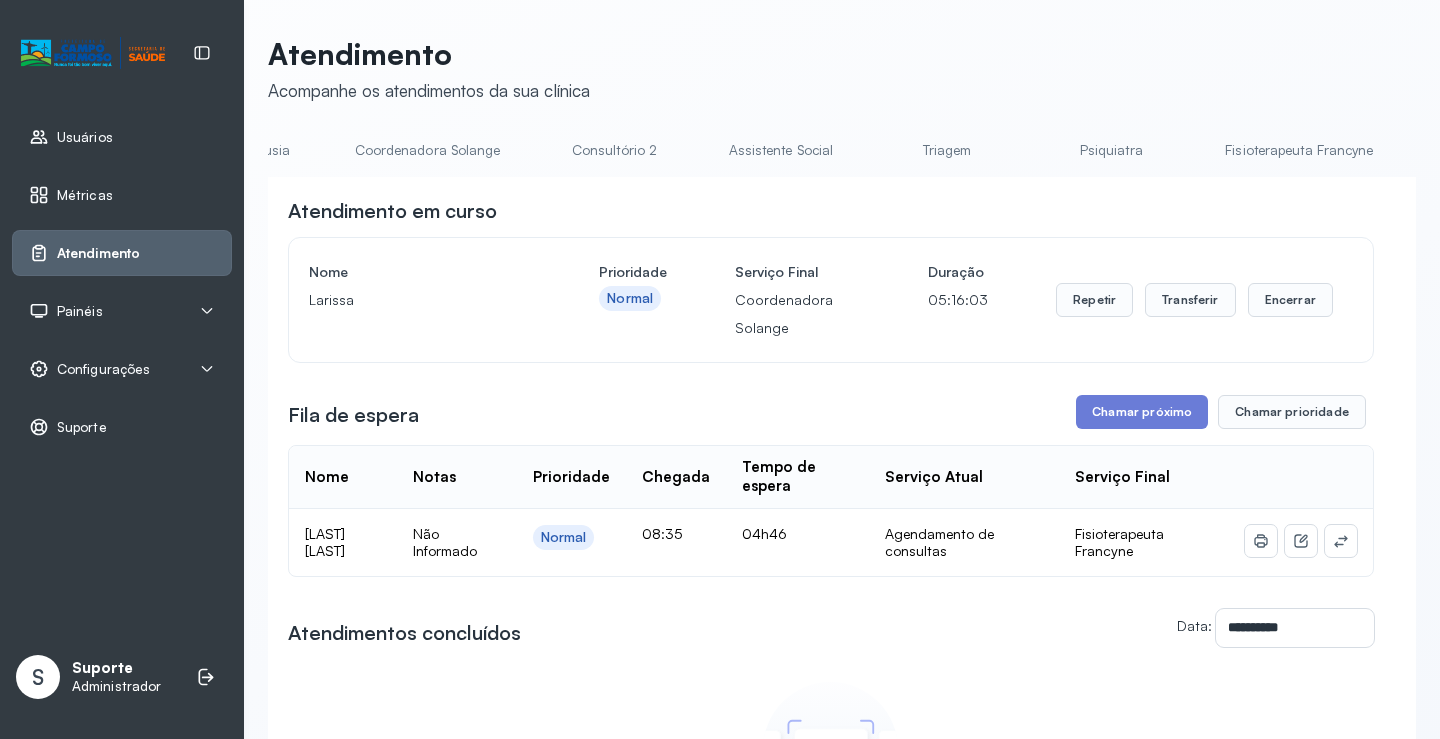 scroll, scrollTop: 0, scrollLeft: 1242, axis: horizontal 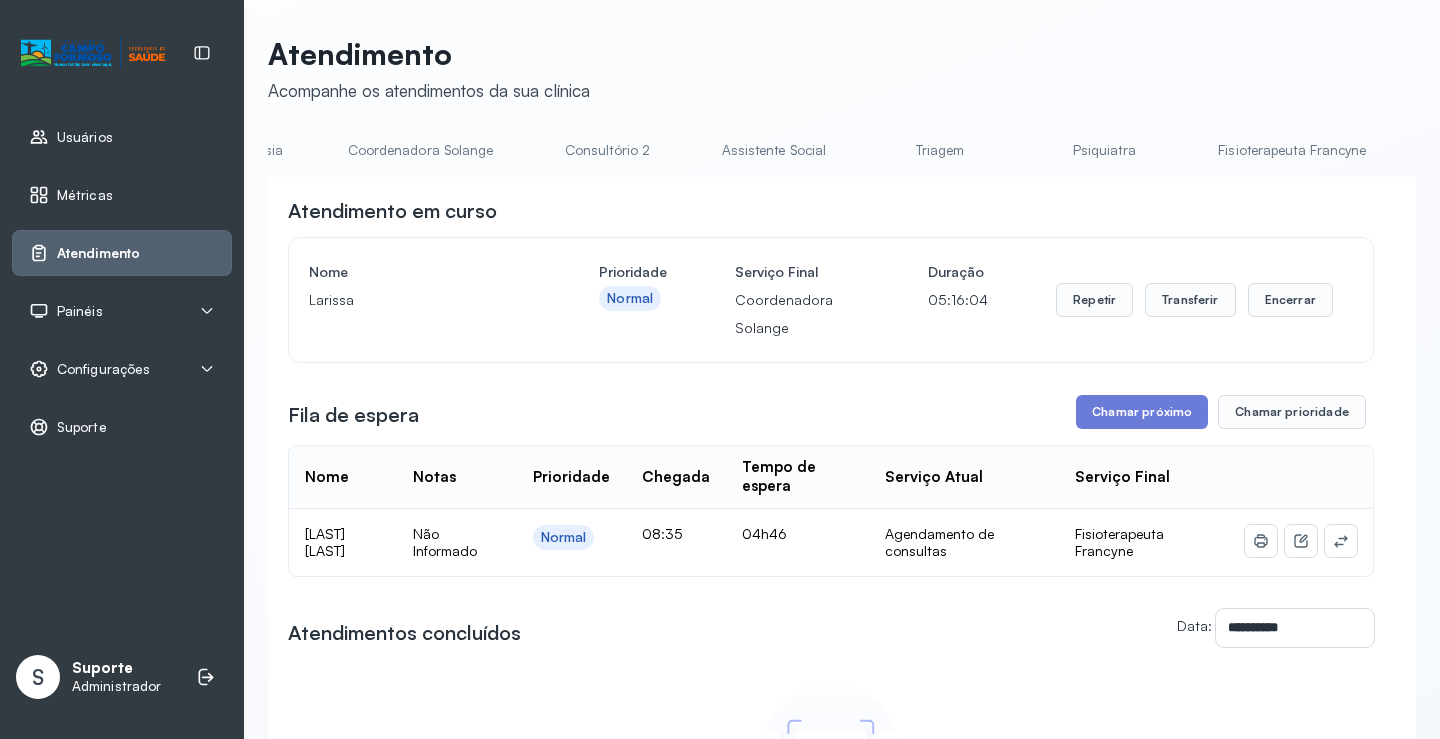 click on "Triagem" at bounding box center [940, 150] 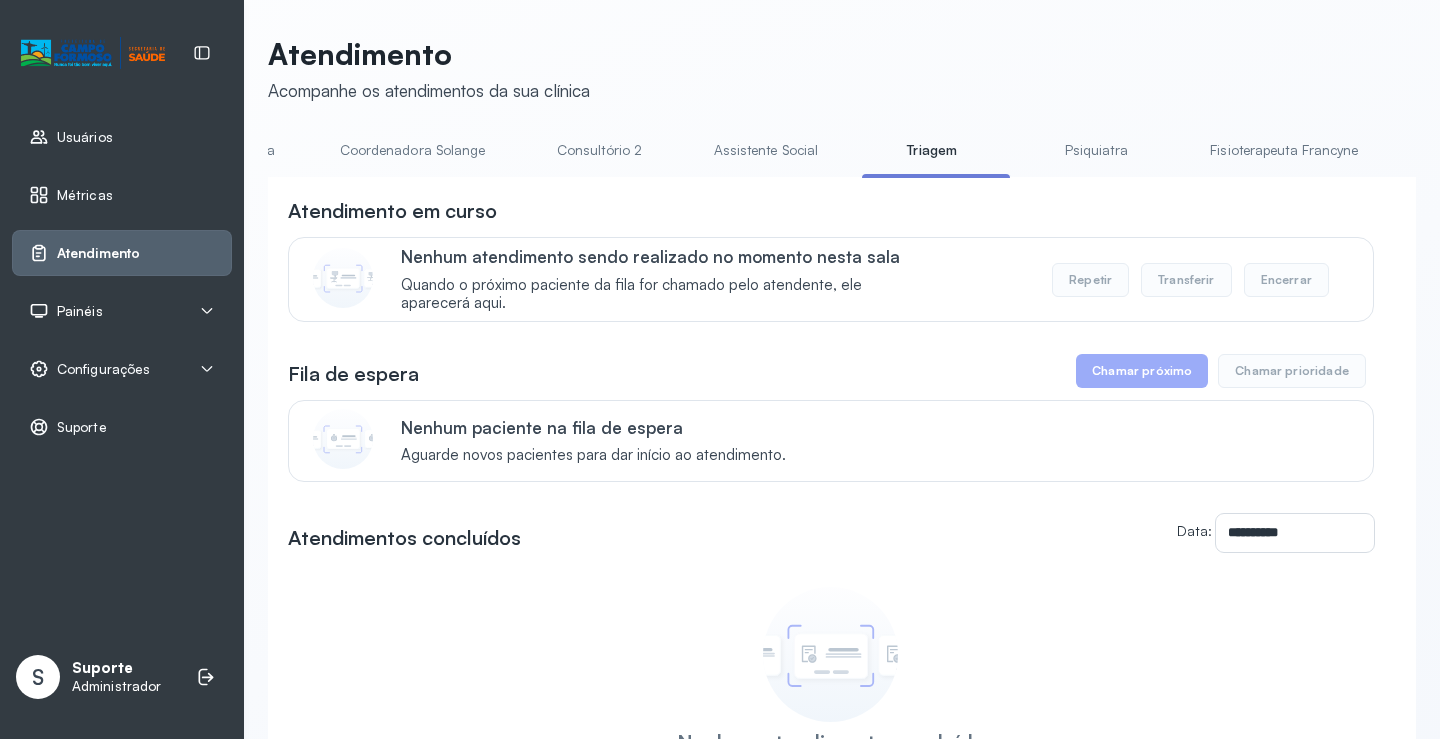 click on "Painéis" at bounding box center [122, 311] 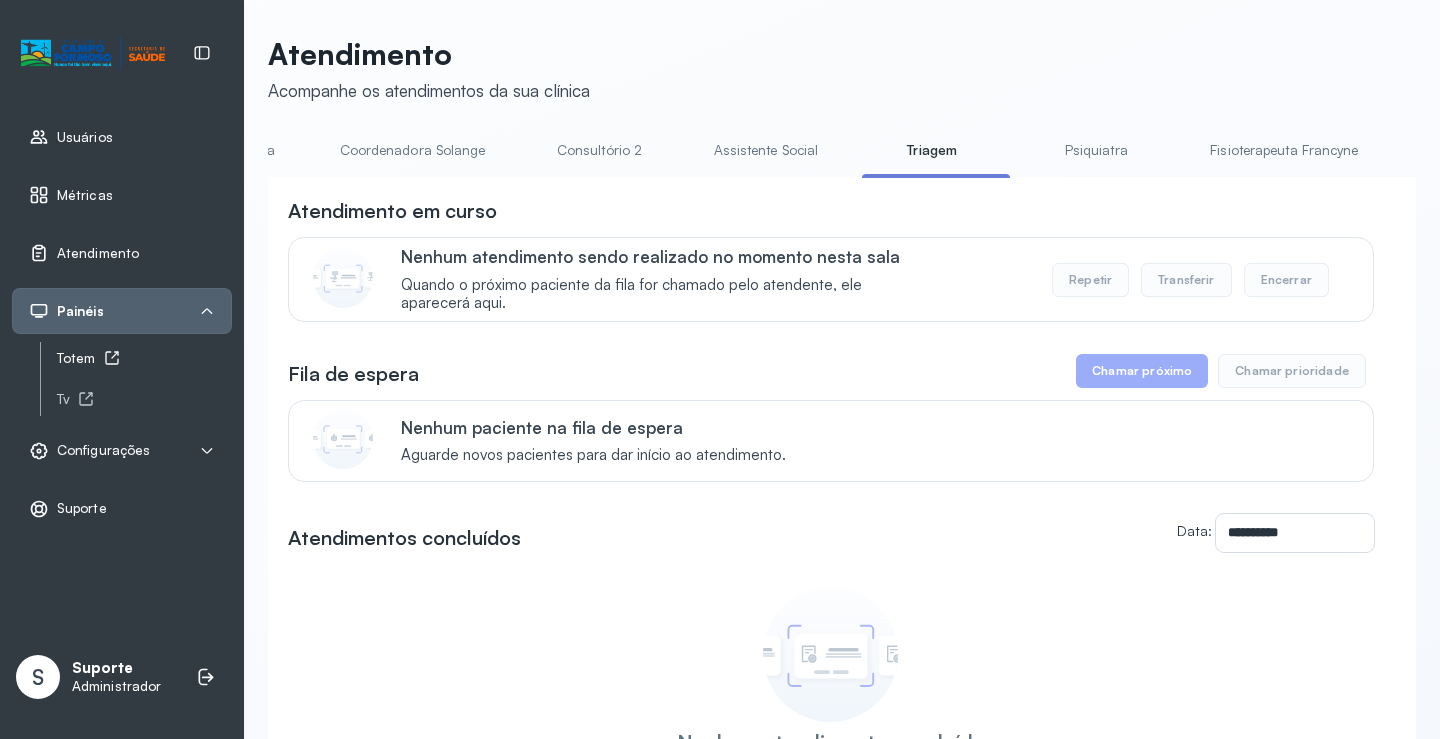 click on "Totem" at bounding box center (144, 358) 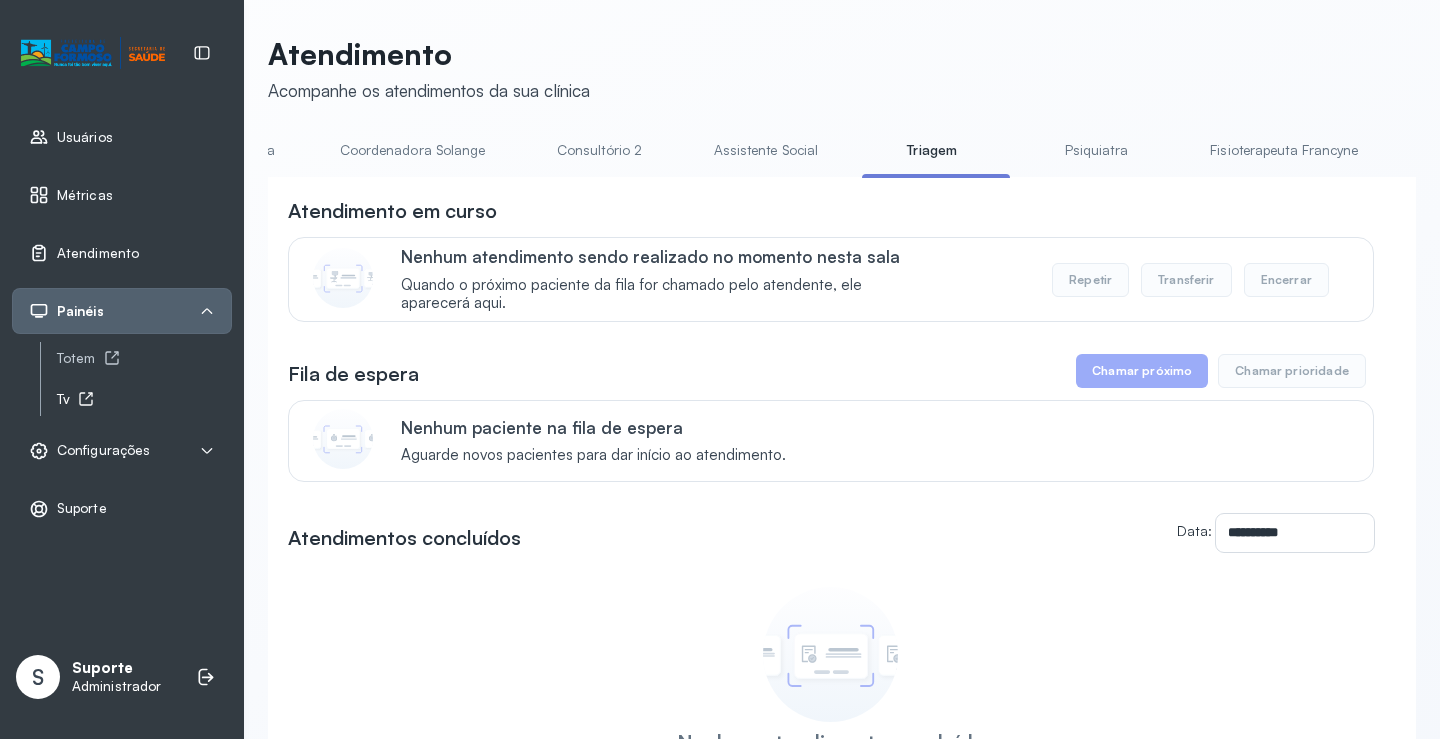 click 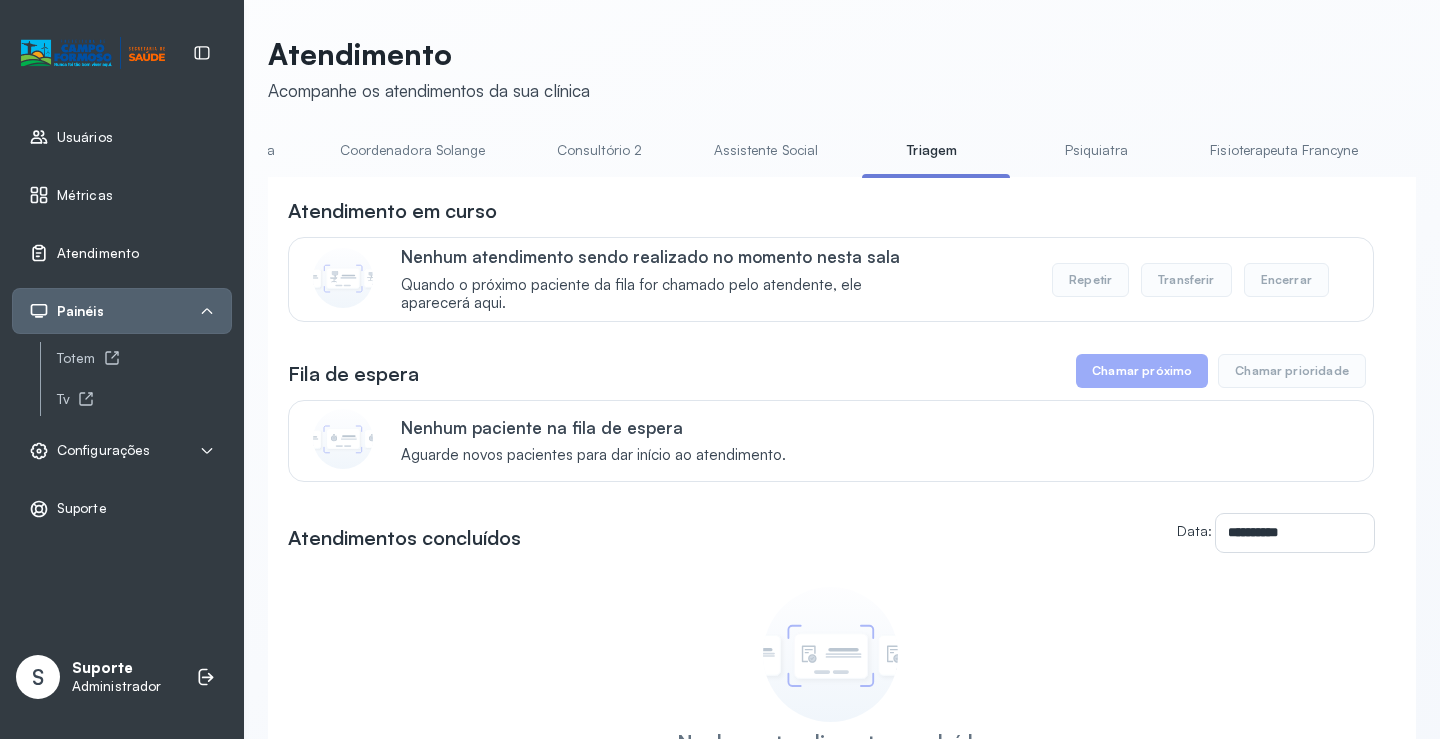 click on "Atendimento" at bounding box center (84, 253) 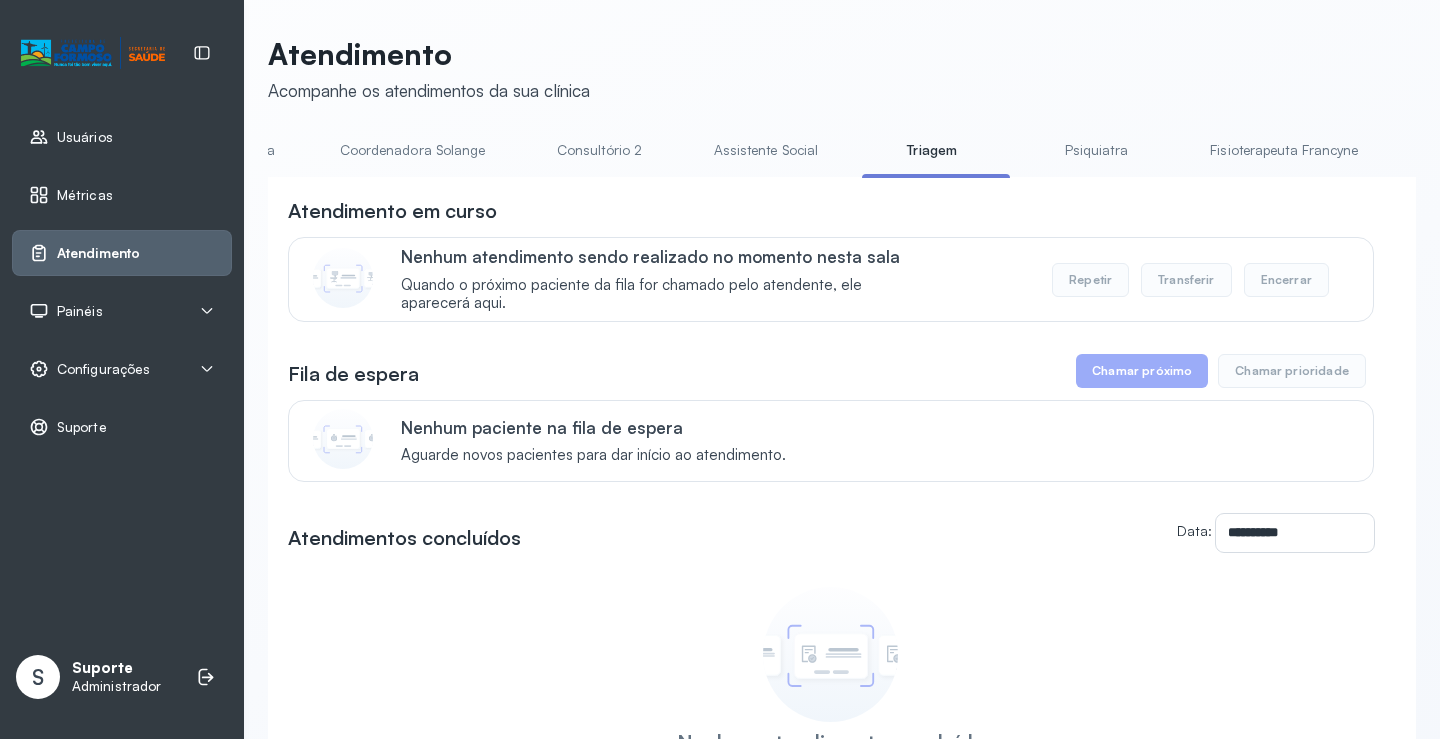 click on "Atendimento" at bounding box center (122, 253) 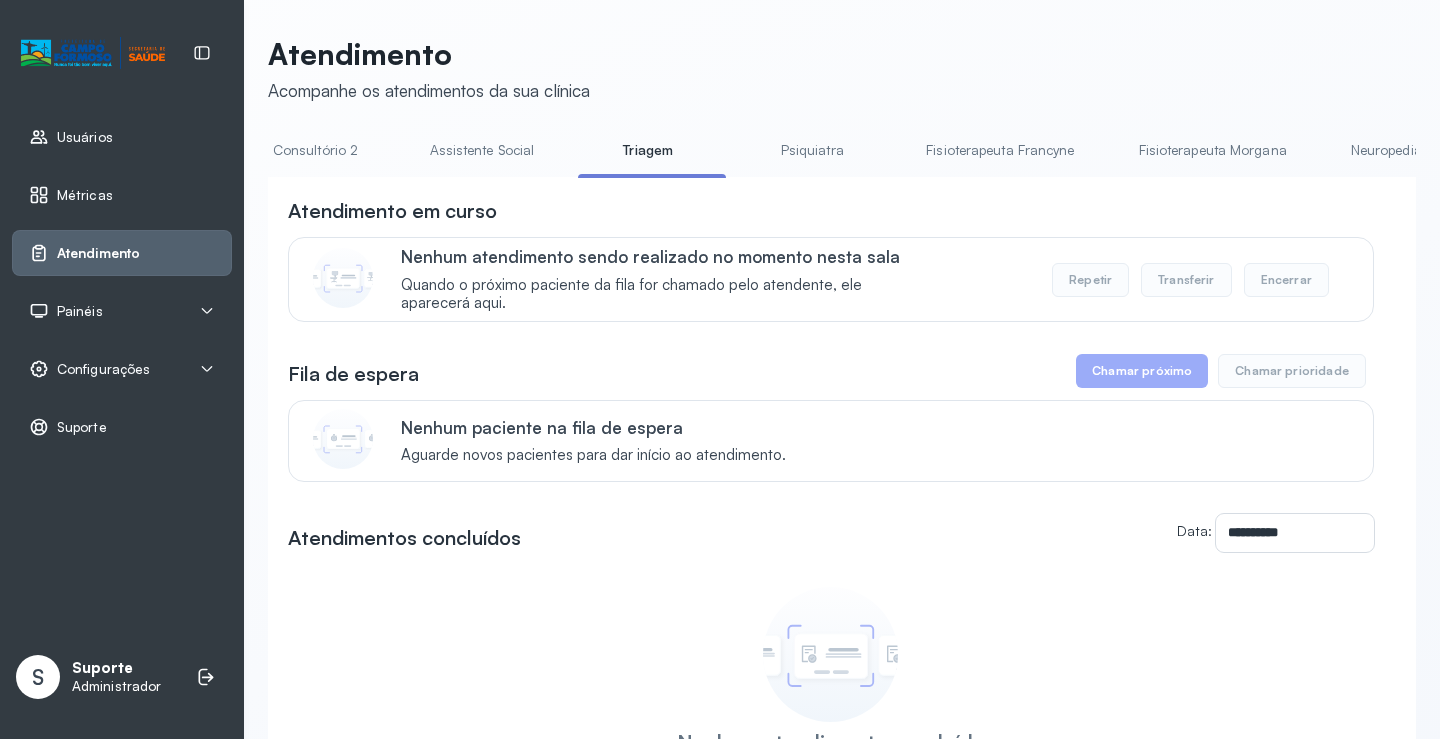 scroll, scrollTop: 0, scrollLeft: 1586, axis: horizontal 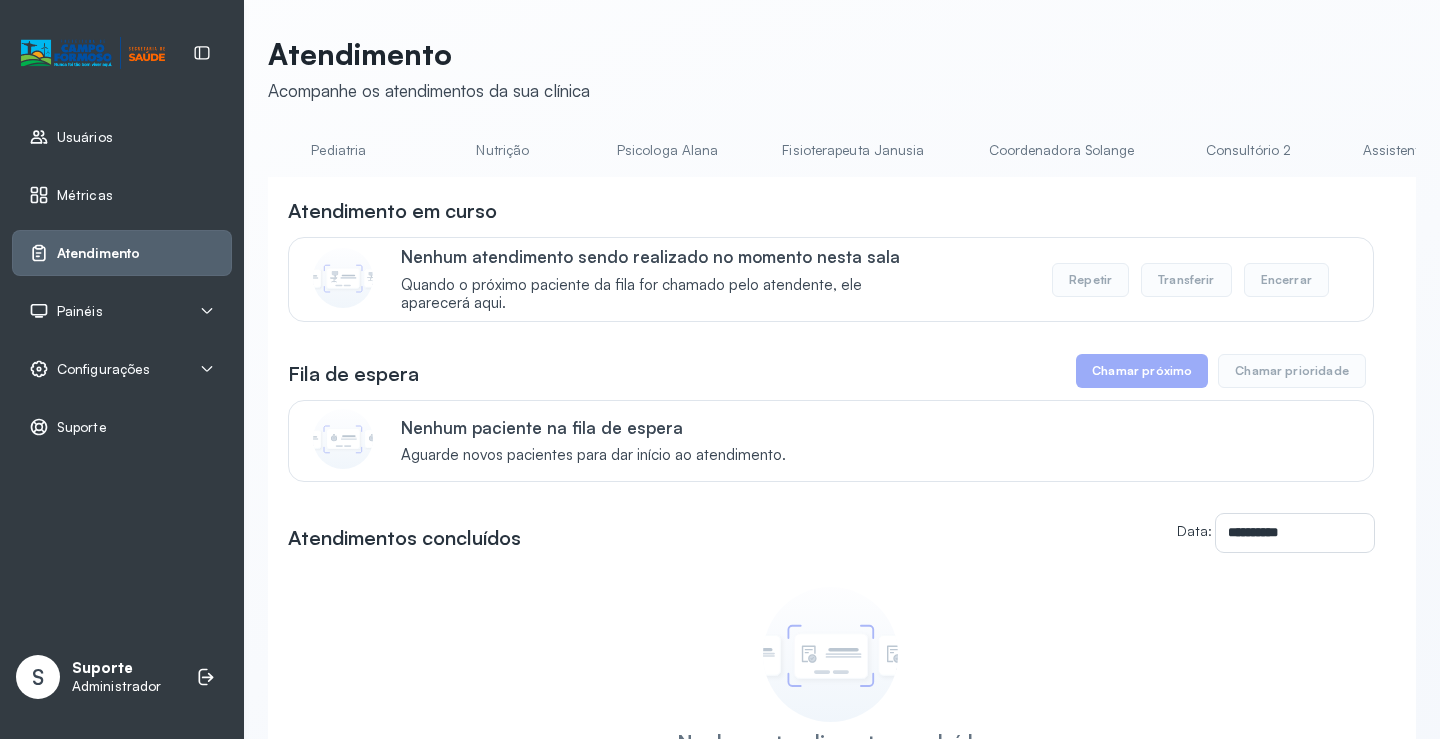 click on "Fisioterapeuta Janusia" at bounding box center (853, 150) 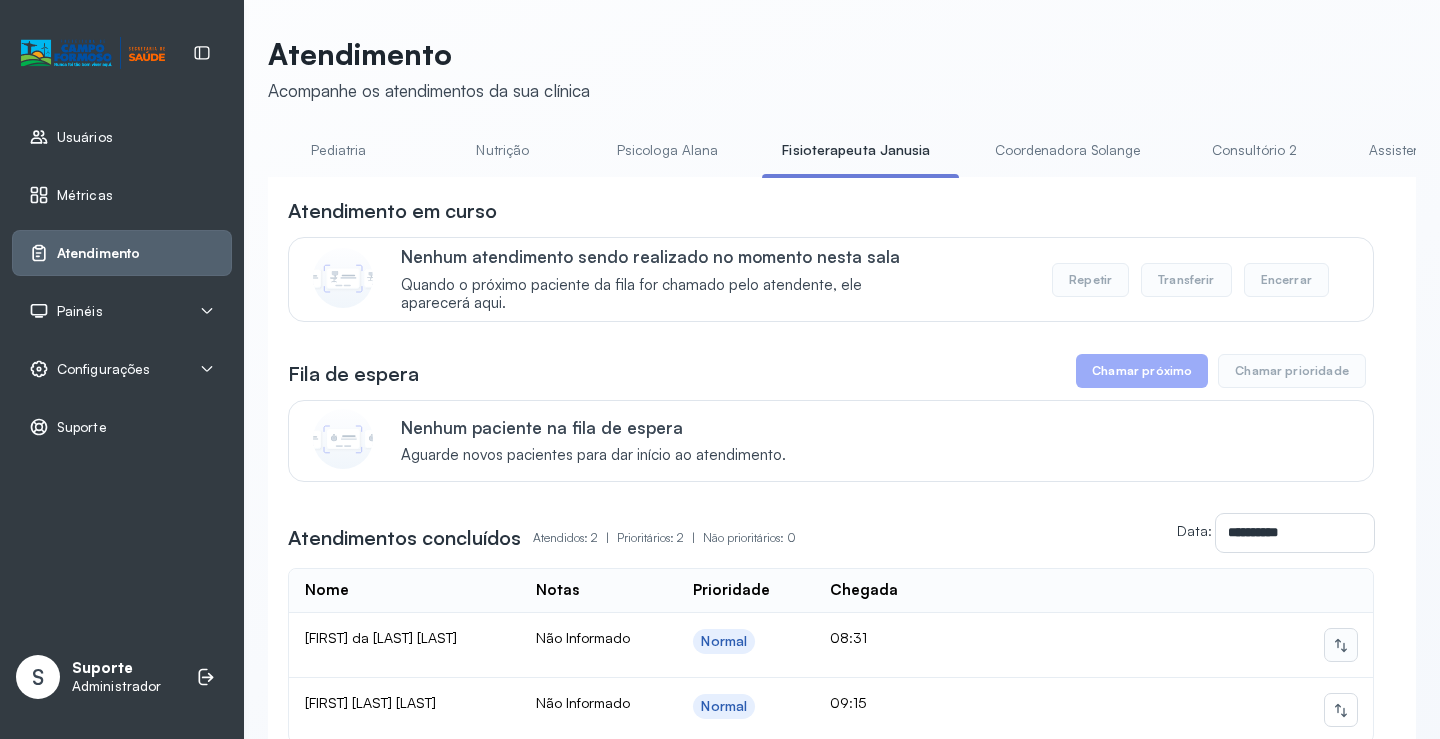 click 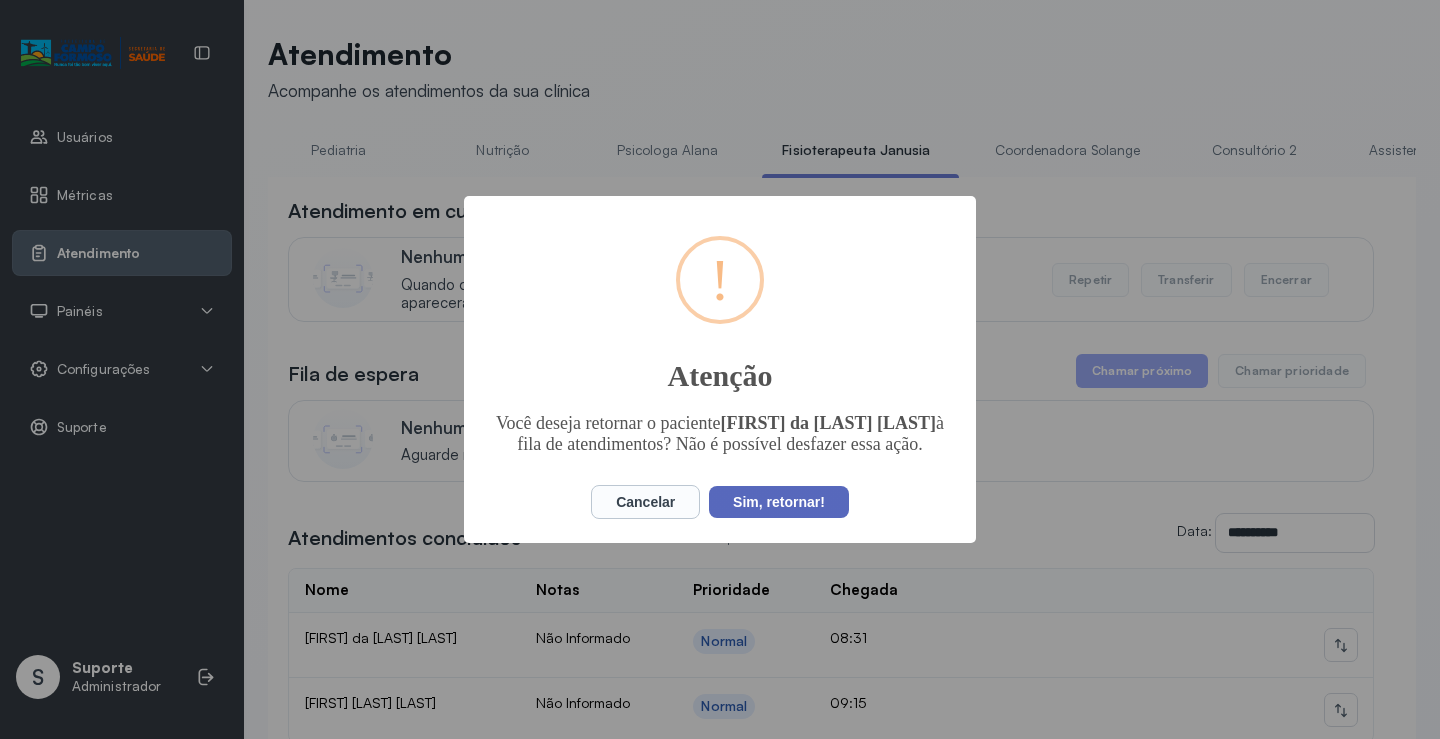 click on "Sim, retornar!" at bounding box center (779, 502) 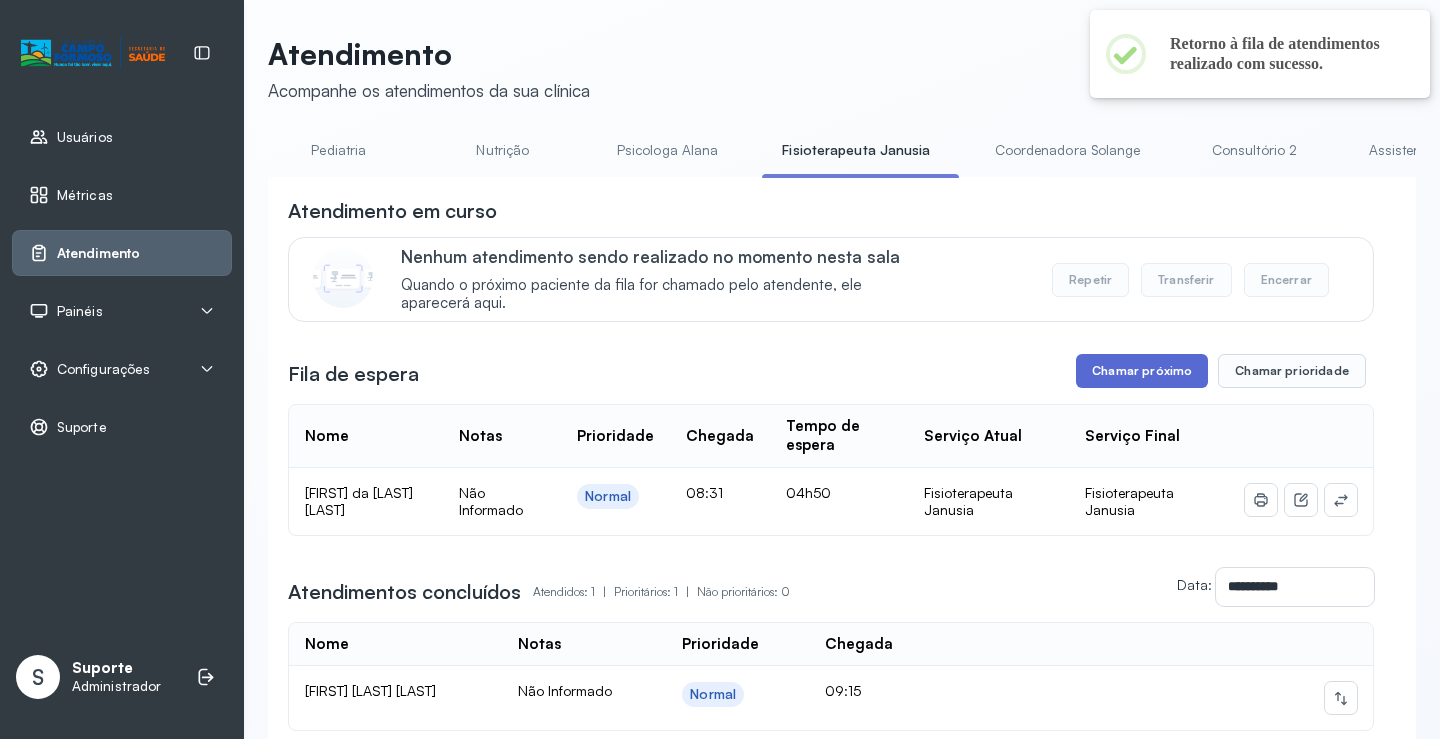 click on "Chamar próximo" at bounding box center [1142, 371] 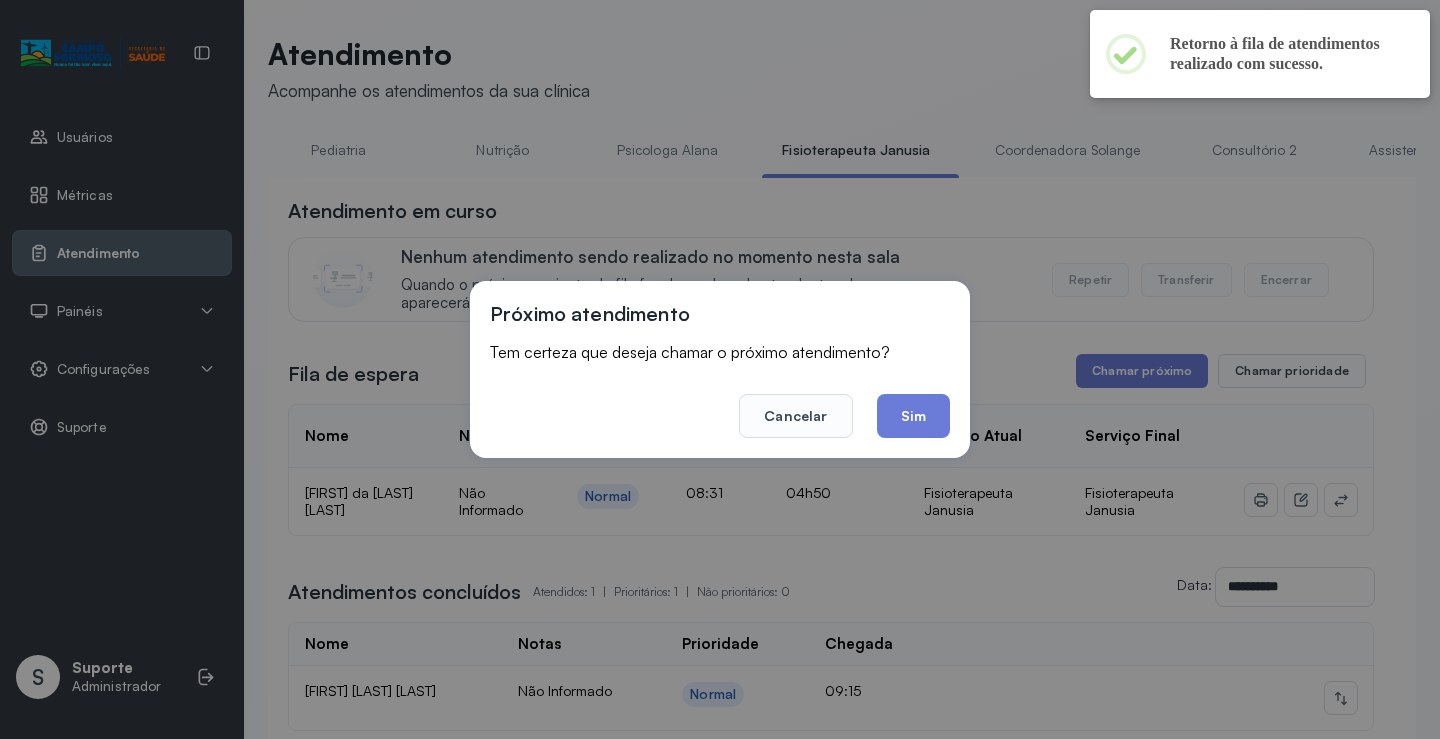 click on "Próximo atendimento Tem certeza que deseja chamar o próximo atendimento? Cancelar Sim" at bounding box center [720, 369] 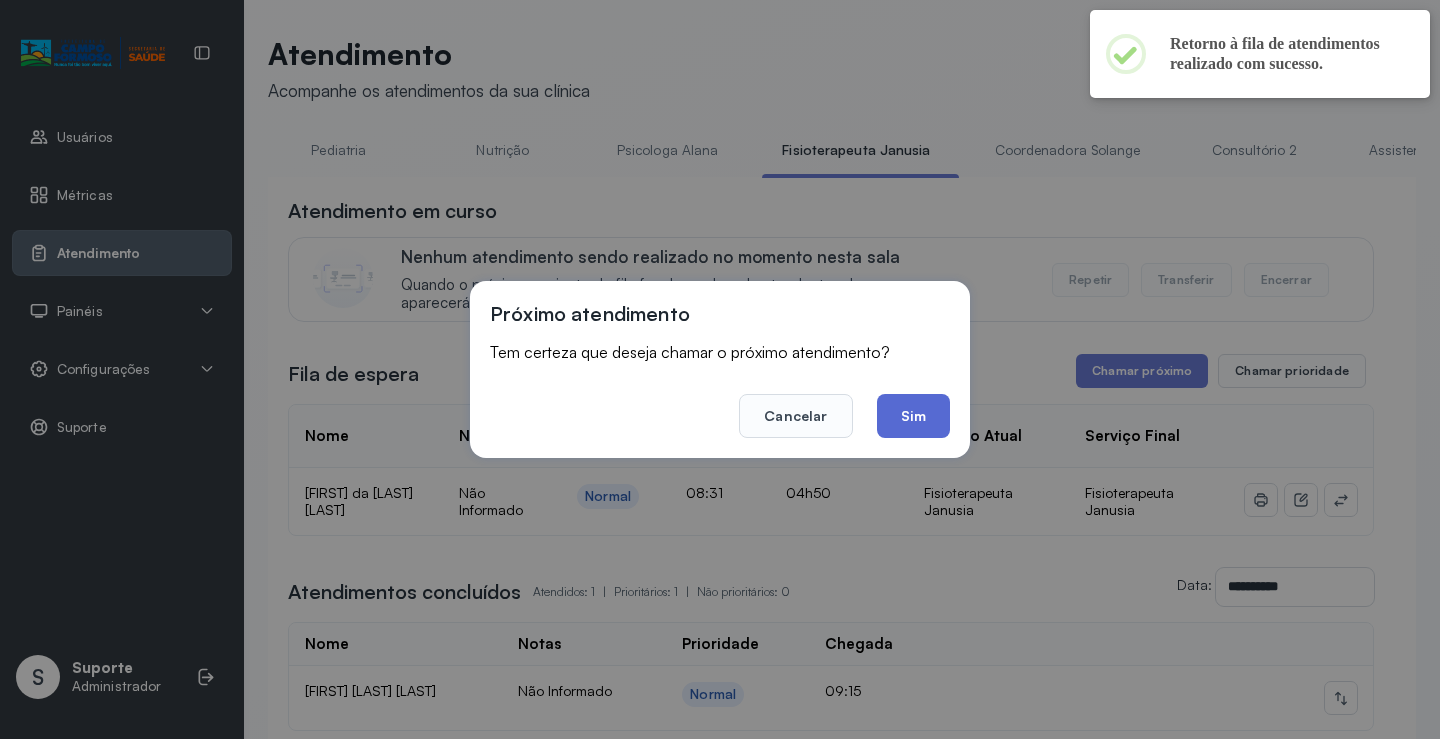 click on "Sim" 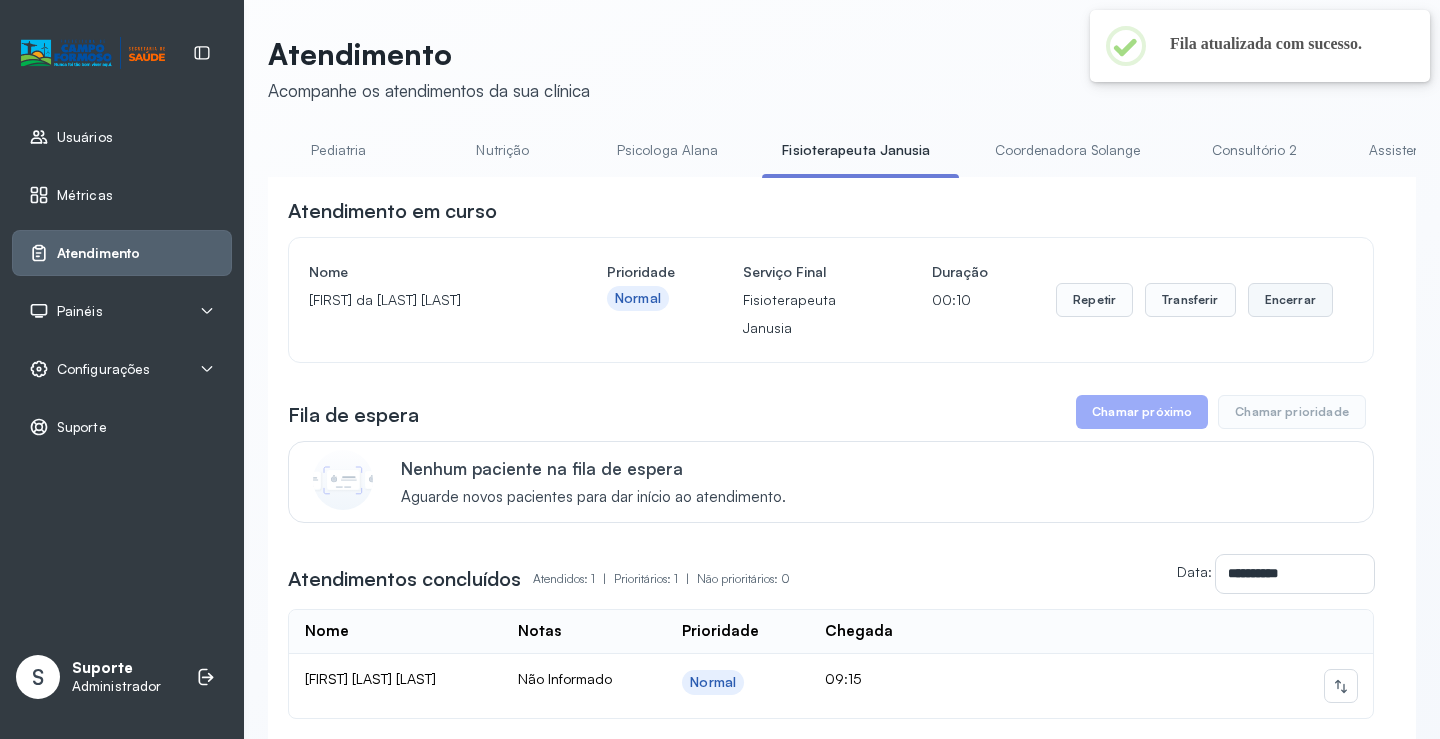click on "Encerrar" at bounding box center [1290, 300] 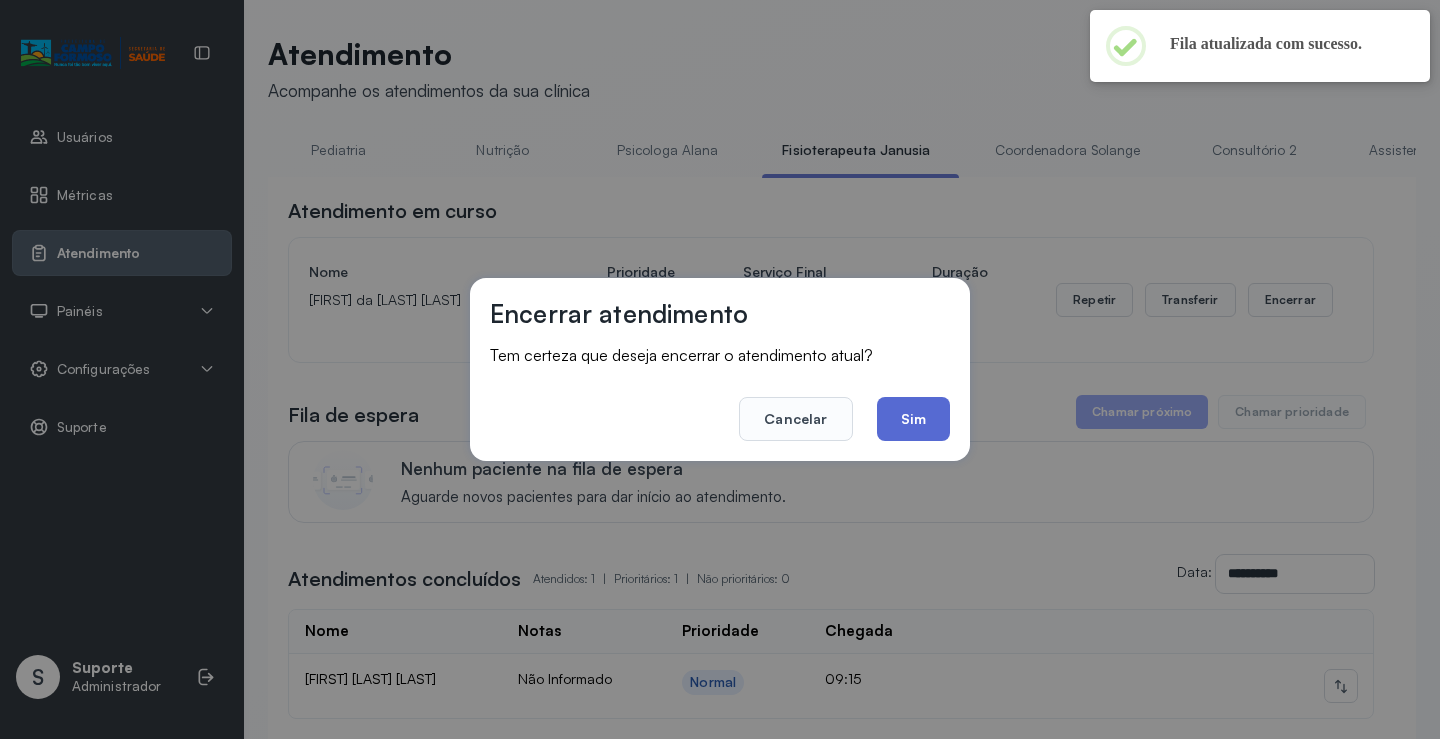 click on "Sim" 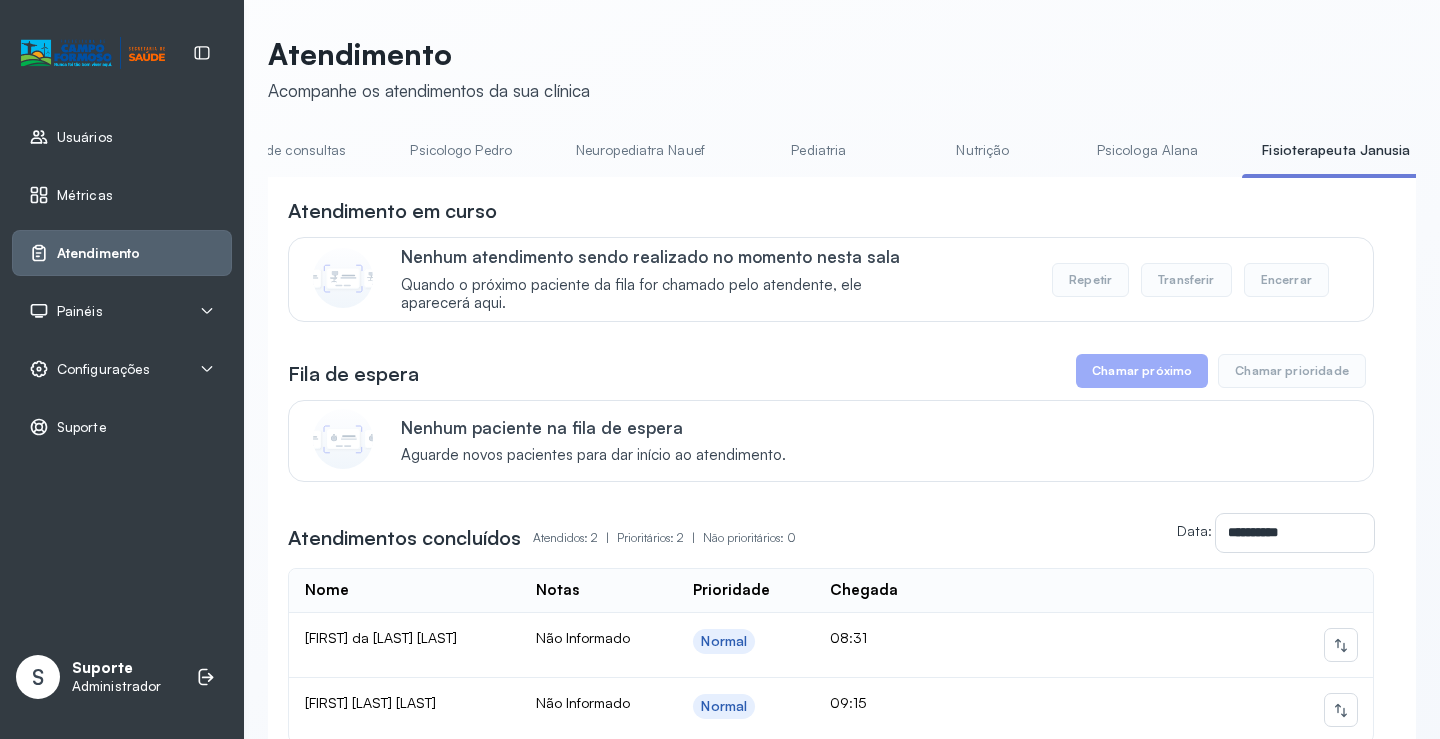 scroll, scrollTop: 0, scrollLeft: 0, axis: both 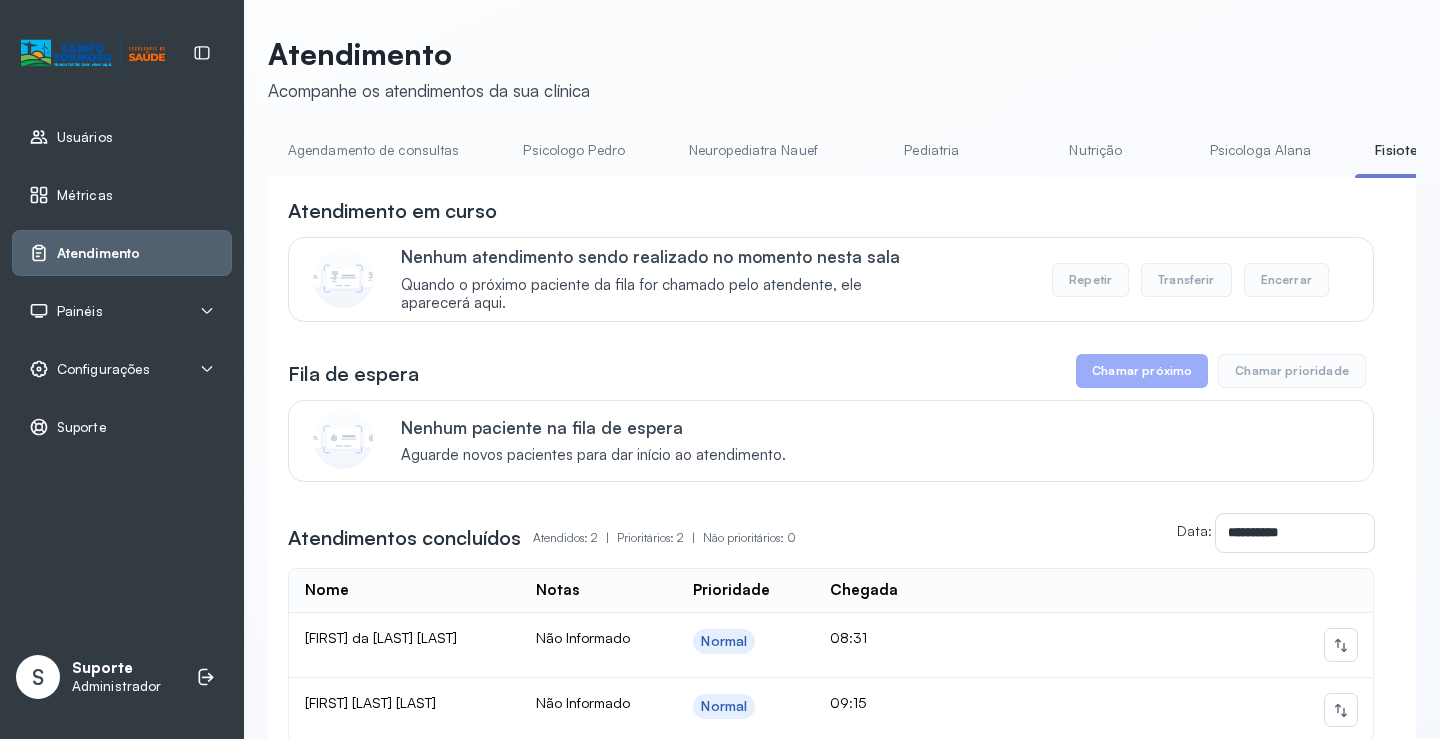 click on "Agendamento de consultas" at bounding box center [373, 150] 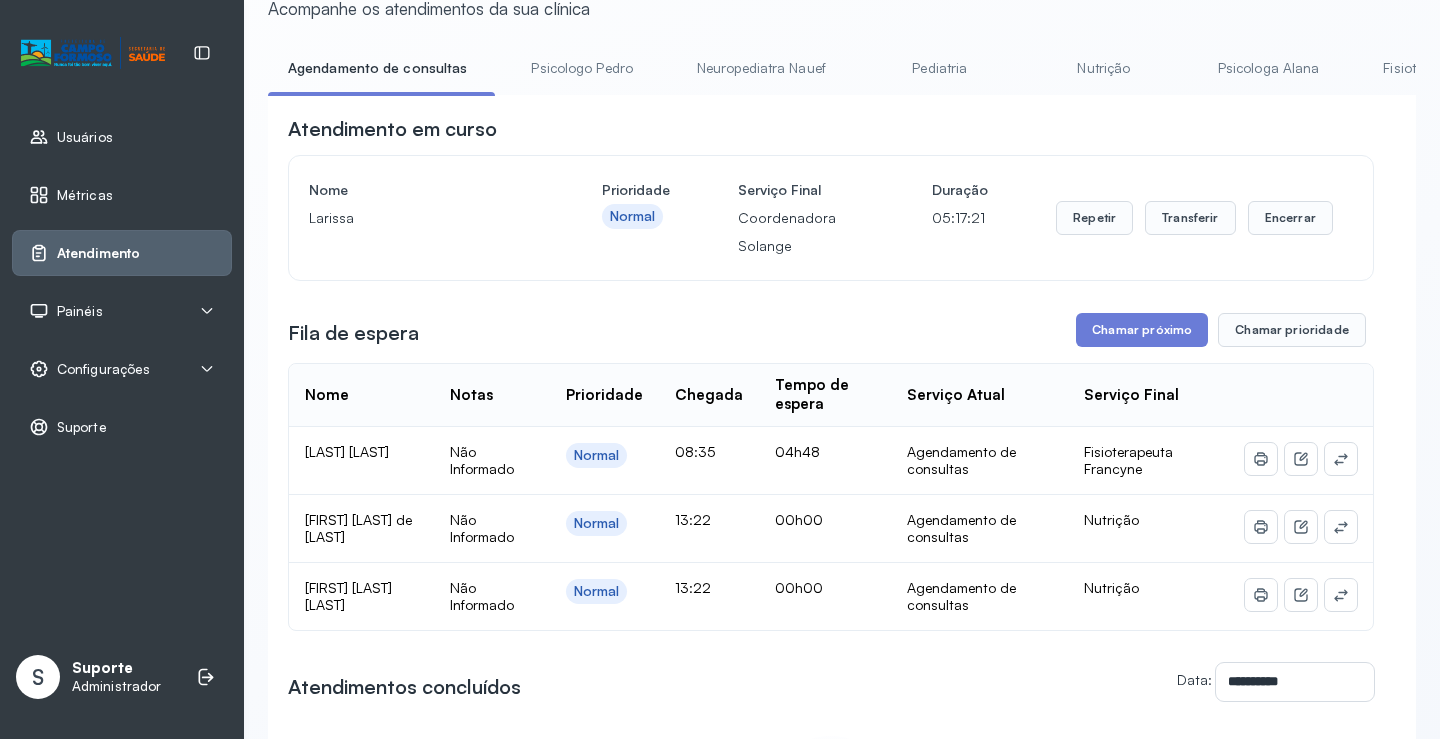 scroll, scrollTop: 200, scrollLeft: 0, axis: vertical 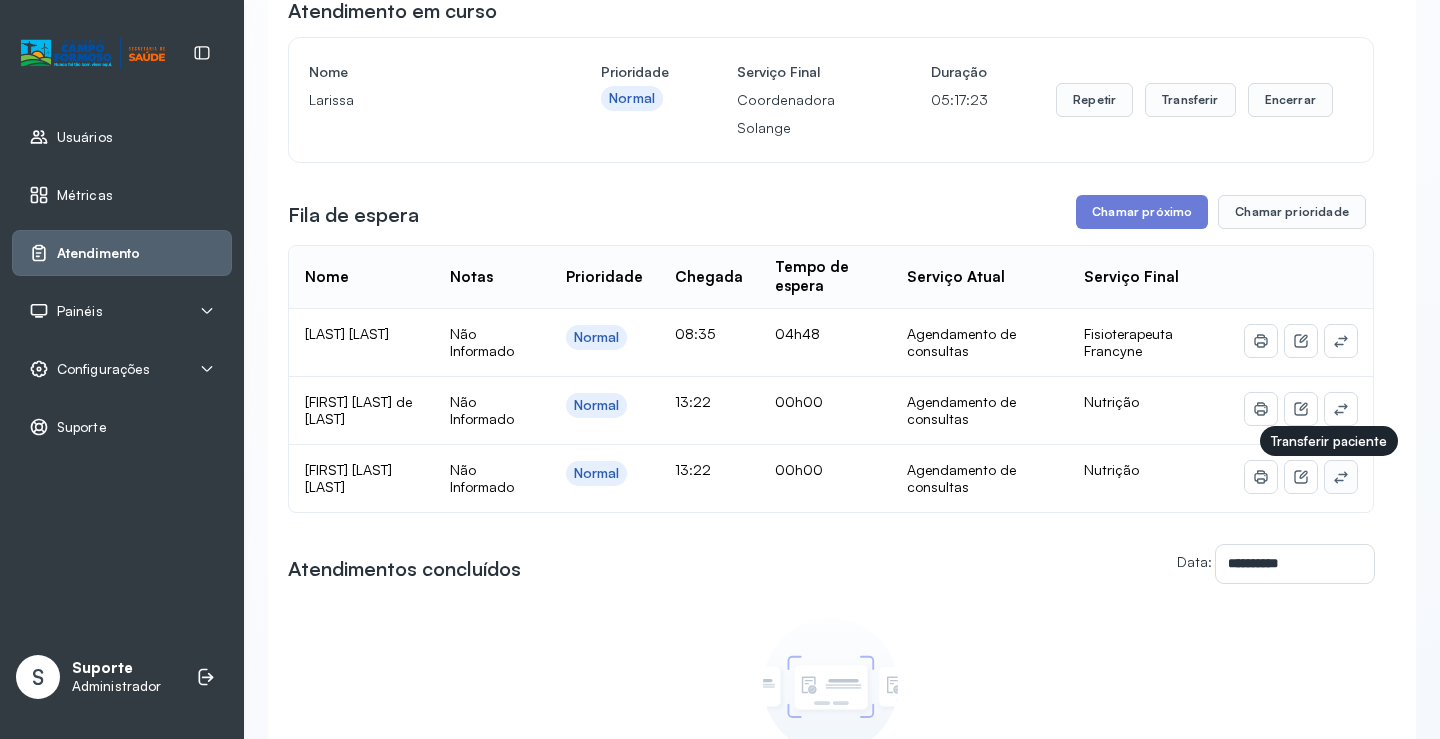click 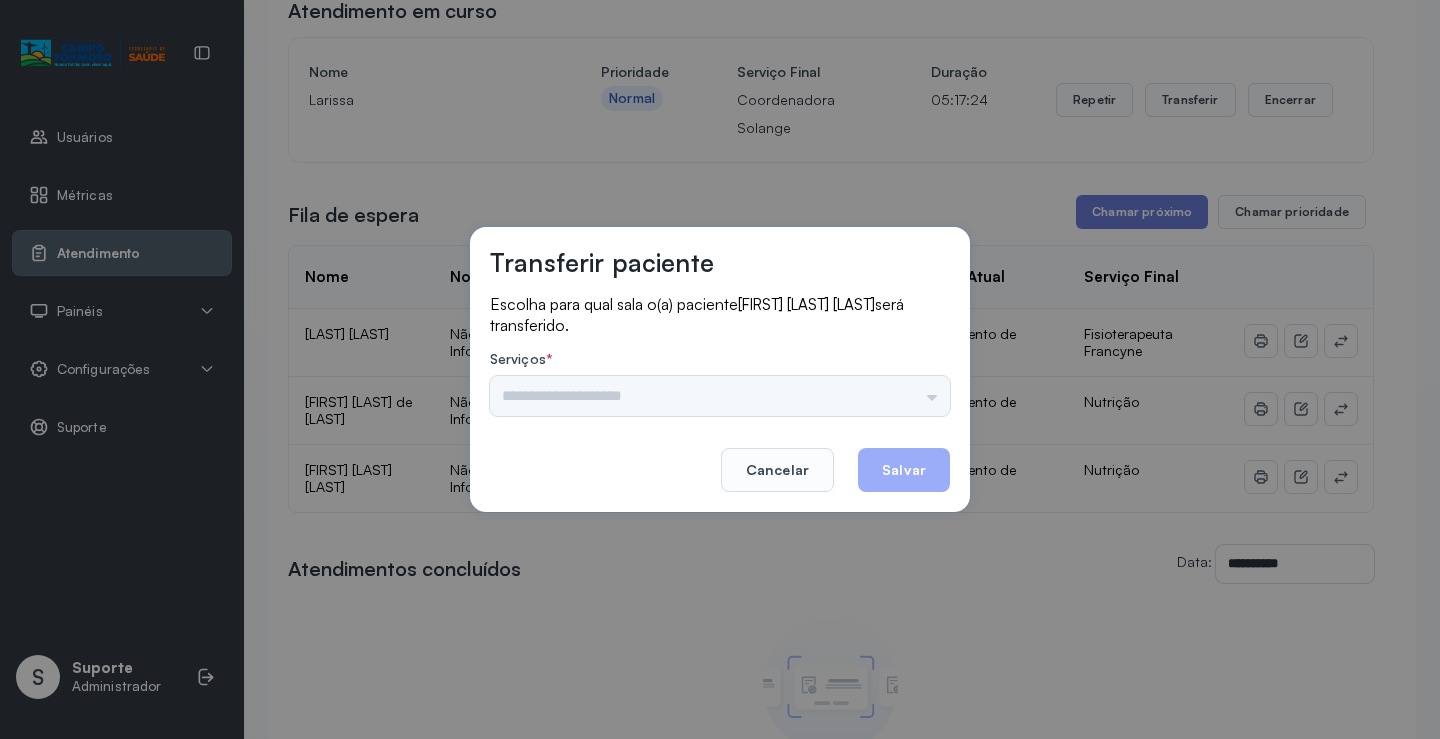 drag, startPoint x: 900, startPoint y: 406, endPoint x: 923, endPoint y: 400, distance: 23.769728 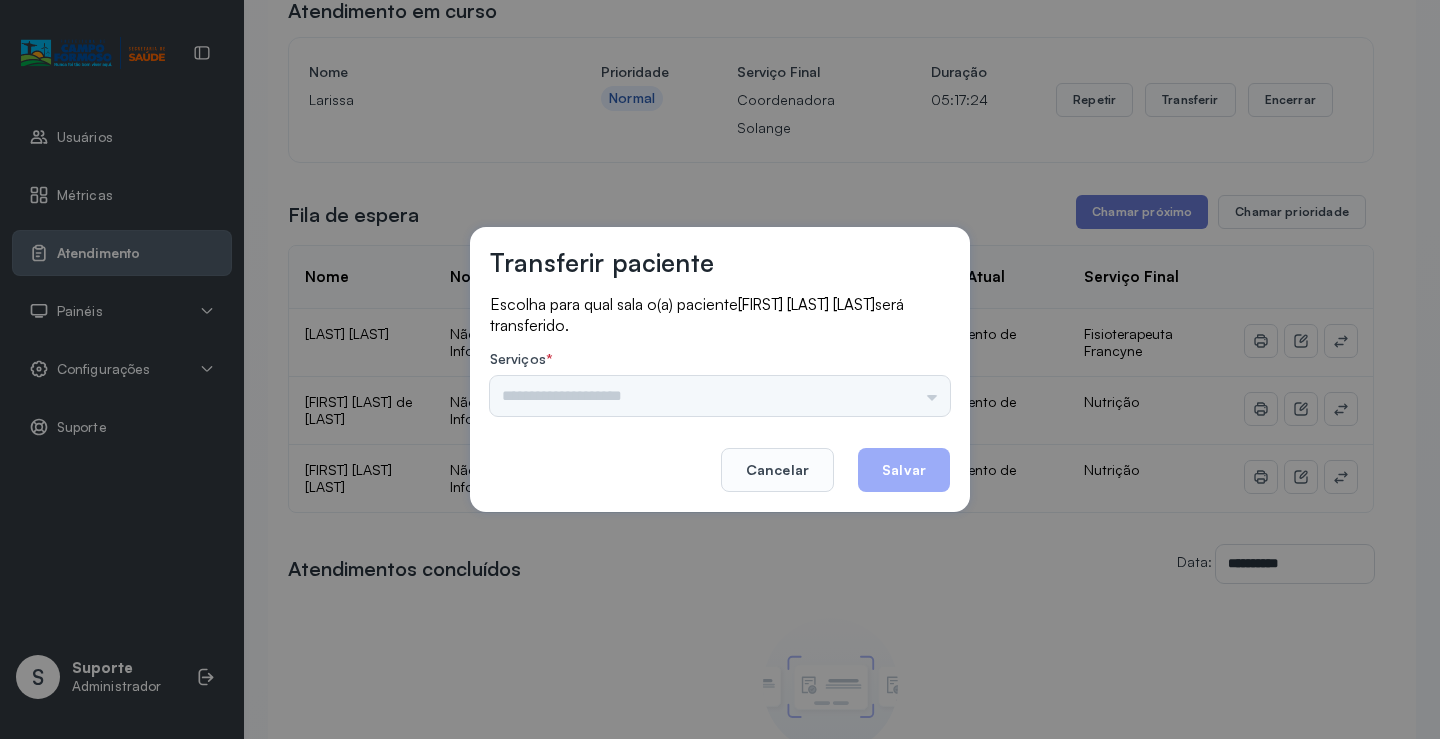 click on "Nenhuma opção encontrada" at bounding box center (720, 396) 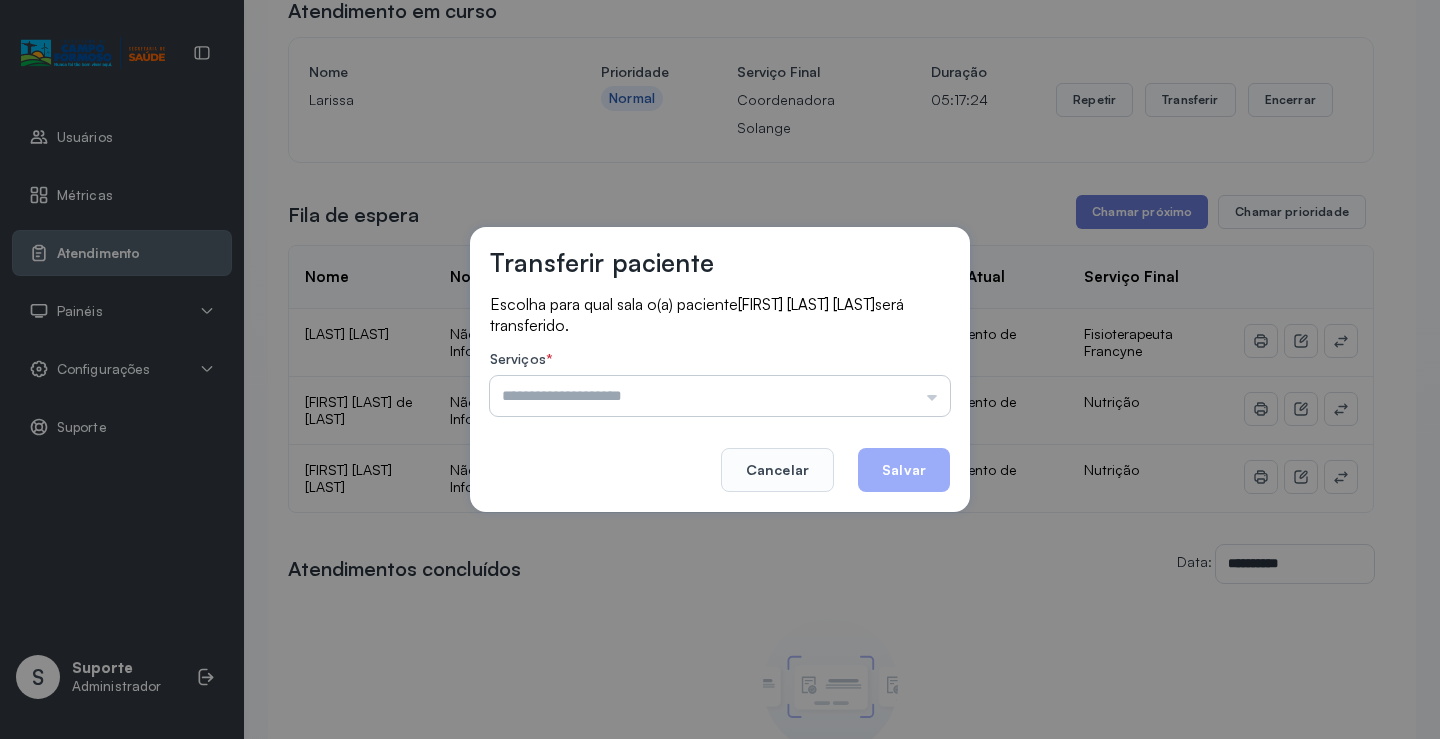 click at bounding box center [720, 396] 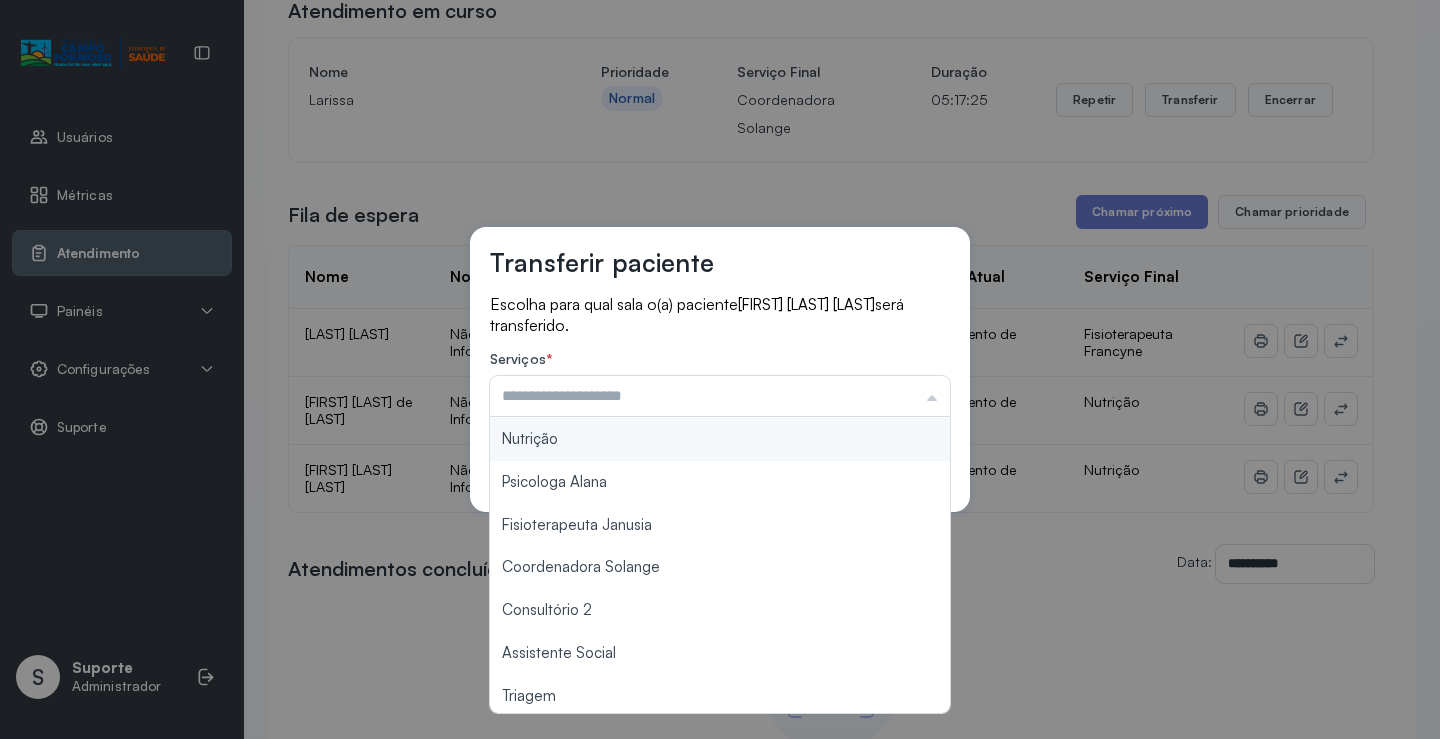 scroll, scrollTop: 300, scrollLeft: 0, axis: vertical 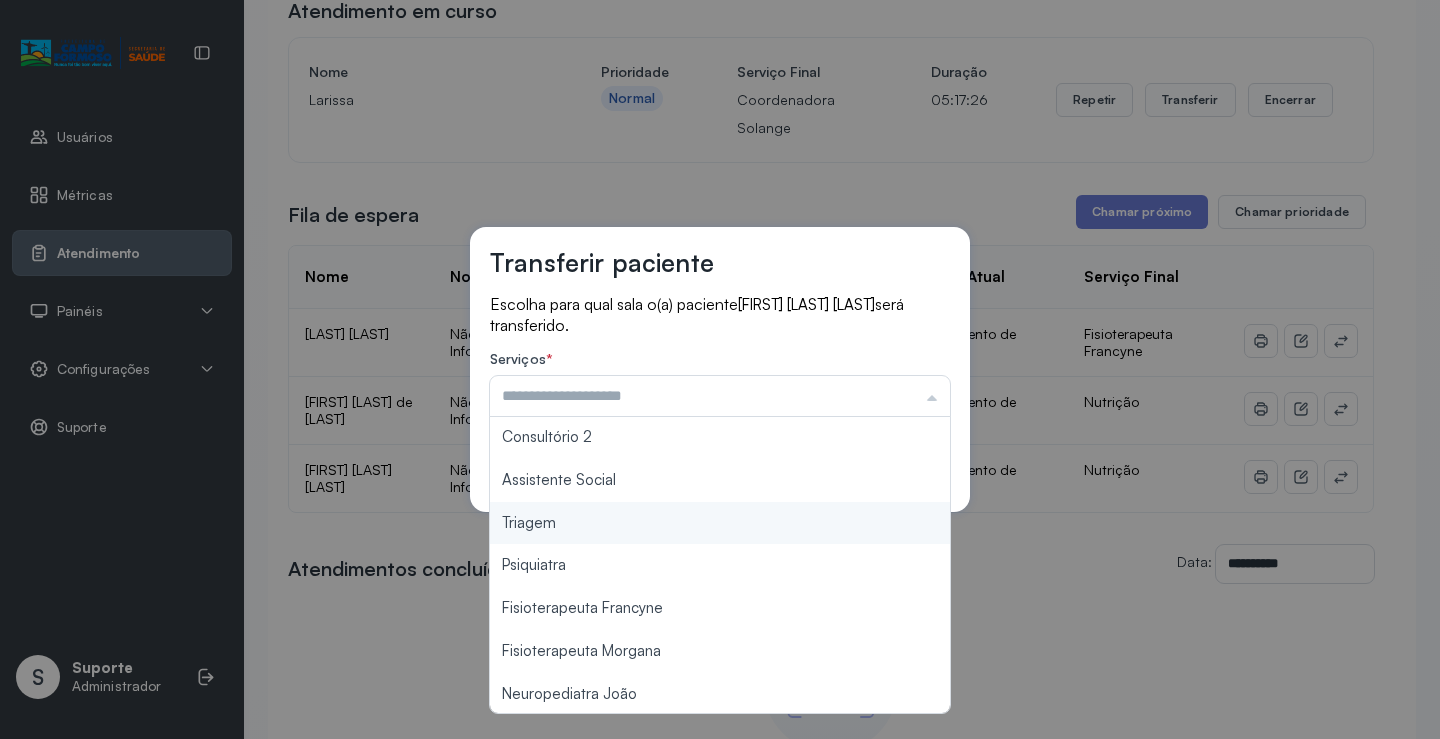 type on "*******" 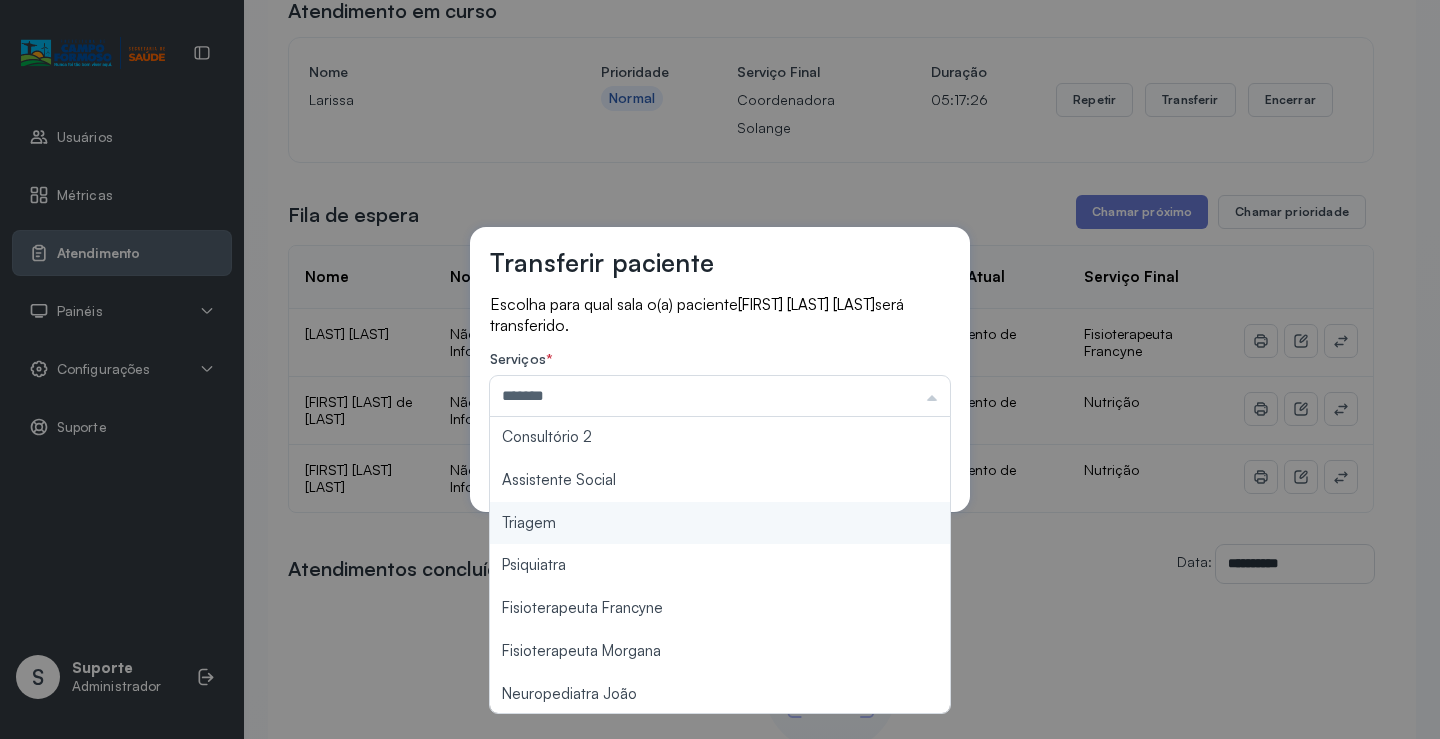 drag, startPoint x: 629, startPoint y: 536, endPoint x: 795, endPoint y: 497, distance: 170.51979 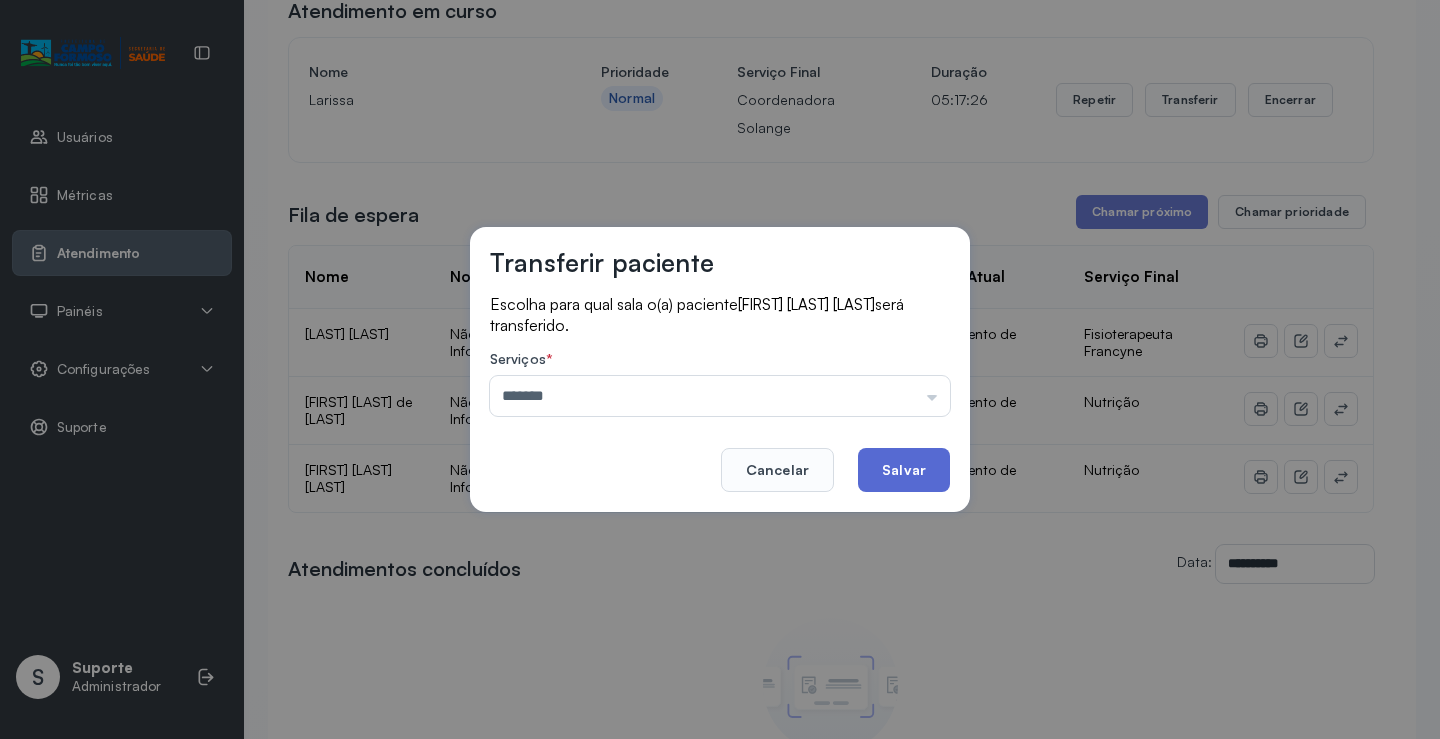 click on "Salvar" 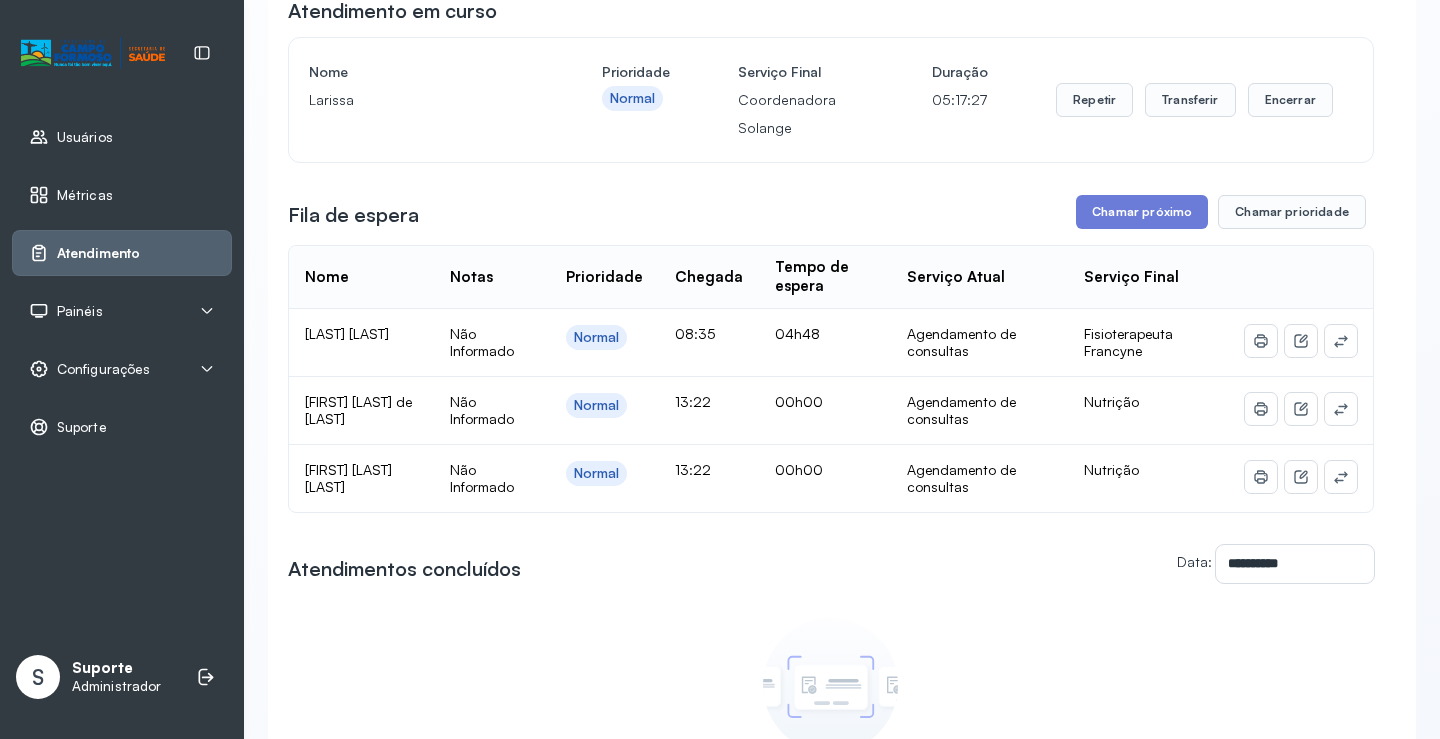 scroll, scrollTop: 1, scrollLeft: 0, axis: vertical 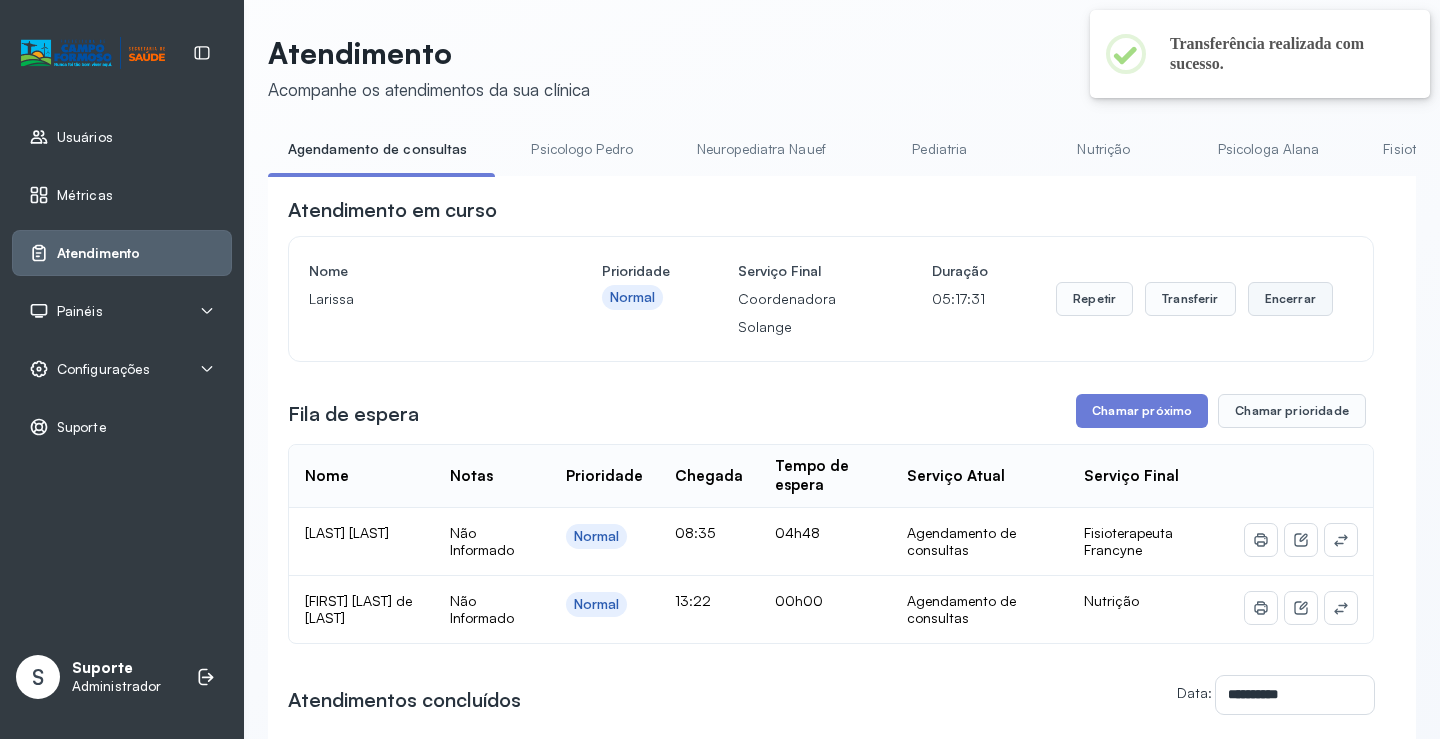 click on "Encerrar" at bounding box center [1290, 299] 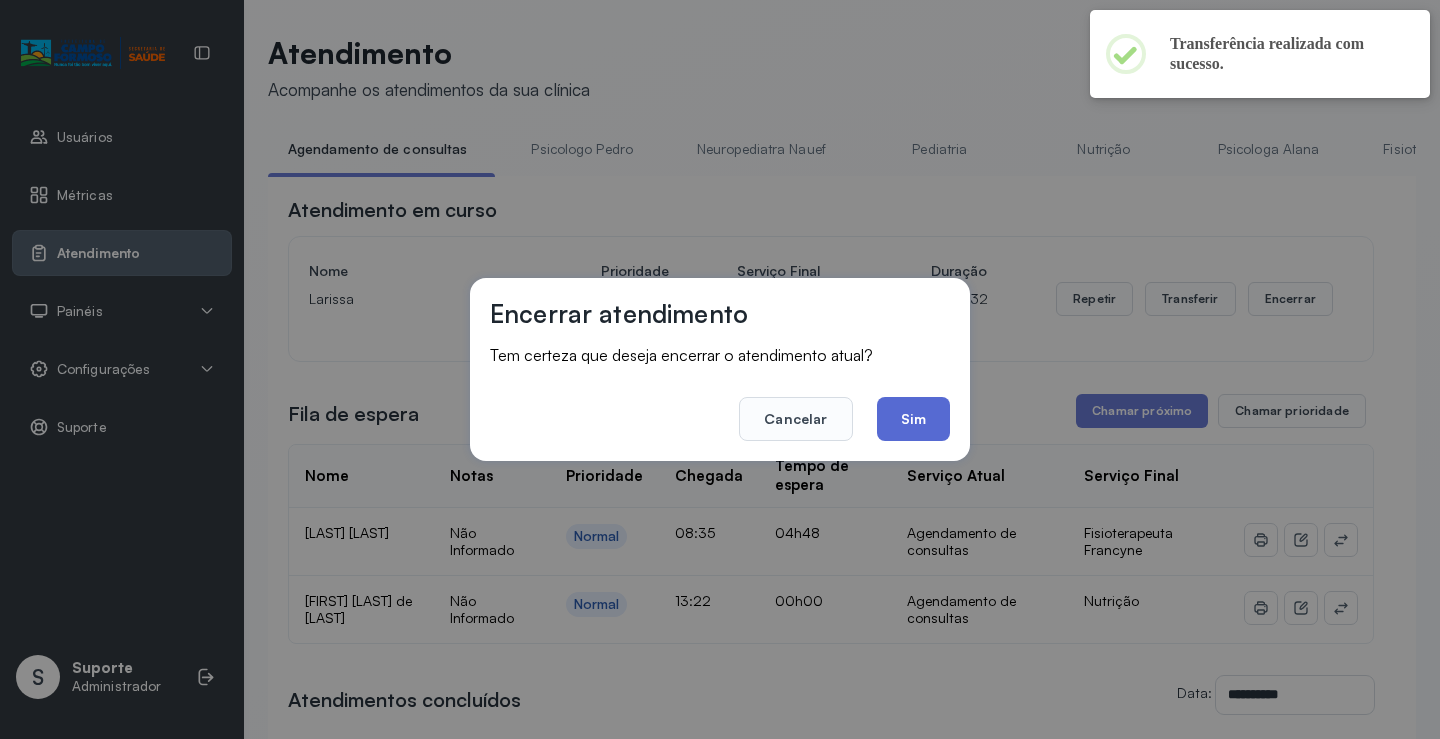 click on "Sim" 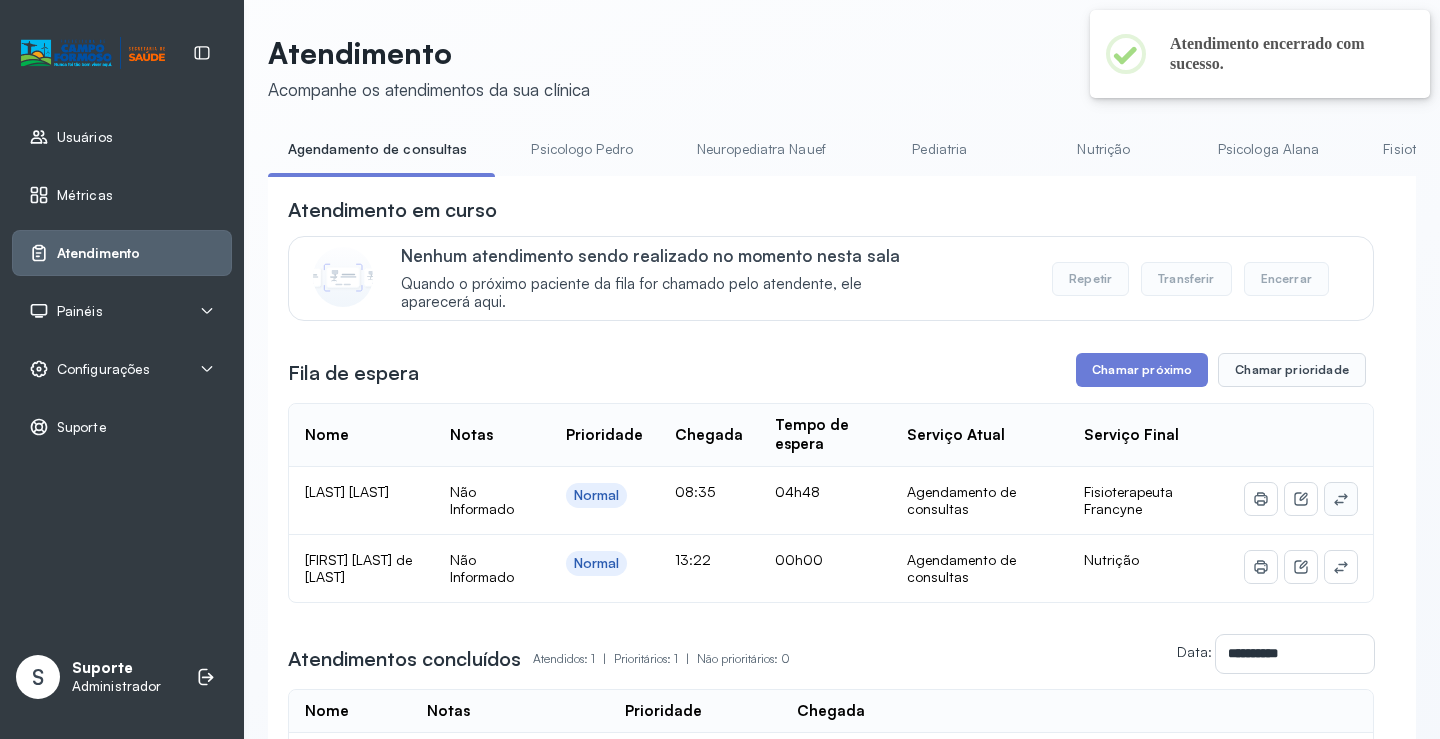 scroll, scrollTop: 0, scrollLeft: 0, axis: both 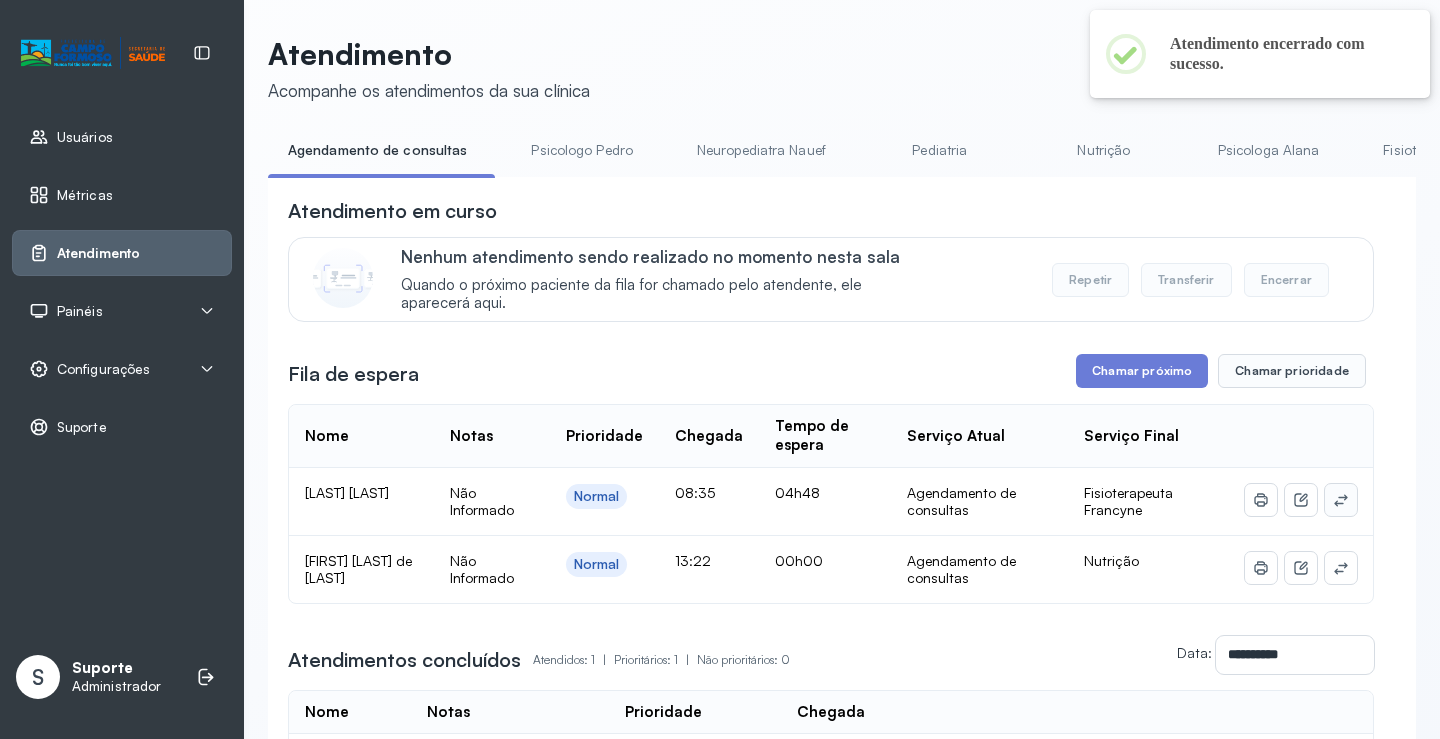 click 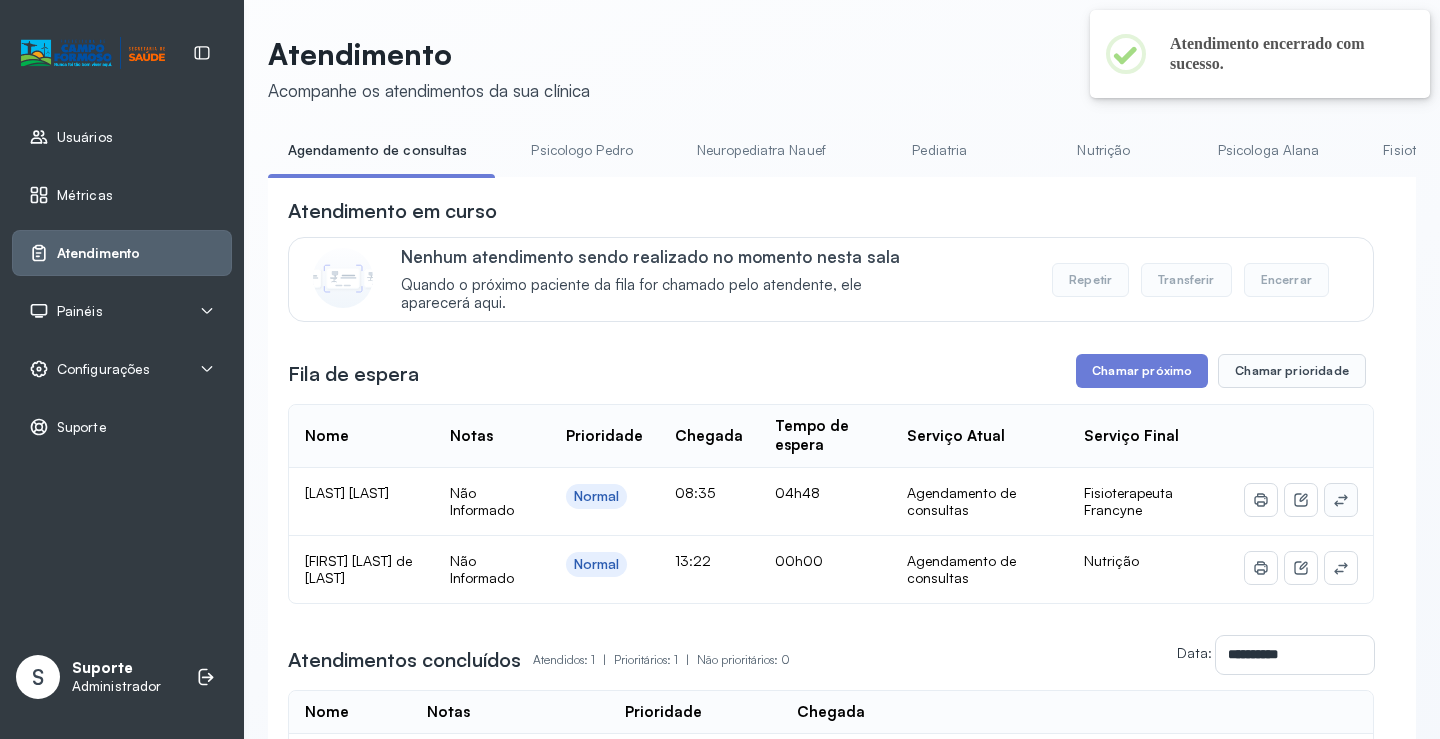 click 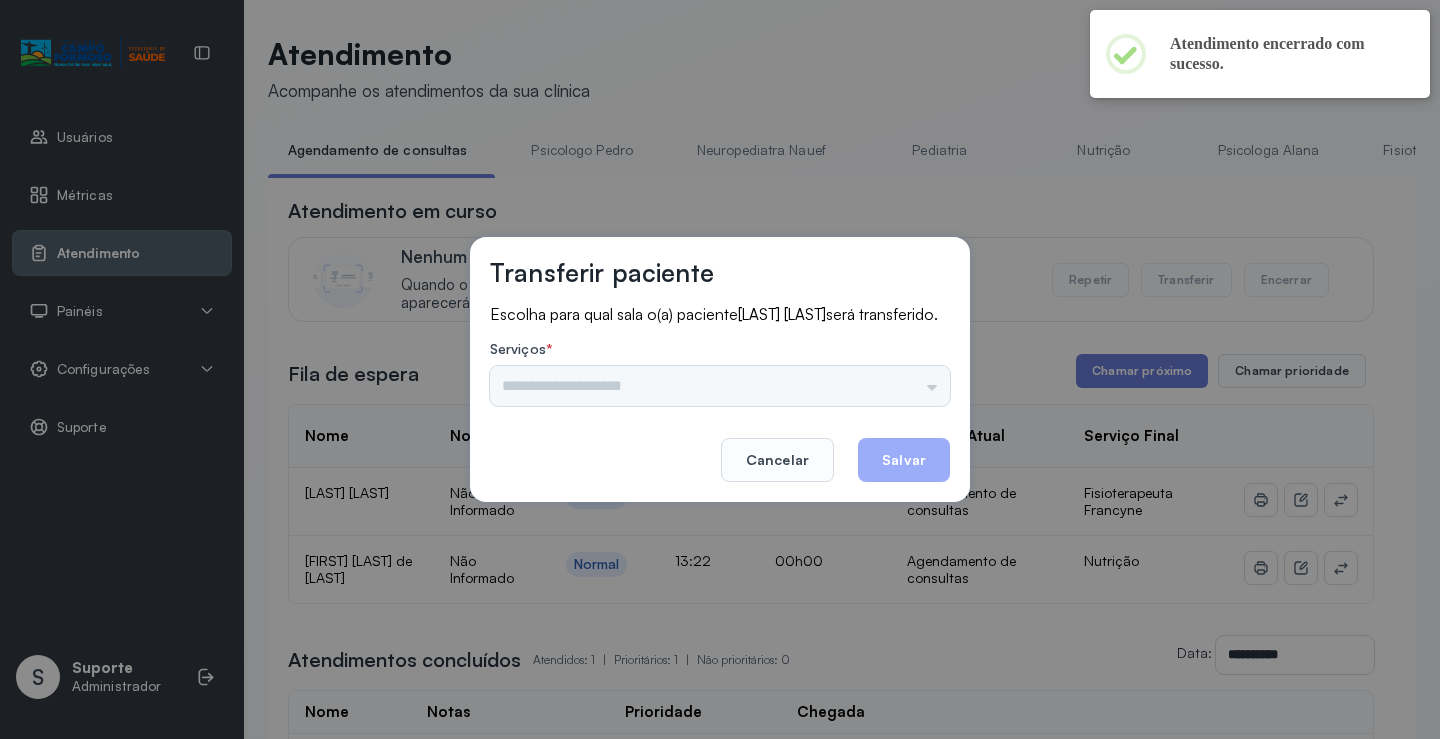 click on "Psicologo Pedro Neuropediatra Nauef Pediatria Nutrição Psicologa Alana Fisioterapeuta Janusia Coordenadora Solange Consultório 2 Assistente Social Triagem Psiquiatra Fisioterapeuta Francyne Fisioterapeuta Morgana Neuropediatra João" at bounding box center (720, 386) 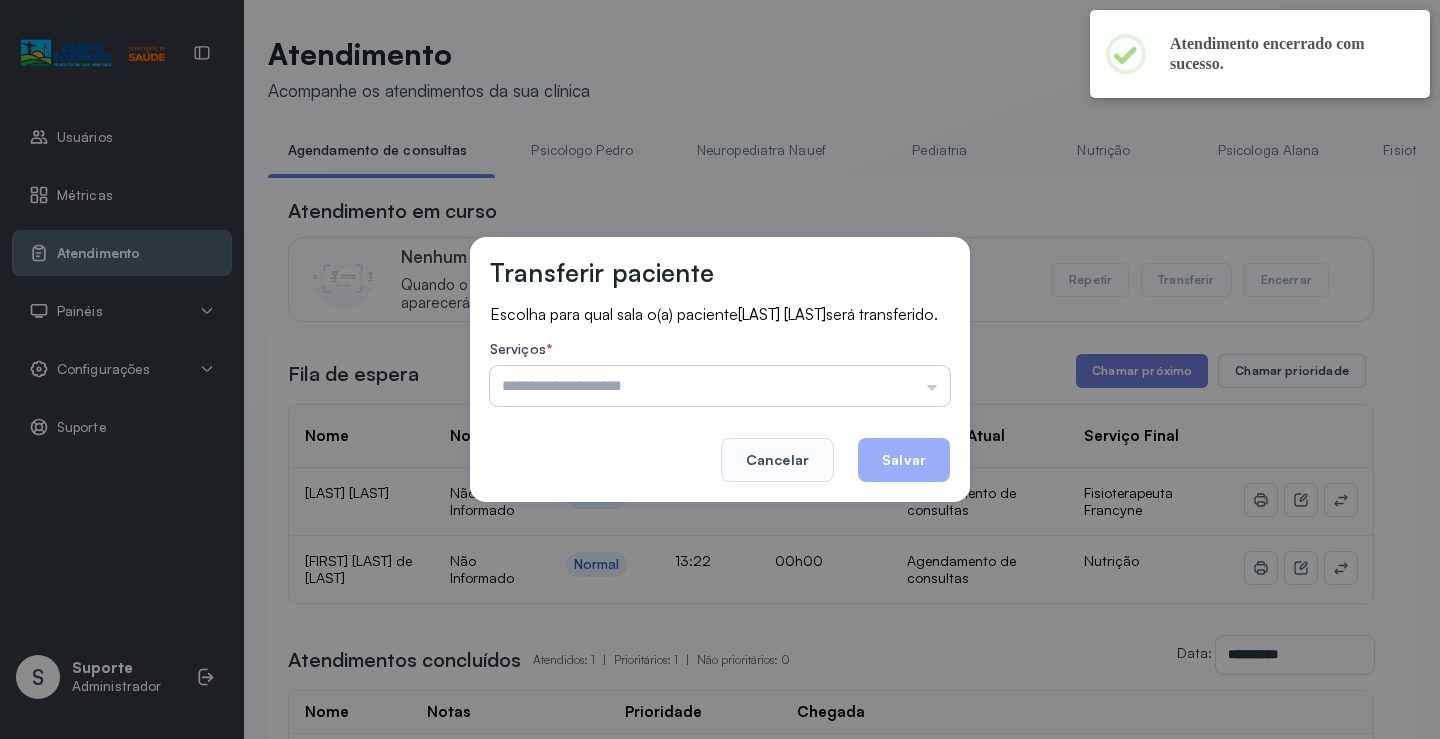 drag, startPoint x: 916, startPoint y: 386, endPoint x: 681, endPoint y: 453, distance: 244.36449 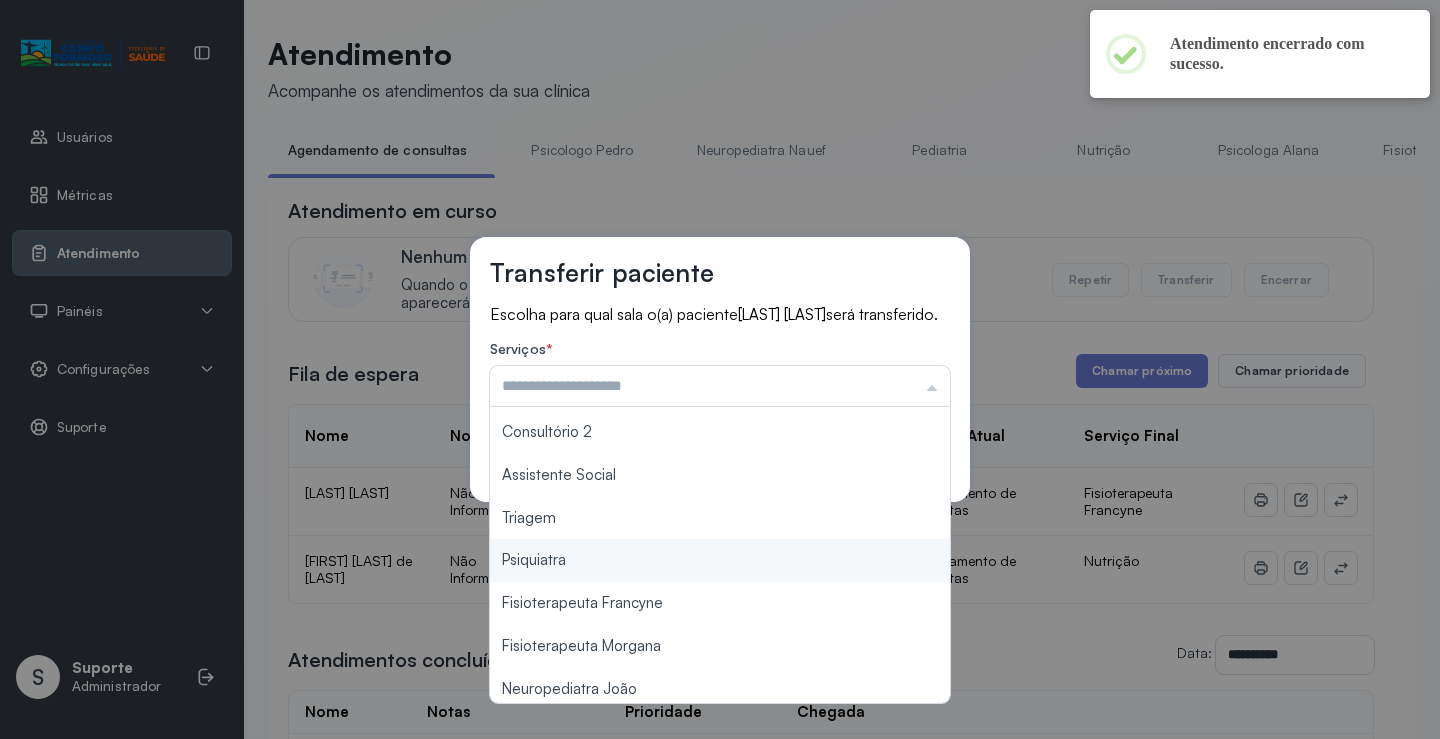 scroll, scrollTop: 302, scrollLeft: 0, axis: vertical 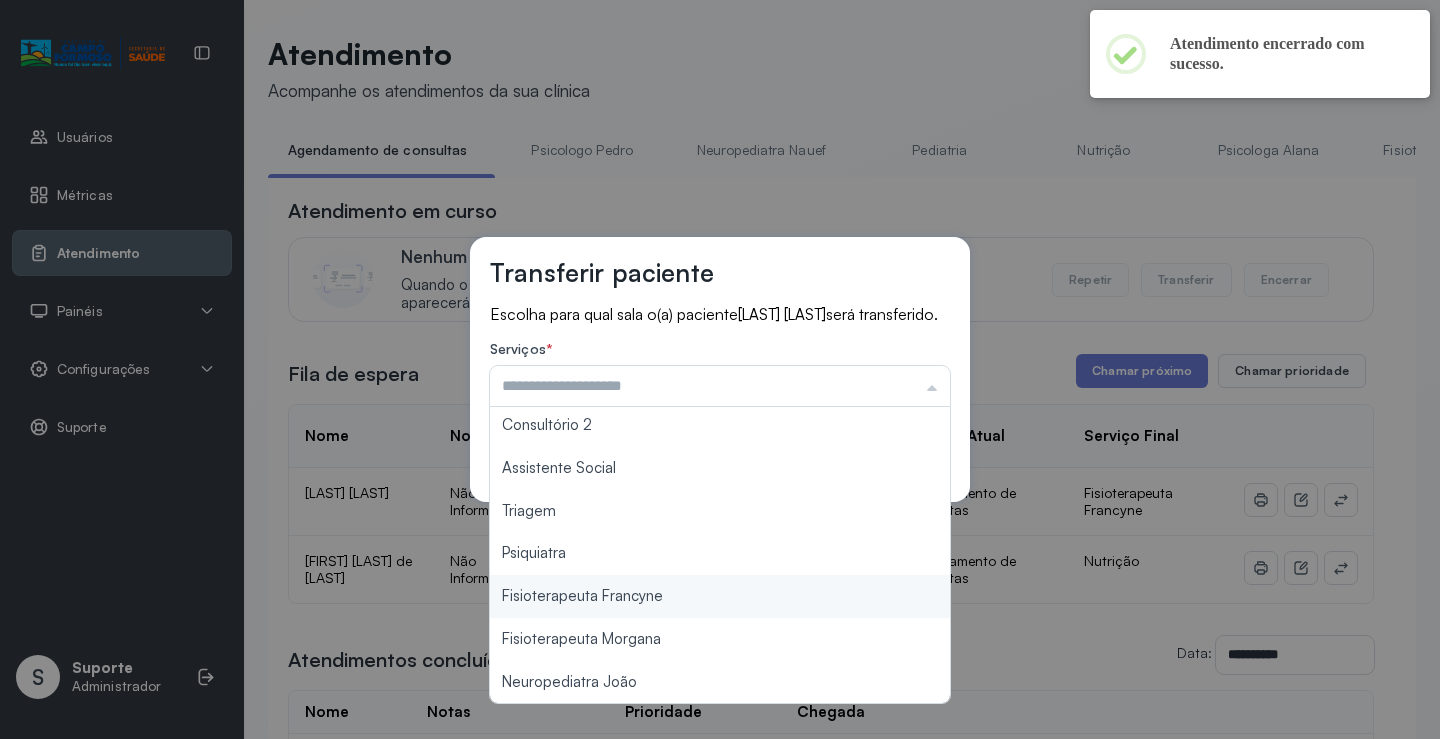 type on "**********" 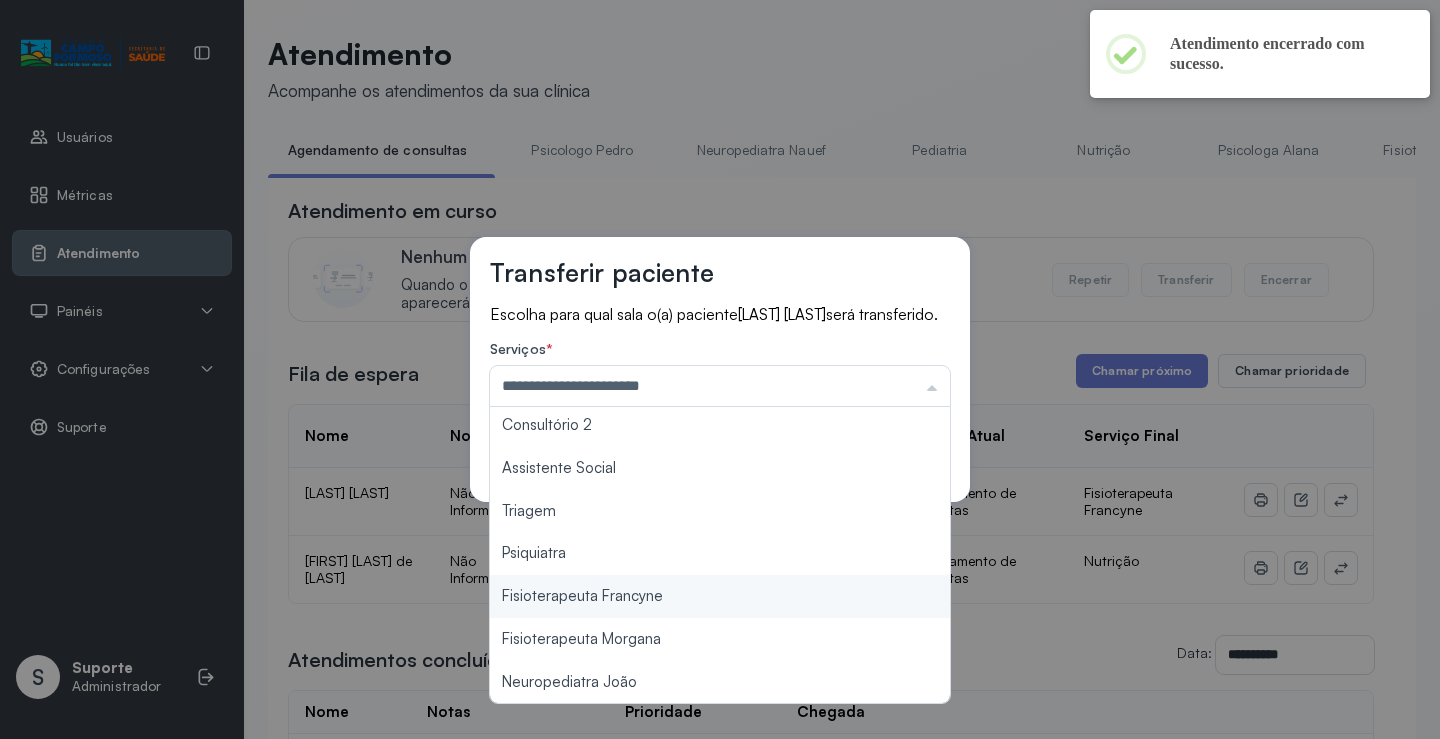 click on "**********" at bounding box center (720, 369) 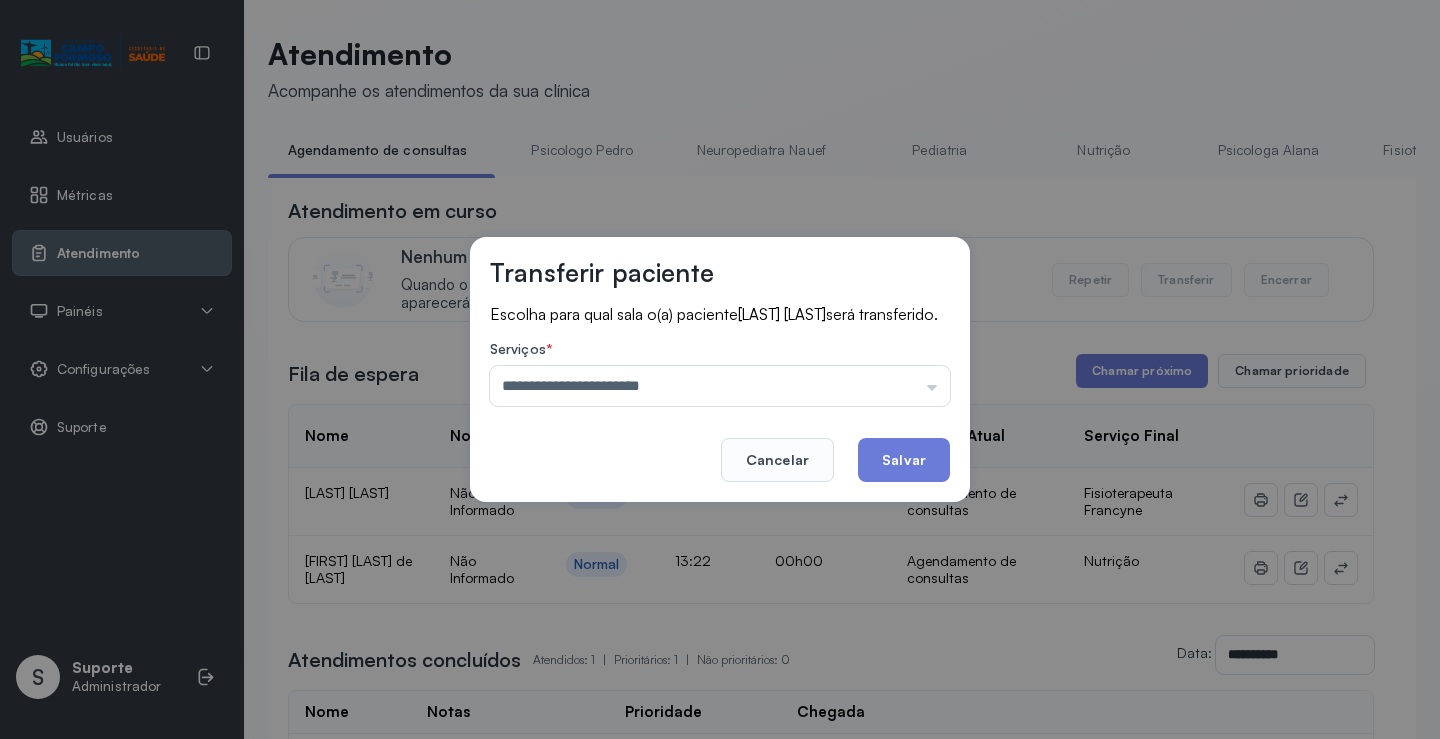 click on "**********" at bounding box center [720, 369] 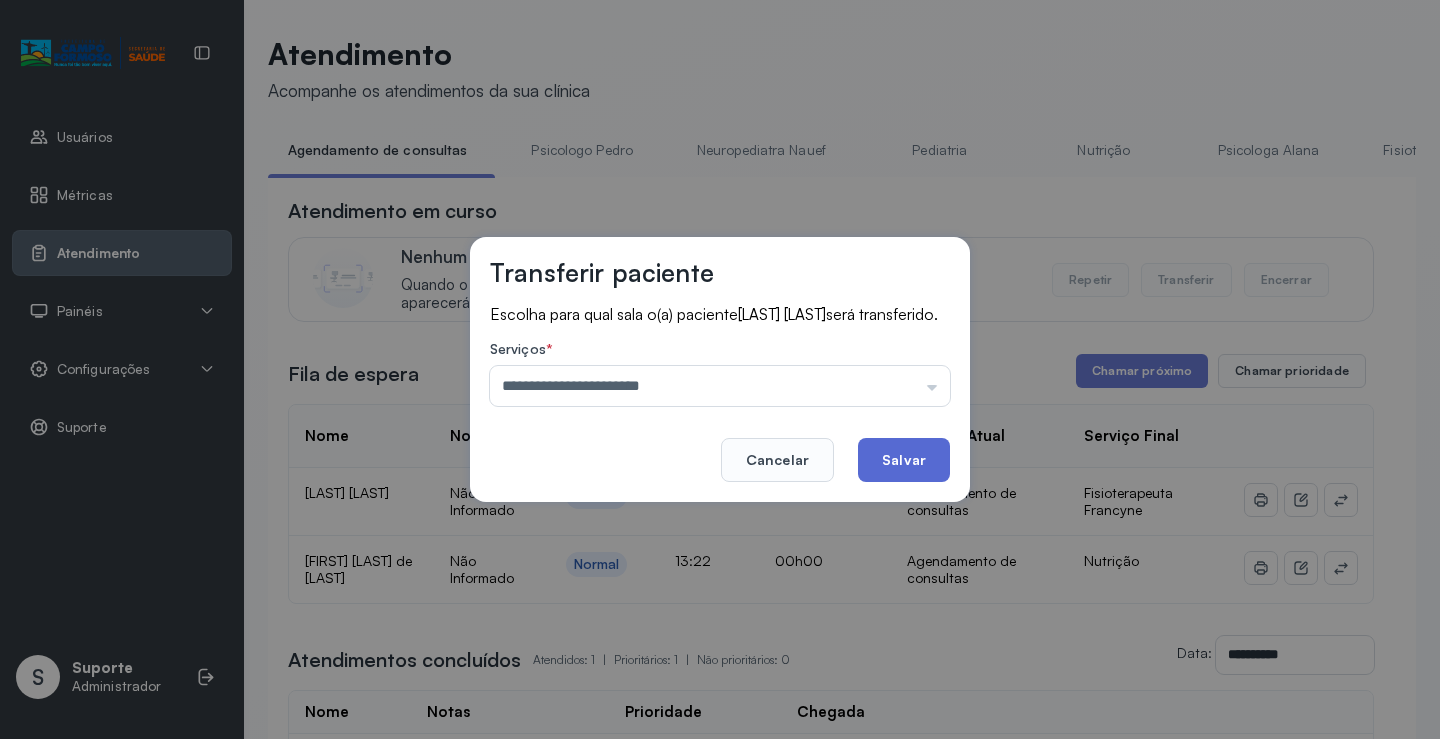 click on "Salvar" 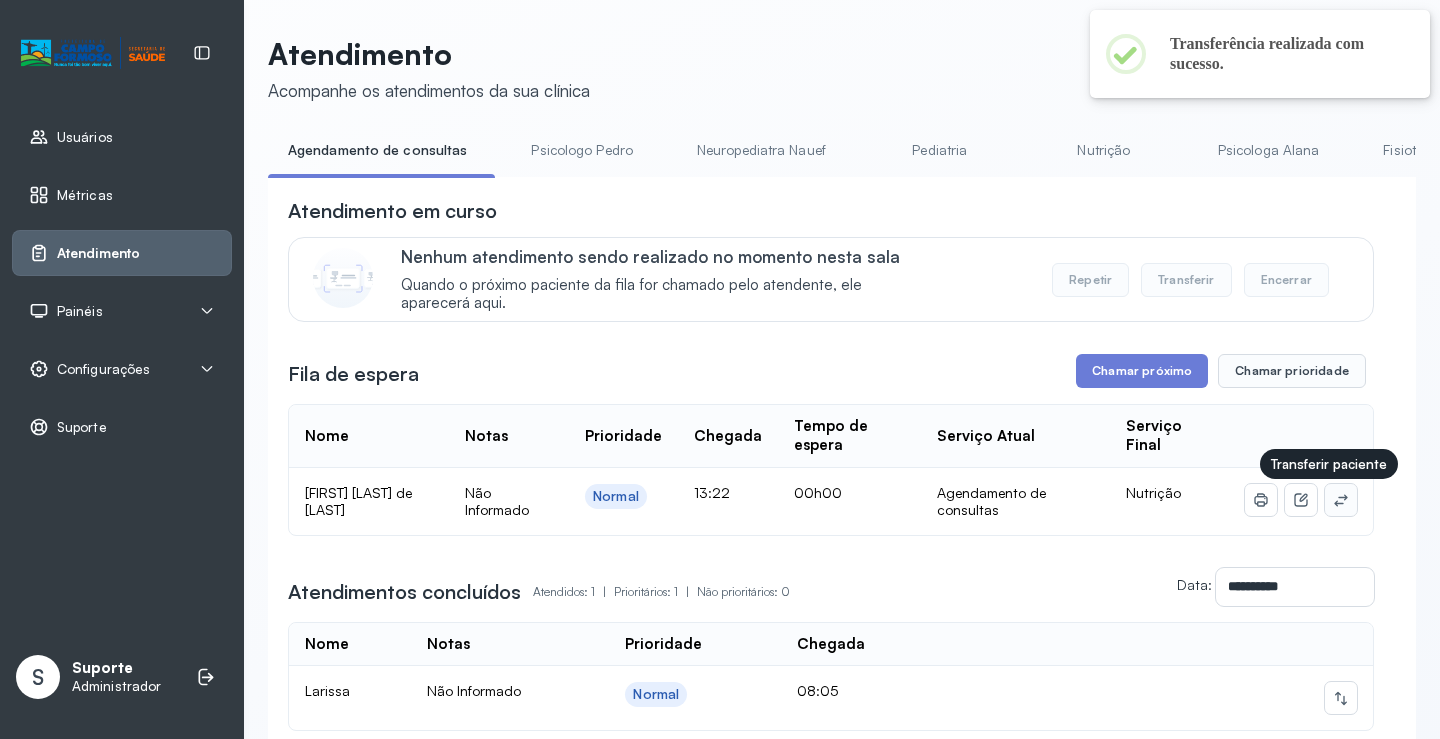 click 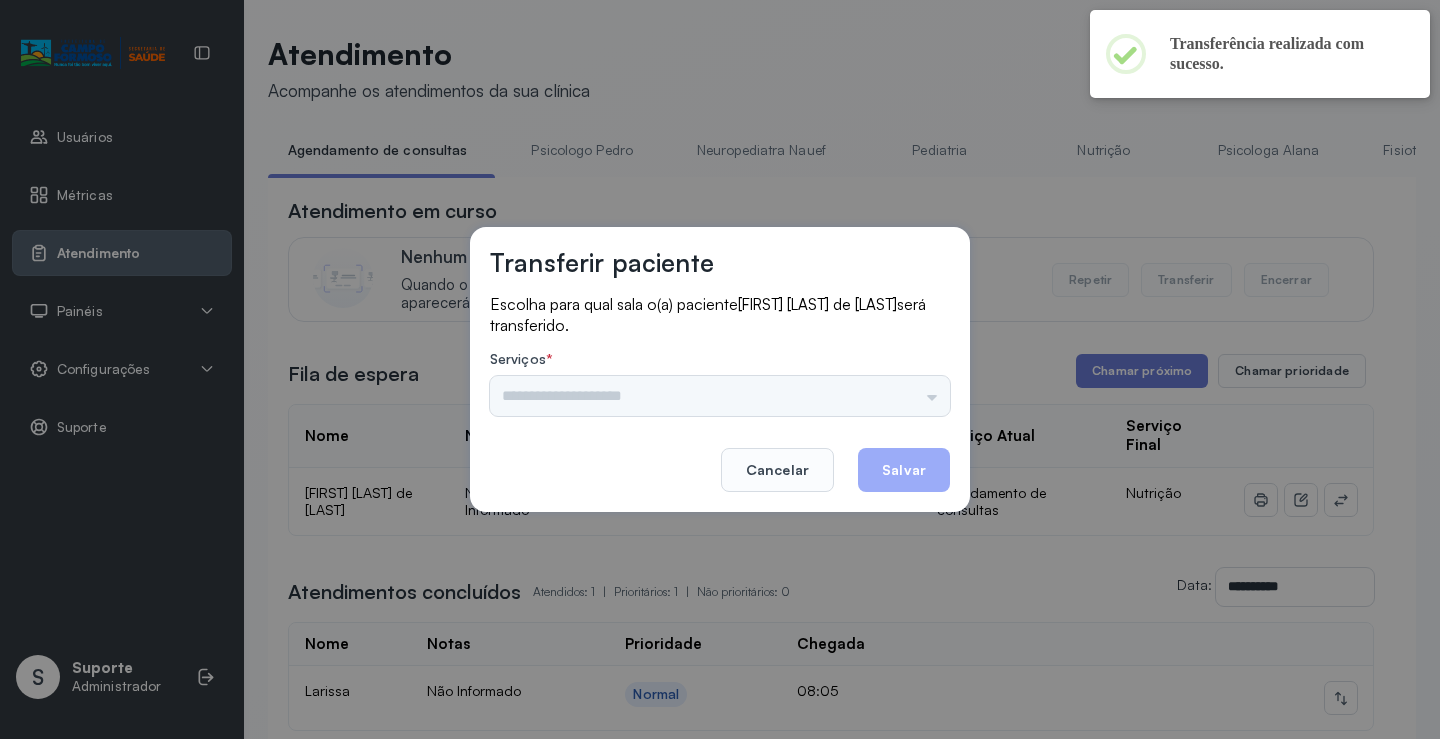 click on "Psicologo Pedro Neuropediatra Nauef Pediatria Nutrição Psicologa Alana Fisioterapeuta Janusia Coordenadora Solange Consultório 2 Assistente Social Triagem Psiquiatra Fisioterapeuta Francyne Fisioterapeuta Morgana Neuropediatra João" at bounding box center [720, 396] 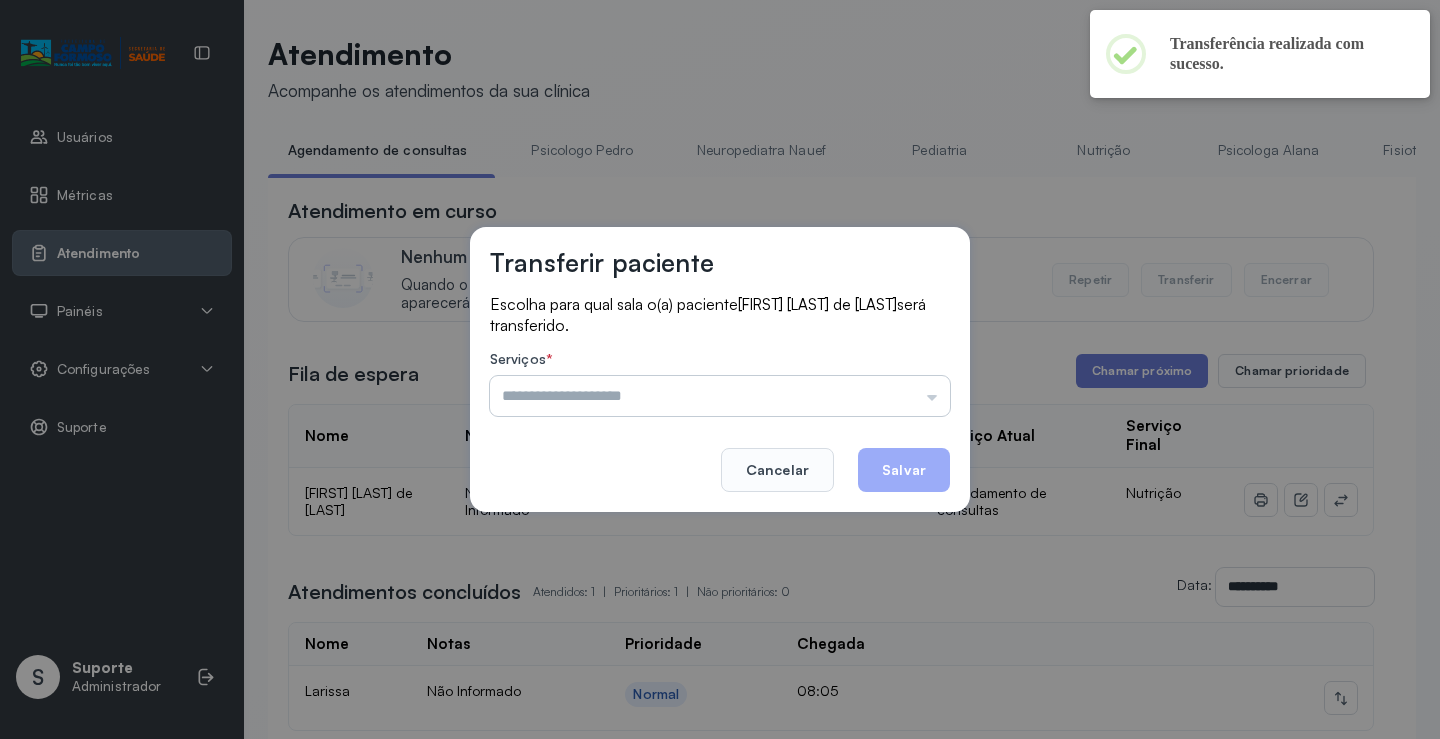 drag, startPoint x: 921, startPoint y: 391, endPoint x: 750, endPoint y: 435, distance: 176.5701 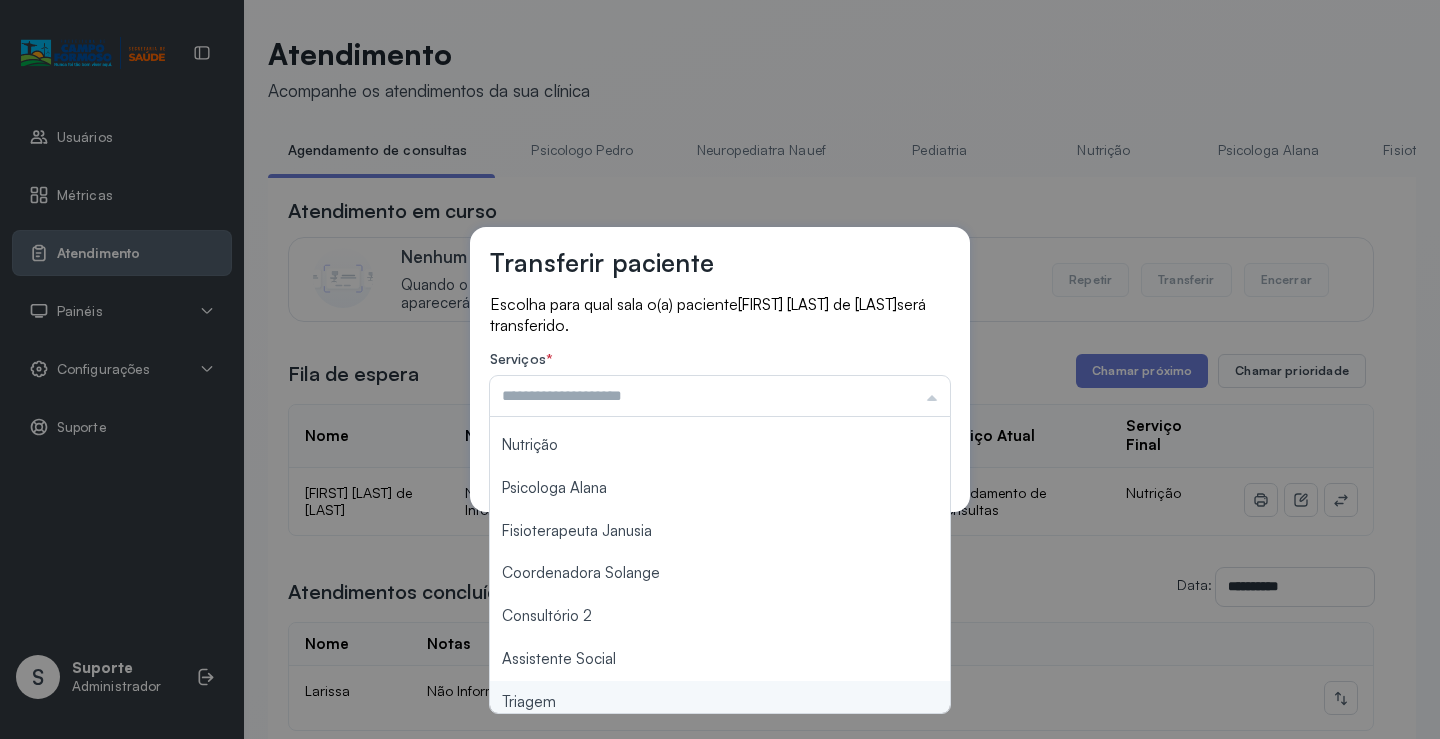 scroll, scrollTop: 303, scrollLeft: 0, axis: vertical 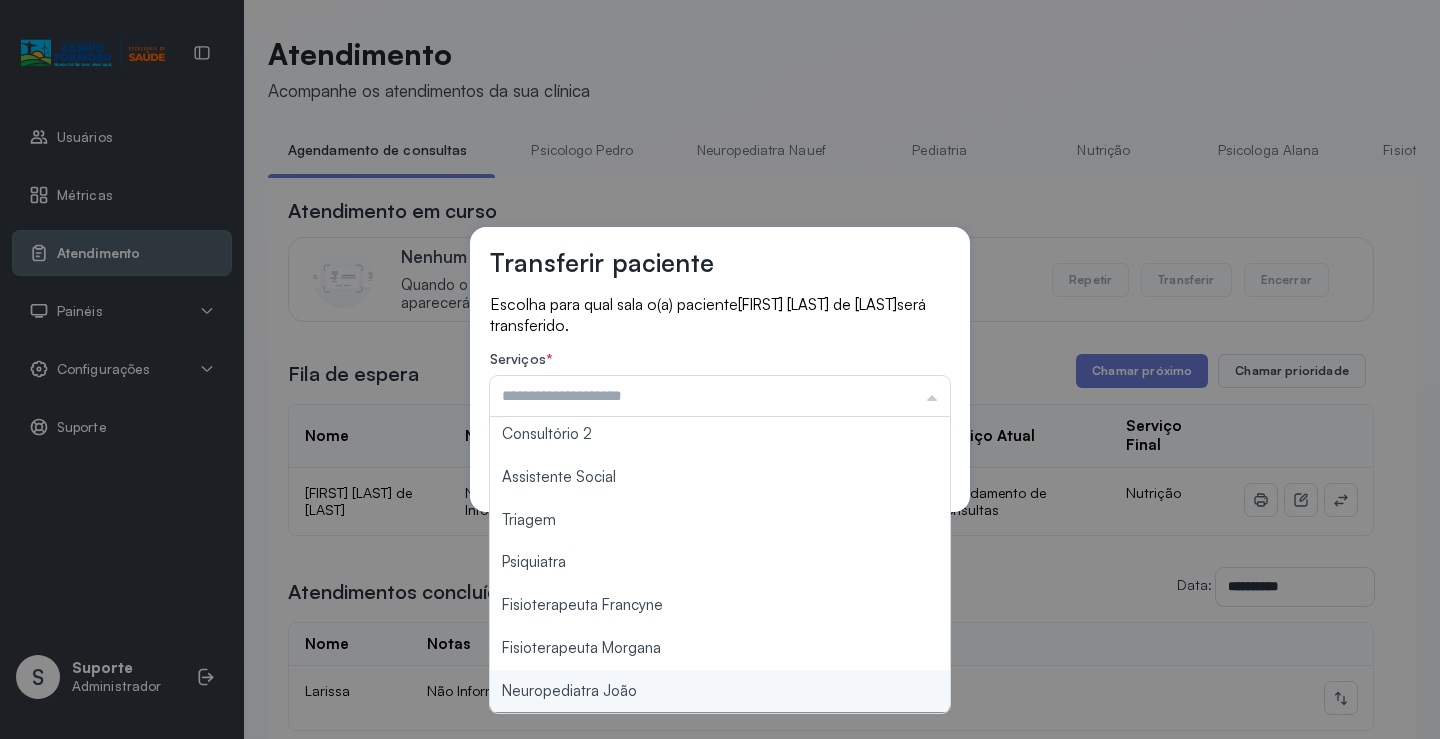 type on "**********" 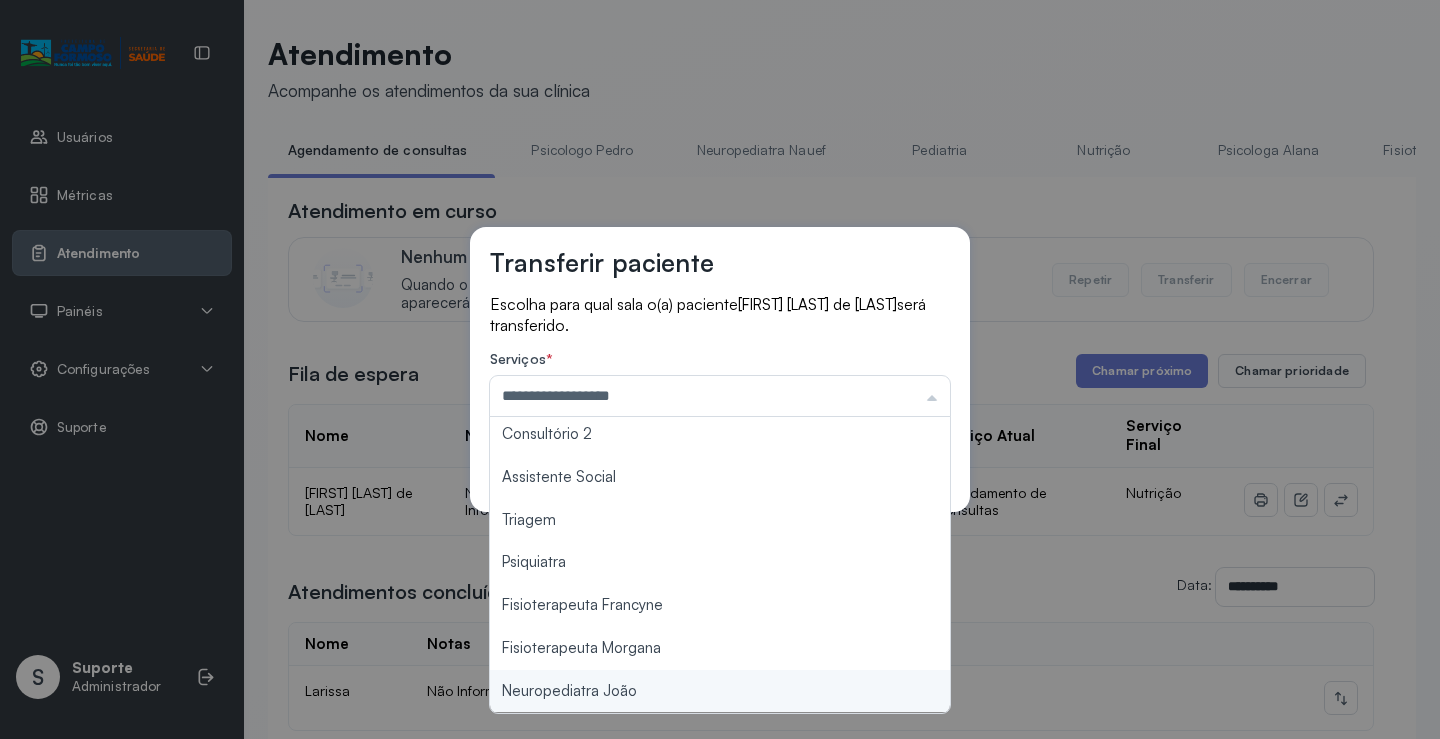 drag, startPoint x: 587, startPoint y: 689, endPoint x: 596, endPoint y: 681, distance: 12.0415945 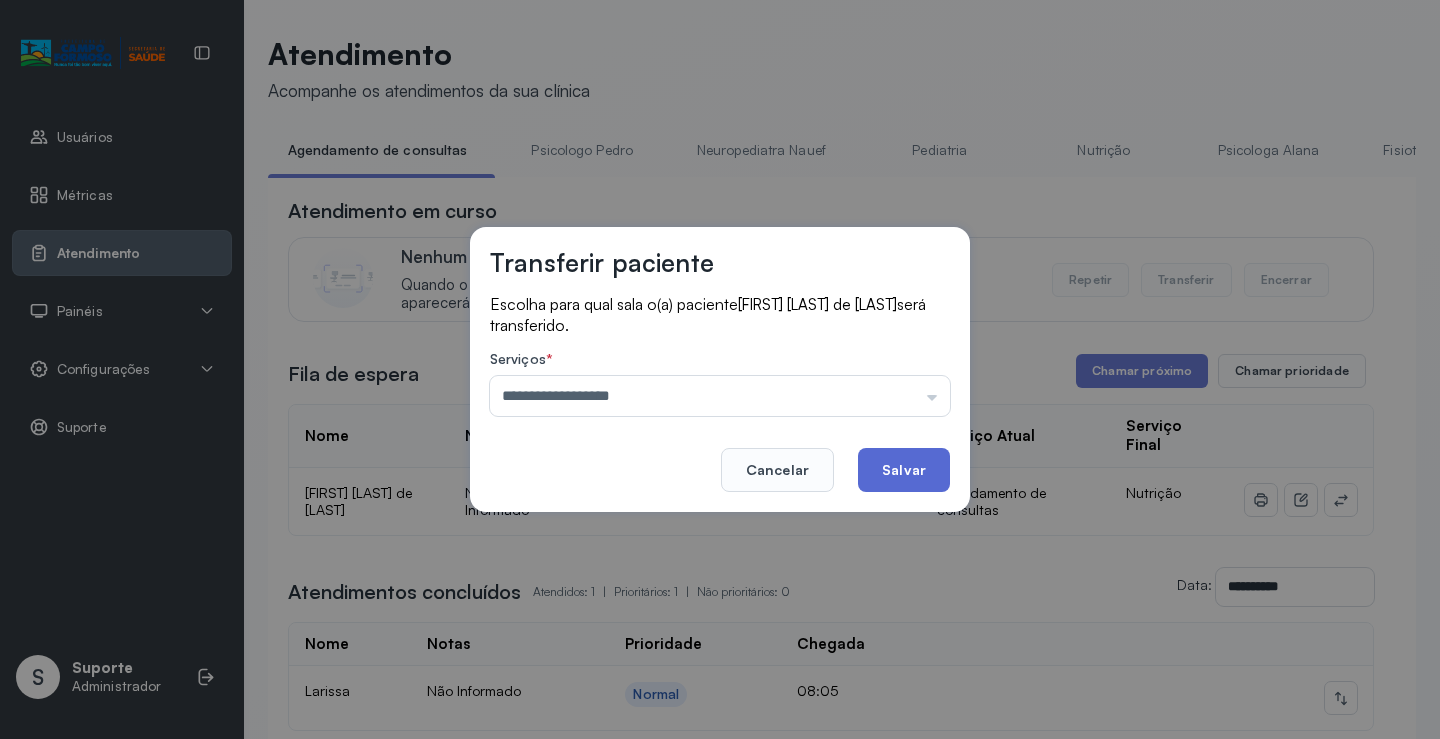 click on "Salvar" 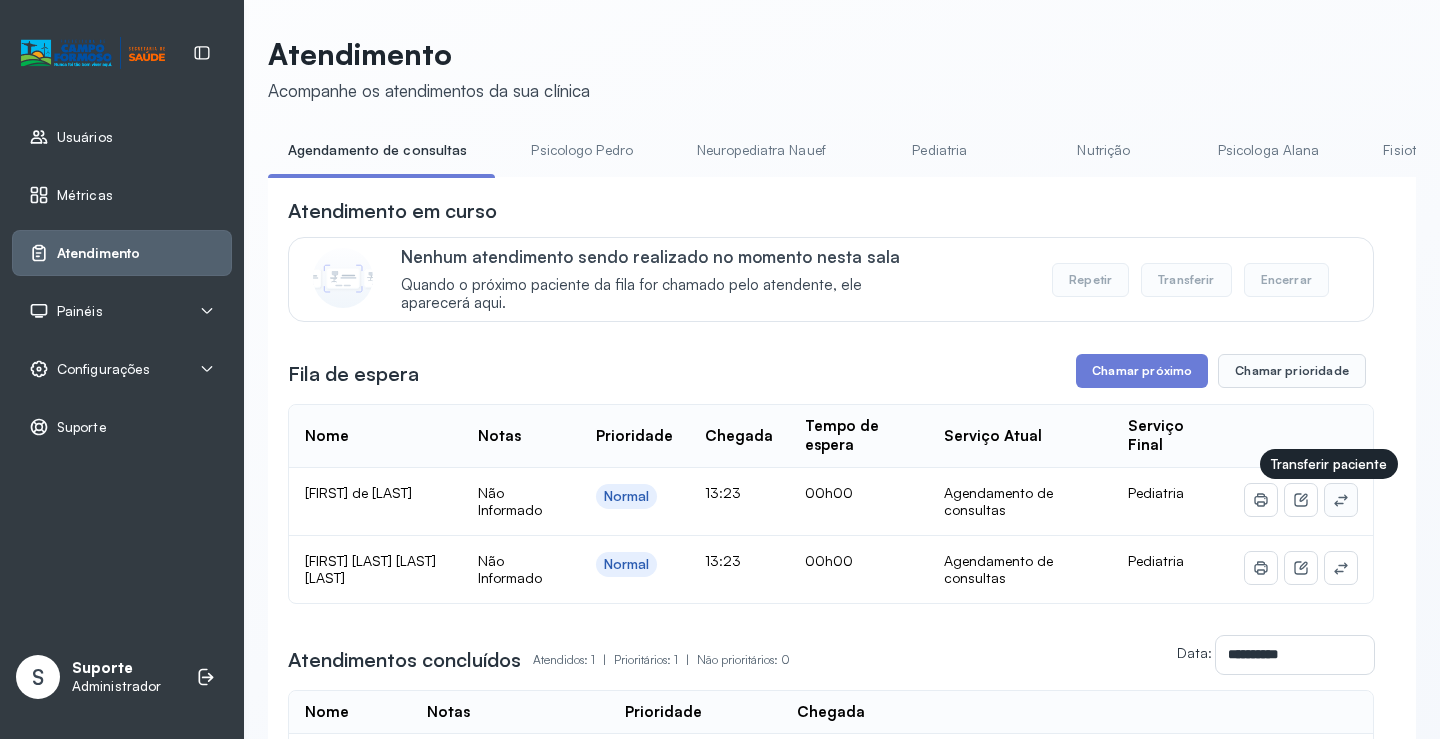 click 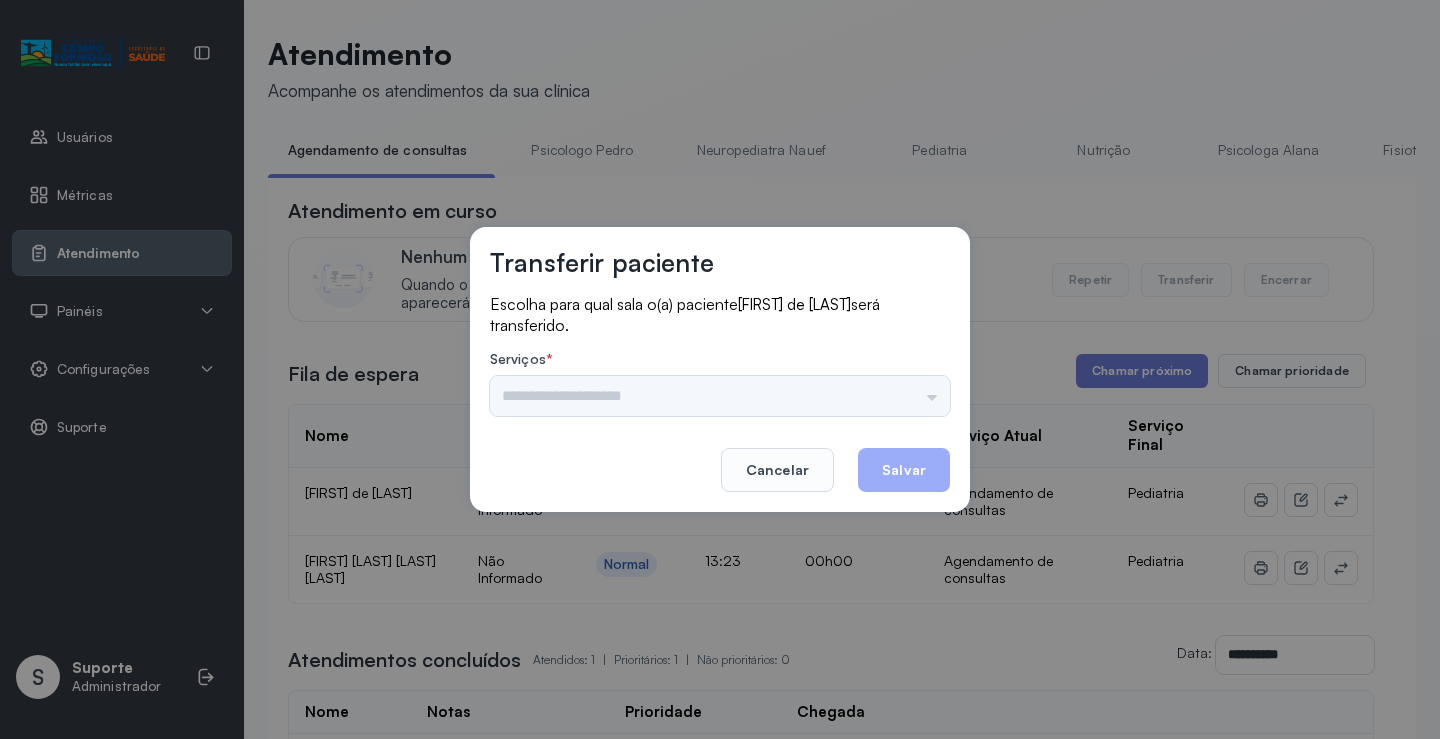 click on "Psicologo Pedro Neuropediatra Nauef Pediatria Nutrição Psicologa Alana Fisioterapeuta Janusia Coordenadora Solange Consultório 2 Assistente Social Triagem Psiquiatra Fisioterapeuta Francyne Fisioterapeuta Morgana Neuropediatra João" at bounding box center [720, 396] 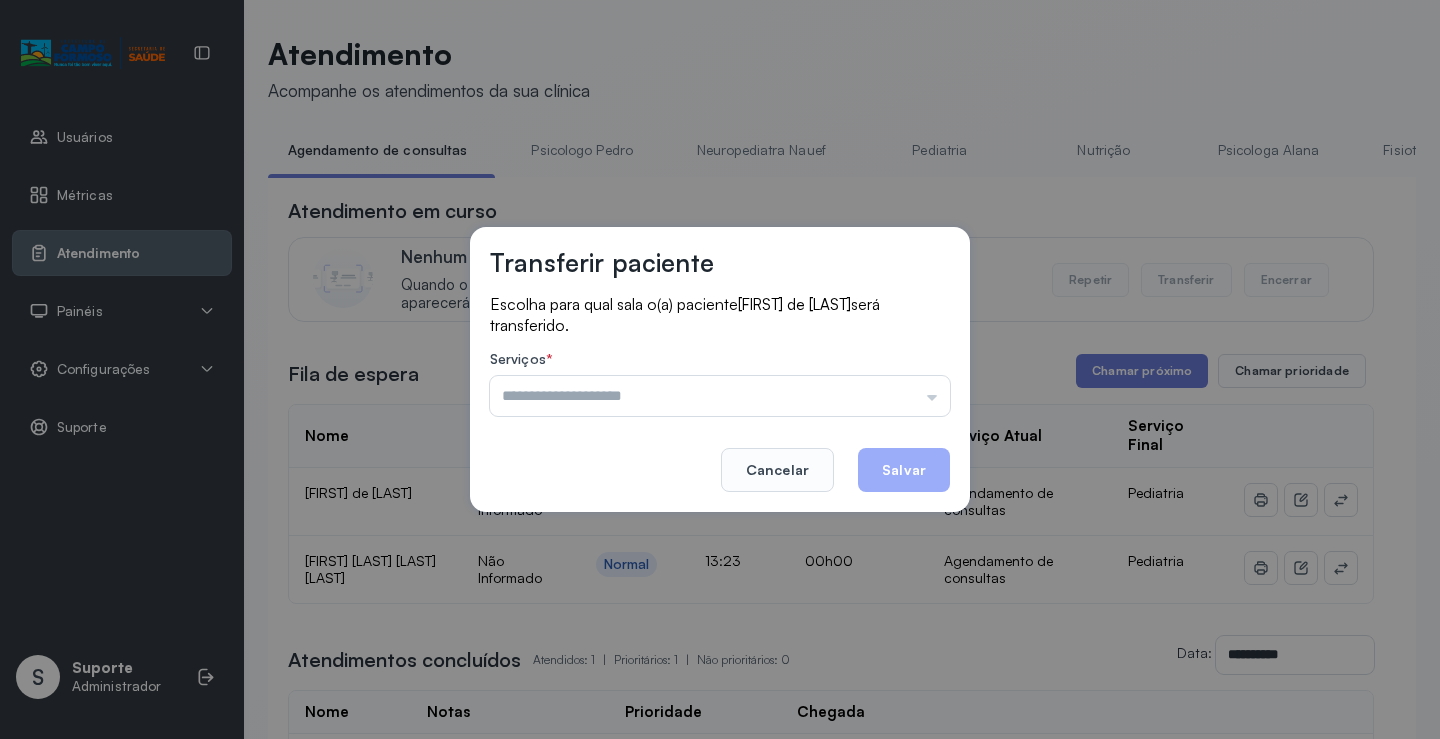 drag, startPoint x: 923, startPoint y: 388, endPoint x: 823, endPoint y: 423, distance: 105.9481 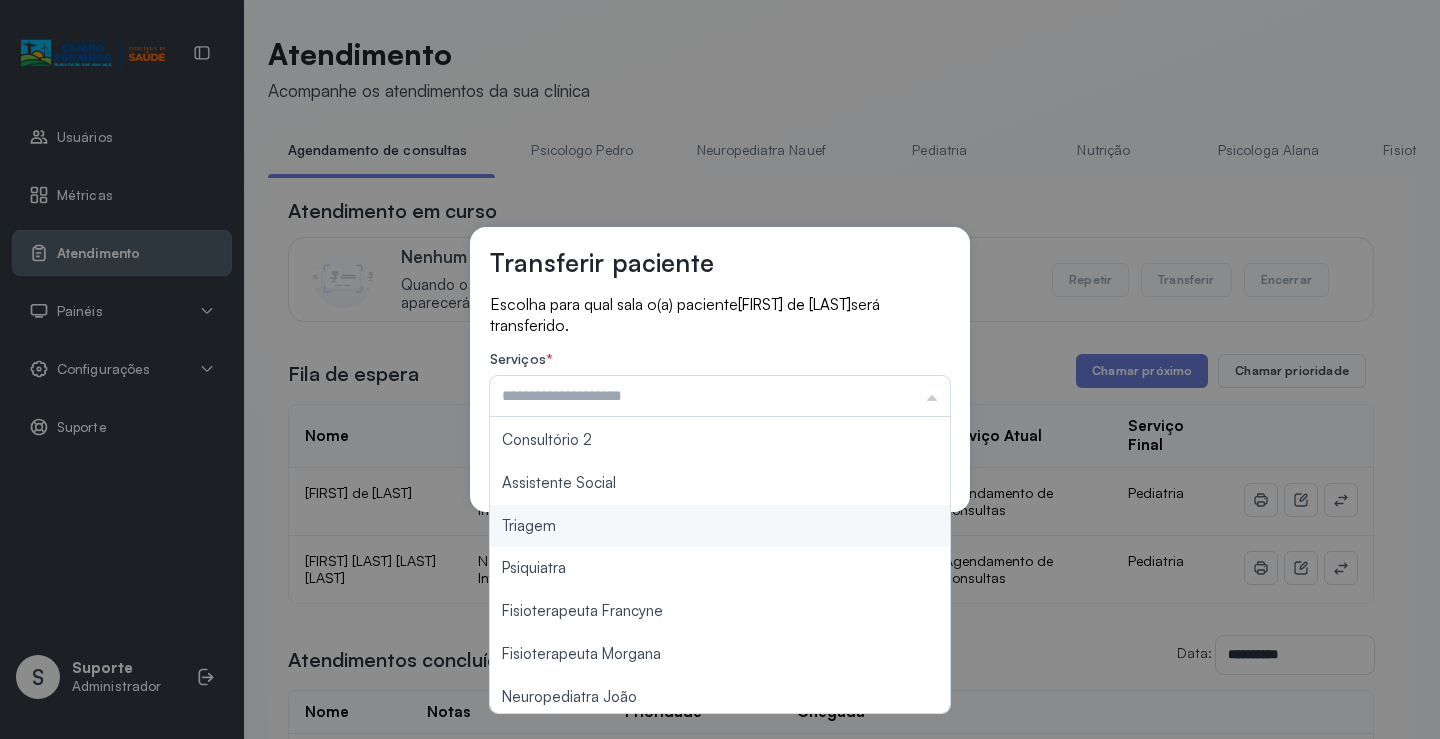 scroll, scrollTop: 302, scrollLeft: 0, axis: vertical 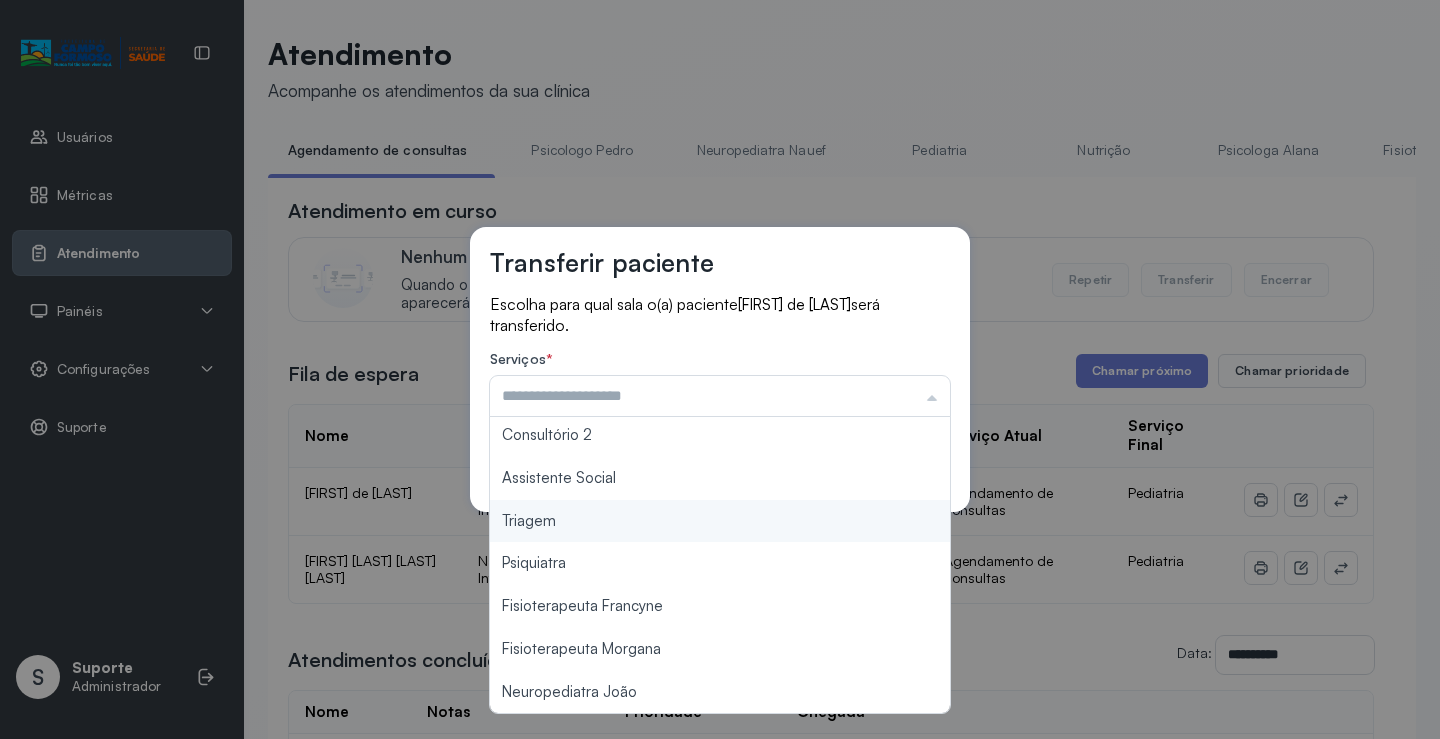 type on "*******" 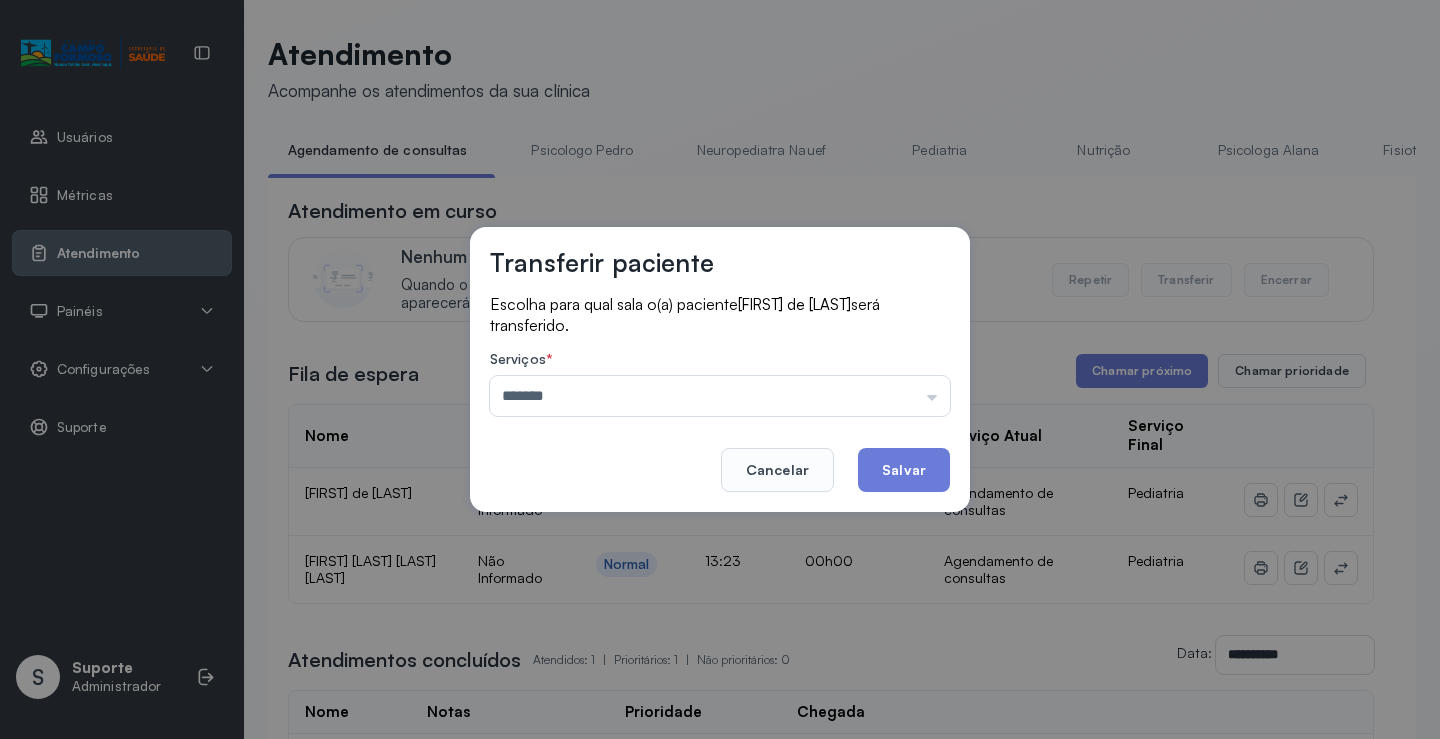 drag, startPoint x: 638, startPoint y: 523, endPoint x: 860, endPoint y: 479, distance: 226.31836 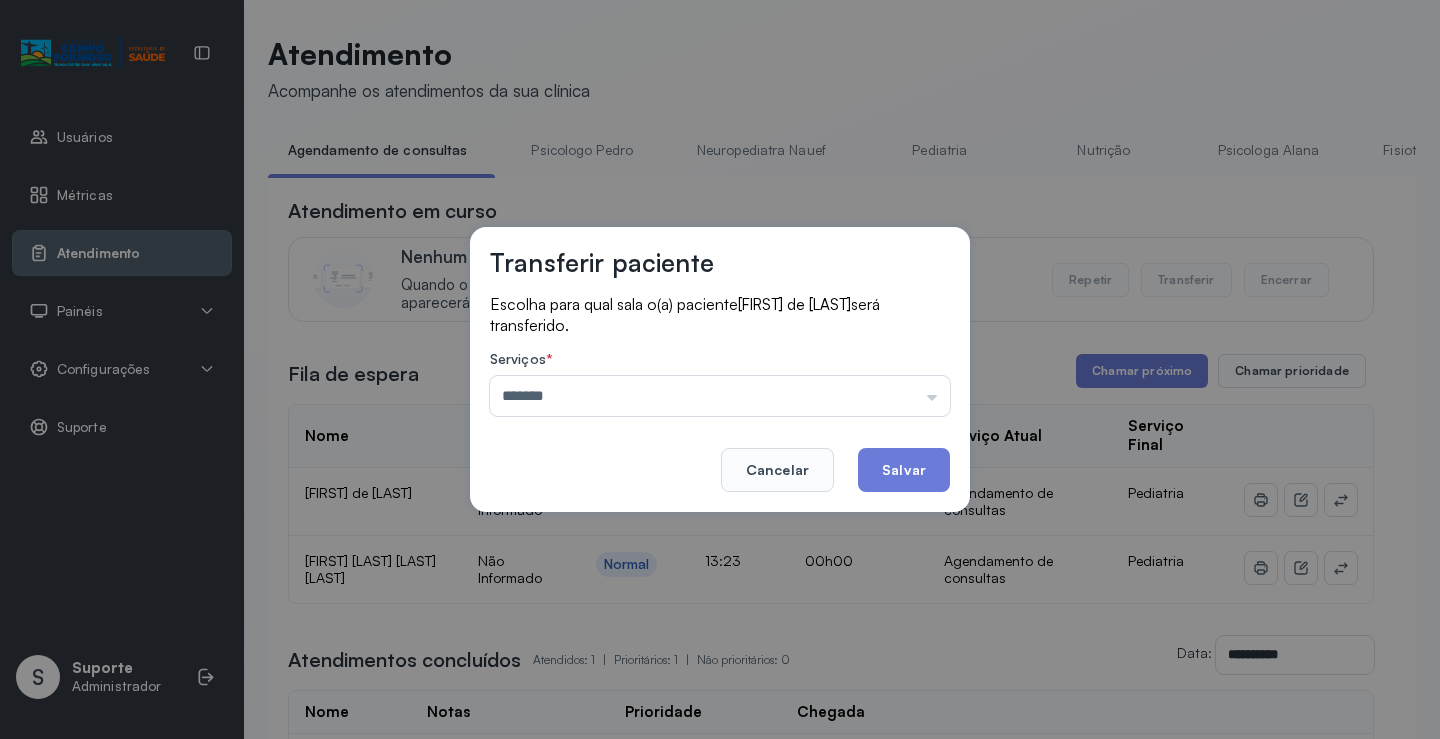click on "Transferir paciente Escolha para qual sala o(a) paciente  HEITOR DE JESUS PAULA  será transferido.  Serviços  *  ******* Psicologo Pedro Neuropediatra Nauef Pediatria Nutrição Psicologa Alana Fisioterapeuta Janusia Coordenadora Solange Consultório 2 Assistente Social Triagem Psiquiatra Fisioterapeuta Francyne Fisioterapeuta Morgana Neuropediatra João Cancelar Salvar" at bounding box center (720, 369) 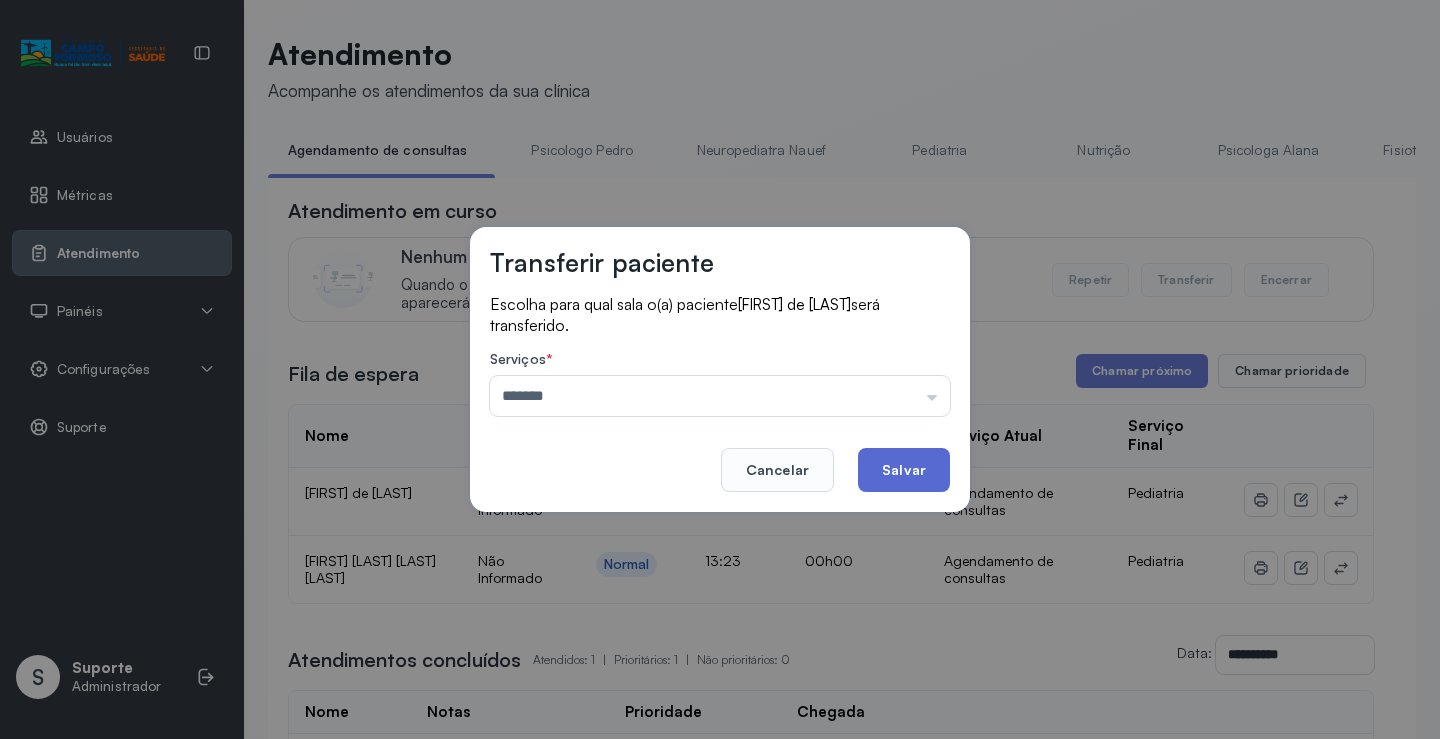 click on "Salvar" 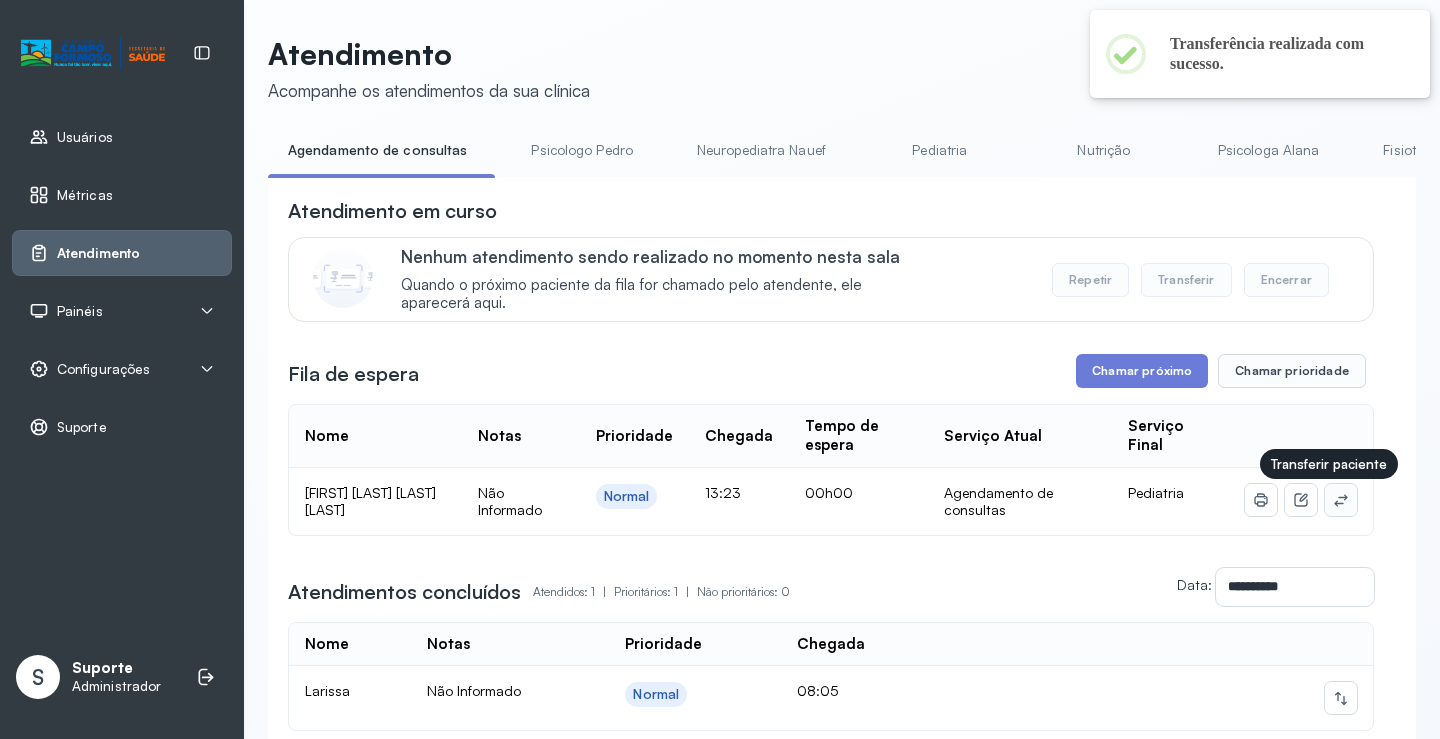 click 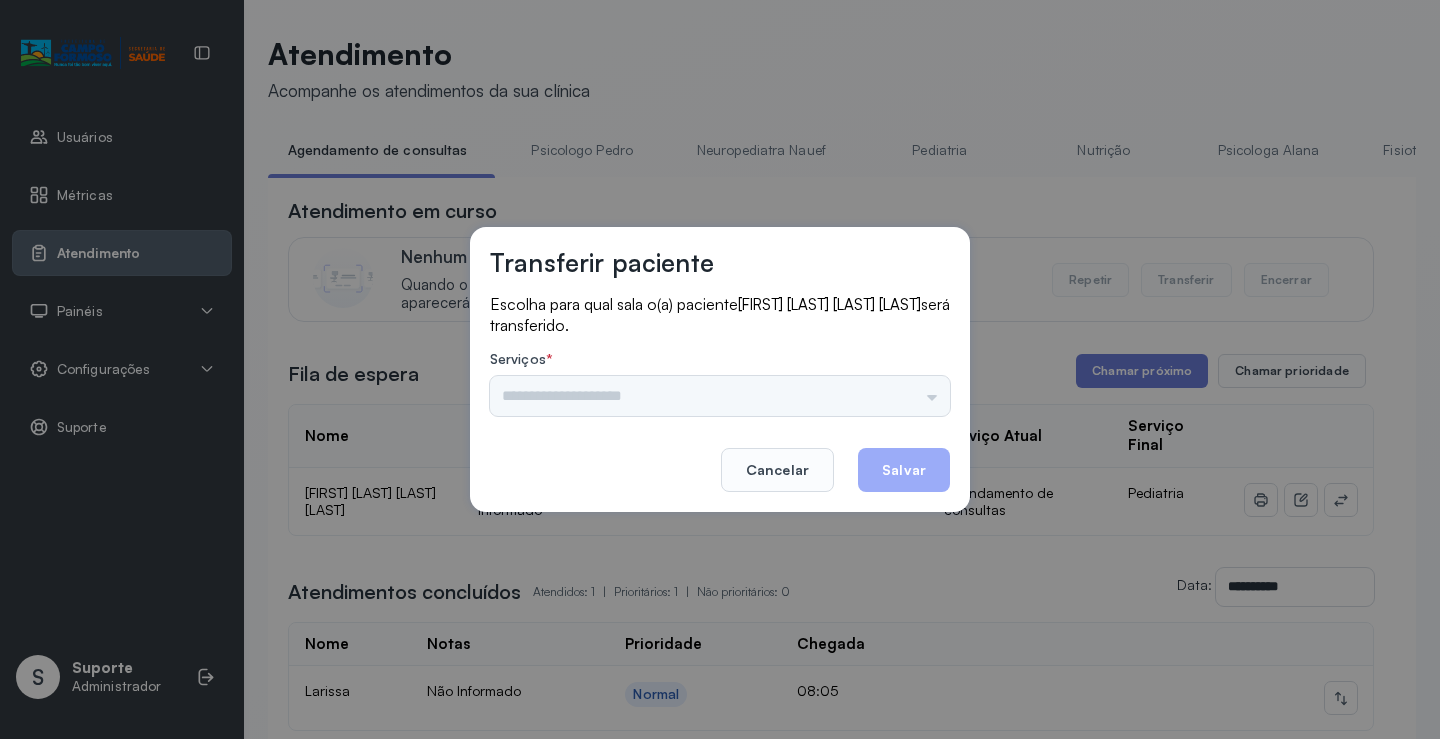 drag, startPoint x: 870, startPoint y: 401, endPoint x: 934, endPoint y: 376, distance: 68.70953 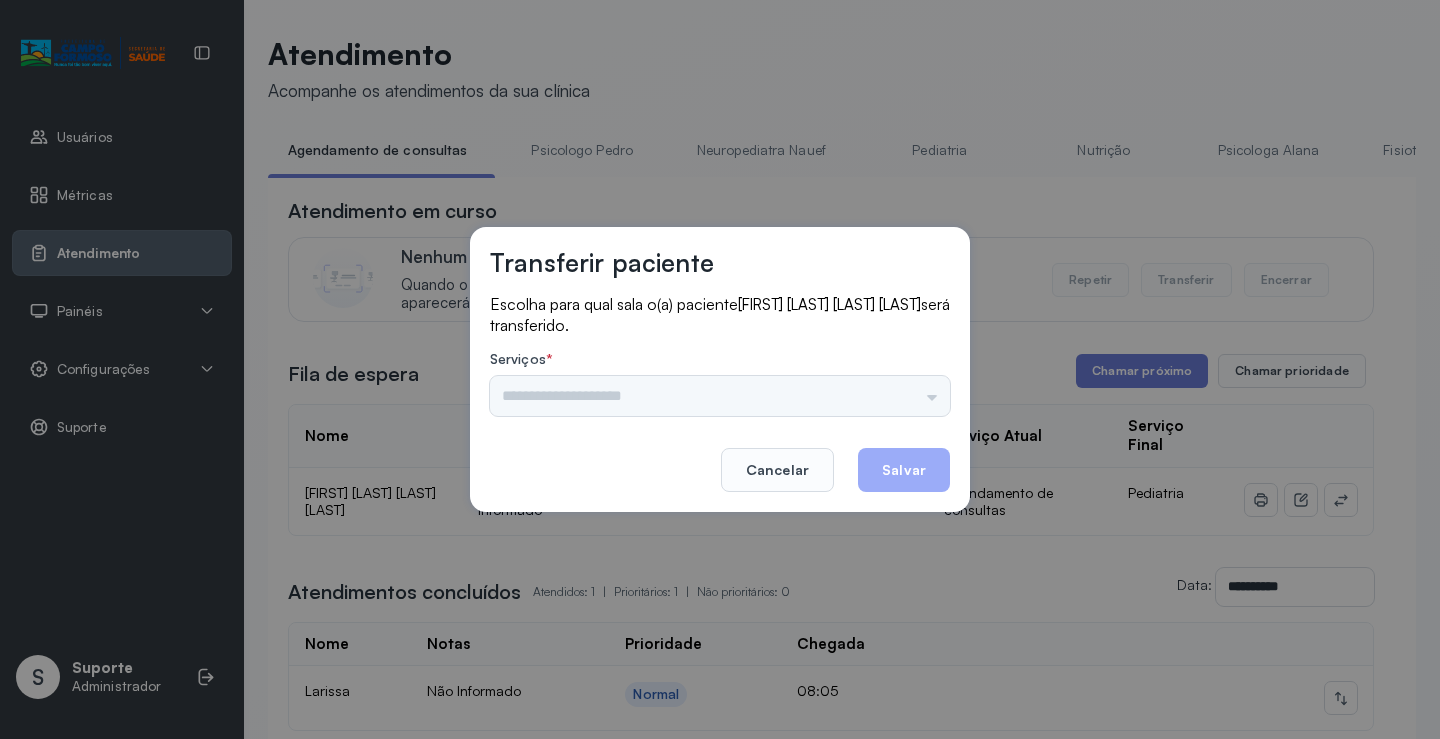 click on "Psicologo Pedro Neuropediatra Nauef Pediatria Nutrição Psicologa Alana Fisioterapeuta Janusia Coordenadora Solange Consultório 2 Assistente Social Triagem Psiquiatra Fisioterapeuta Francyne Fisioterapeuta Morgana Neuropediatra João" at bounding box center [720, 396] 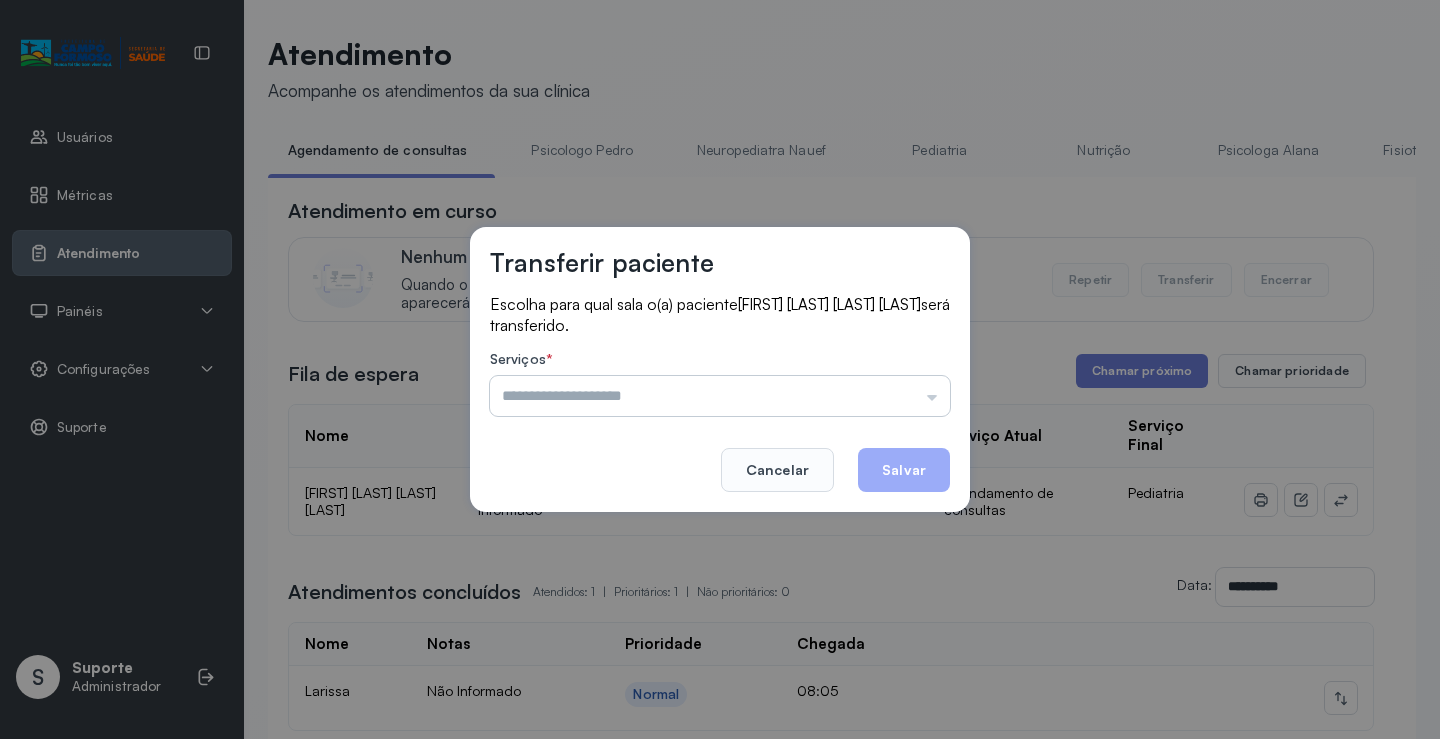 click at bounding box center [720, 396] 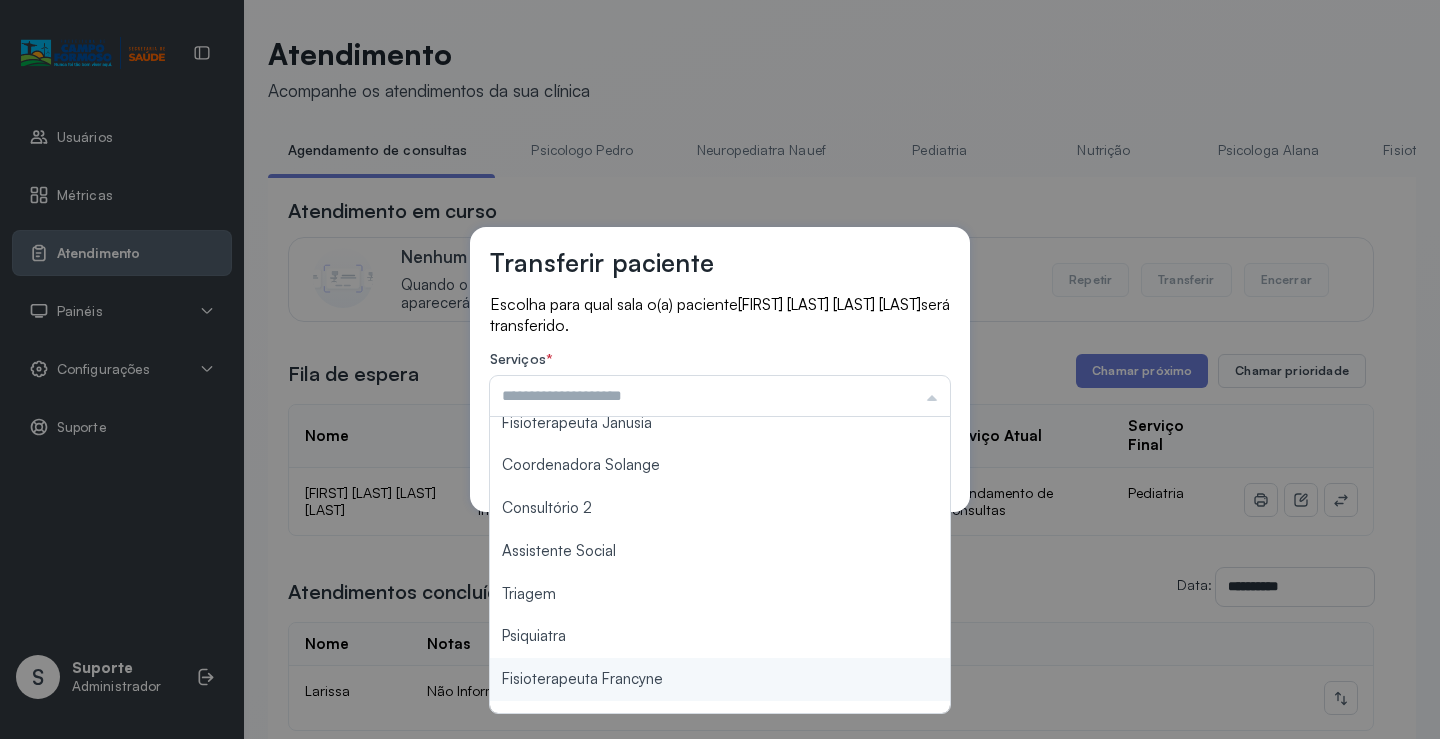 scroll, scrollTop: 303, scrollLeft: 0, axis: vertical 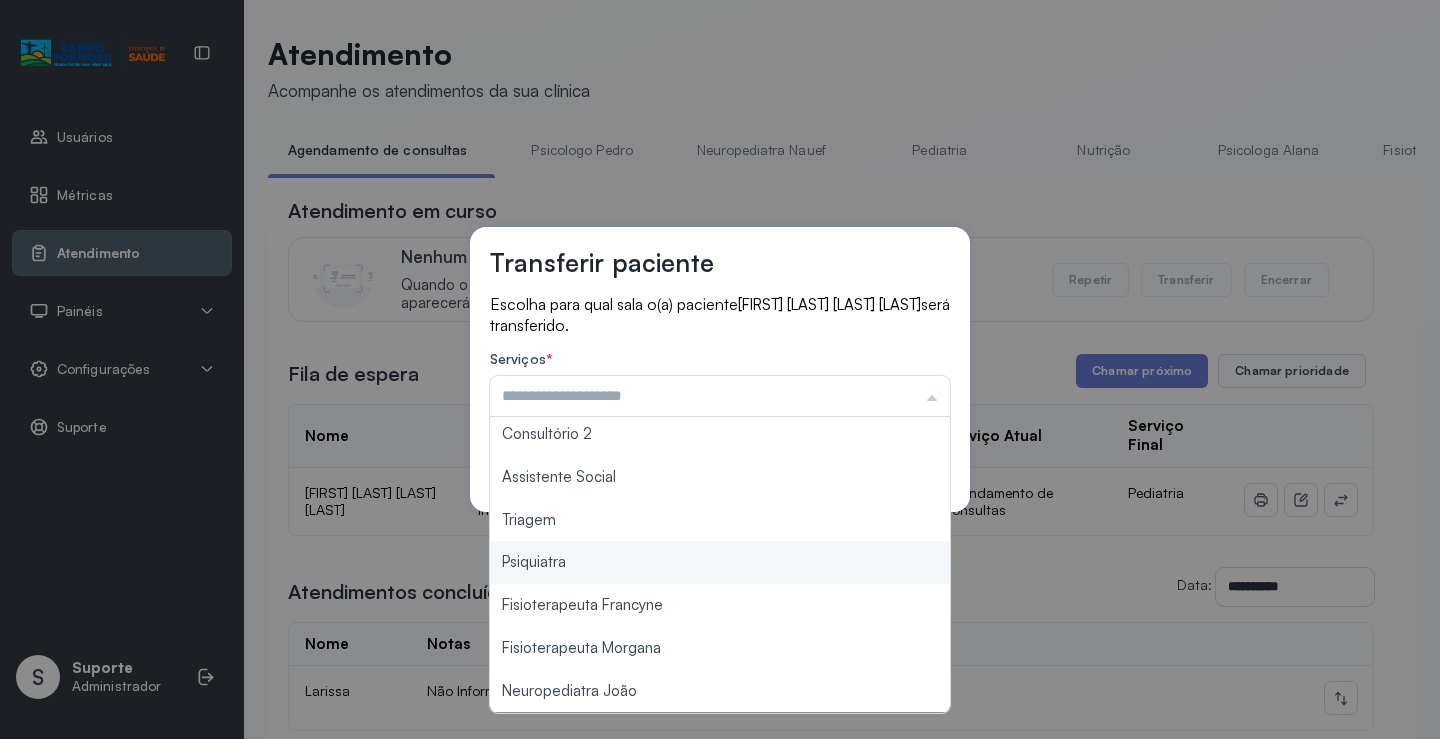 type on "*******" 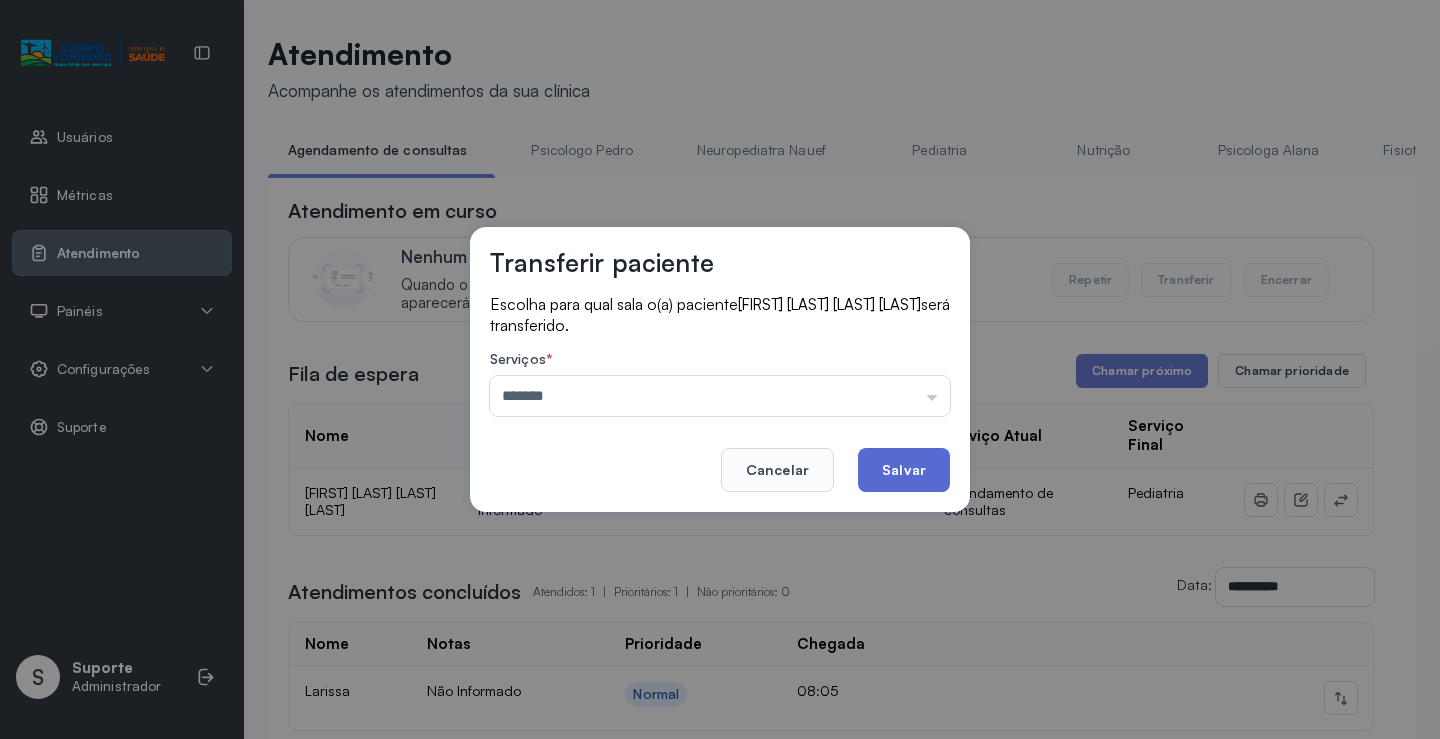 drag, startPoint x: 578, startPoint y: 523, endPoint x: 912, endPoint y: 455, distance: 340.85187 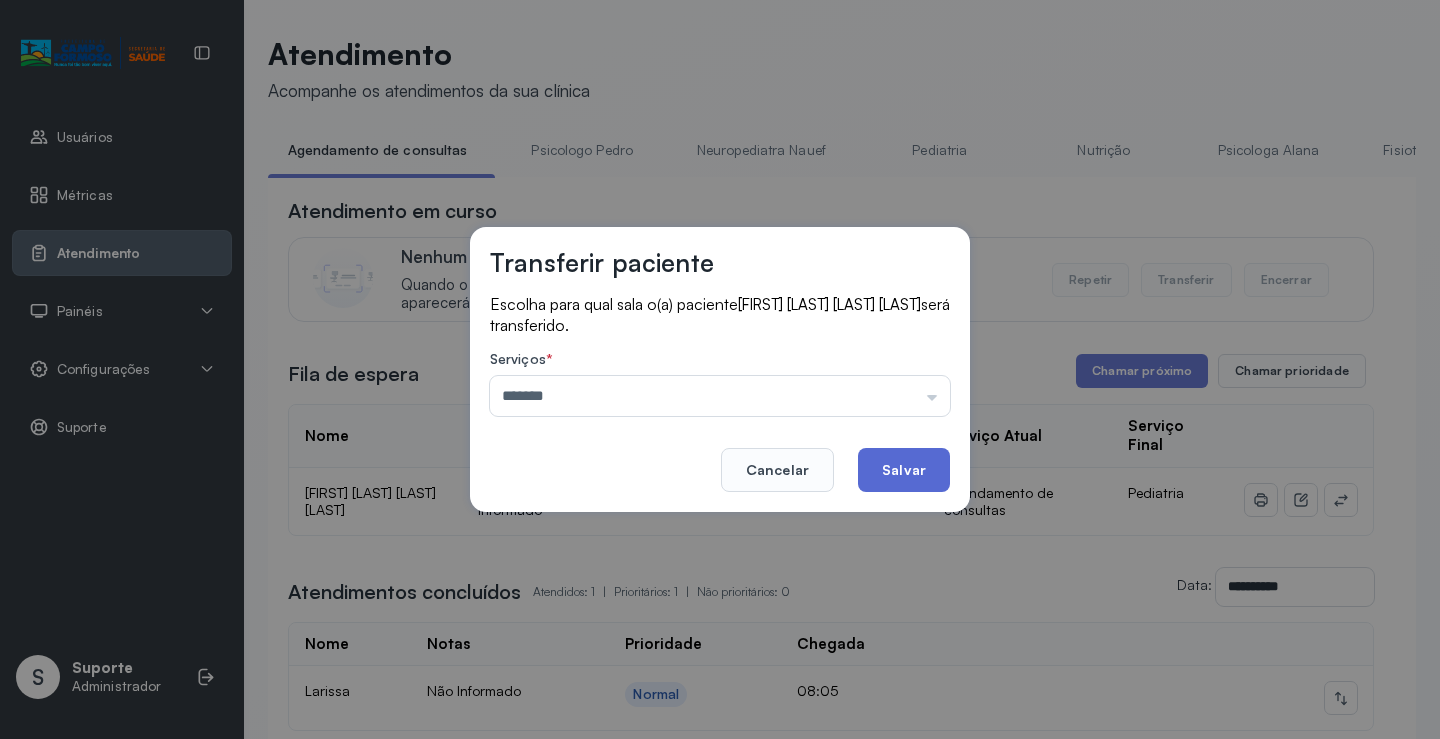 click on "Transferir paciente Escolha para qual sala o(a) paciente  BRUNA LUIZA SILVA DANIEL DOS SANTOS  será transferido.  Serviços  *  ******* Psicologo Pedro Neuropediatra Nauef Pediatria Nutrição Psicologa Alana Fisioterapeuta Janusia Coordenadora Solange Consultório 2 Assistente Social Triagem Psiquiatra Fisioterapeuta Francyne Fisioterapeuta Morgana Neuropediatra João Cancelar Salvar" at bounding box center [720, 369] 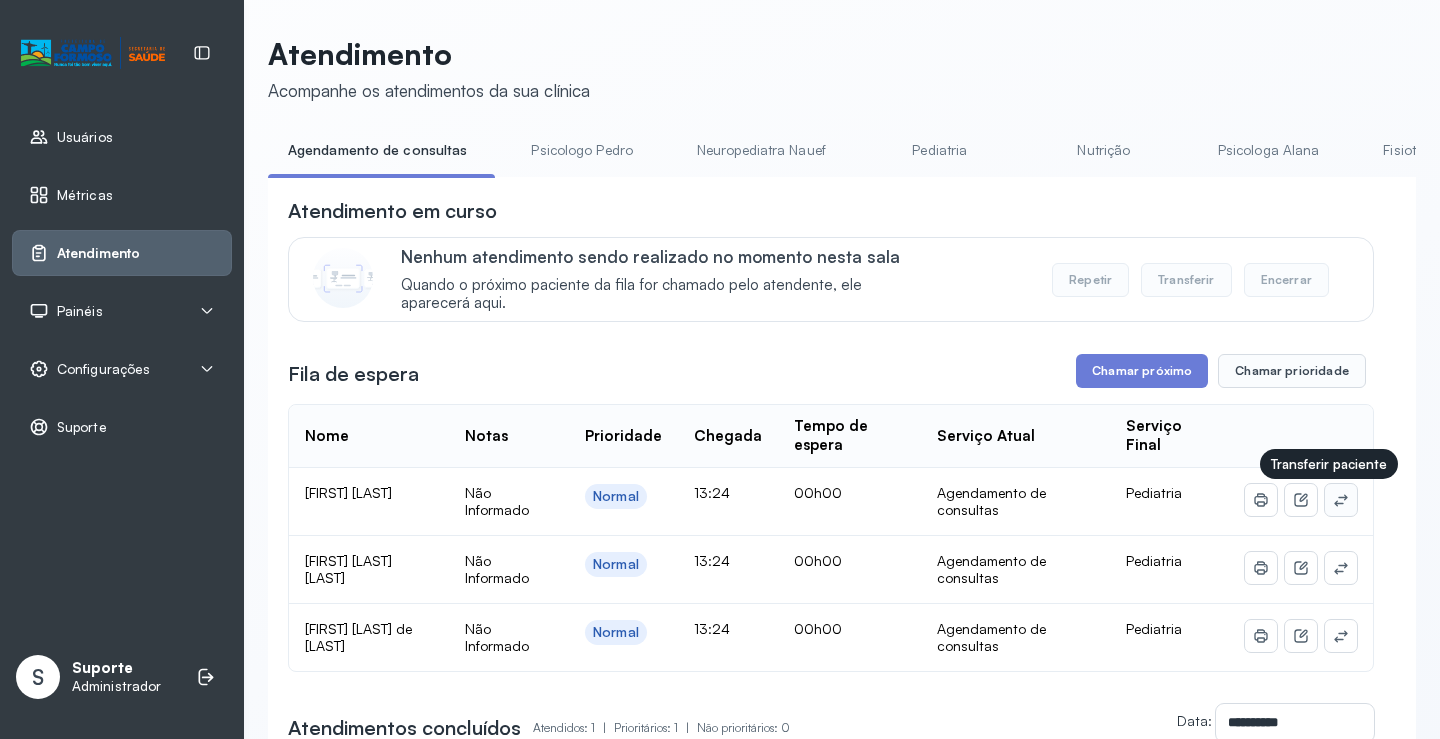 click 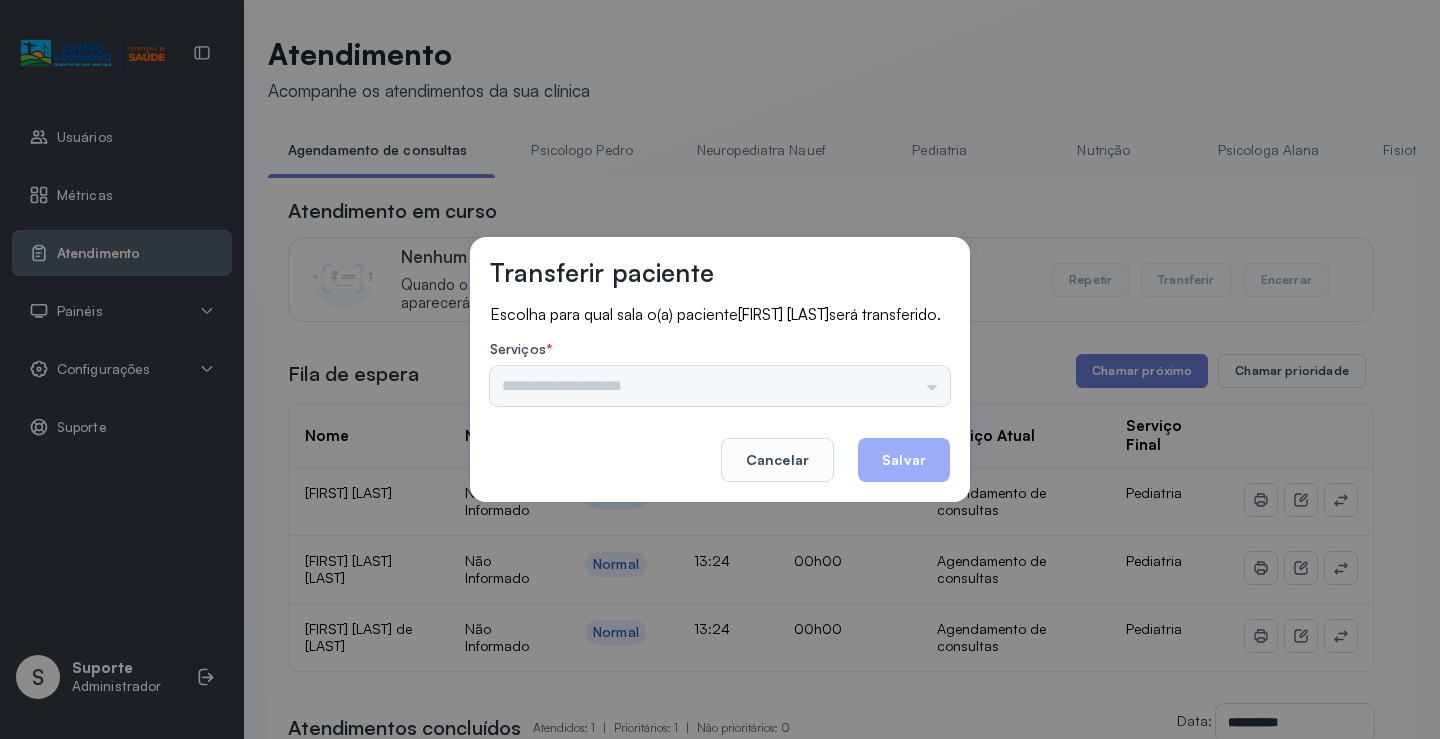 click on "Psicologo Pedro Neuropediatra Nauef Pediatria Nutrição Psicologa Alana Fisioterapeuta Janusia Coordenadora Solange Consultório 2 Assistente Social Triagem Psiquiatra Fisioterapeuta Francyne Fisioterapeuta Morgana Neuropediatra João" at bounding box center (720, 386) 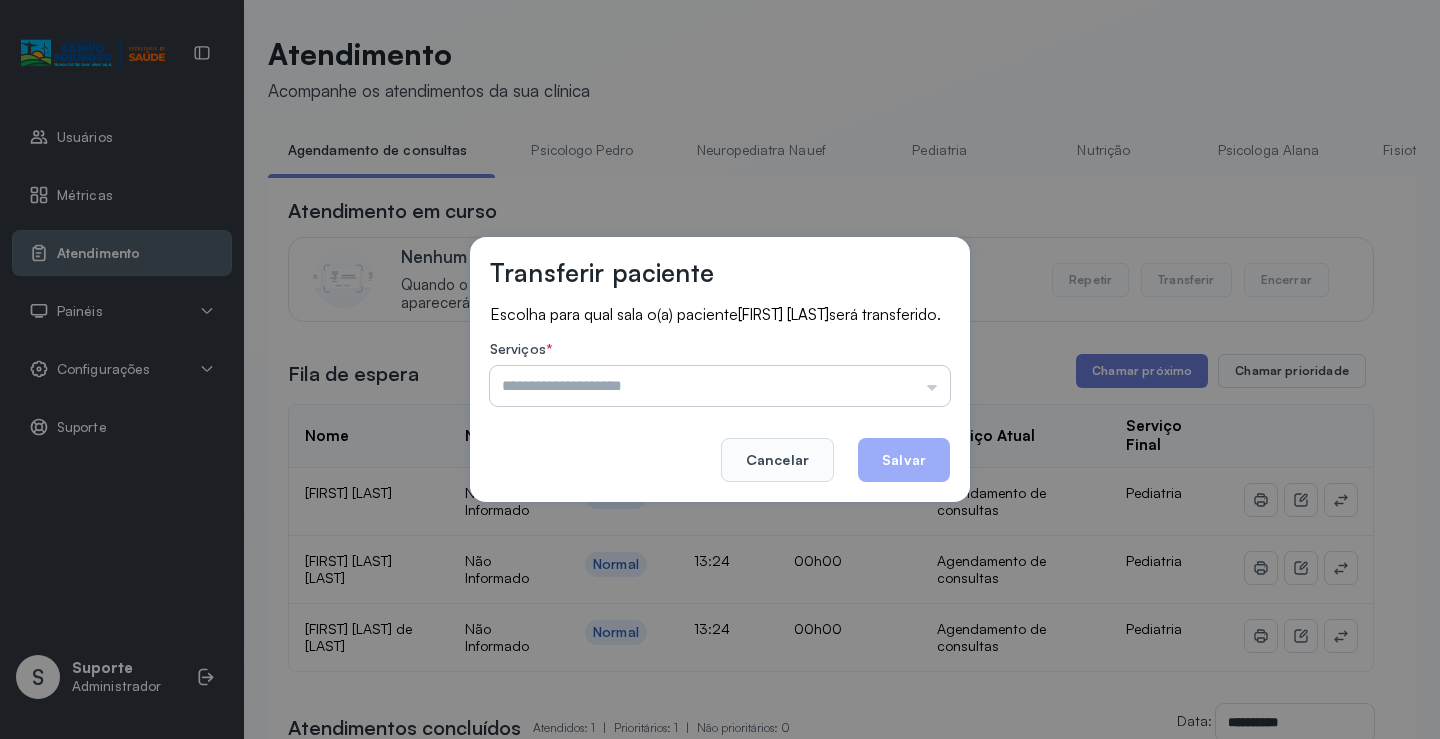 click at bounding box center [720, 386] 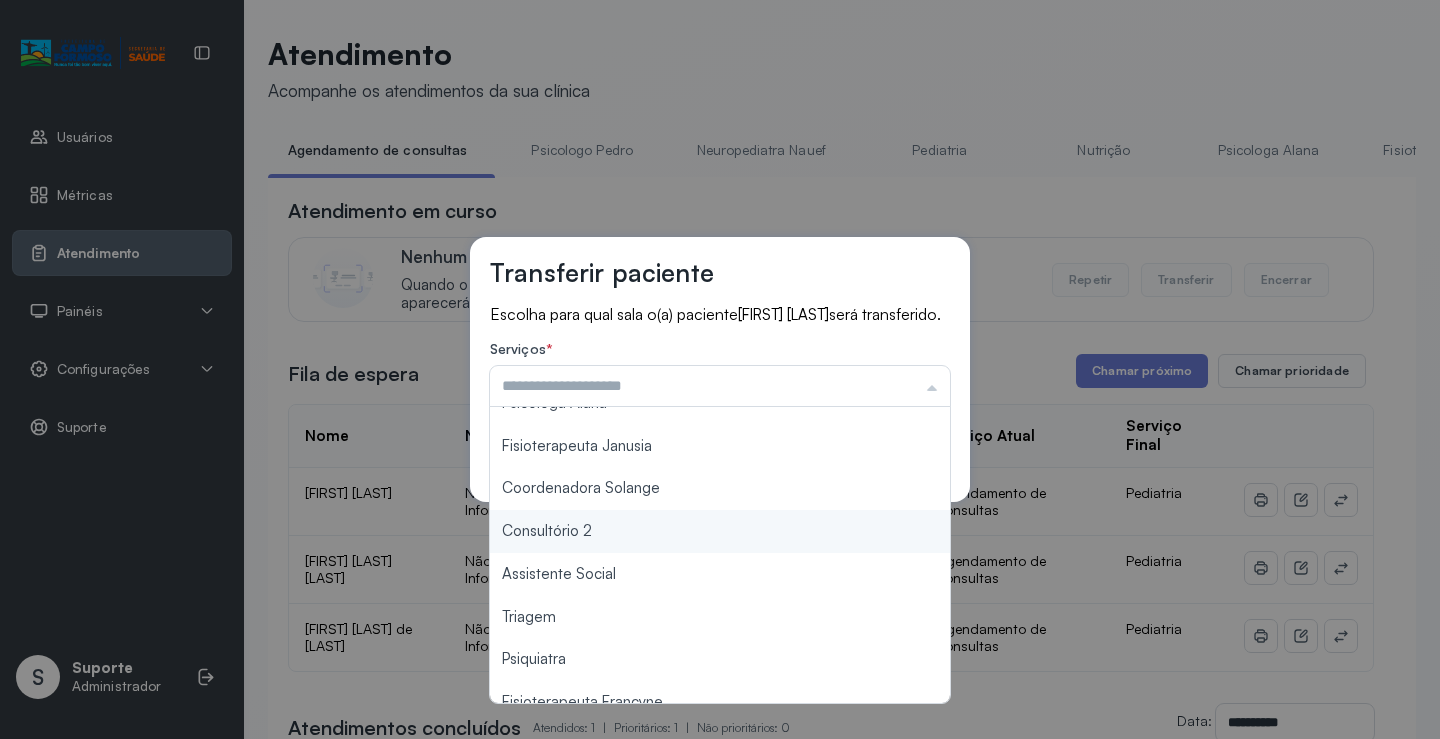 scroll, scrollTop: 303, scrollLeft: 0, axis: vertical 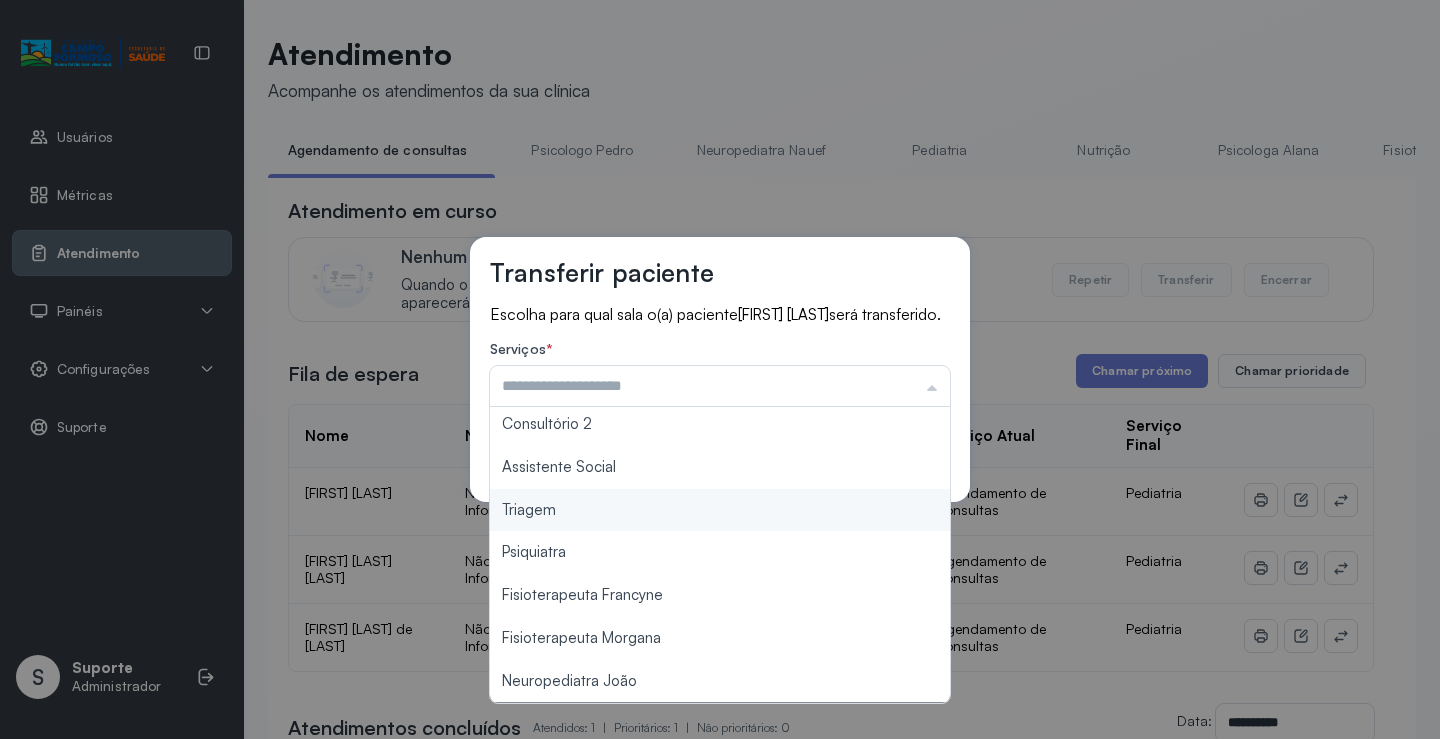 type on "*******" 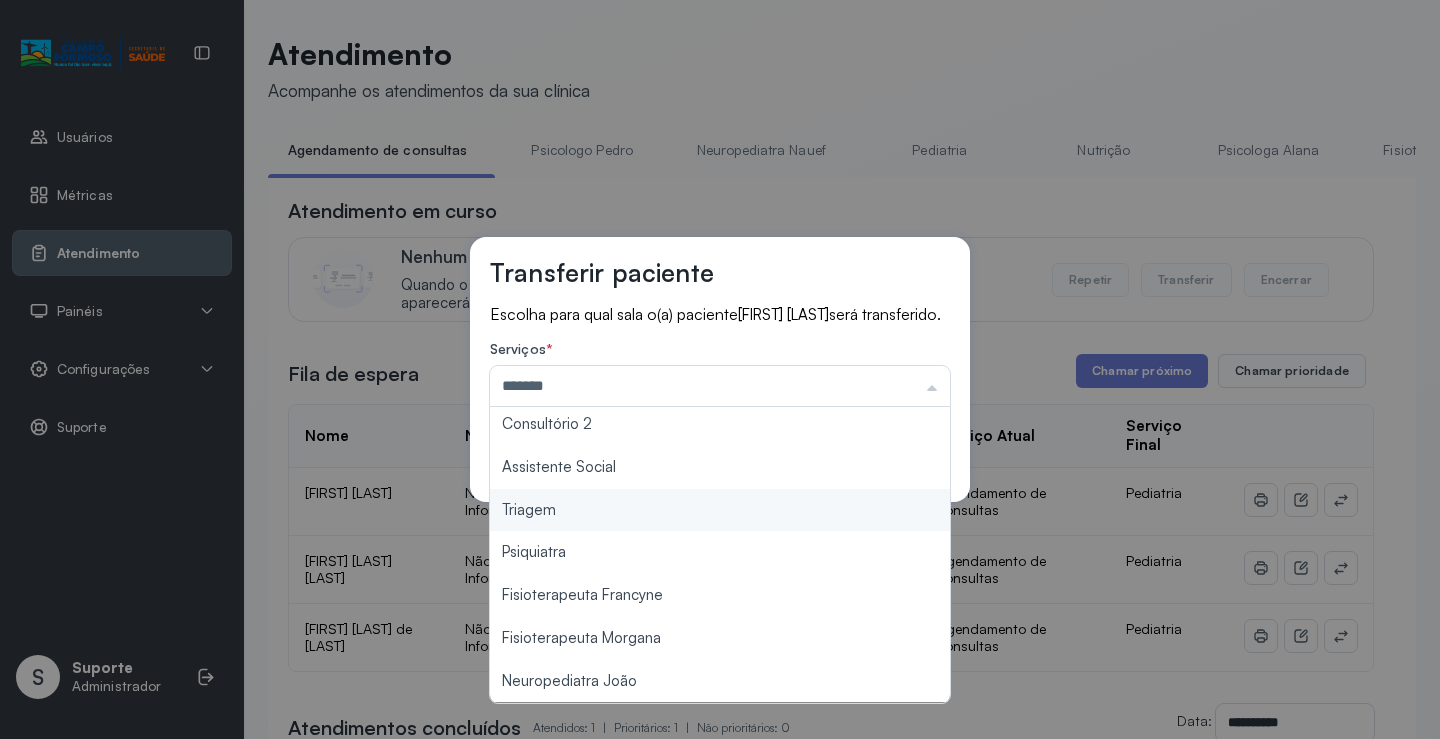 drag, startPoint x: 543, startPoint y: 518, endPoint x: 756, endPoint y: 511, distance: 213.11499 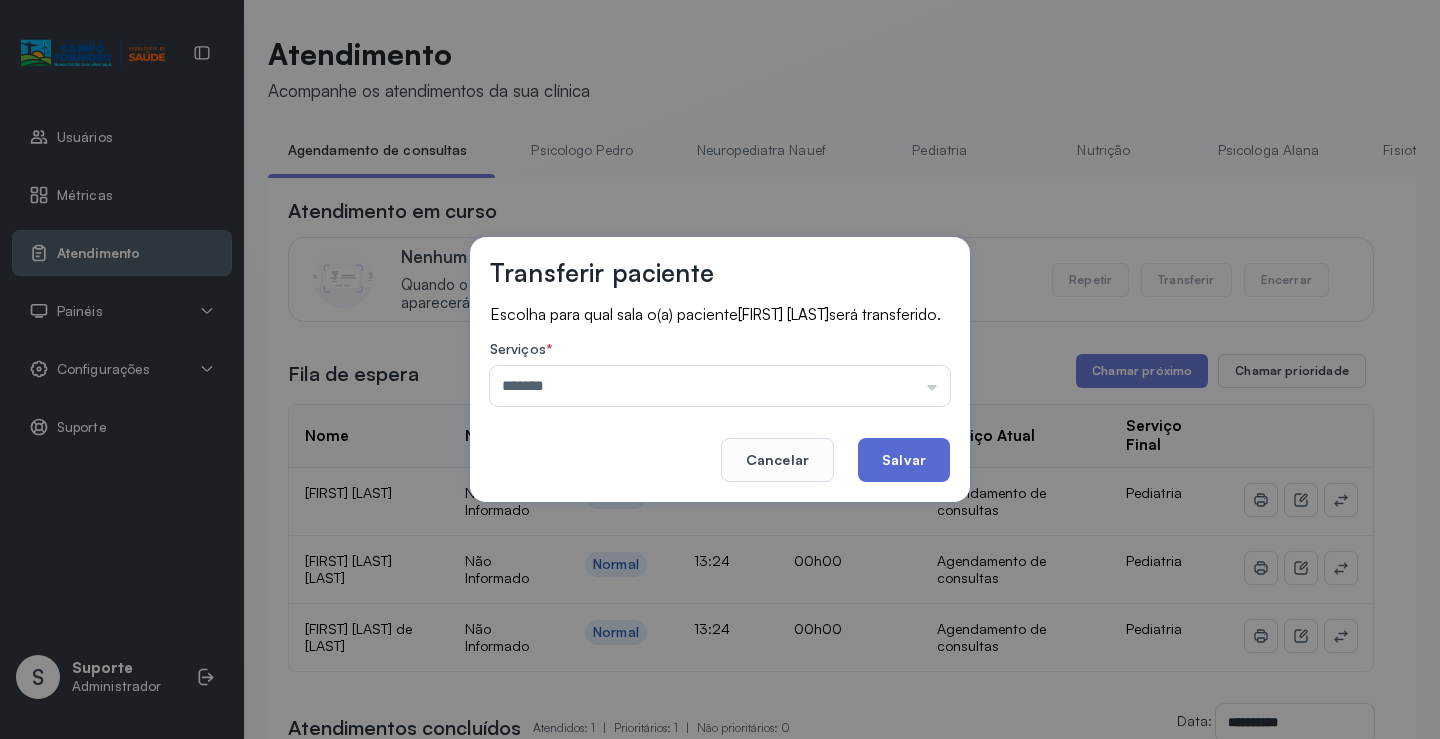 click on "Salvar" 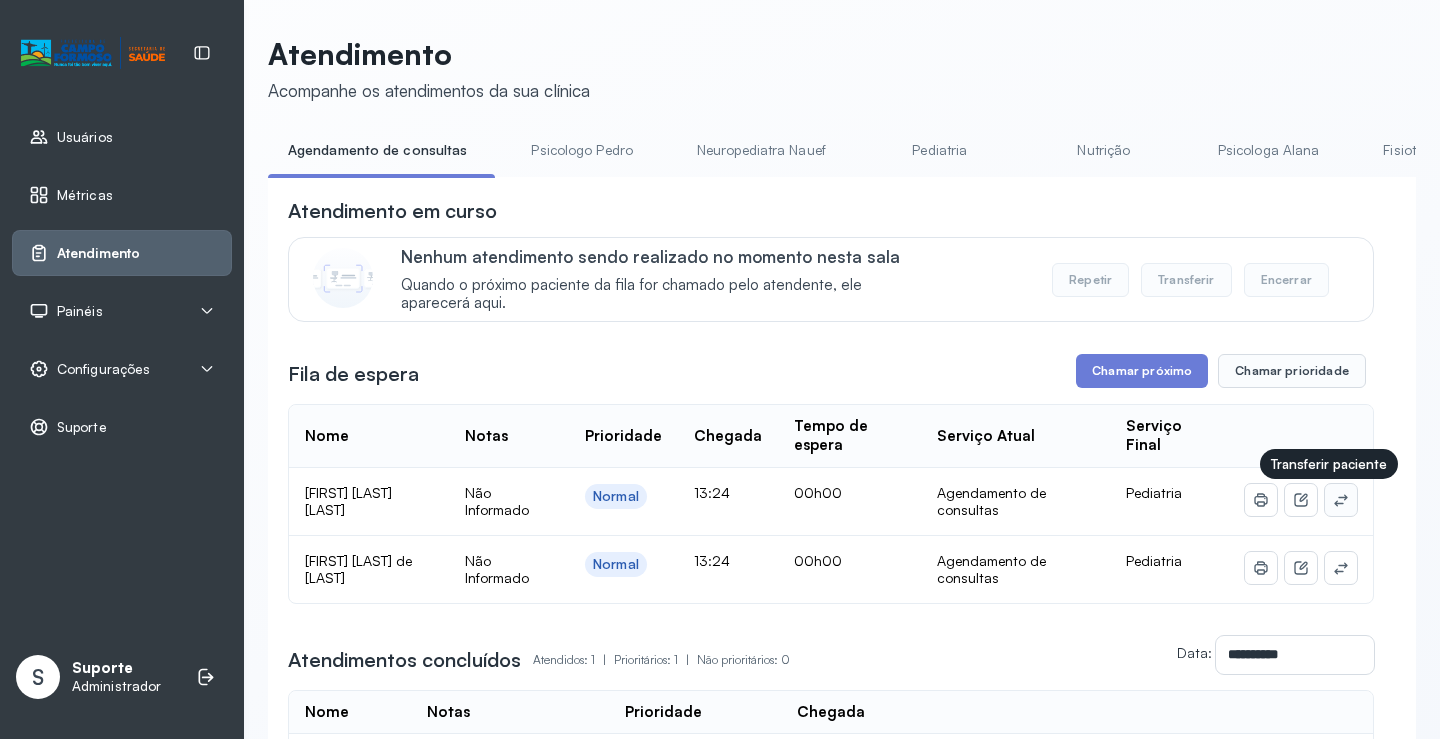 click 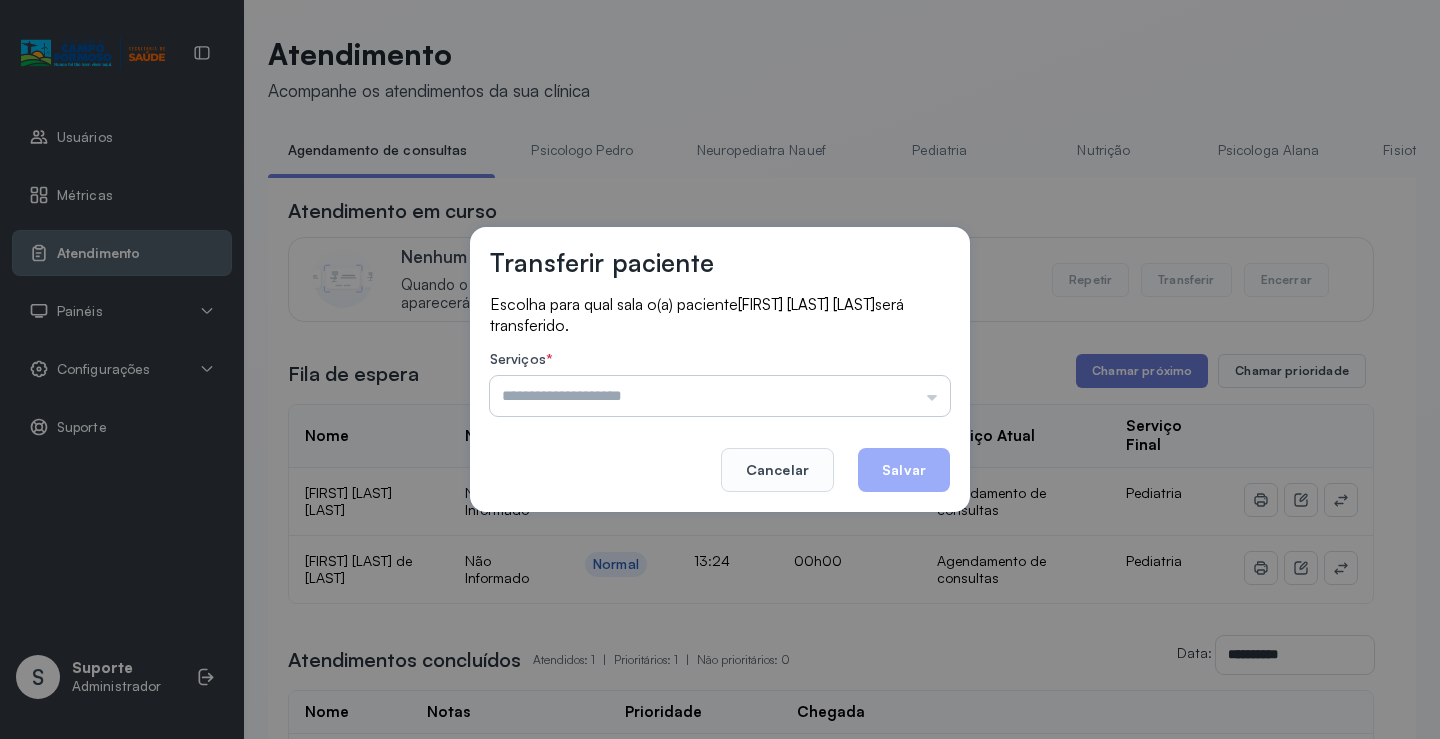 click at bounding box center (720, 396) 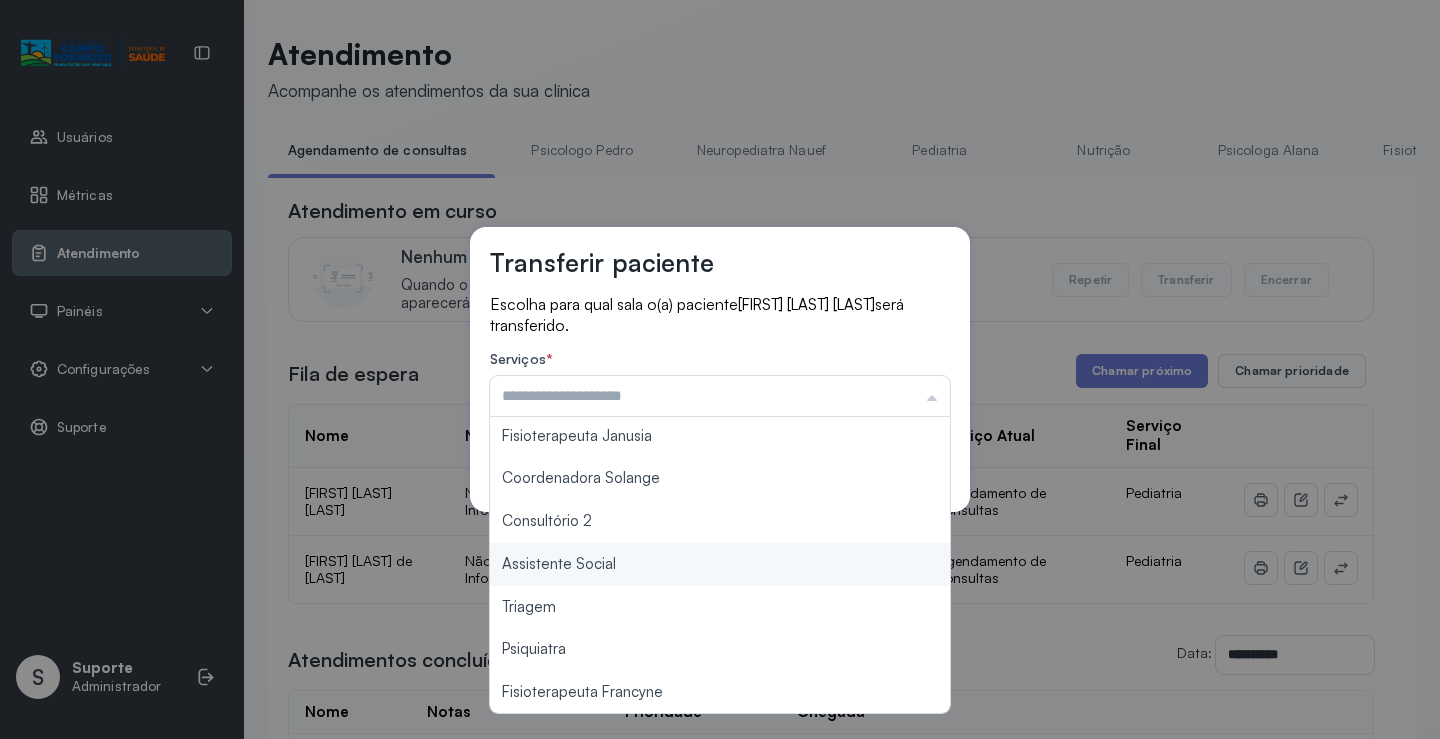 scroll, scrollTop: 300, scrollLeft: 0, axis: vertical 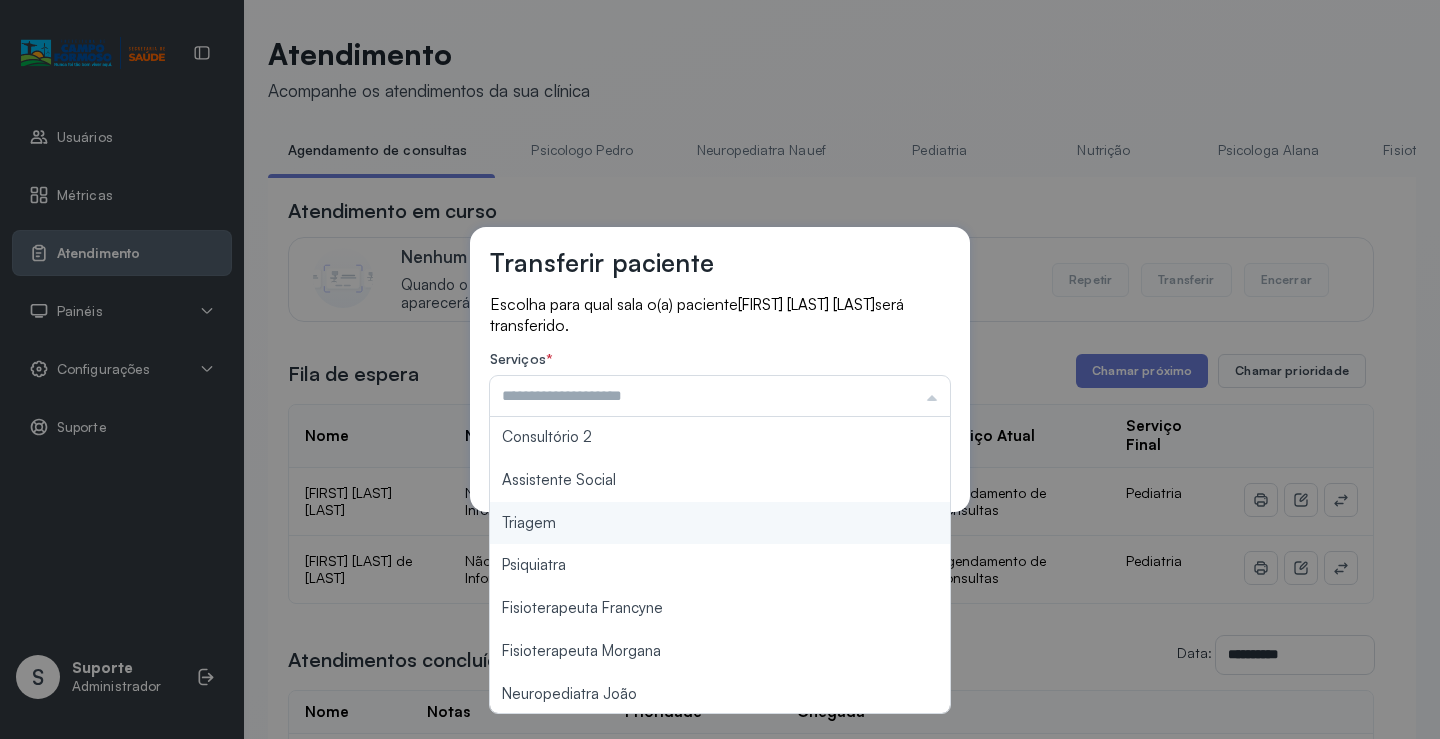 type on "*******" 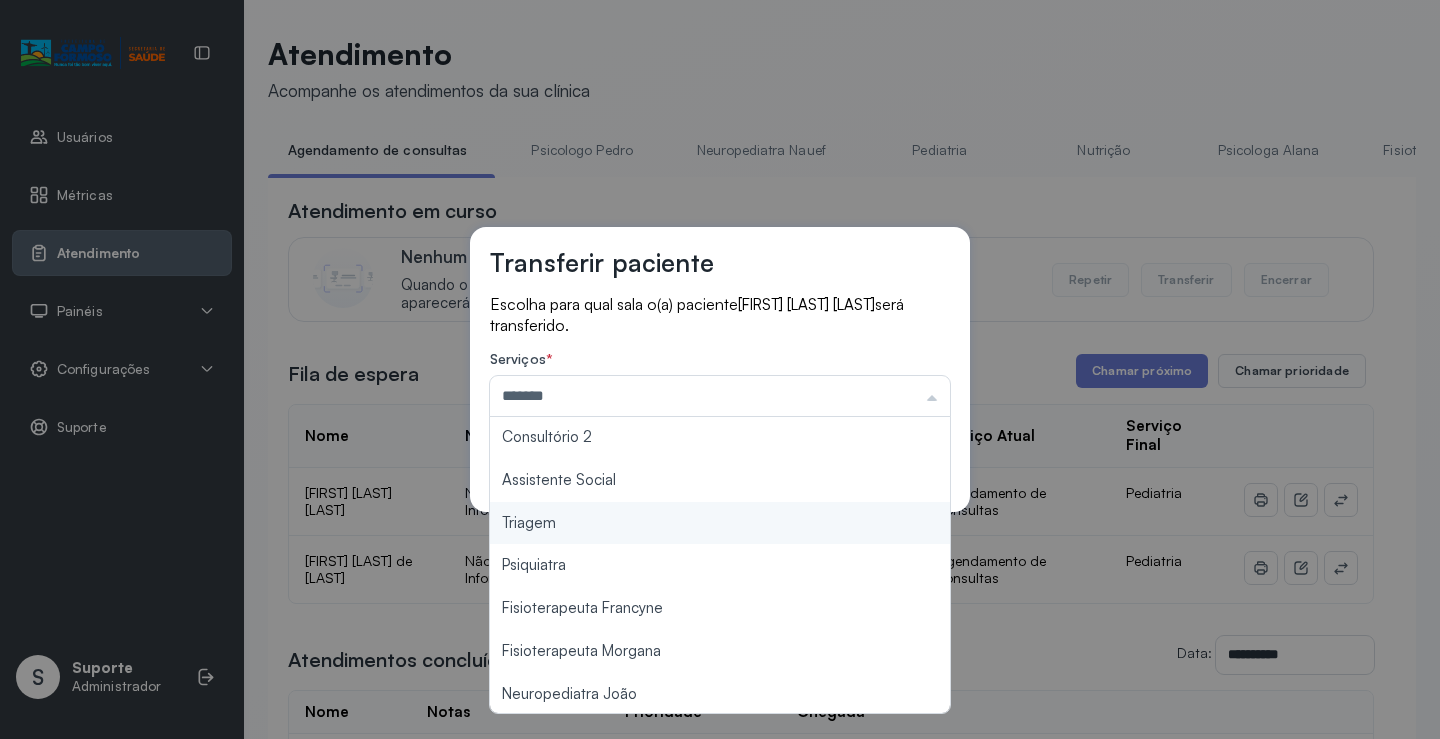 drag, startPoint x: 600, startPoint y: 525, endPoint x: 789, endPoint y: 486, distance: 192.98186 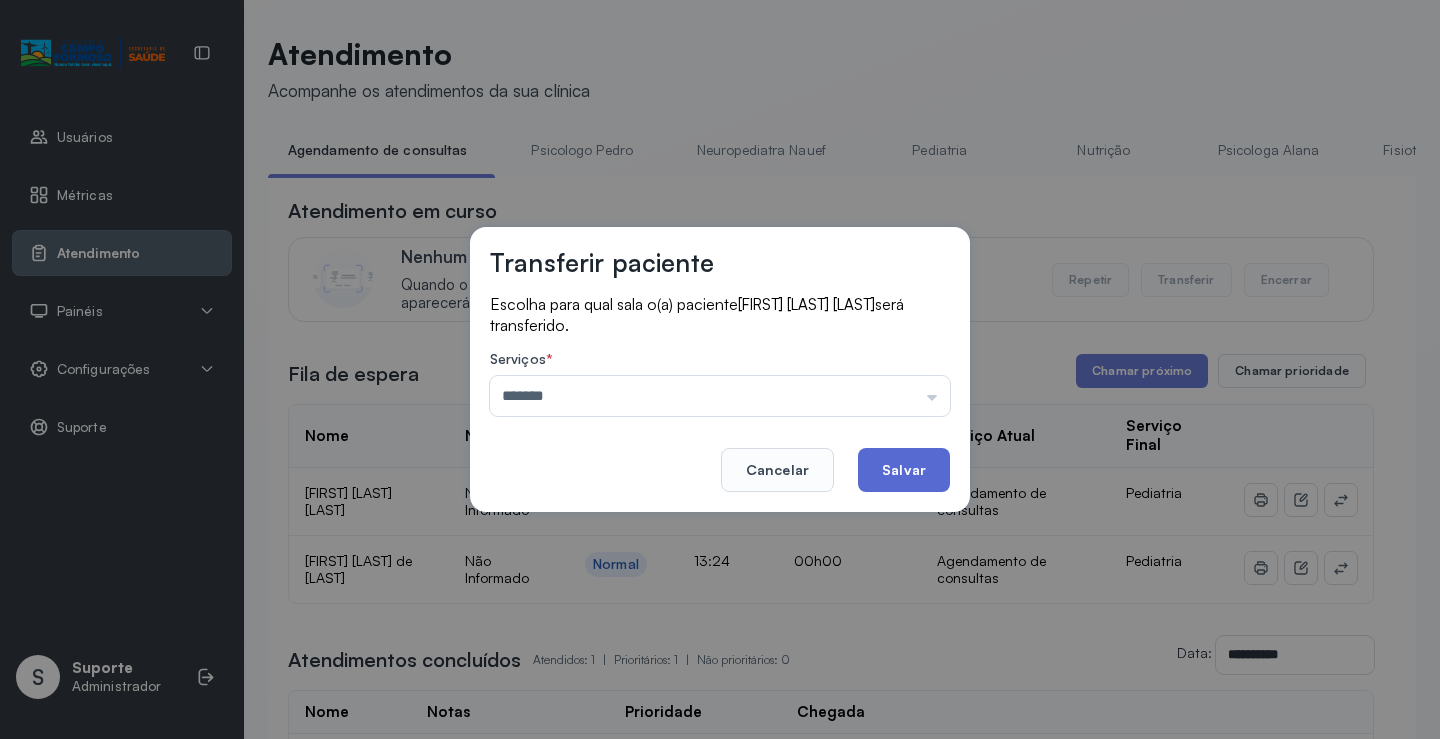 click on "Salvar" 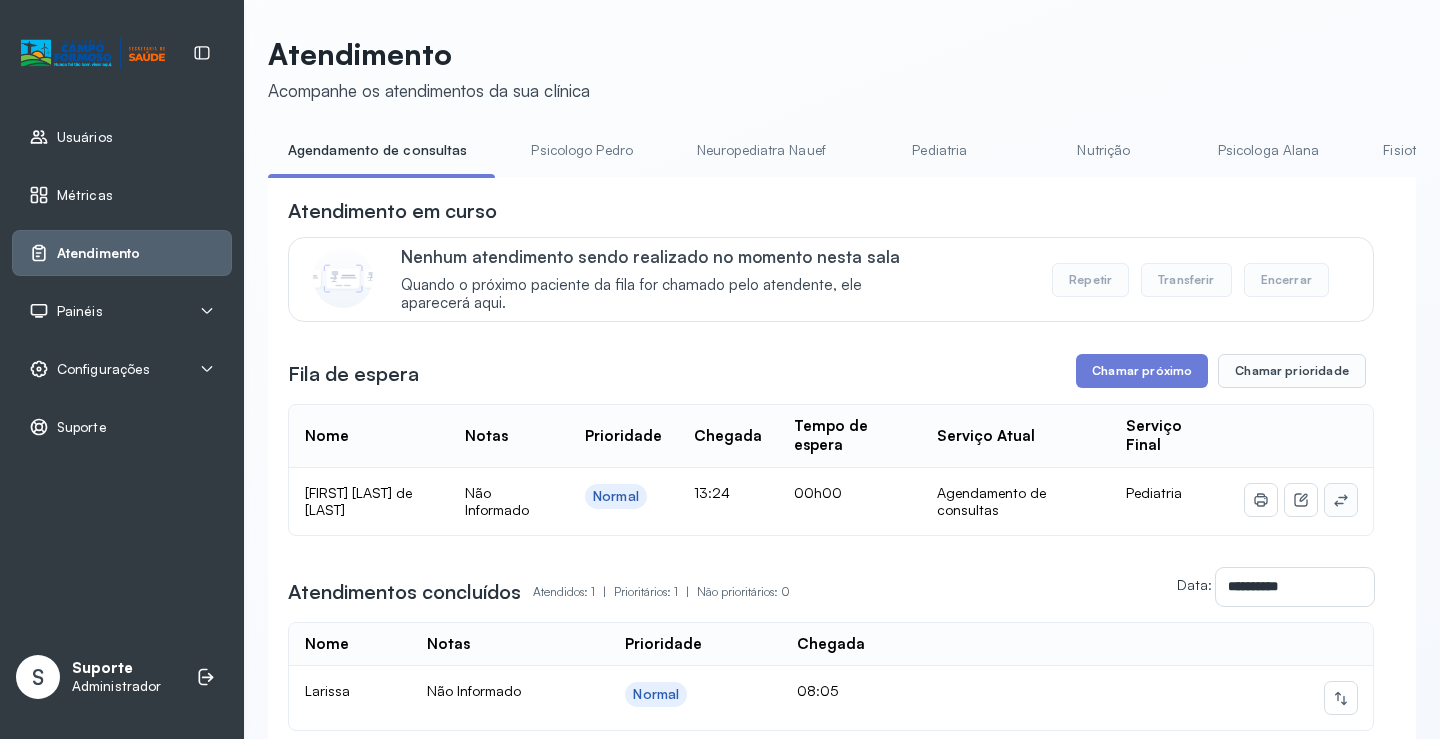 click 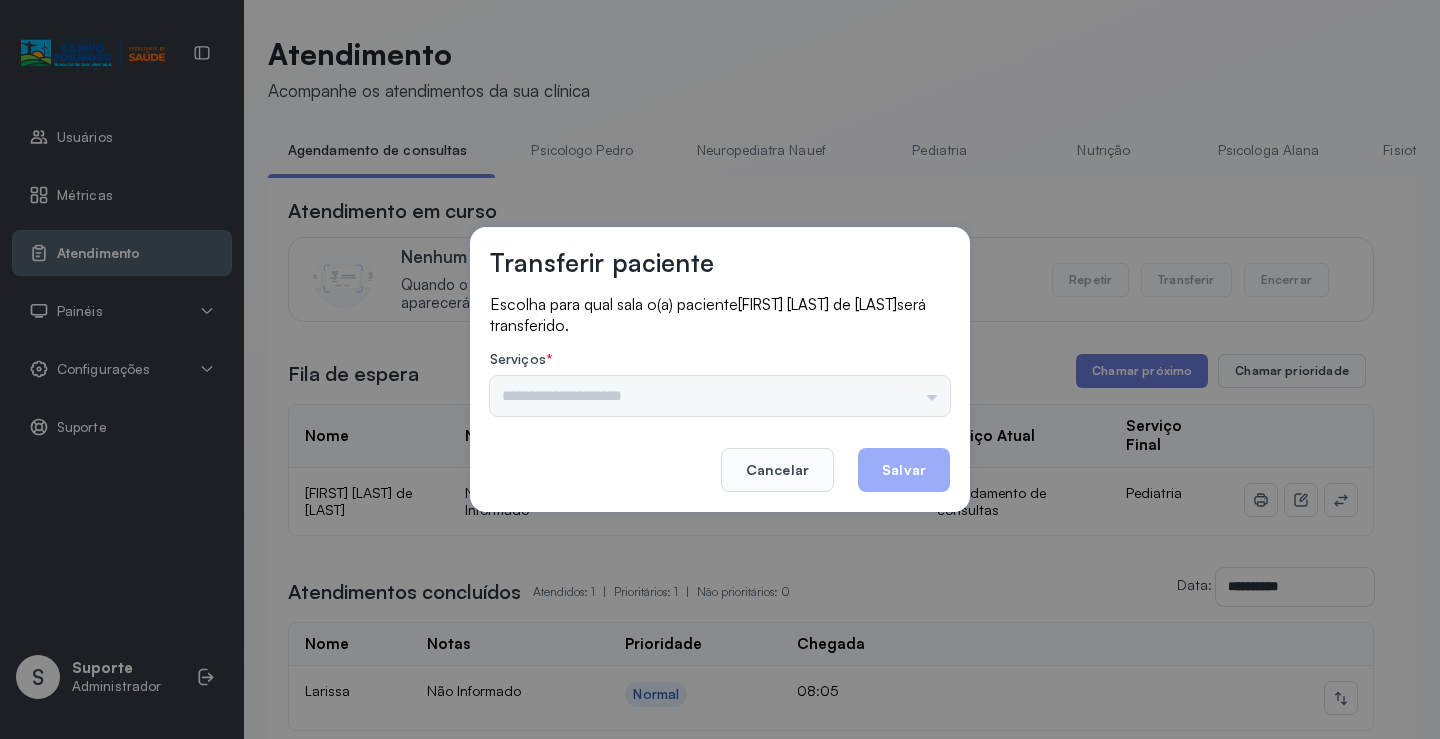 click on "Psicologo Pedro Neuropediatra Nauef Pediatria Nutrição Psicologa Alana Fisioterapeuta Janusia Coordenadora Solange Consultório 2 Assistente Social Triagem Psiquiatra Fisioterapeuta Francyne Fisioterapeuta Morgana Neuropediatra João" at bounding box center (720, 396) 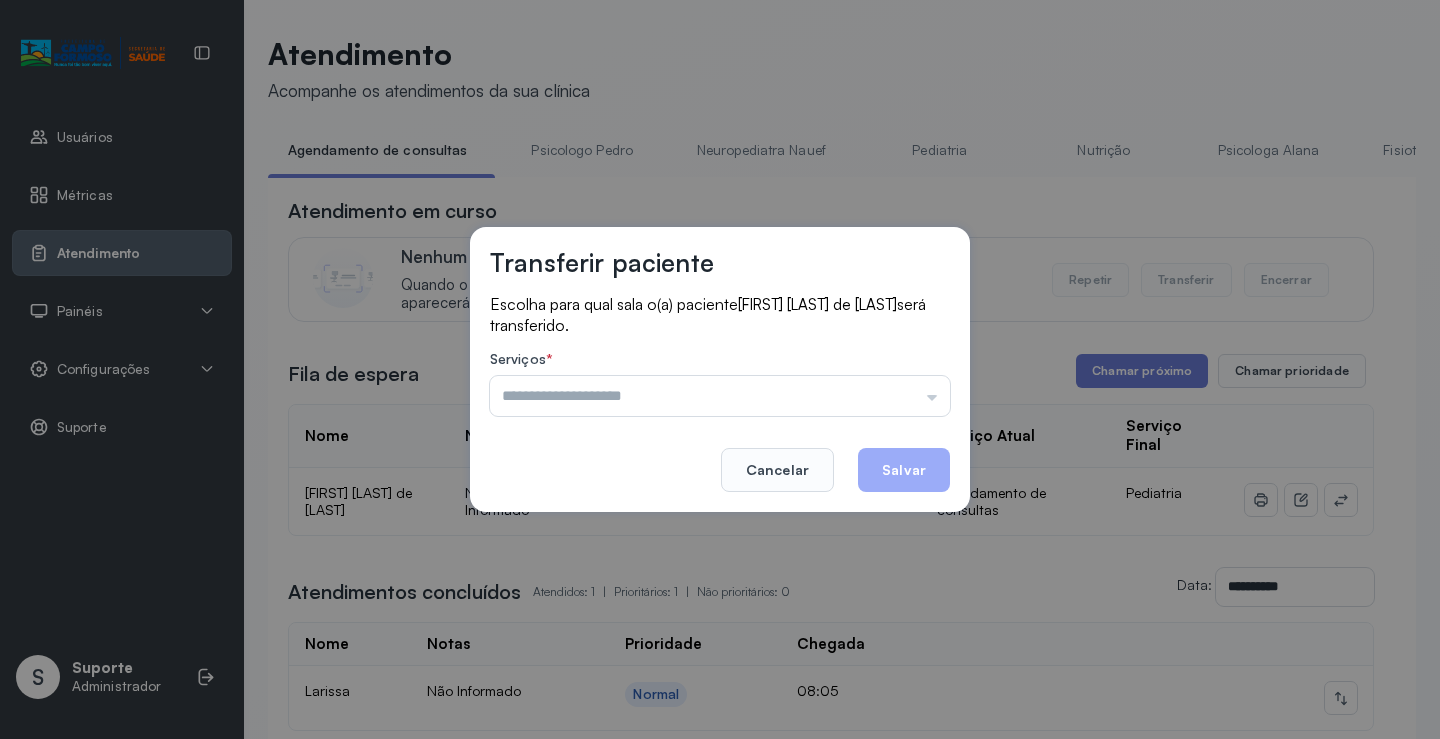 drag, startPoint x: 903, startPoint y: 391, endPoint x: 626, endPoint y: 431, distance: 279.8732 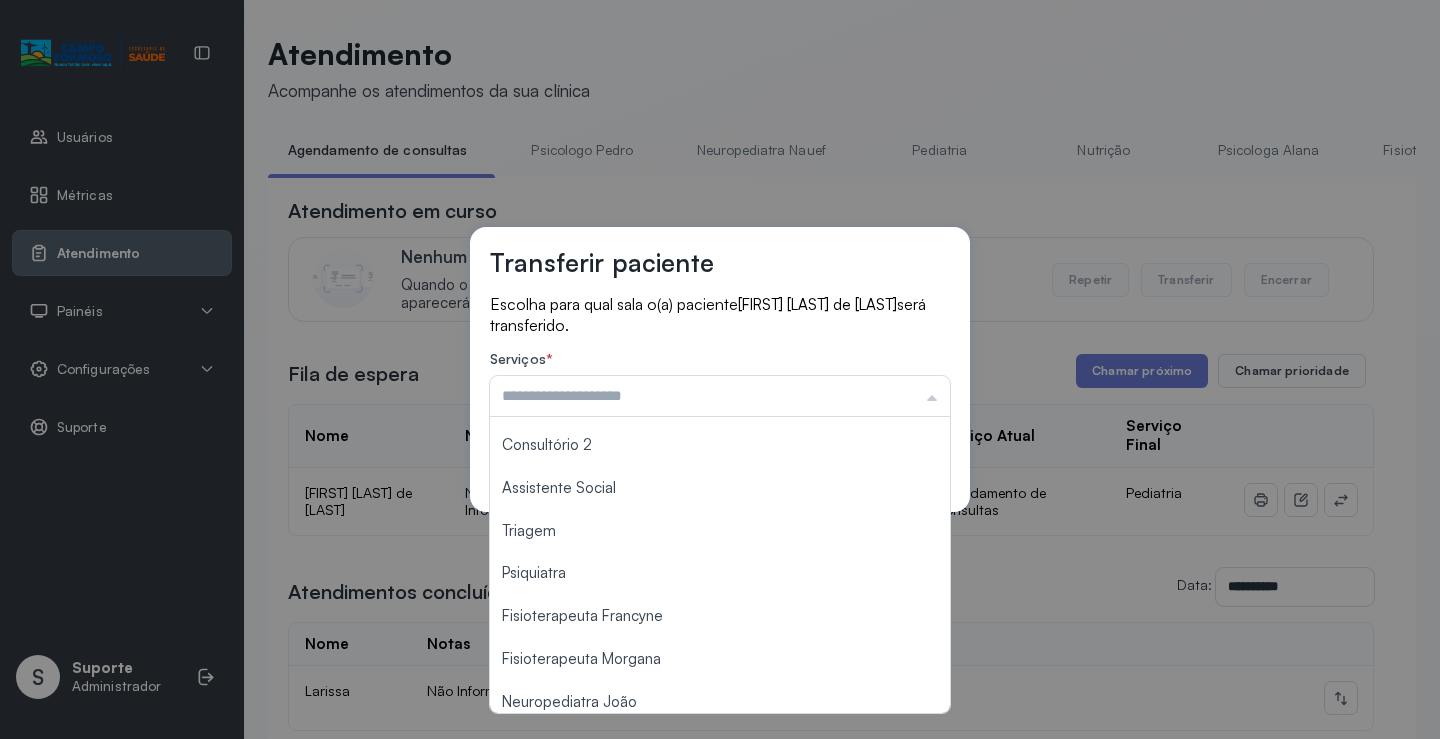 scroll, scrollTop: 303, scrollLeft: 0, axis: vertical 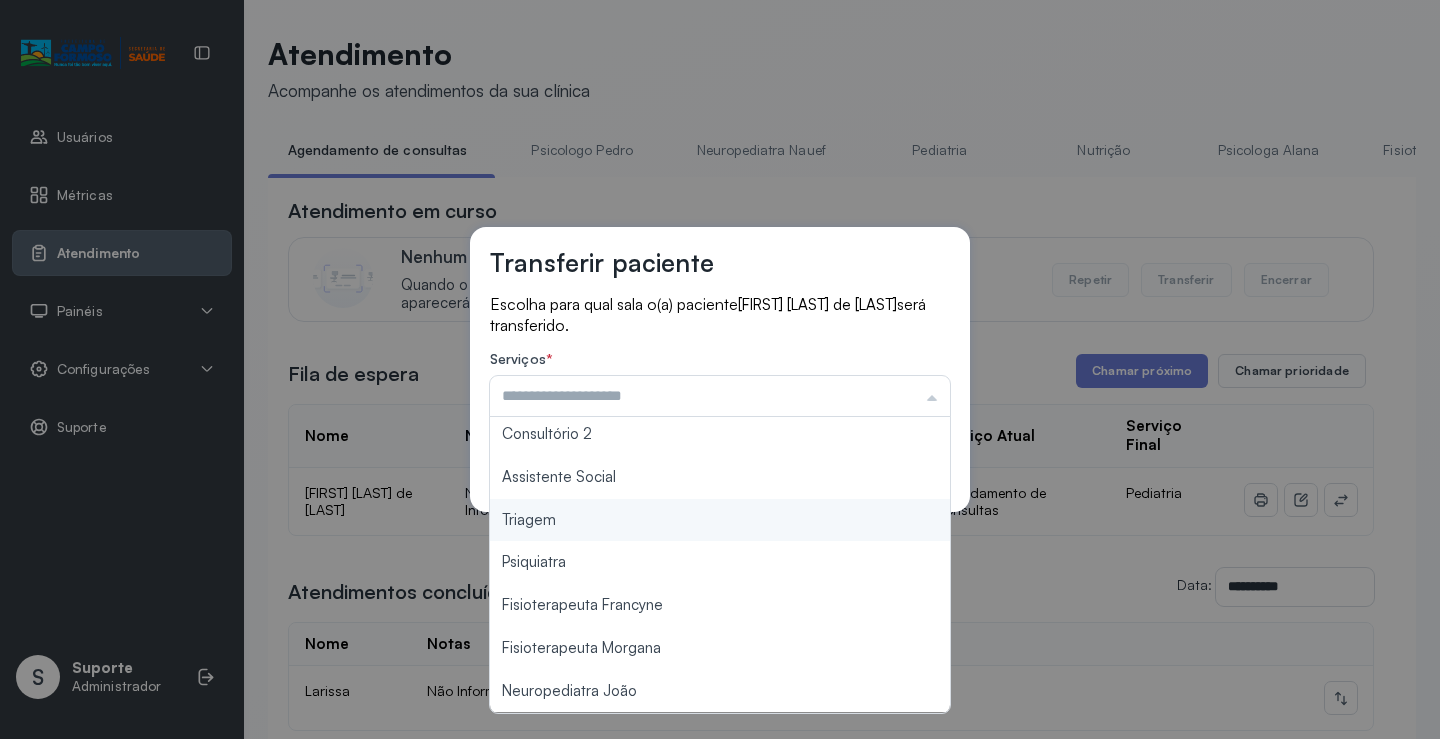 type on "*******" 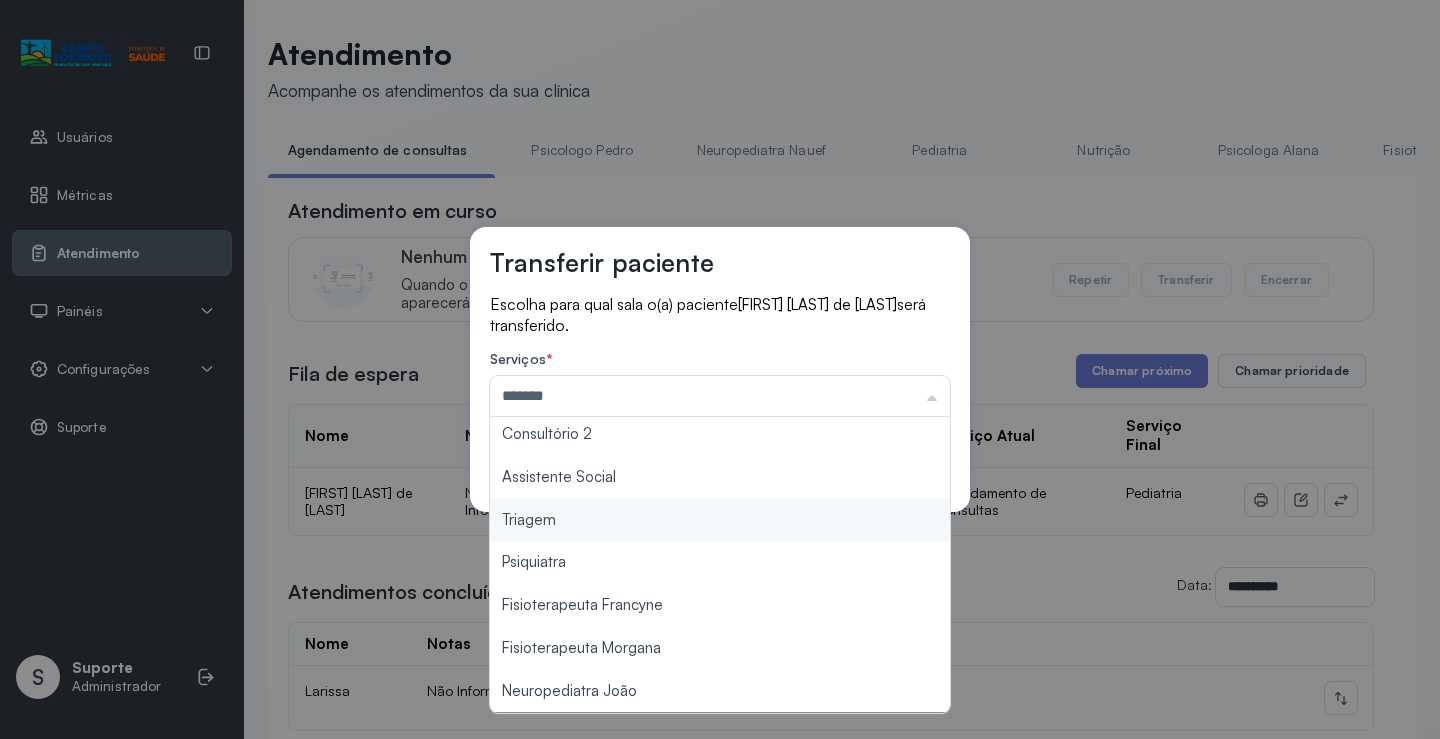 click on "Transferir paciente Escolha para qual sala o(a) paciente  LAUANNY FERNANDES DE SOUZA  será transferido.  Serviços  *  ******* Psicologo Pedro Neuropediatra Nauef Pediatria Nutrição Psicologa Alana Fisioterapeuta Janusia Coordenadora Solange Consultório 2 Assistente Social Triagem Psiquiatra Fisioterapeuta Francyne Fisioterapeuta Morgana Neuropediatra João Cancelar Salvar" at bounding box center [720, 369] 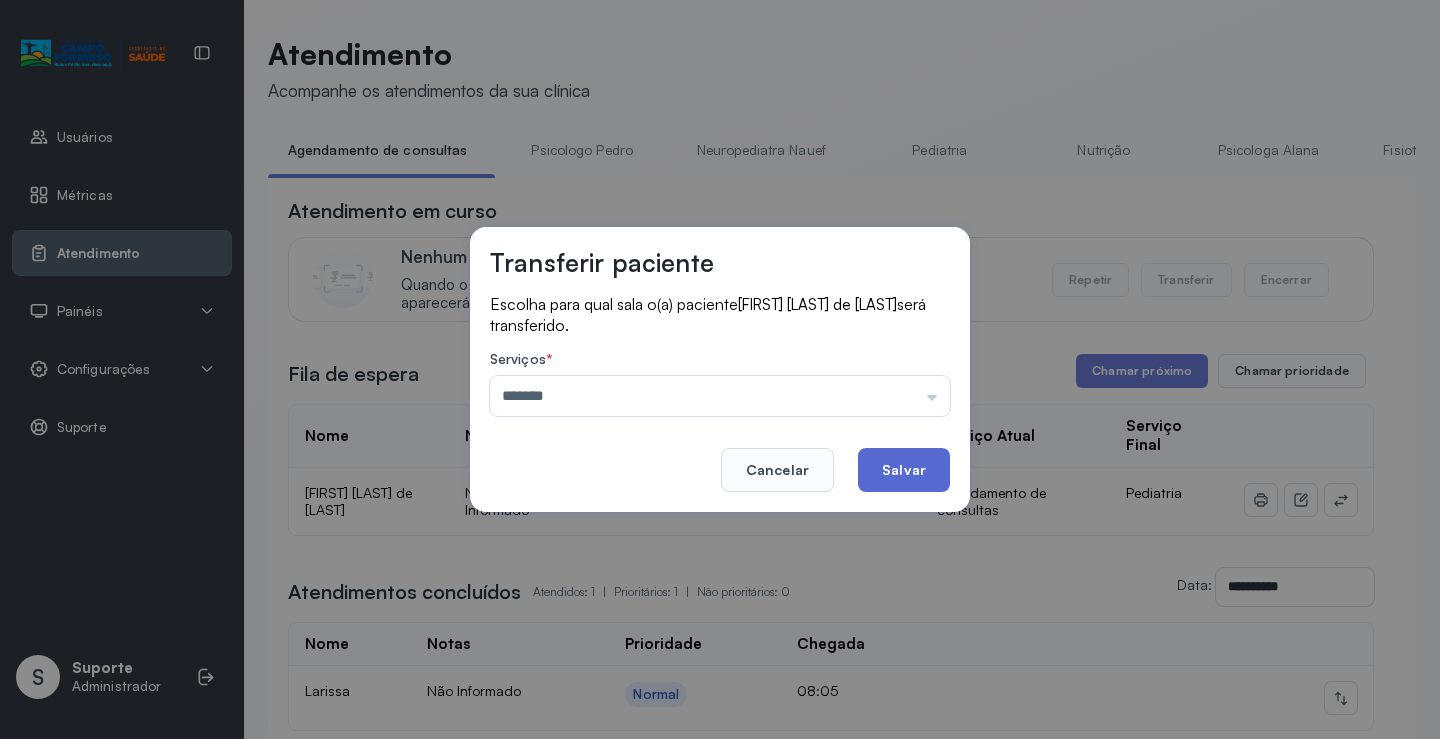 click on "Salvar" 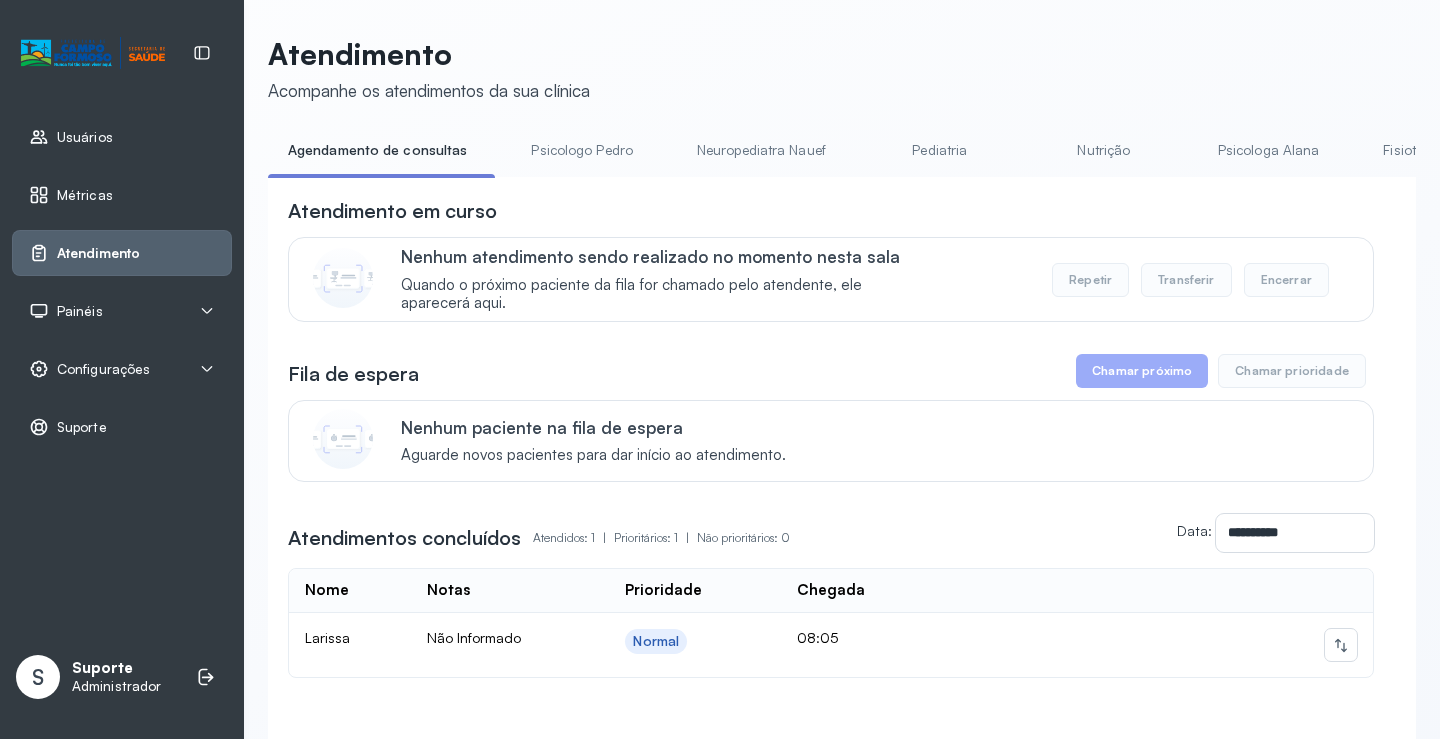 click on "Nutrição" at bounding box center (1104, 150) 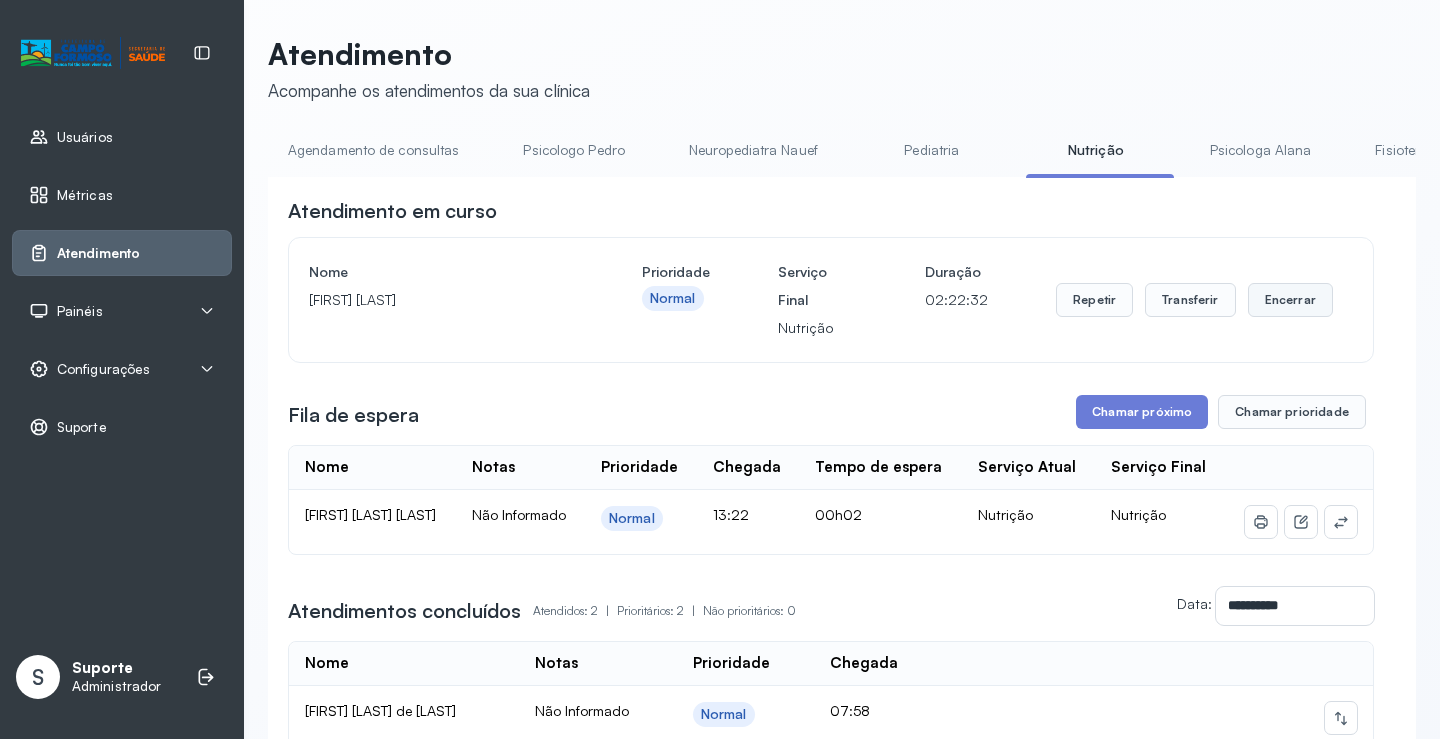 click on "Encerrar" at bounding box center (1290, 300) 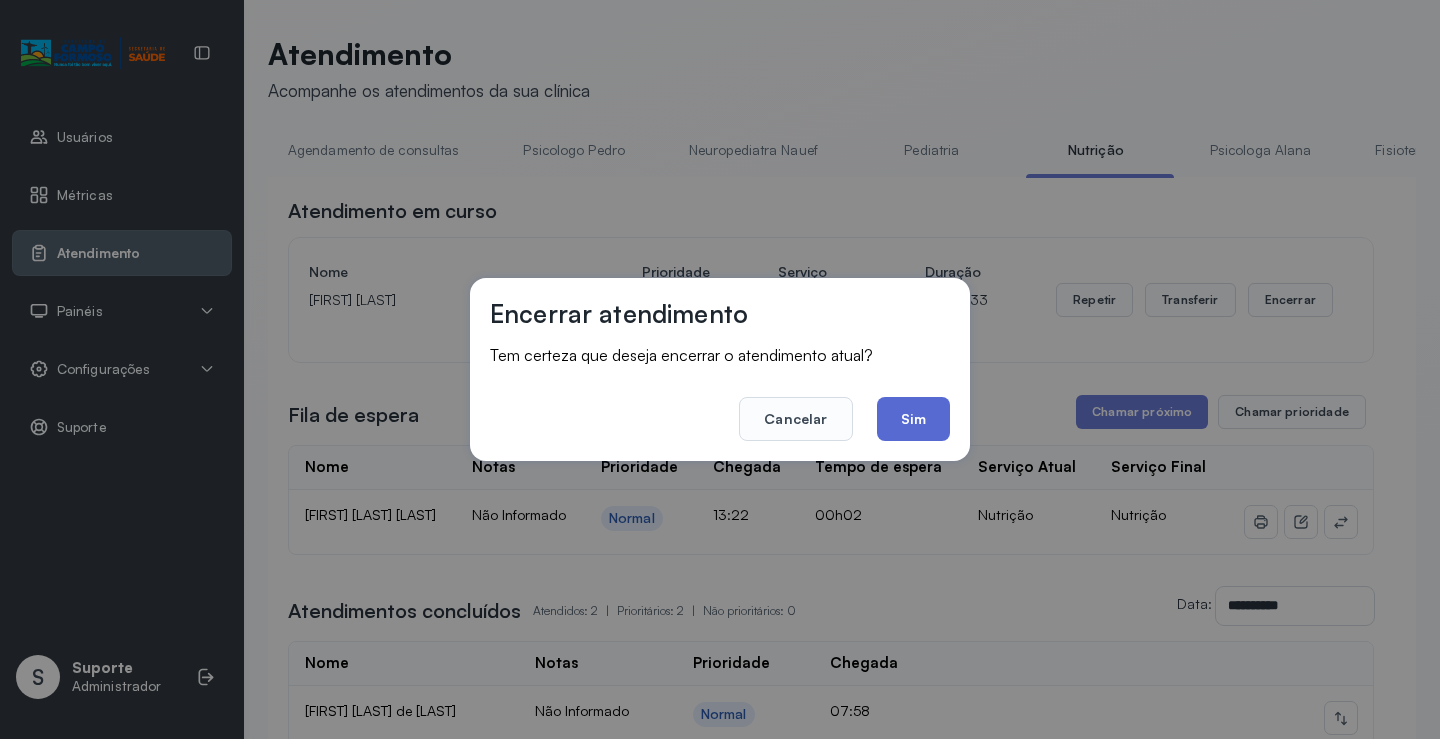 click on "Sim" 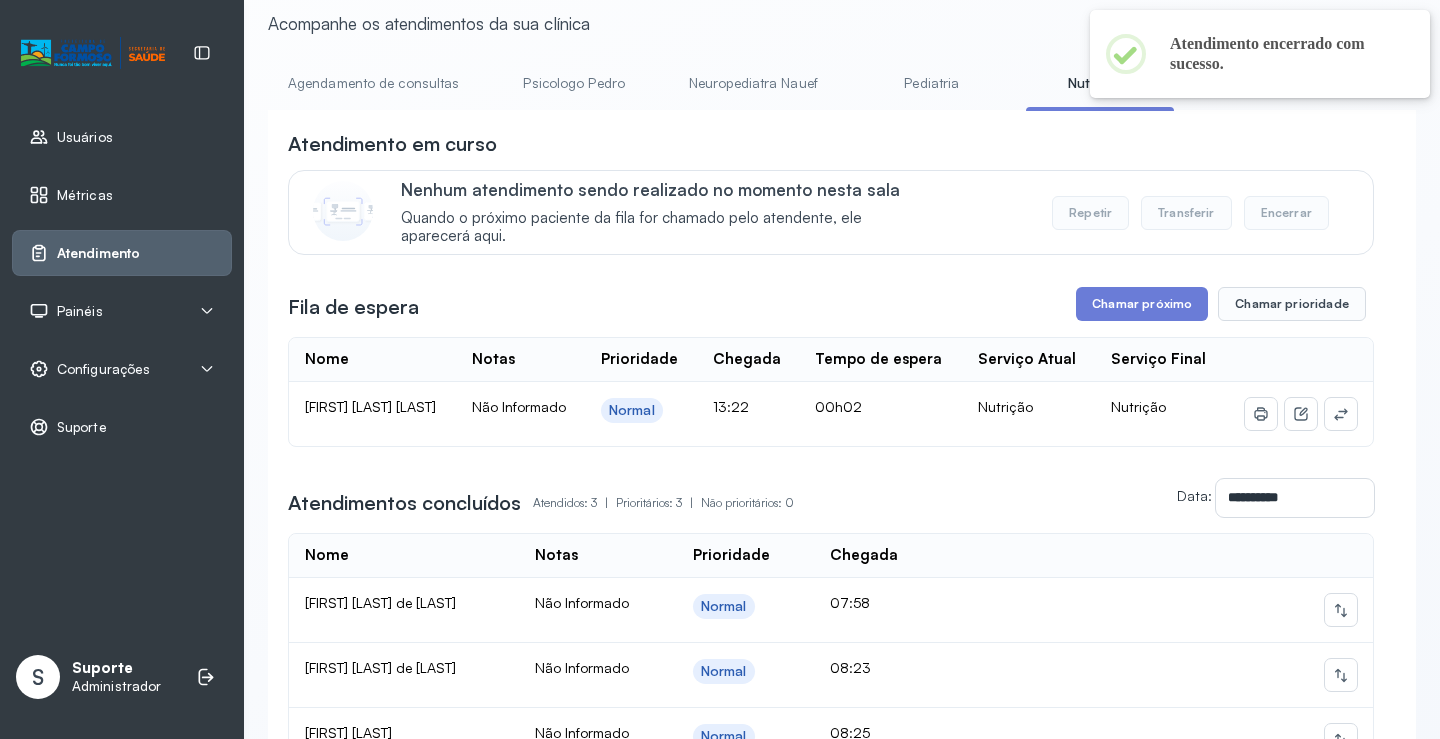 scroll, scrollTop: 27, scrollLeft: 0, axis: vertical 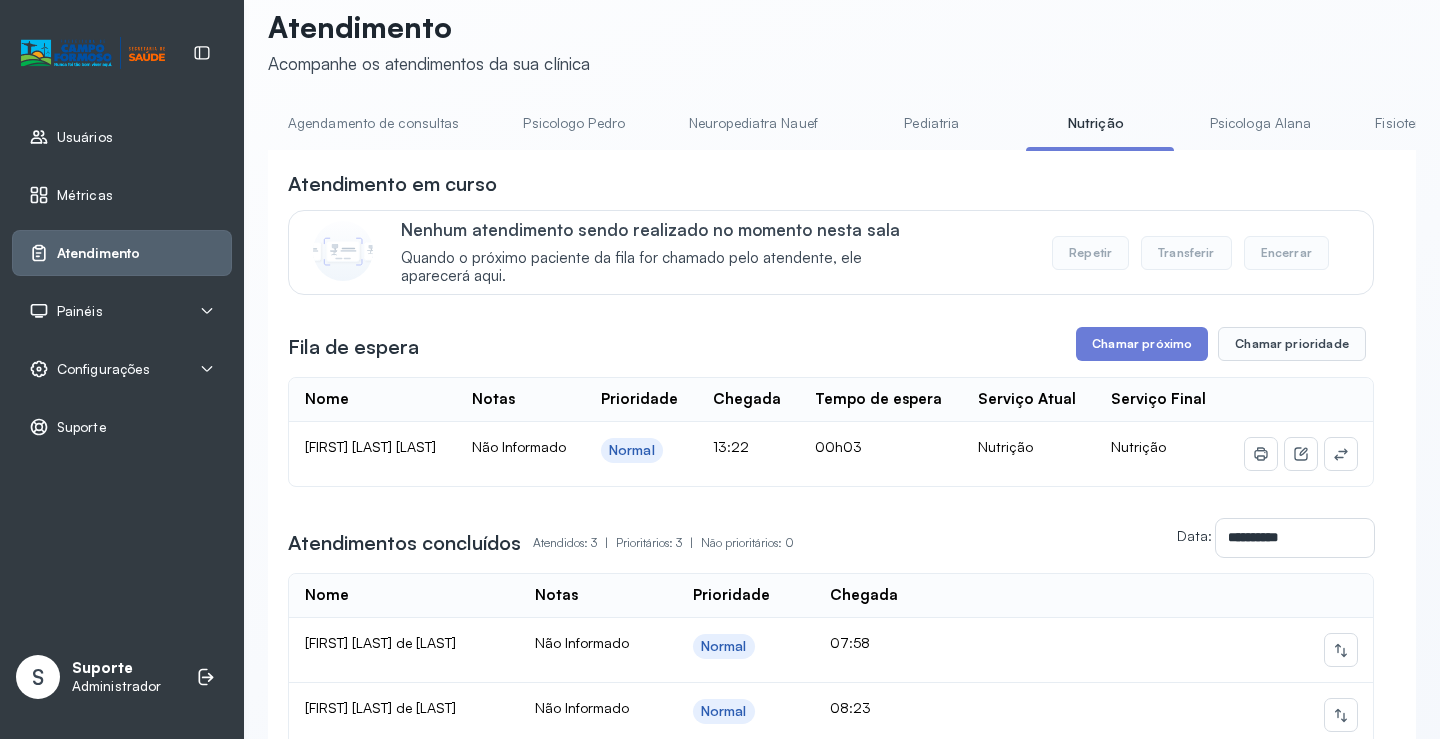 click on "Agendamento de consultas" at bounding box center [373, 123] 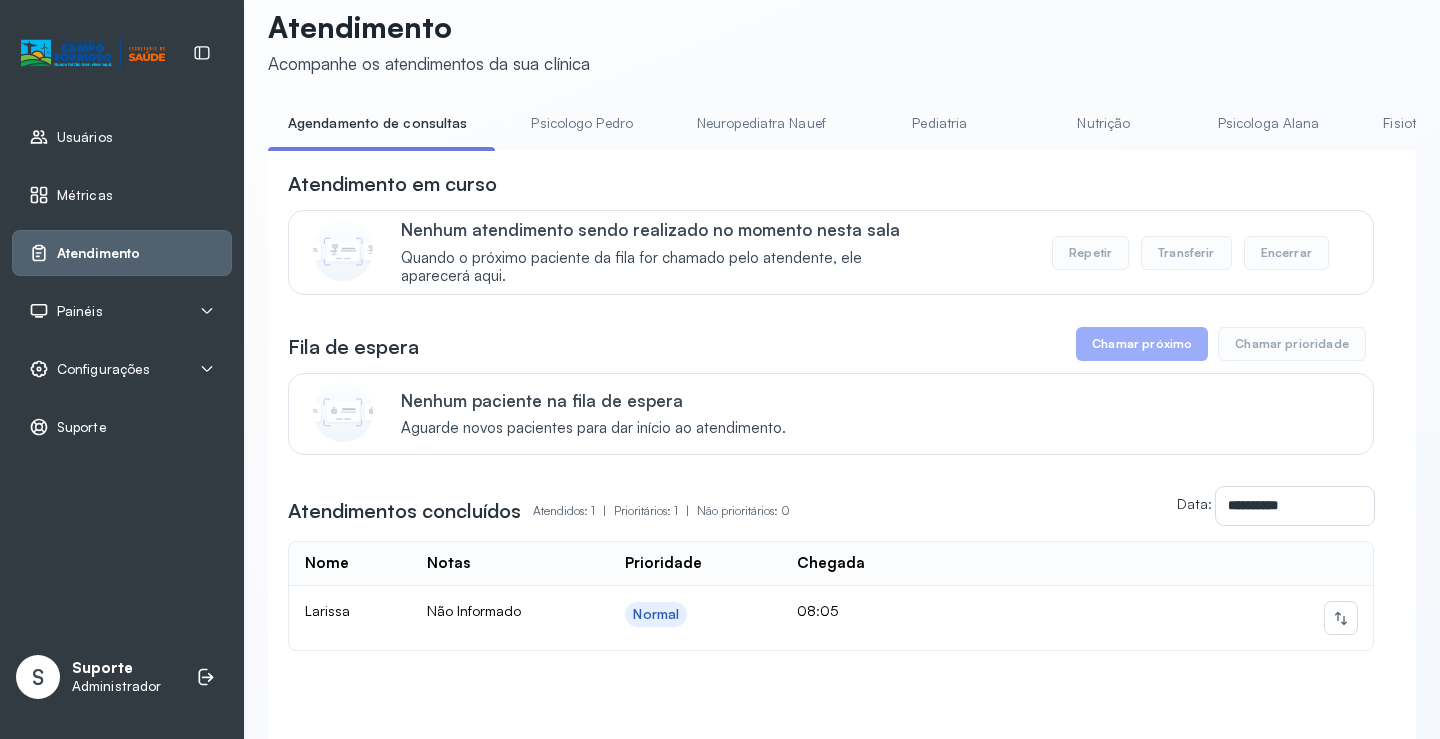 scroll, scrollTop: 1, scrollLeft: 0, axis: vertical 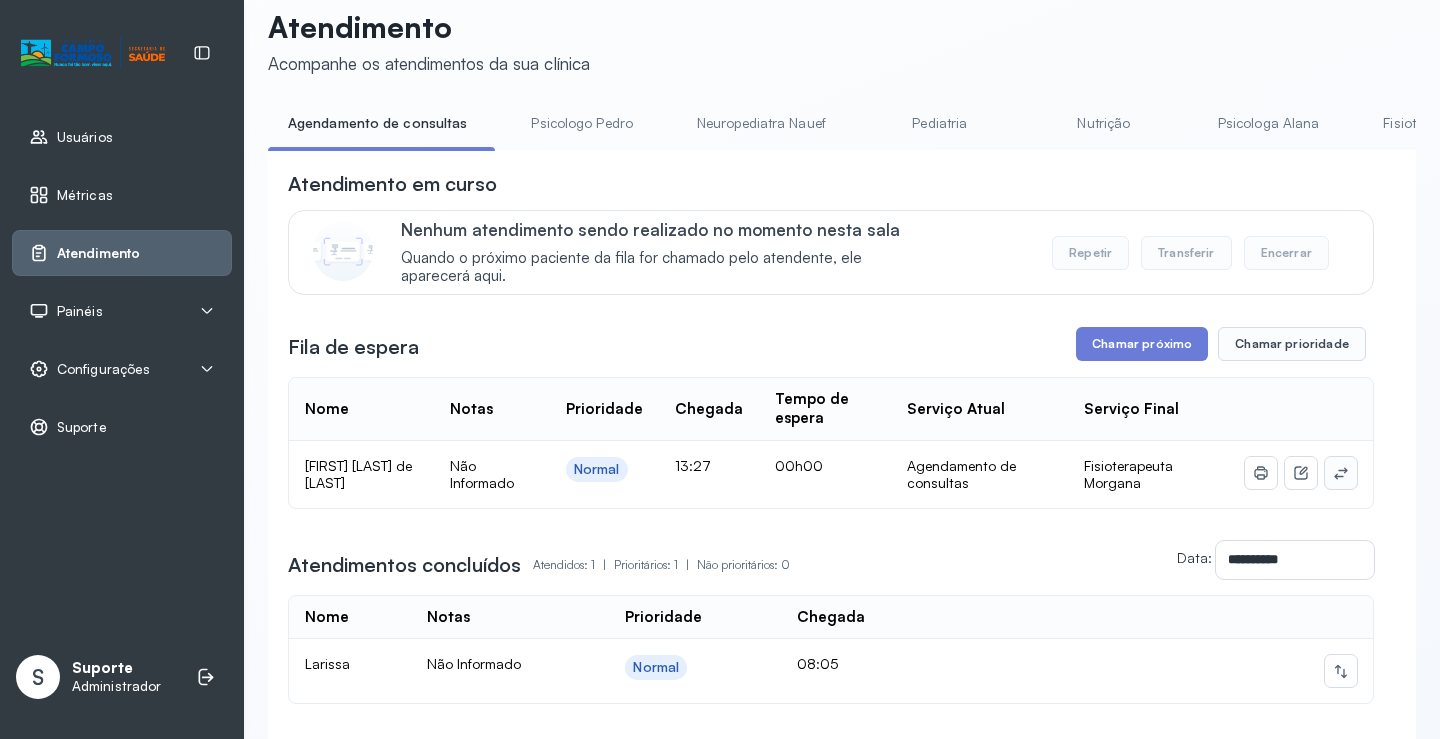 click 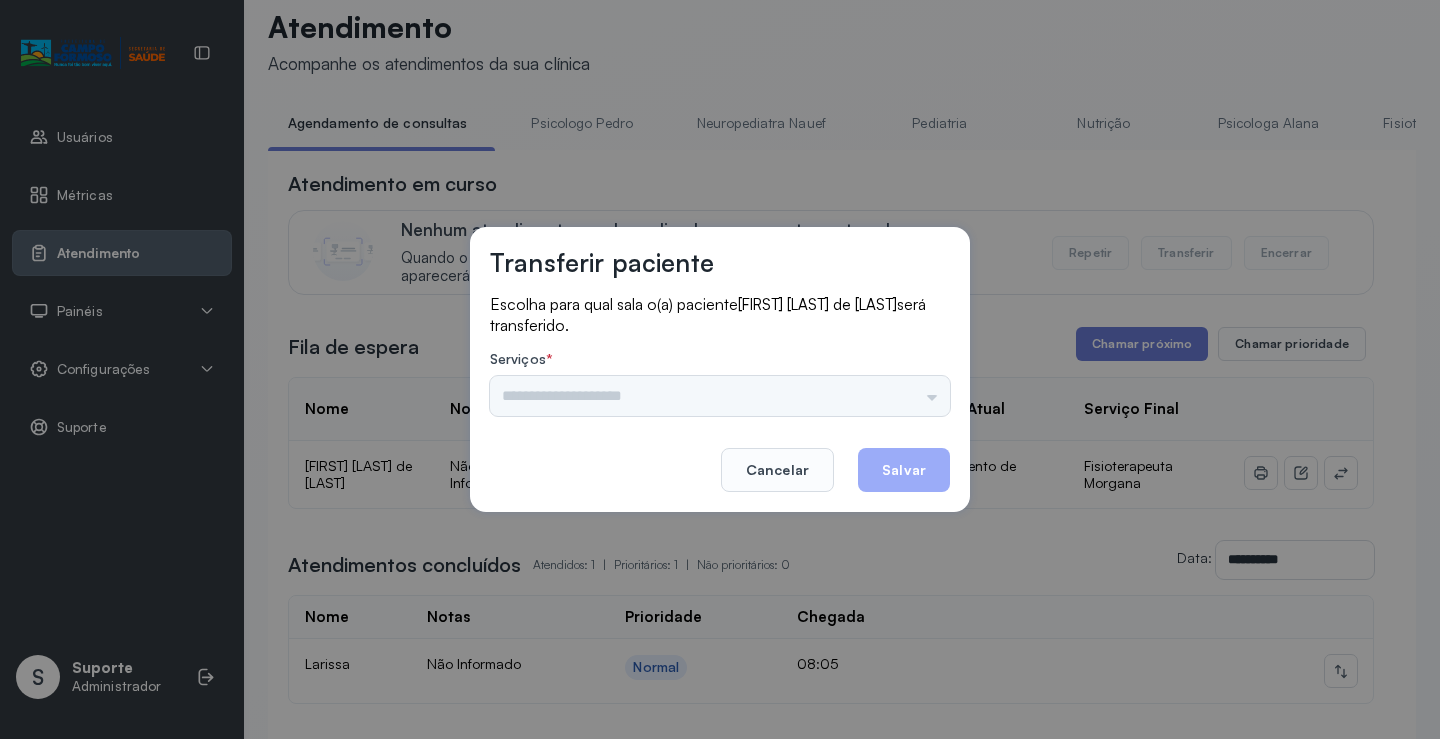 click on "Psicologo Pedro Neuropediatra Nauef Pediatria Nutrição Psicologa Alana Fisioterapeuta Janusia Coordenadora Solange Consultório 2 Assistente Social Triagem Psiquiatra Fisioterapeuta Francyne Fisioterapeuta Morgana Neuropediatra João" at bounding box center [720, 396] 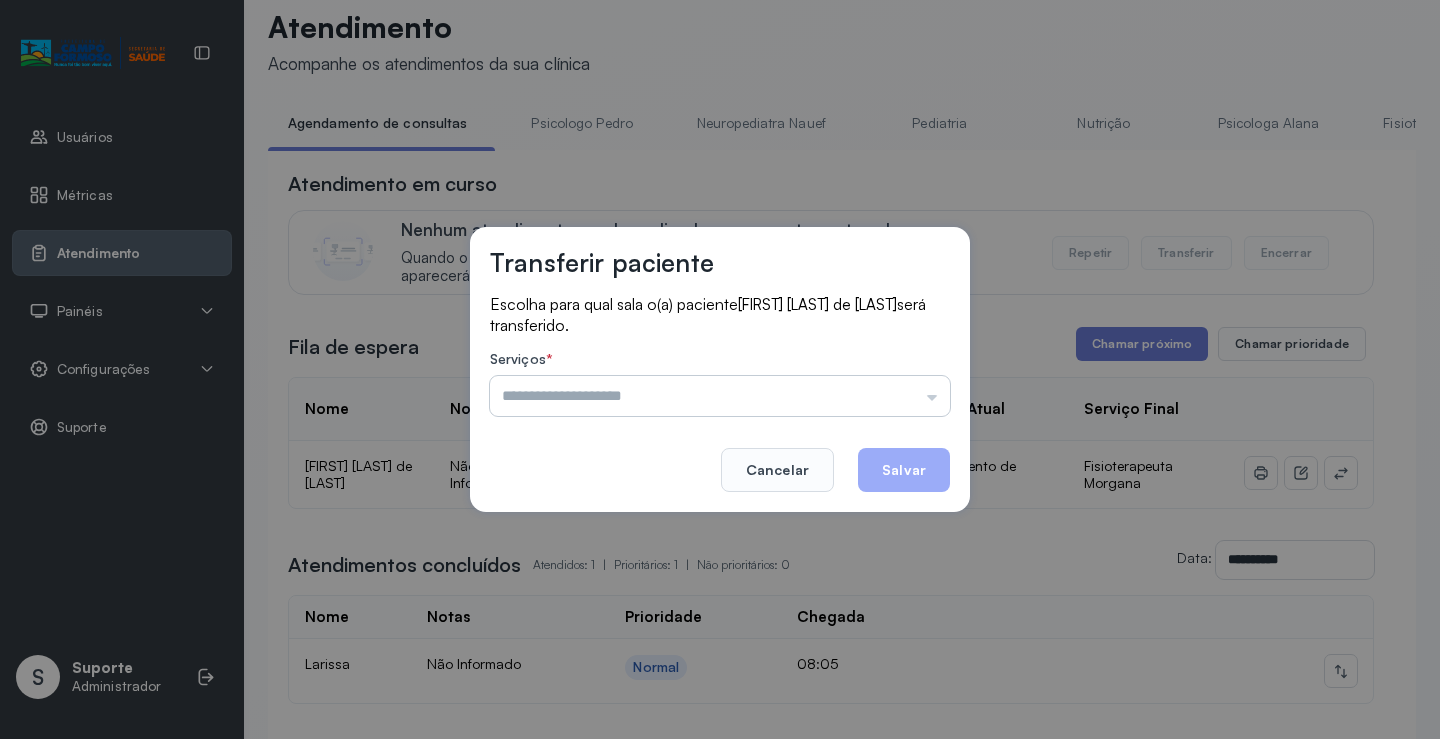 drag, startPoint x: 952, startPoint y: 386, endPoint x: 876, endPoint y: 386, distance: 76 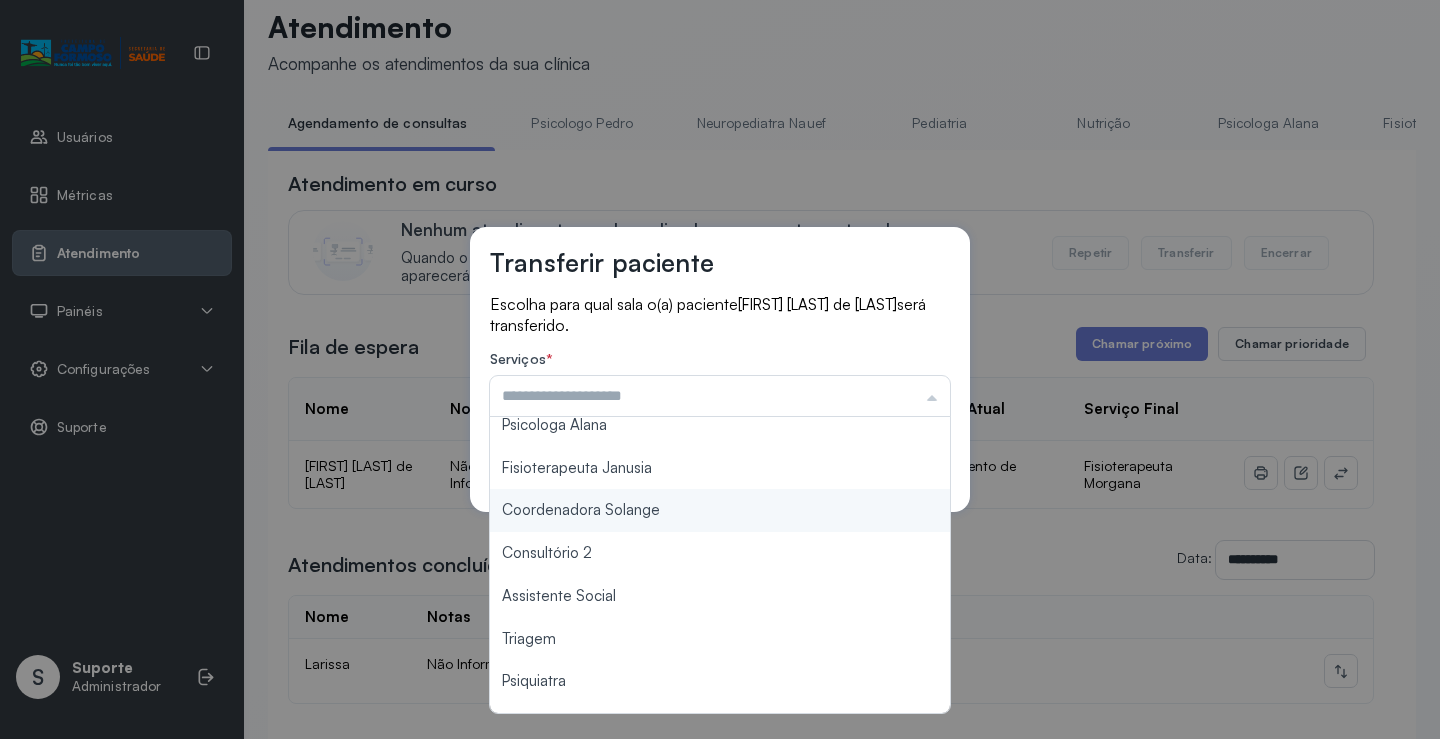 scroll, scrollTop: 302, scrollLeft: 0, axis: vertical 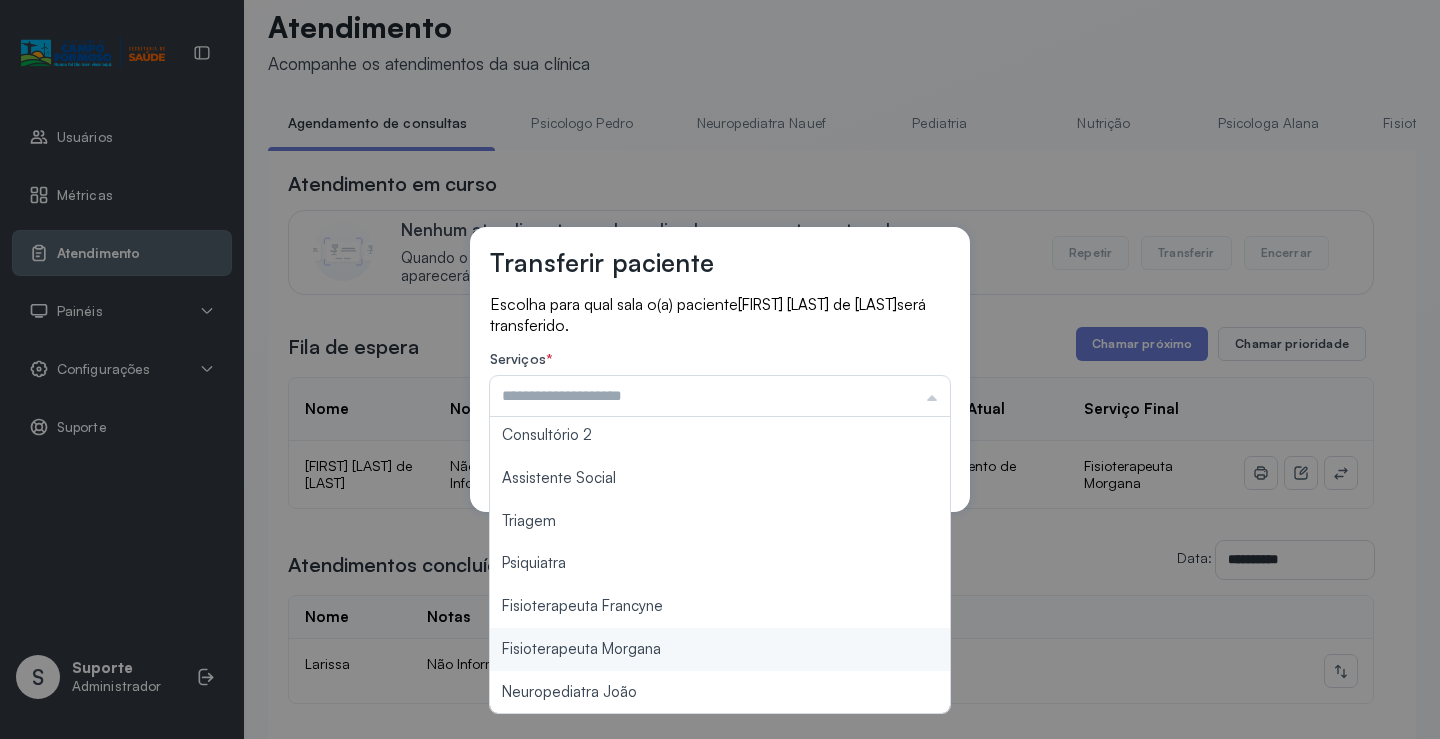 type on "**********" 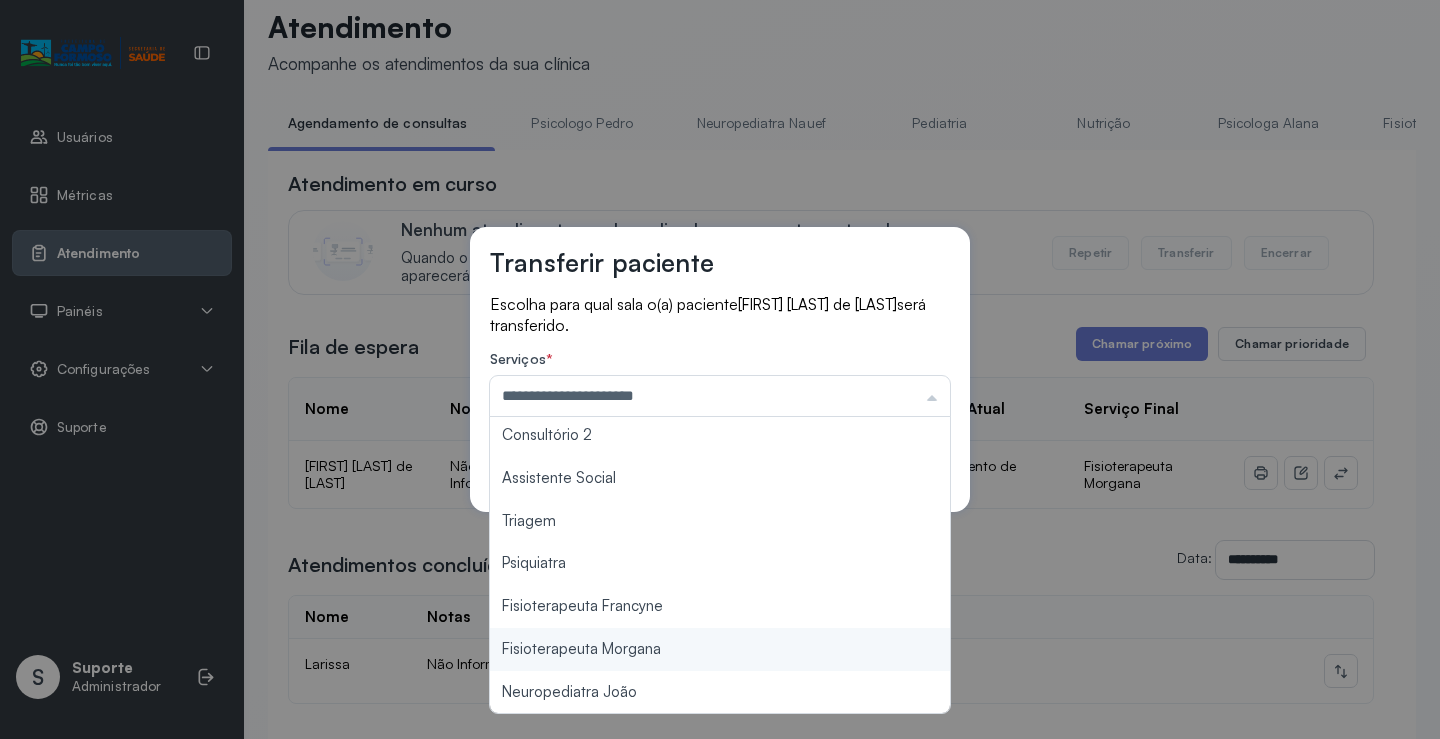 click on "**********" at bounding box center [720, 369] 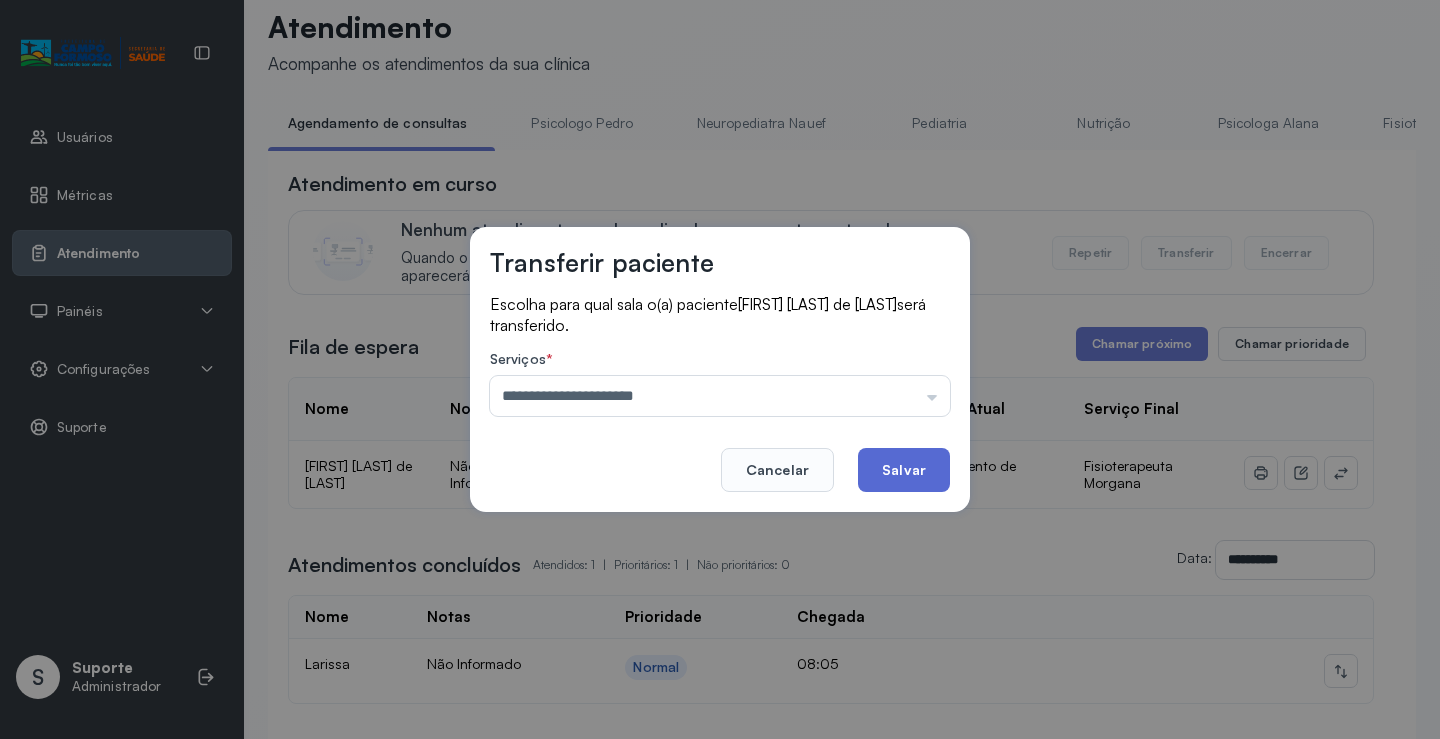 click on "Salvar" 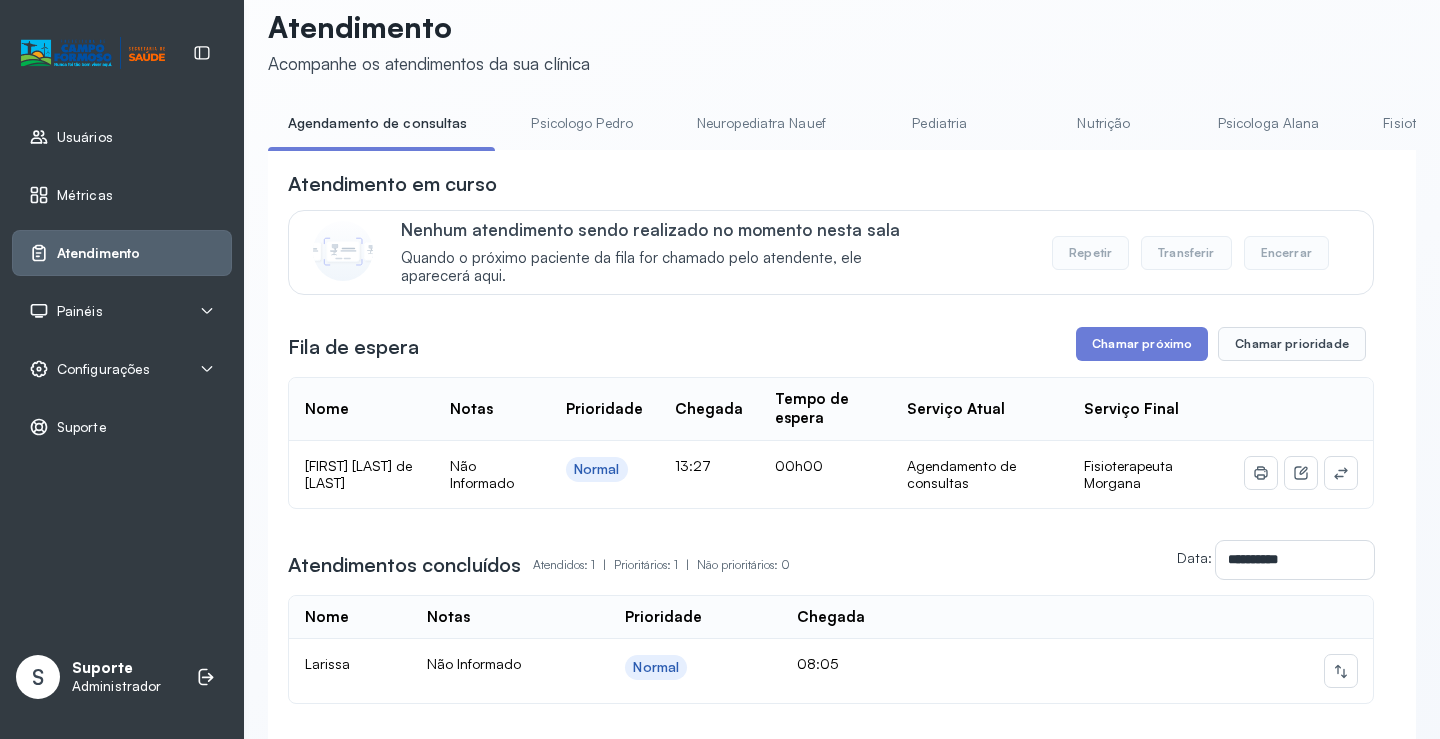 scroll, scrollTop: 1, scrollLeft: 0, axis: vertical 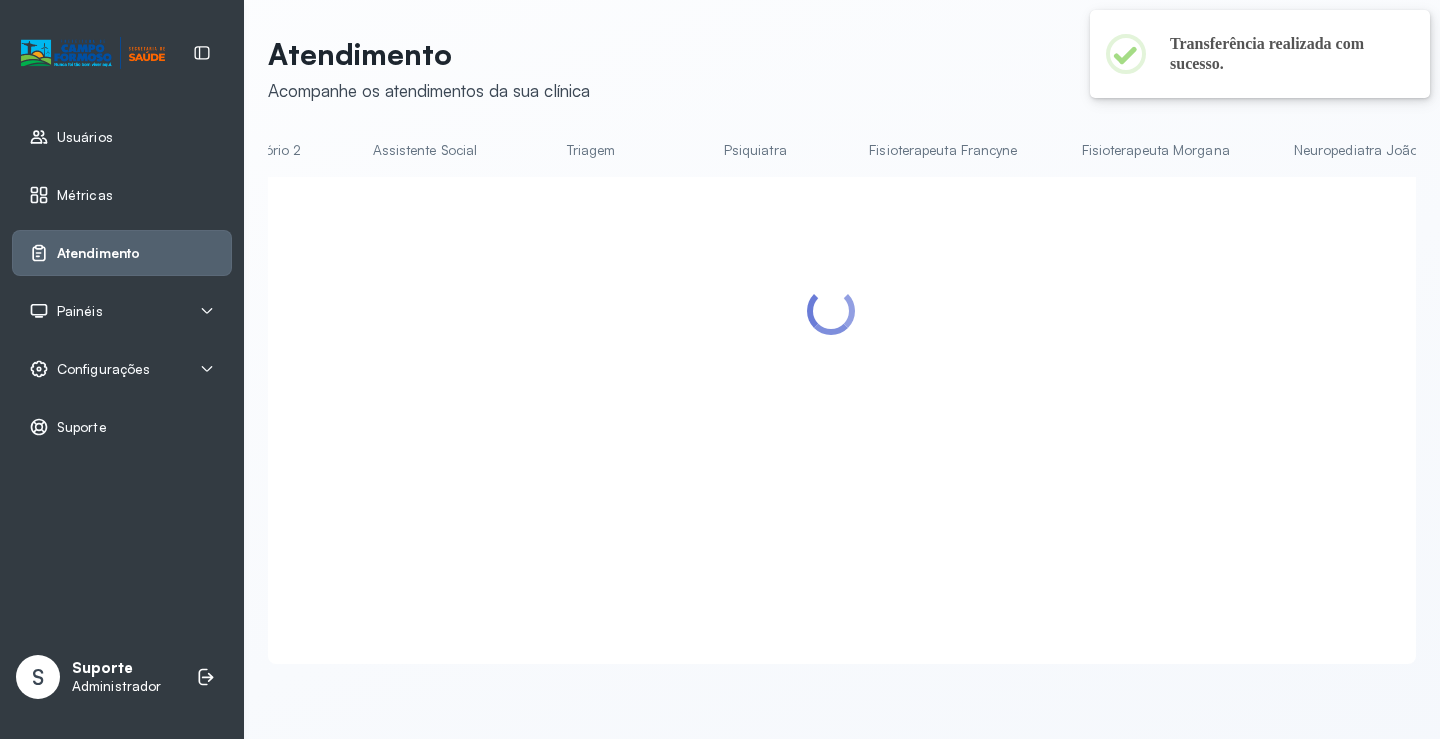 drag, startPoint x: 1348, startPoint y: 185, endPoint x: 1255, endPoint y: 177, distance: 93.34345 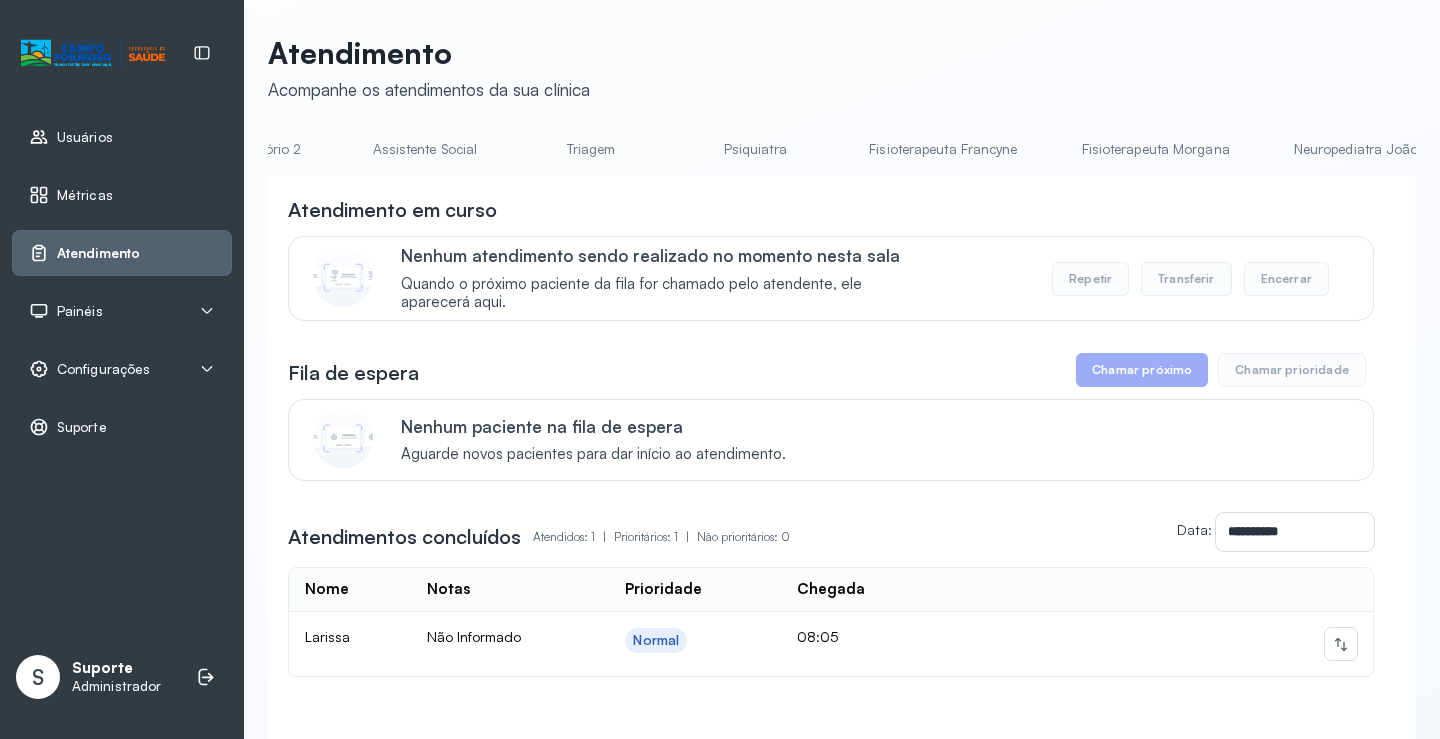 click on "Fisioterapeuta Morgana" at bounding box center [1156, 149] 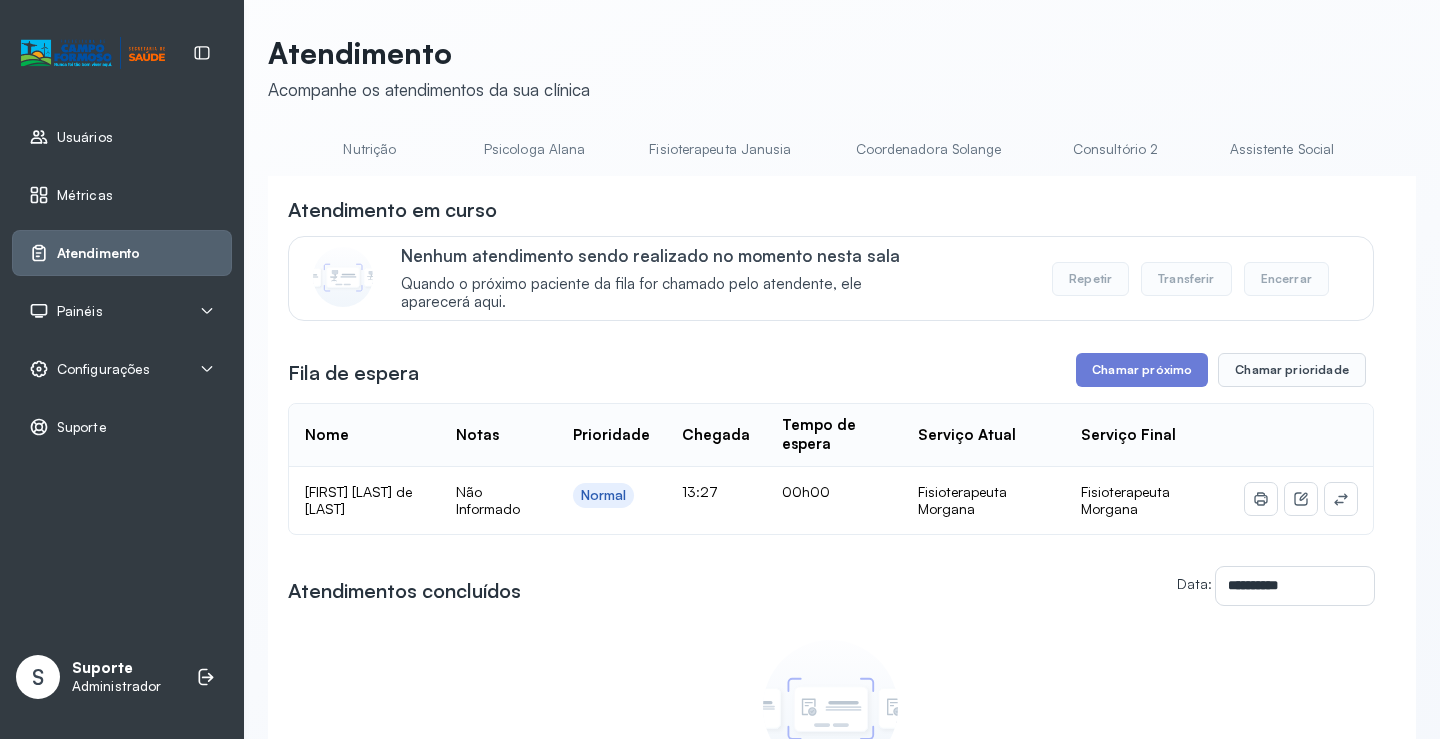 scroll, scrollTop: 0, scrollLeft: 0, axis: both 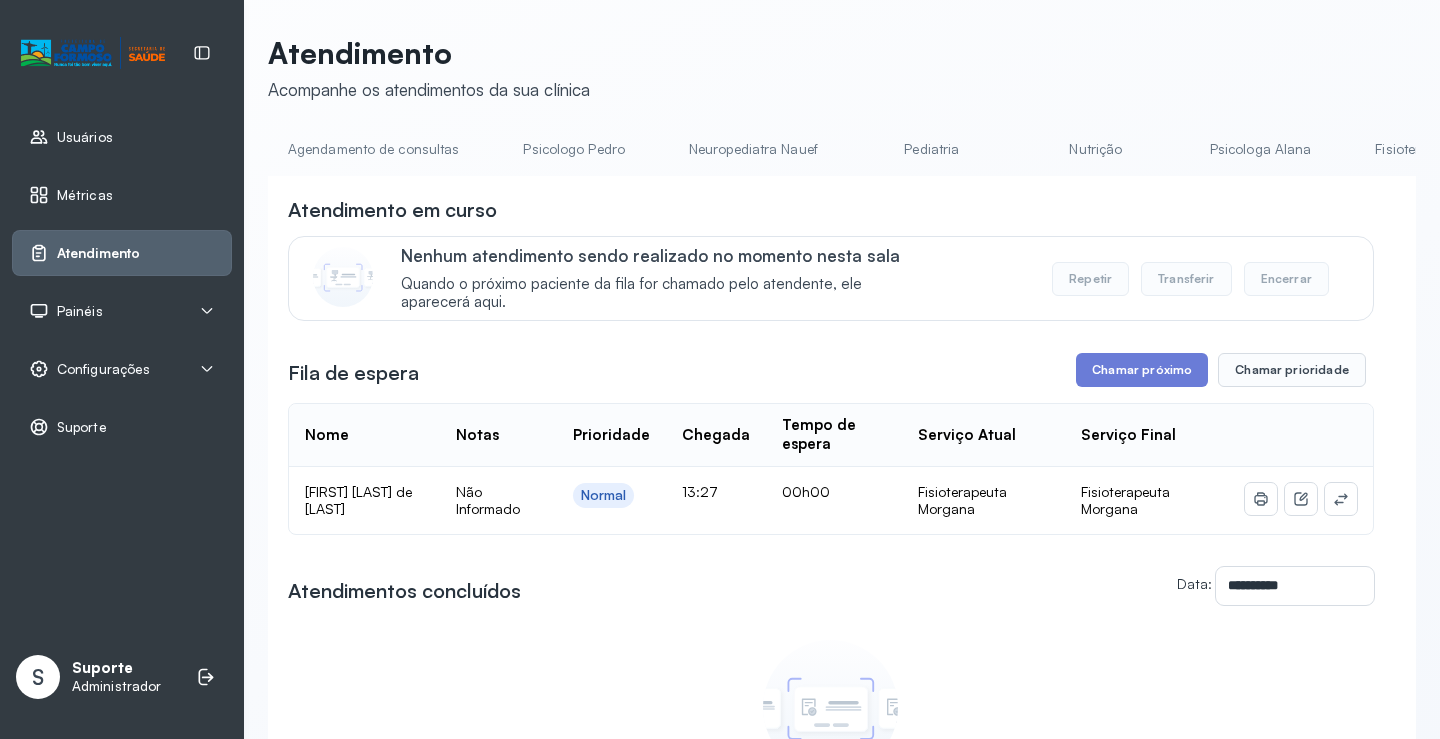 click on "Agendamento de consultas" at bounding box center (373, 149) 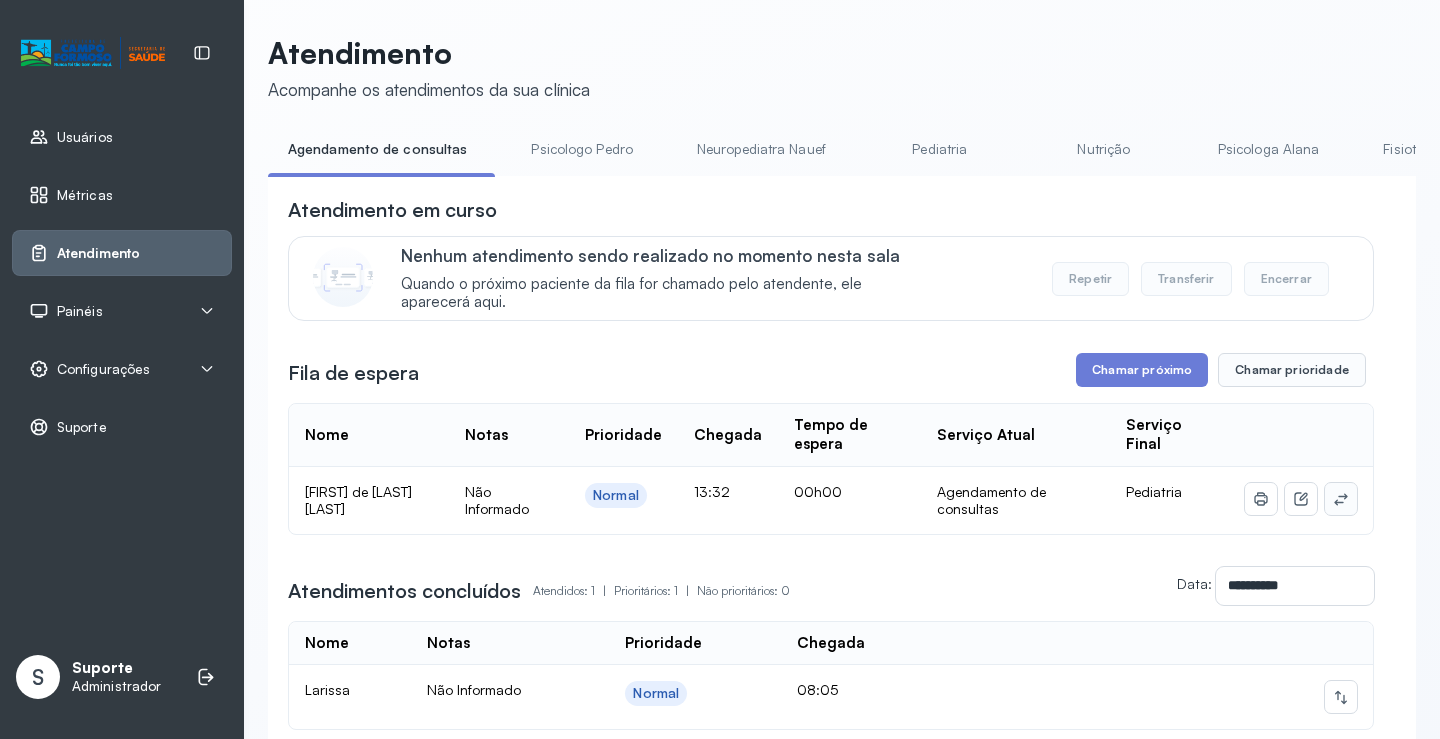 click 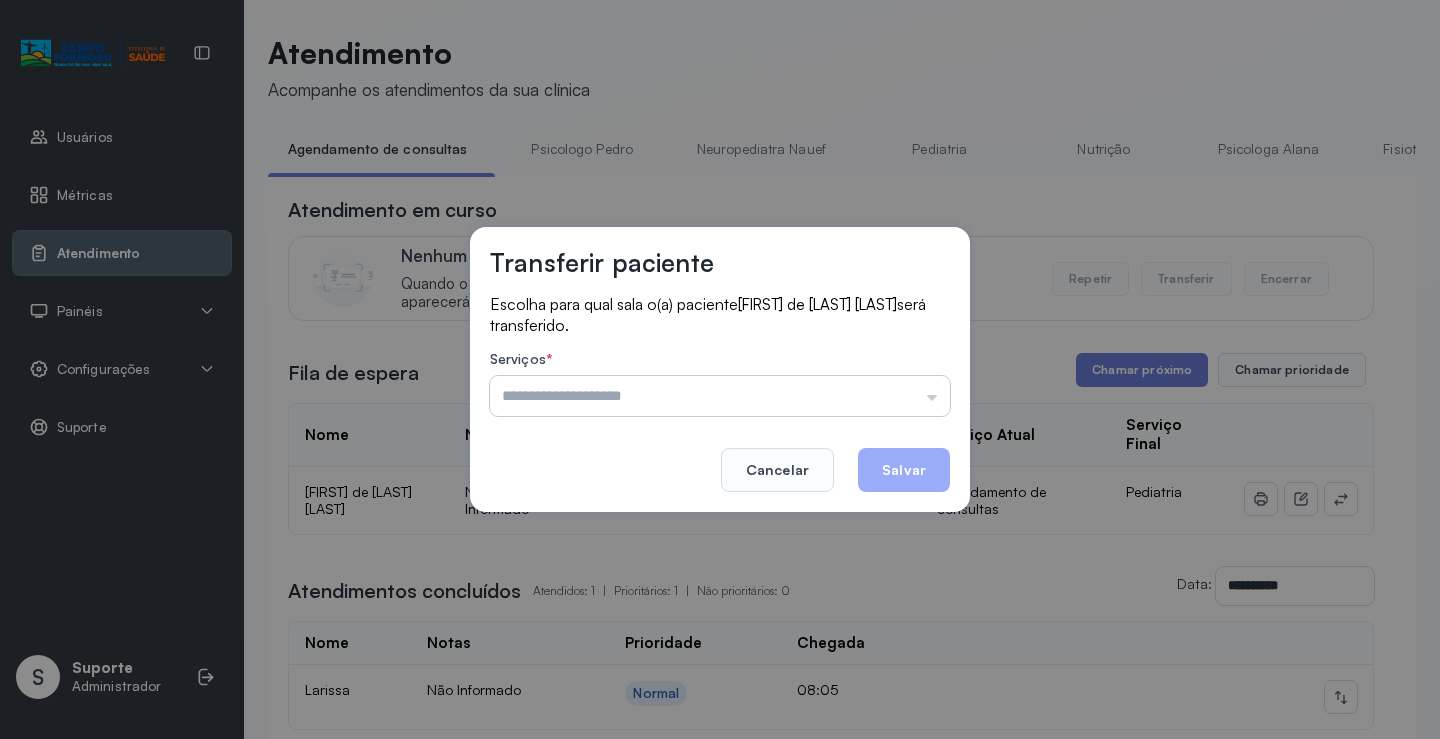 drag, startPoint x: 956, startPoint y: 405, endPoint x: 937, endPoint y: 396, distance: 21.023796 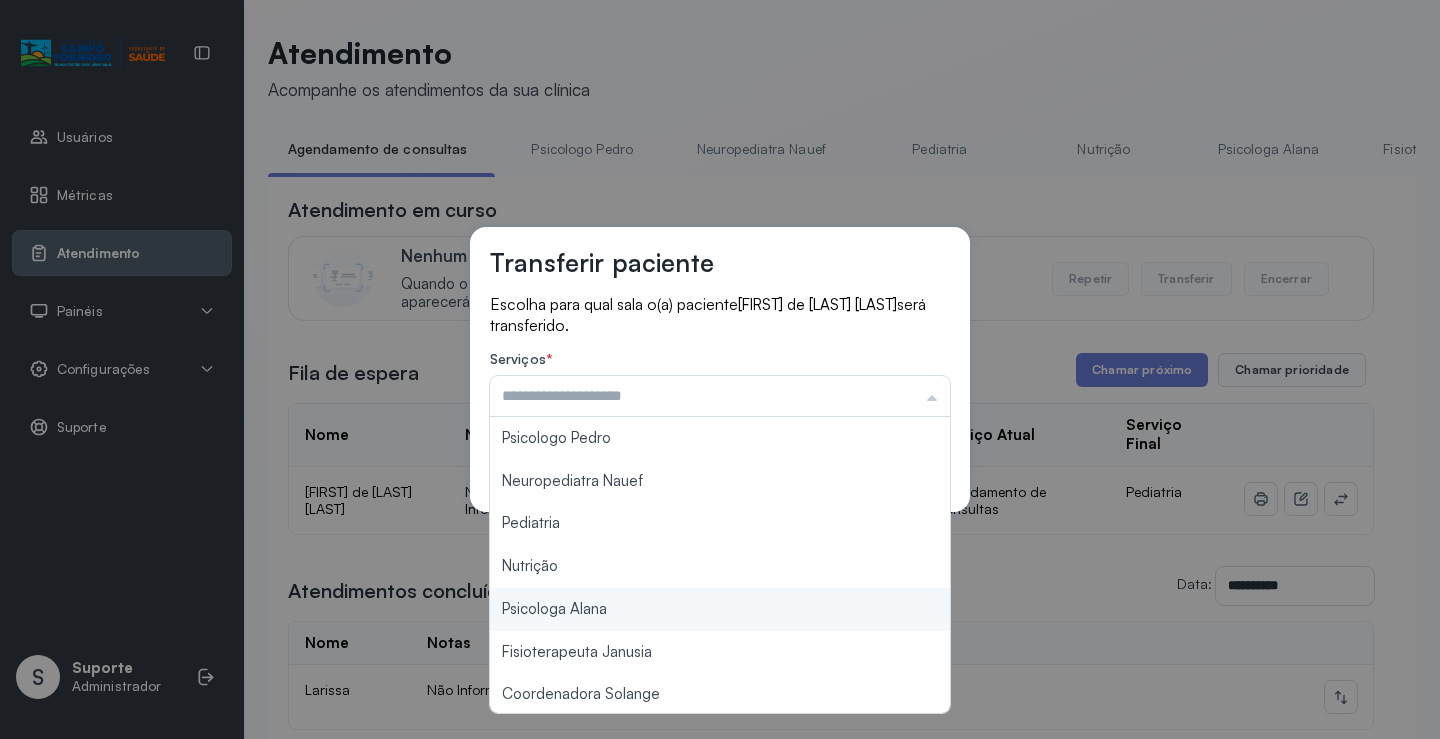 scroll, scrollTop: 303, scrollLeft: 0, axis: vertical 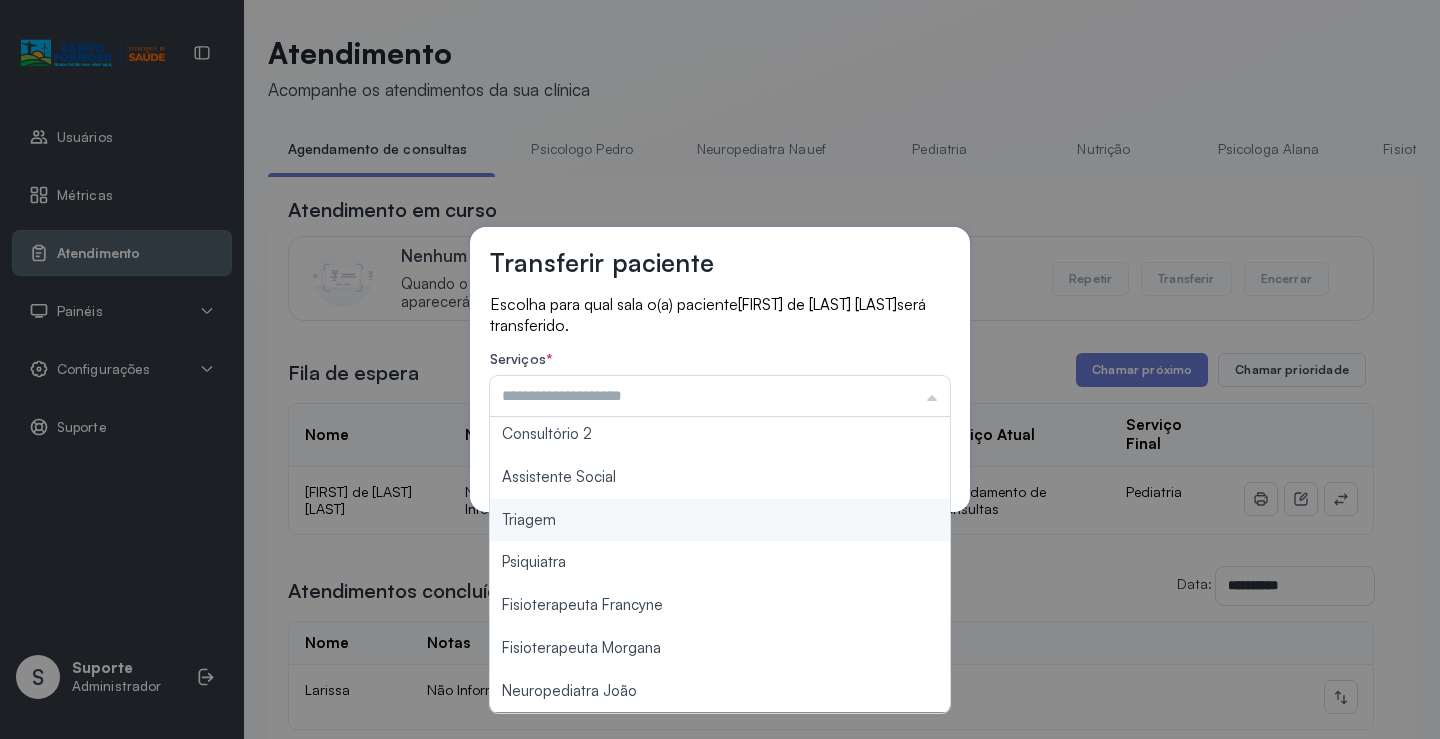 type on "*******" 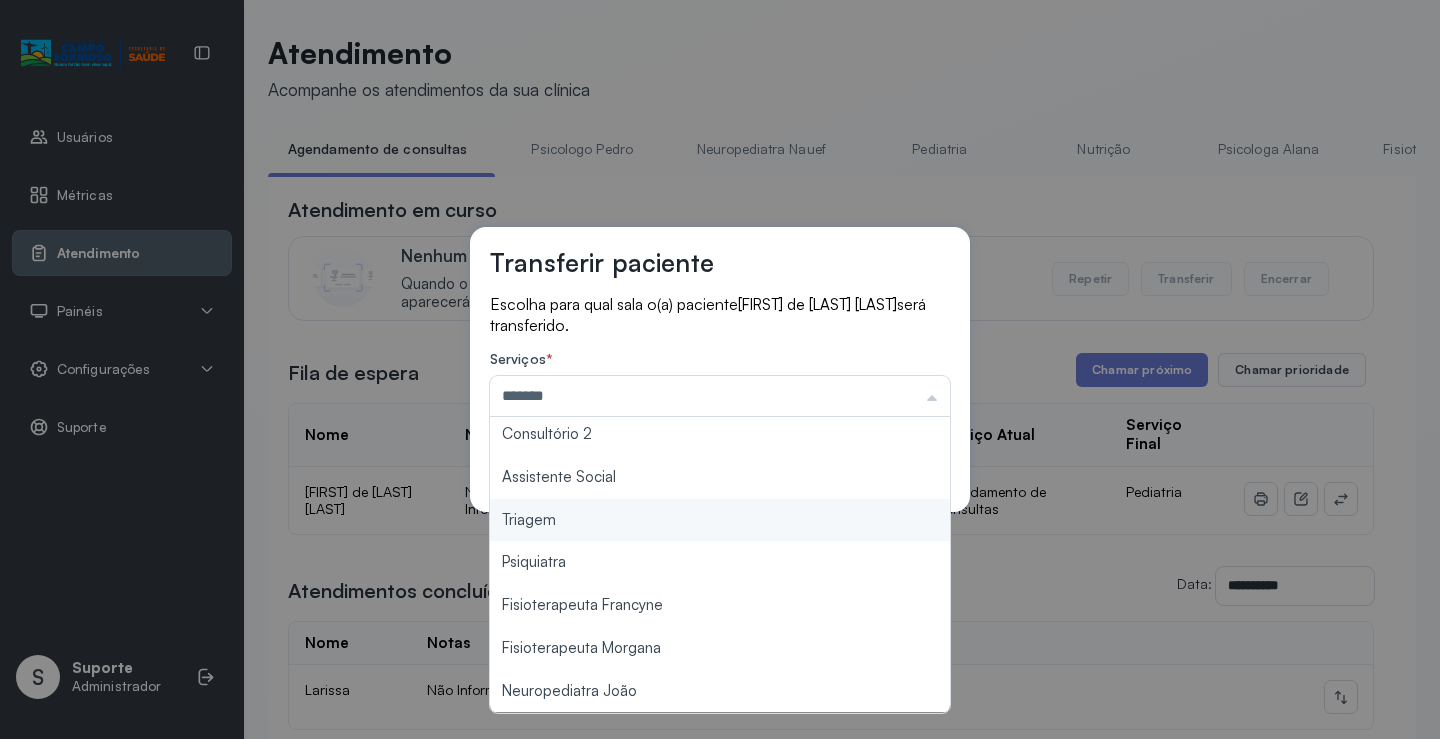 click on "Transferir paciente Escolha para qual sala o(a) paciente  ANTONIO DA SILVA LOPES BISNETO  será transferido.  Serviços  *  ******* Psicologo Pedro Neuropediatra Nauef Pediatria Nutrição Psicologa Alana Fisioterapeuta Janusia Coordenadora Solange Consultório 2 Assistente Social Triagem Psiquiatra Fisioterapeuta Francyne Fisioterapeuta Morgana Neuropediatra João Cancelar Salvar" at bounding box center (720, 369) 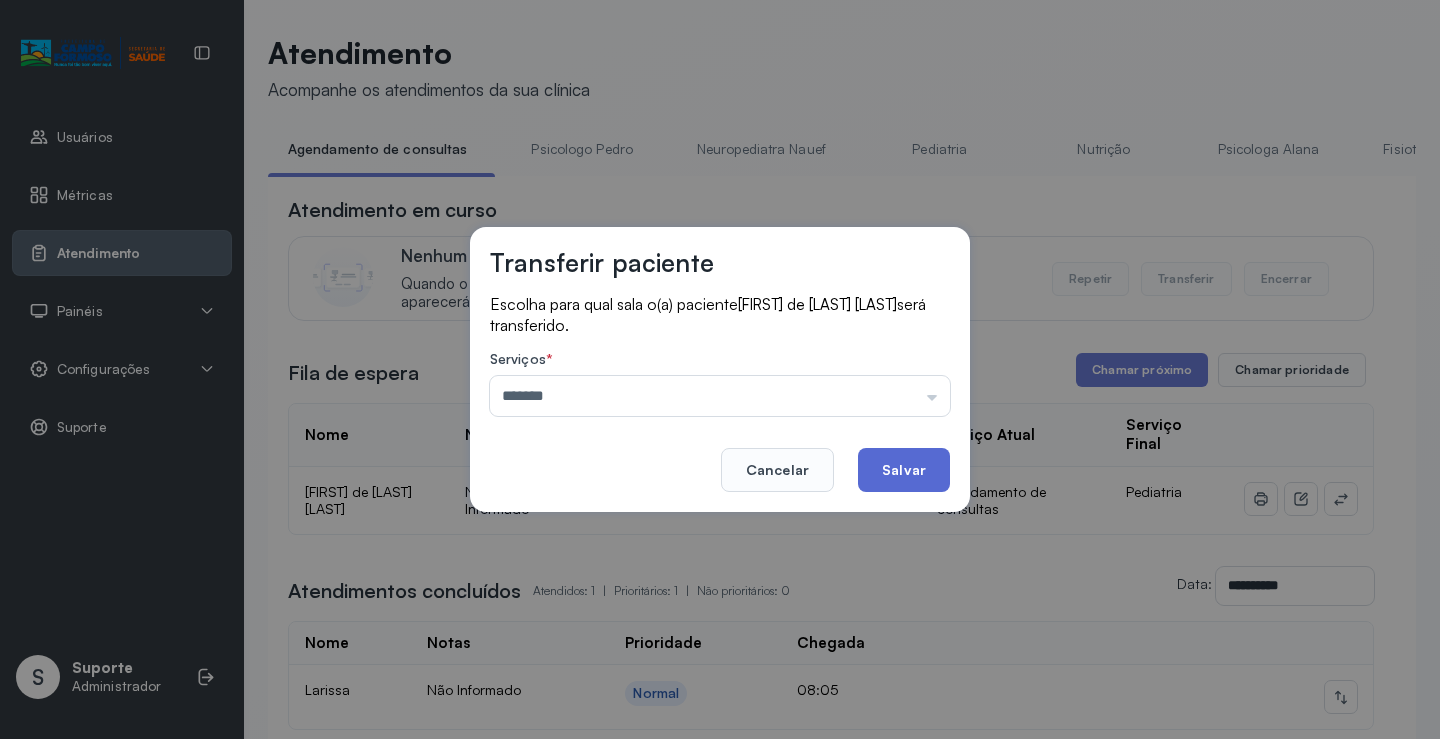 click on "Salvar" 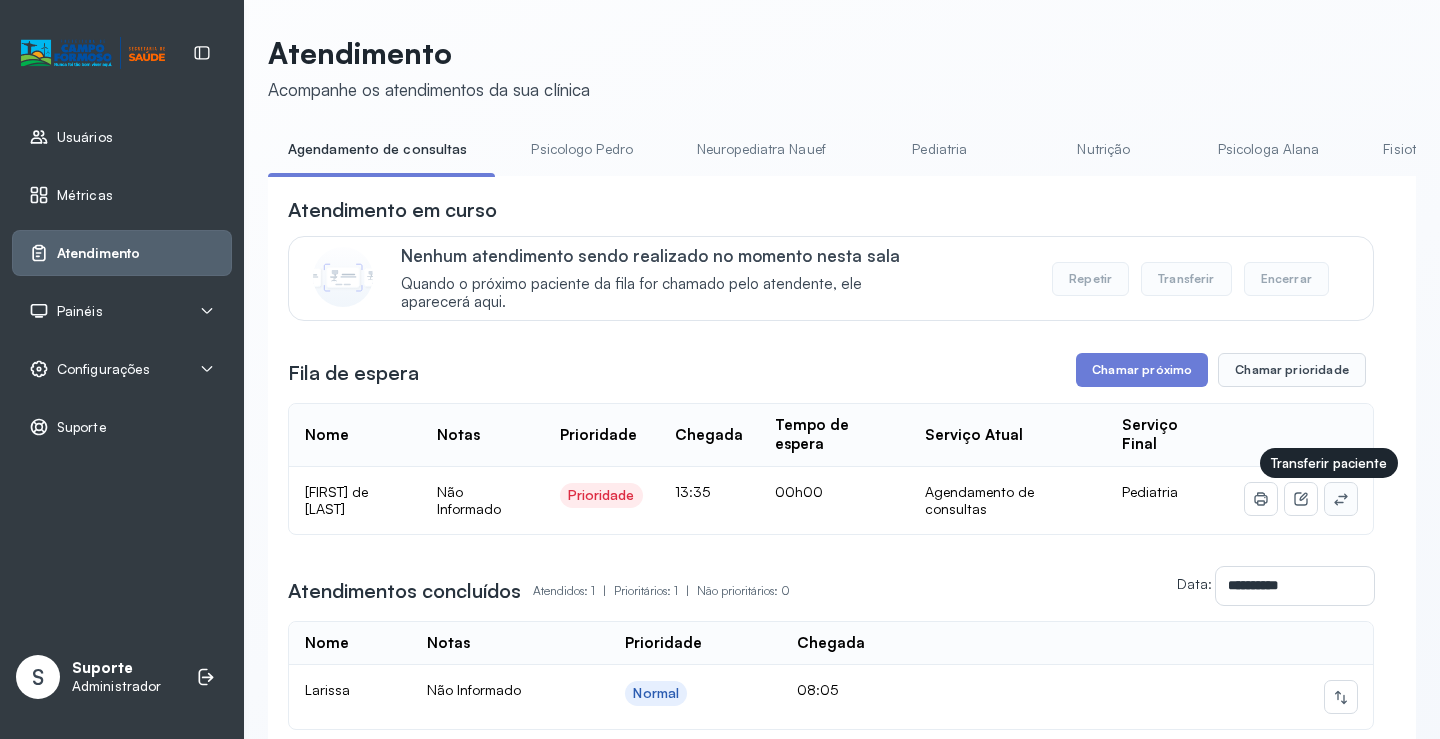 click 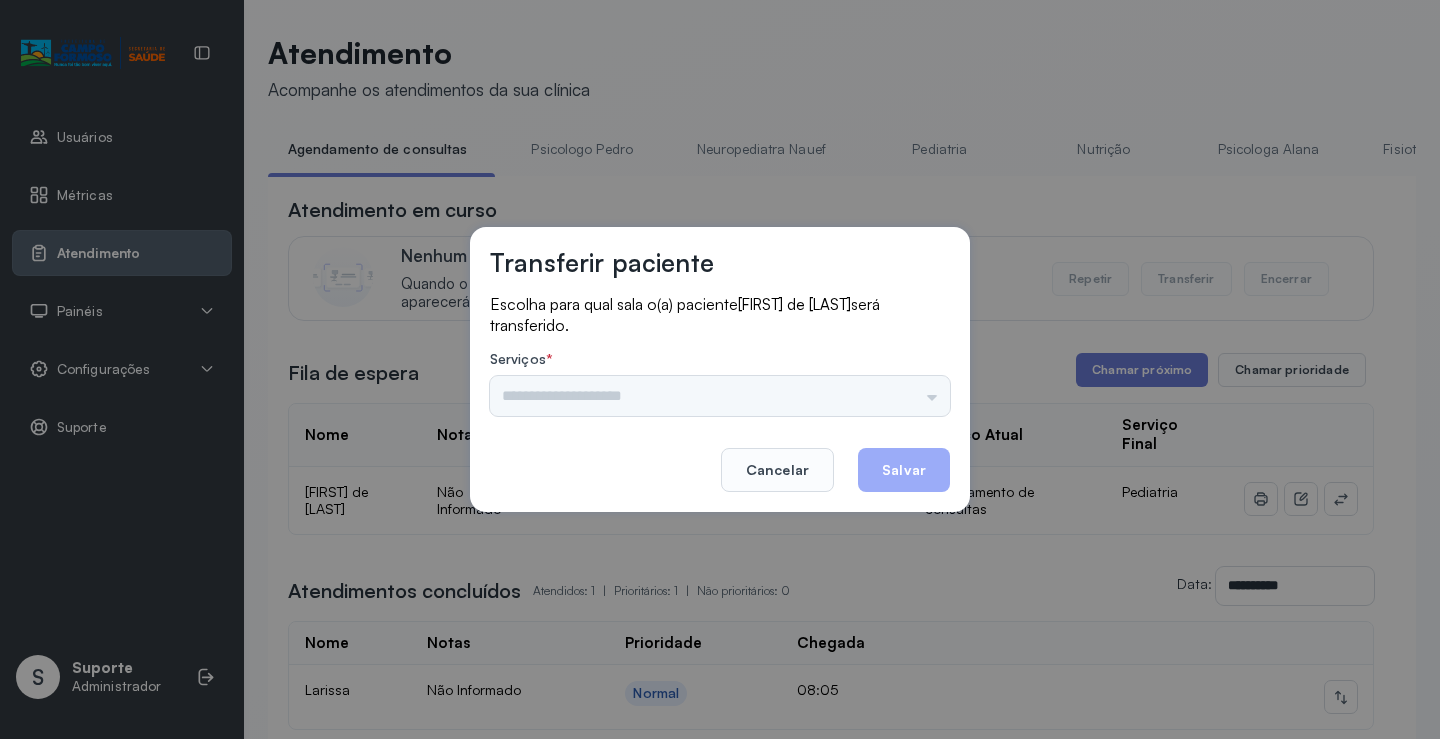 click on "Psicologo Pedro Neuropediatra Nauef Pediatria Nutrição Psicologa Alana Fisioterapeuta Janusia Coordenadora Solange Consultório 2 Assistente Social Triagem Psiquiatra Fisioterapeuta Francyne Fisioterapeuta Morgana Neuropediatra João" at bounding box center (720, 396) 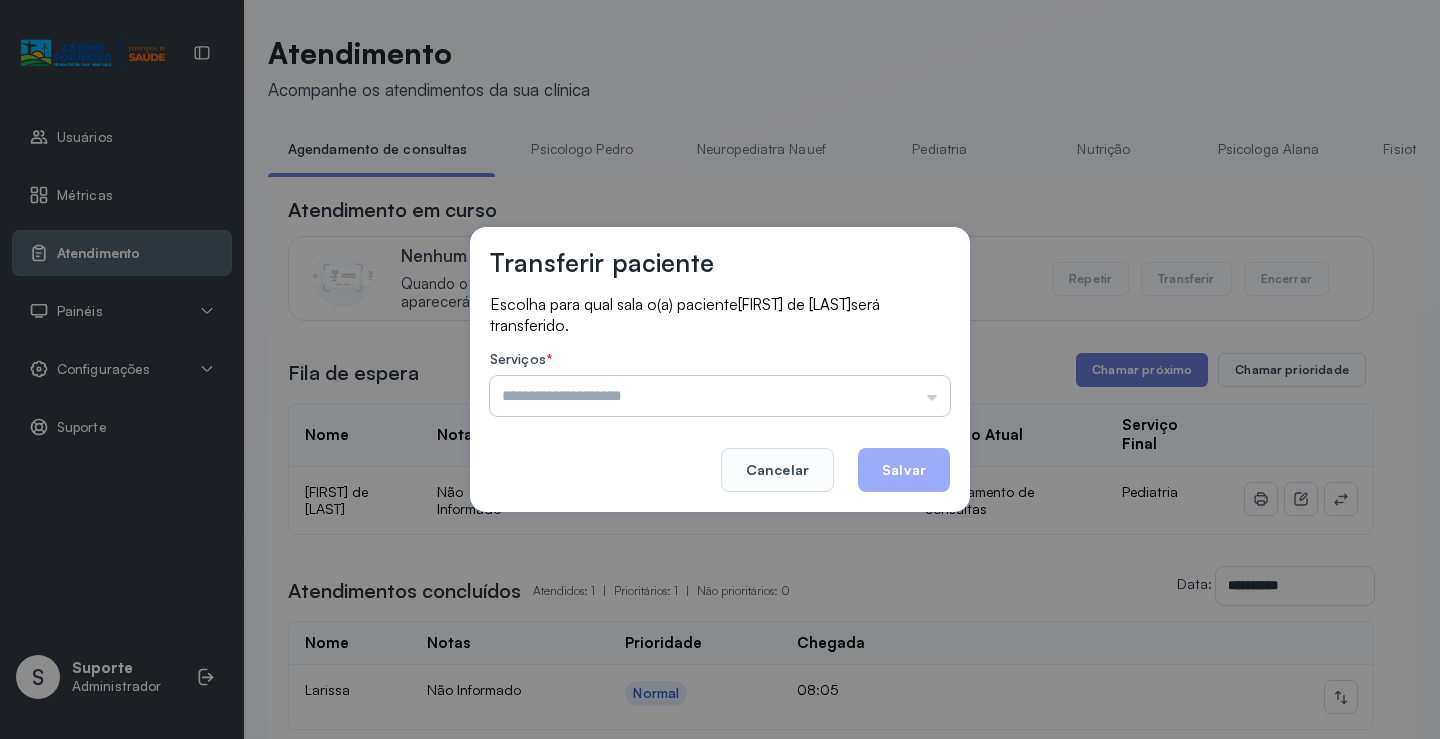 click at bounding box center [720, 396] 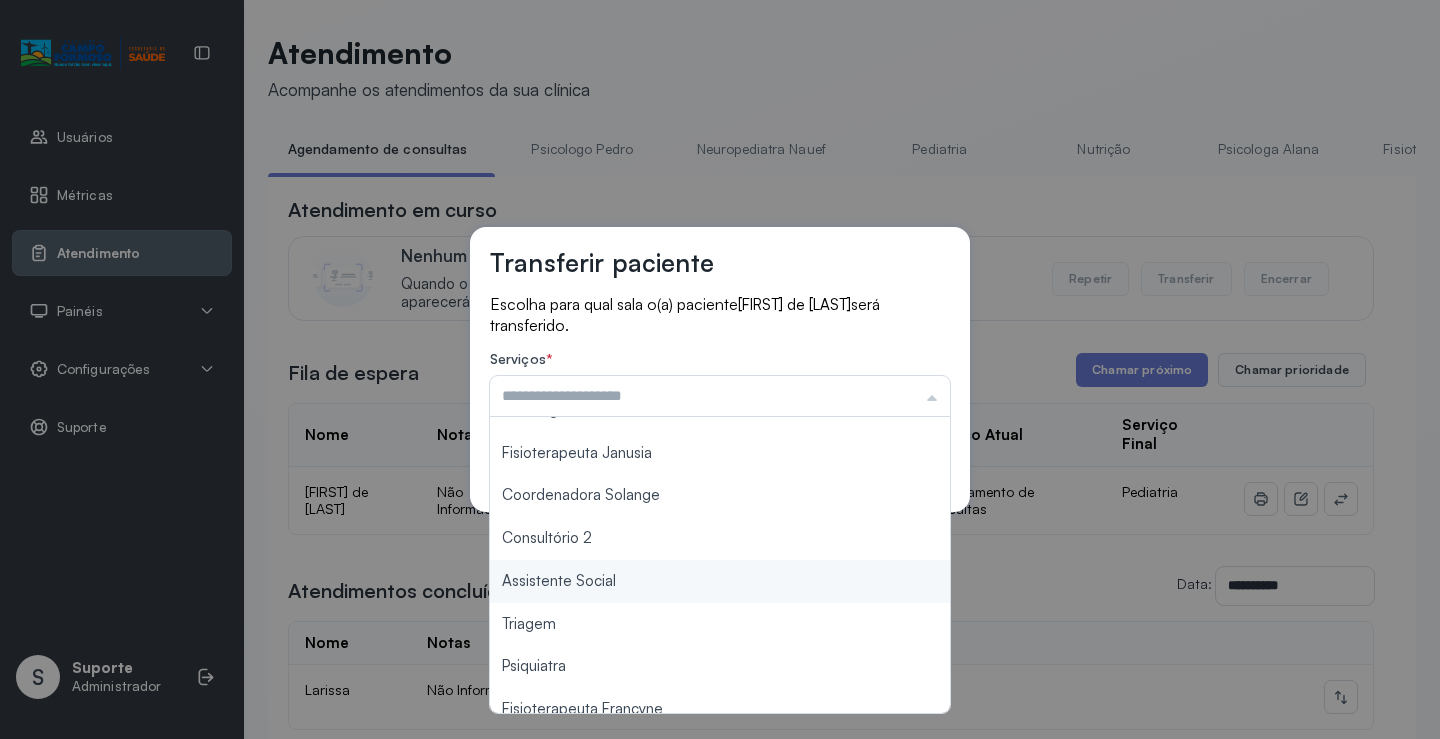 scroll, scrollTop: 302, scrollLeft: 0, axis: vertical 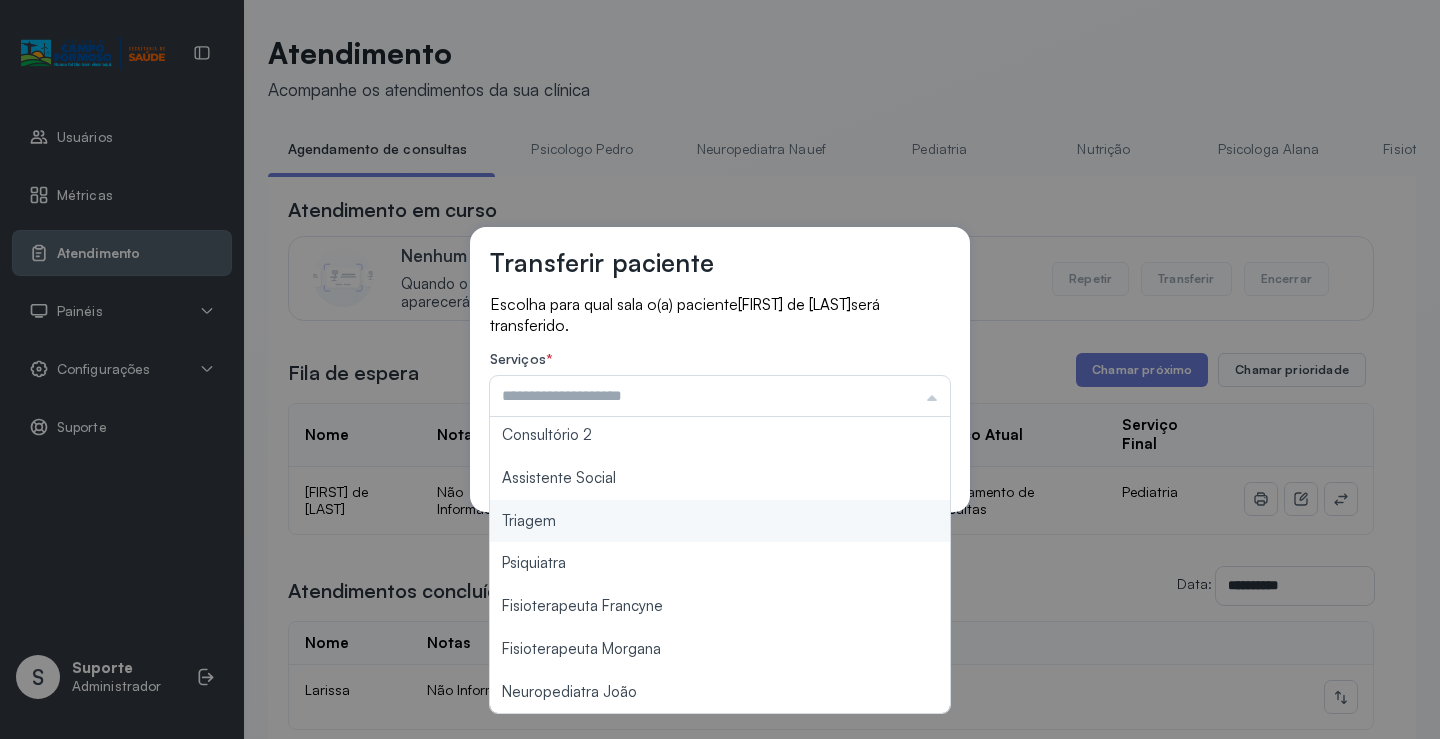 type on "*******" 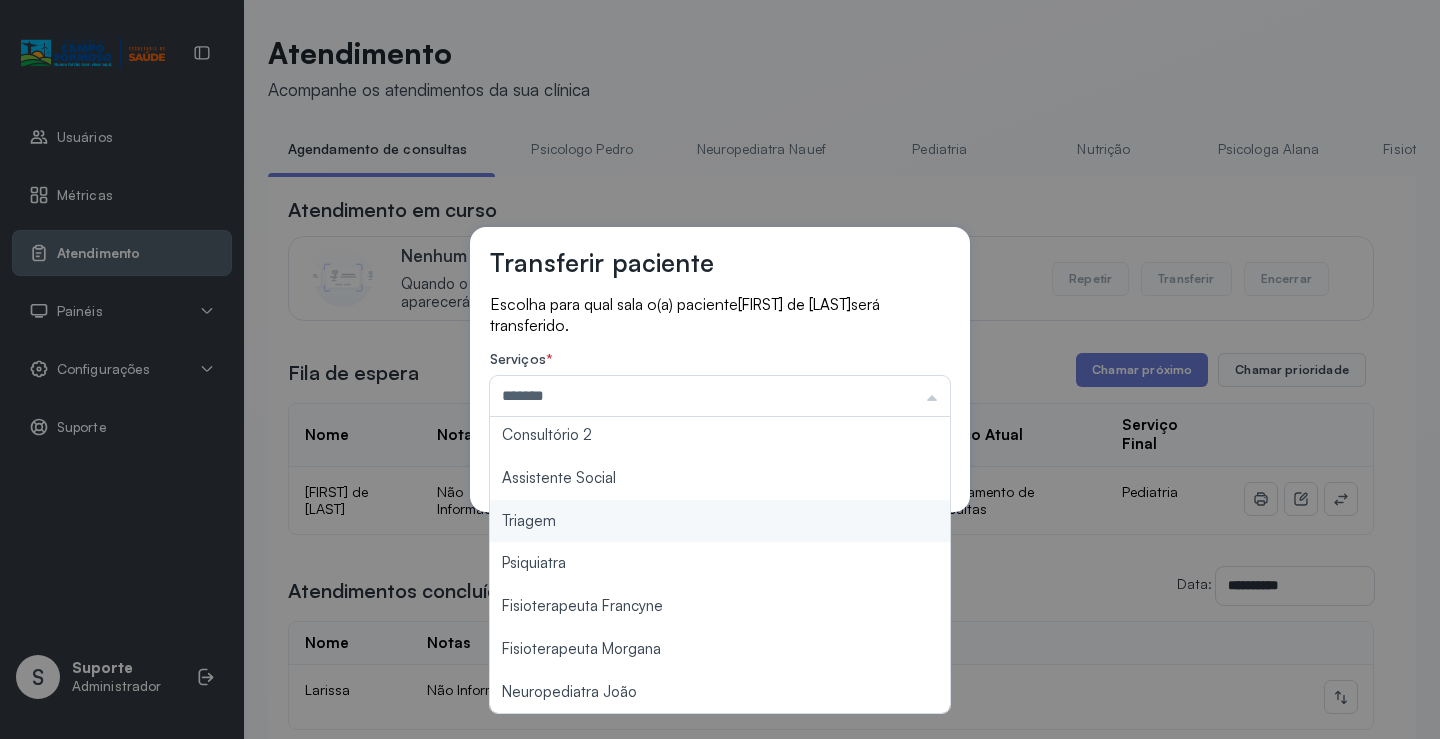 click on "Transferir paciente Escolha para qual sala o(a) paciente  HEITOR DOS SANTOS  será transferido.  Serviços  *  ******* Psicologo Pedro Neuropediatra Nauef Pediatria Nutrição Psicologa Alana Fisioterapeuta Janusia Coordenadora Solange Consultório 2 Assistente Social Triagem Psiquiatra Fisioterapeuta Francyne Fisioterapeuta Morgana Neuropediatra João Cancelar Salvar" at bounding box center [720, 369] 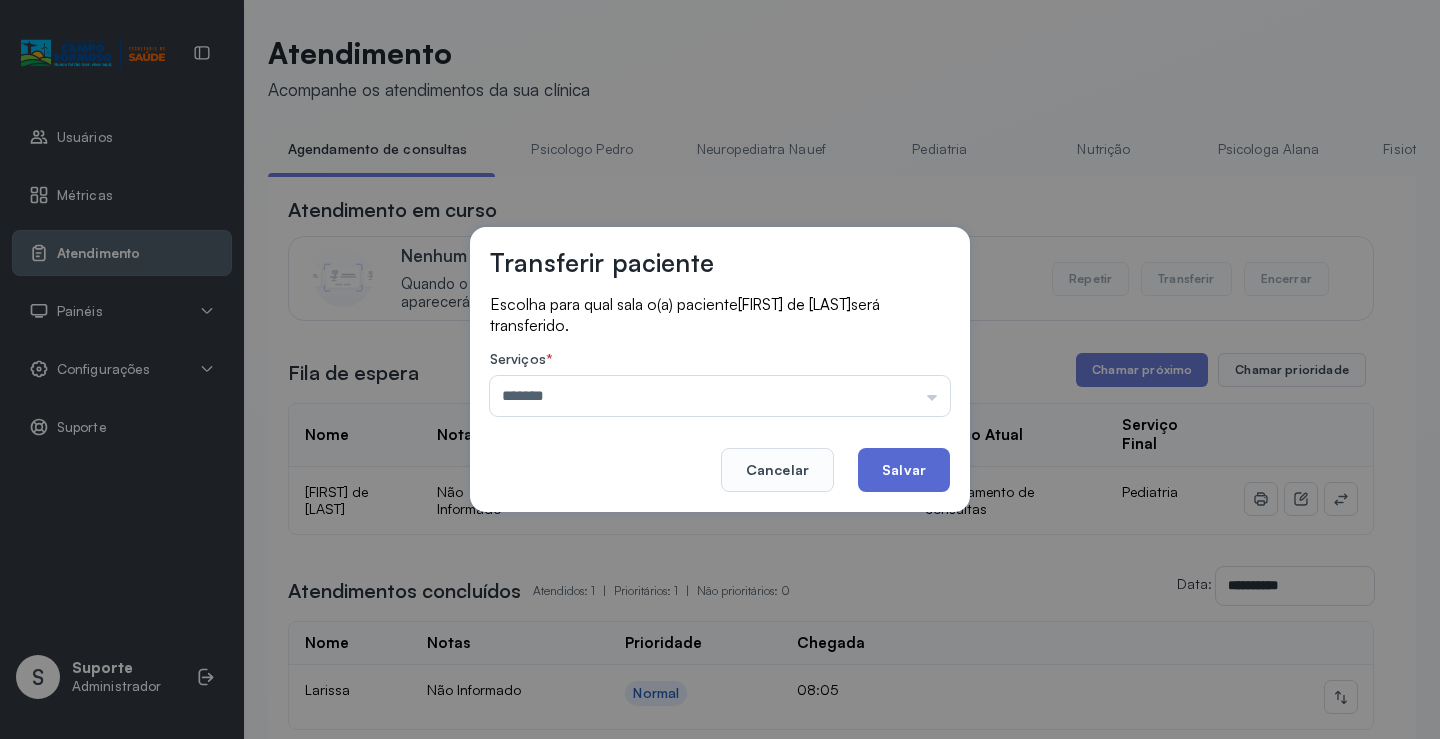 click on "Salvar" 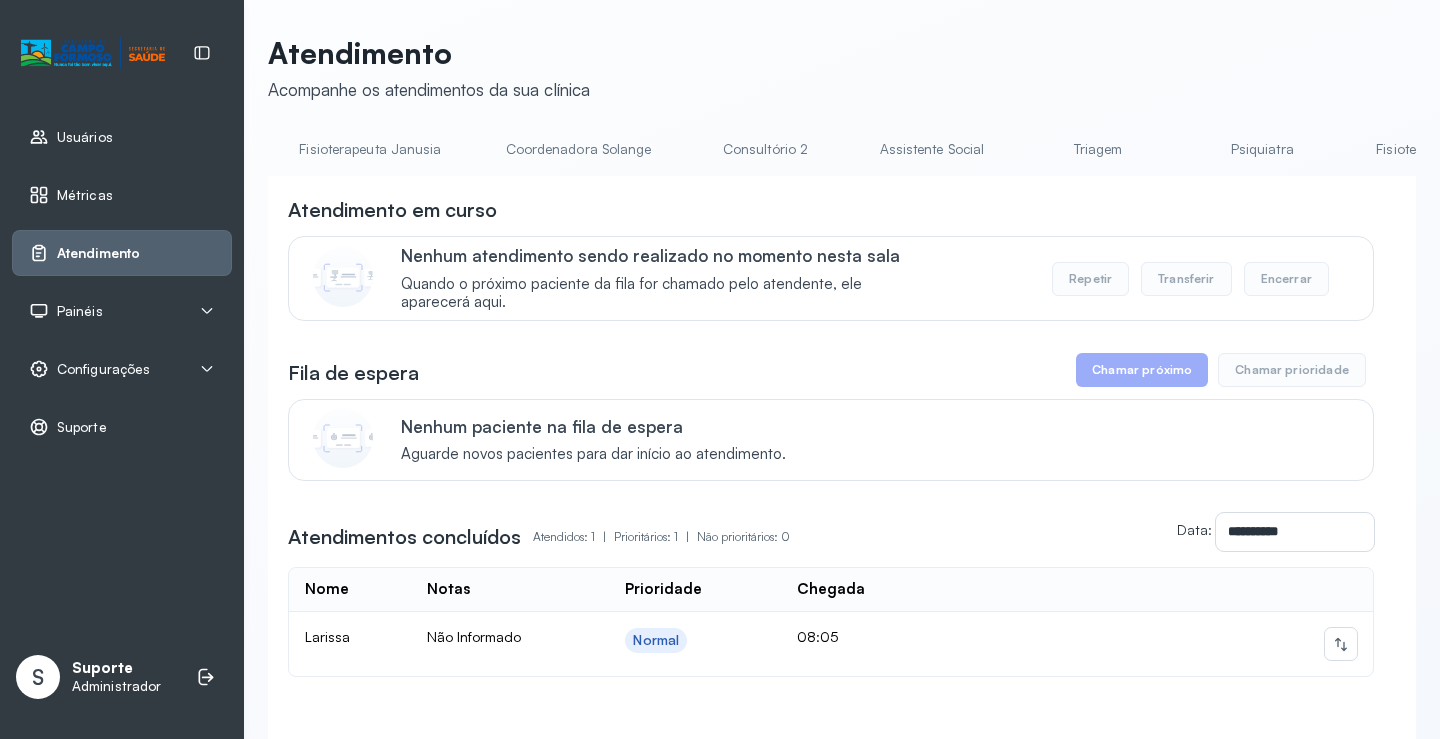 scroll, scrollTop: 0, scrollLeft: 1091, axis: horizontal 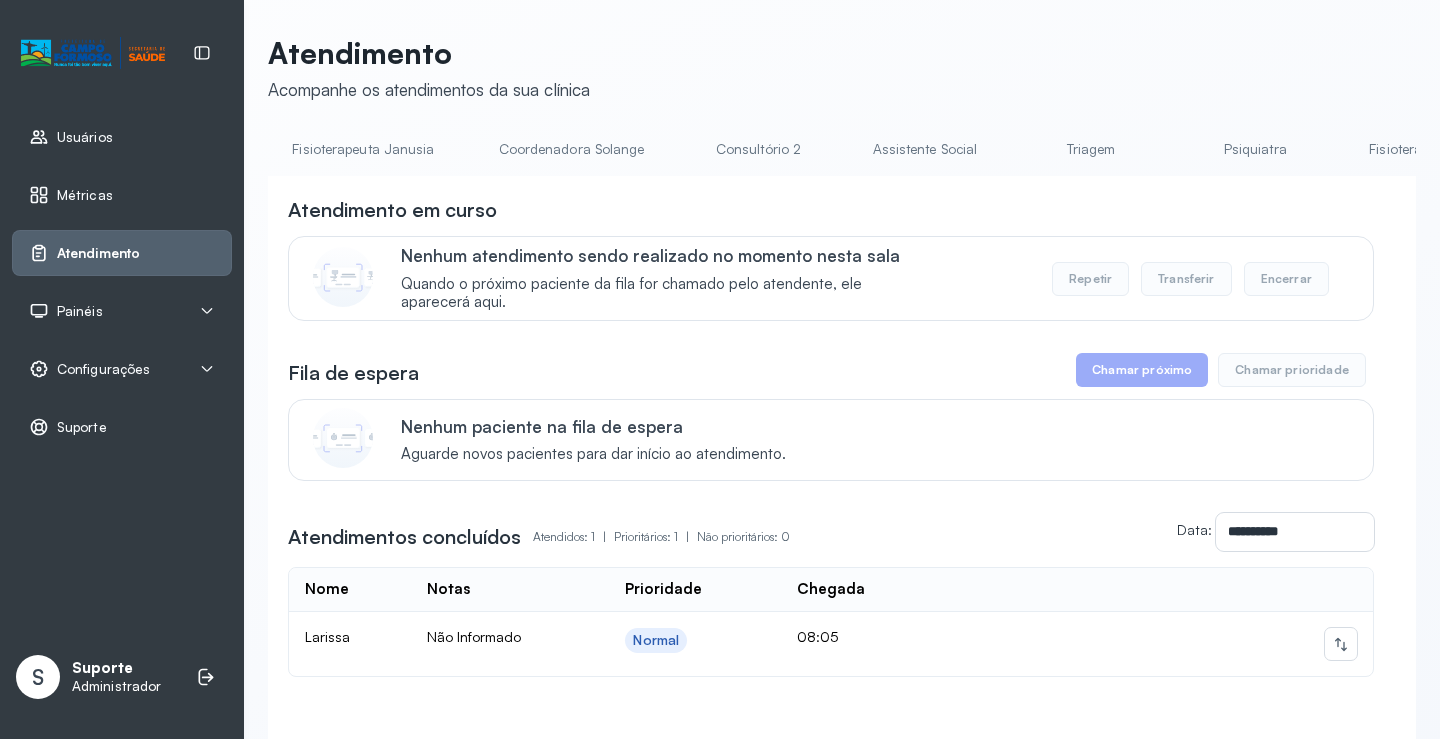 click on "Triagem" at bounding box center [1091, 149] 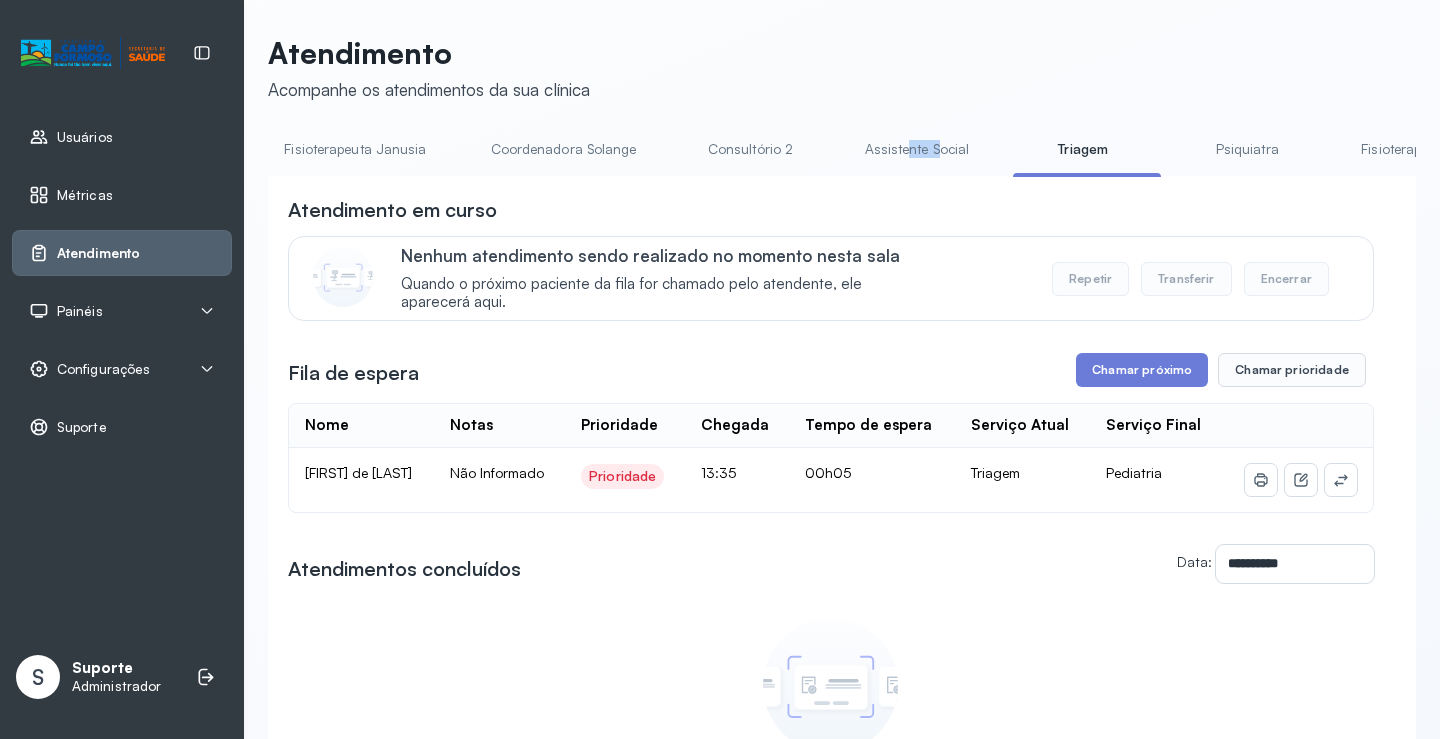 drag, startPoint x: 912, startPoint y: 176, endPoint x: 870, endPoint y: 178, distance: 42.047592 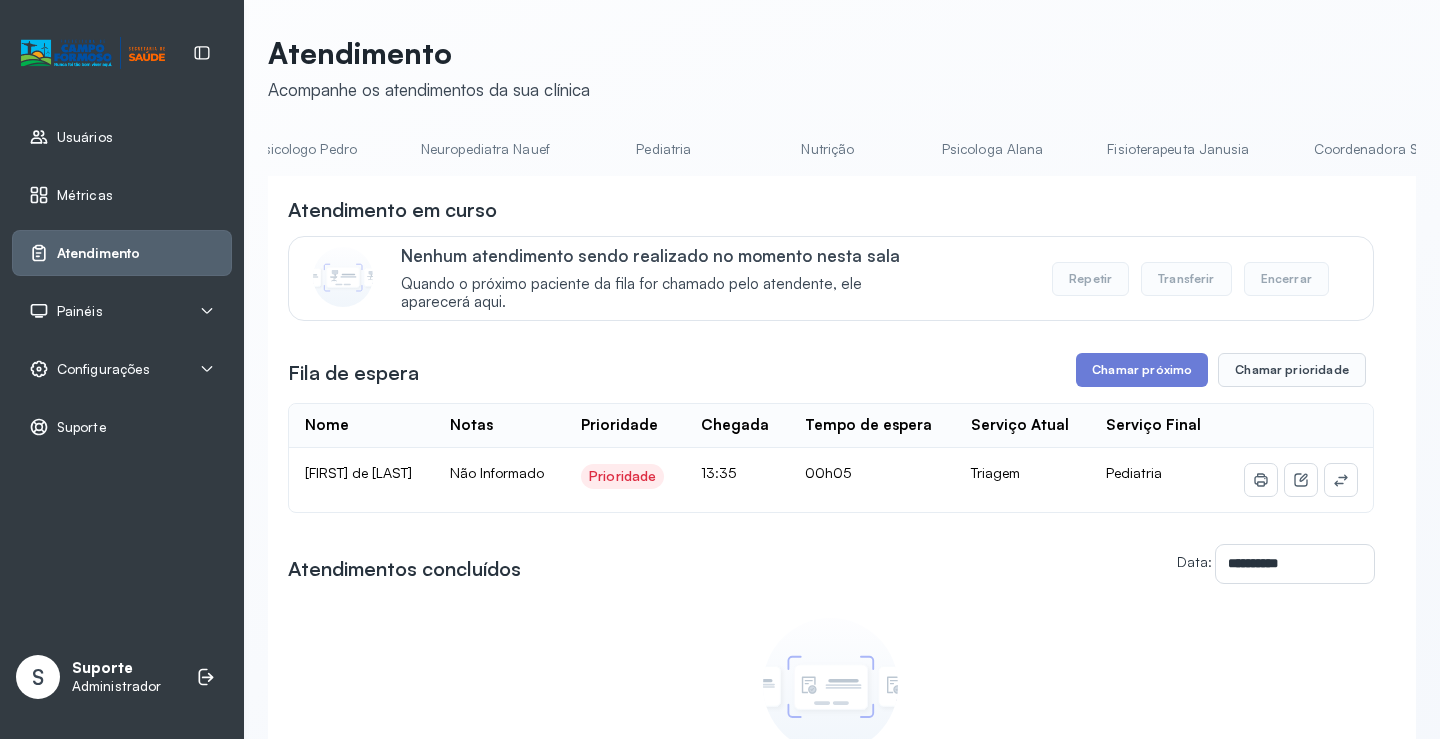 scroll, scrollTop: 0, scrollLeft: 0, axis: both 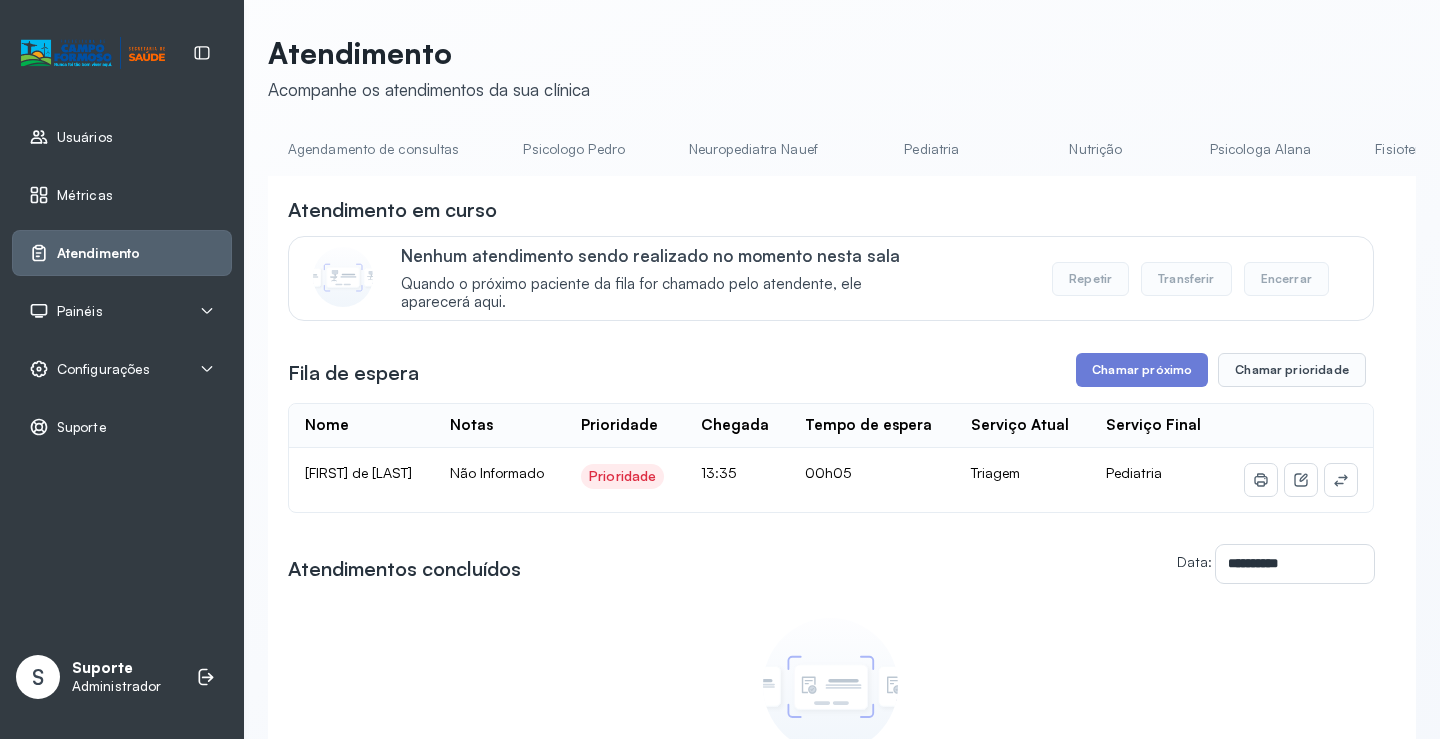 click on "Agendamento de consultas" at bounding box center [373, 149] 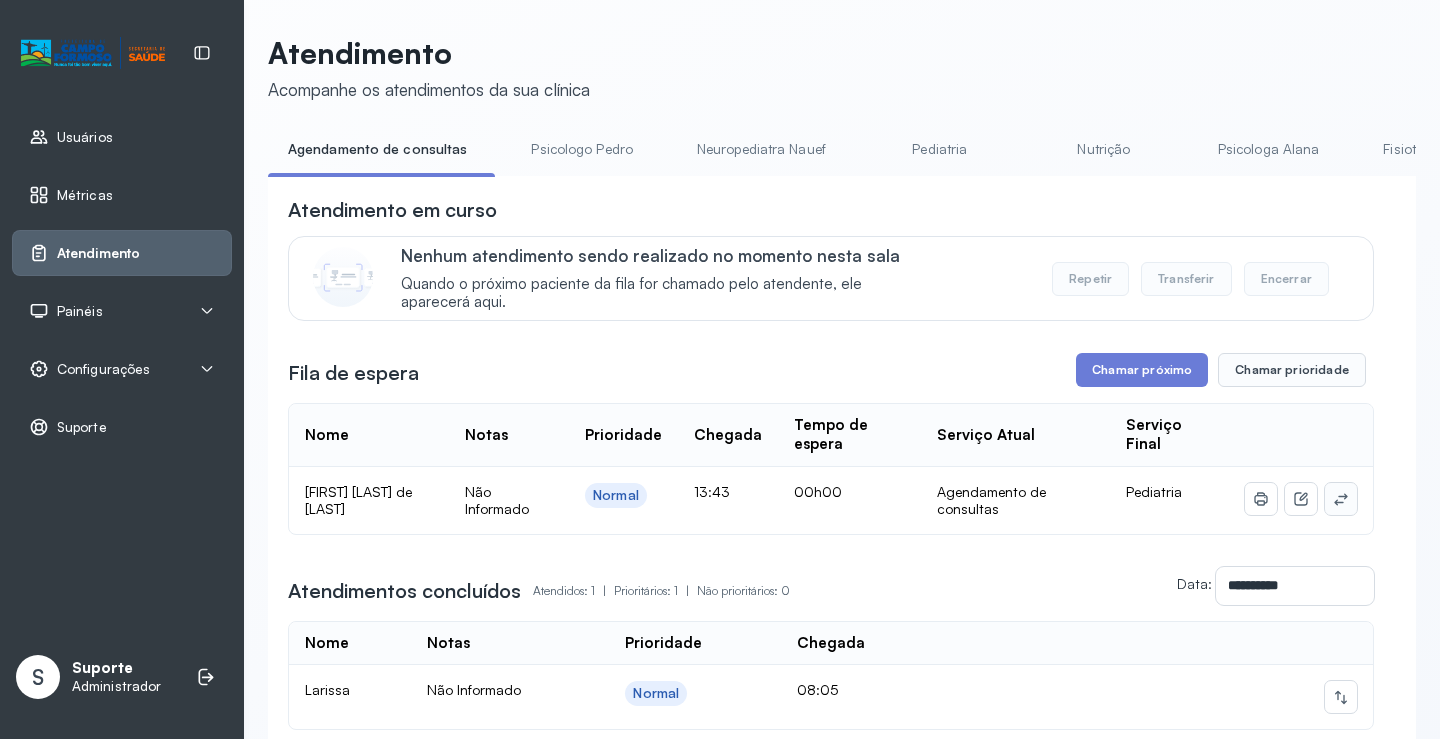click 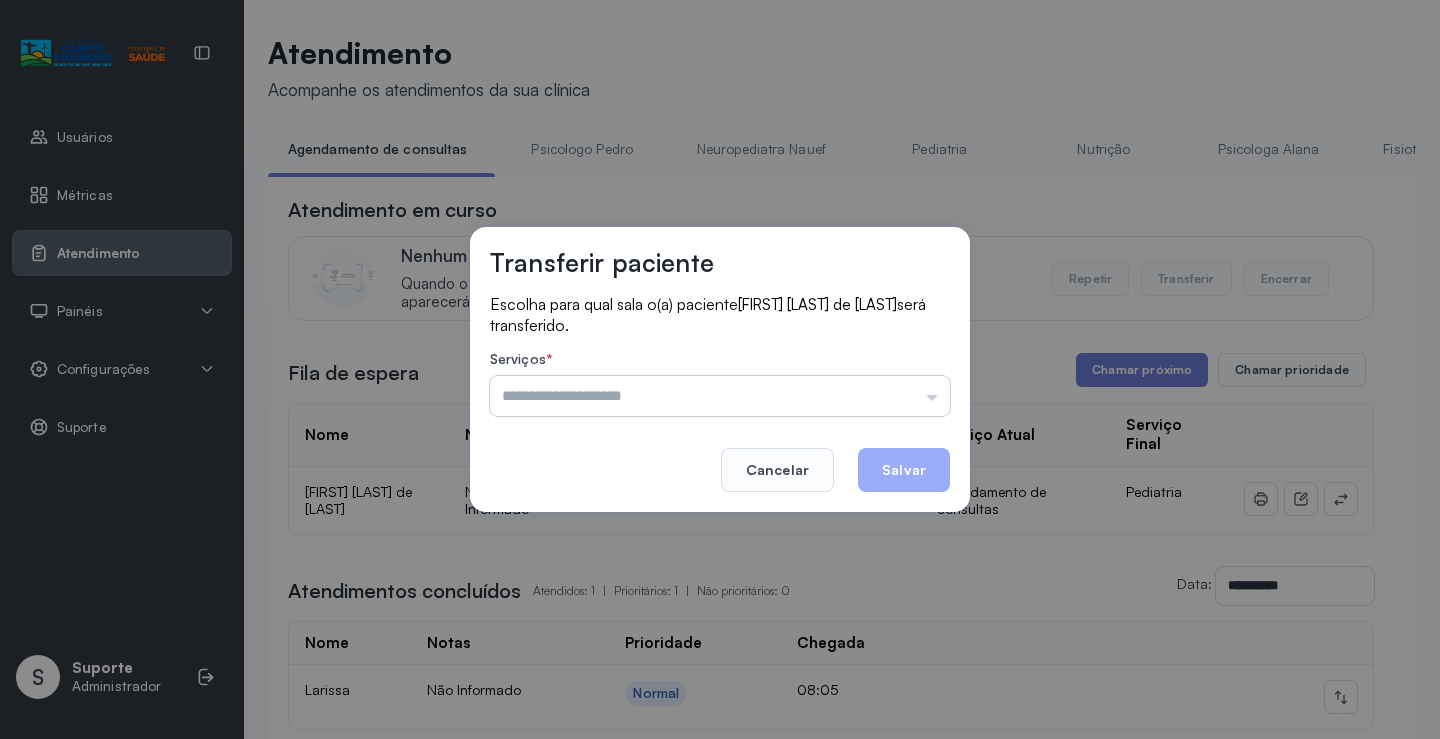 drag, startPoint x: 877, startPoint y: 404, endPoint x: 892, endPoint y: 396, distance: 17 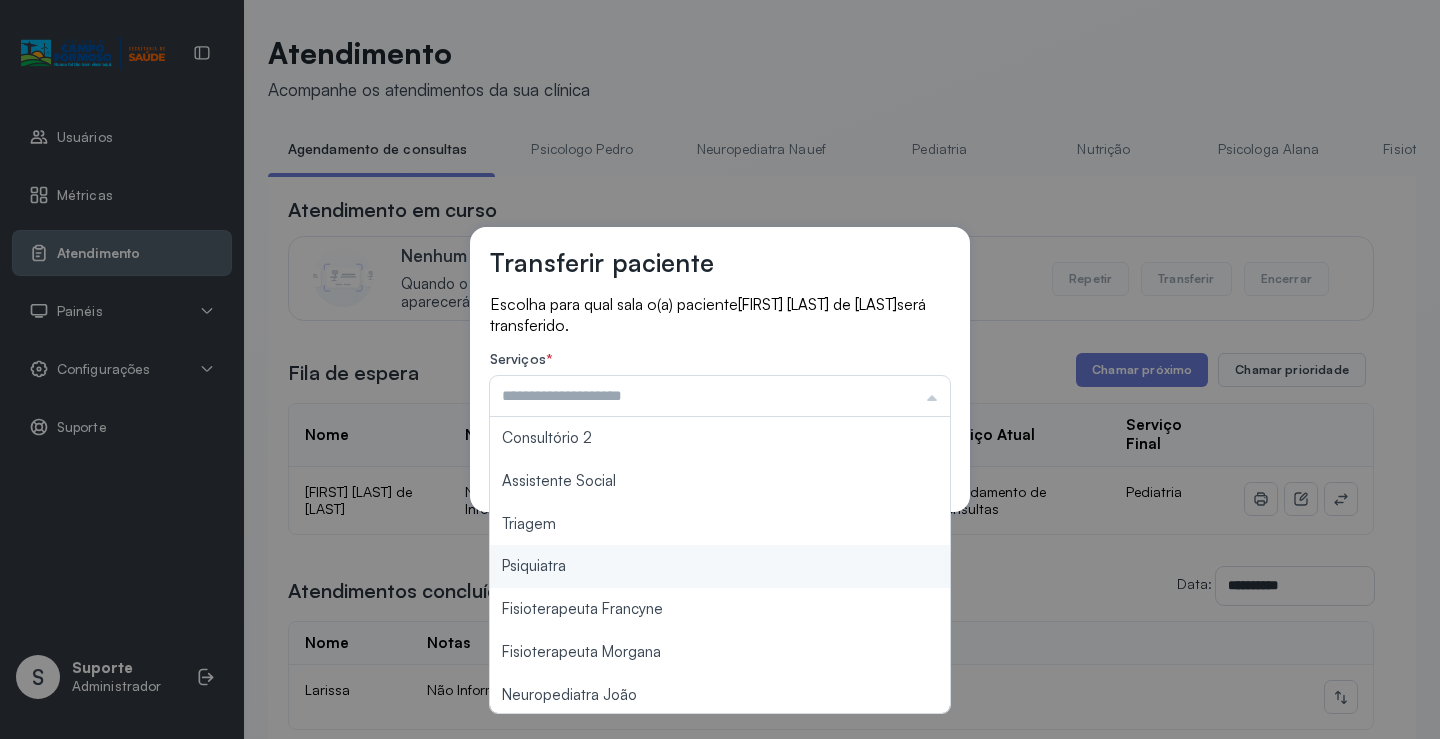 scroll, scrollTop: 302, scrollLeft: 0, axis: vertical 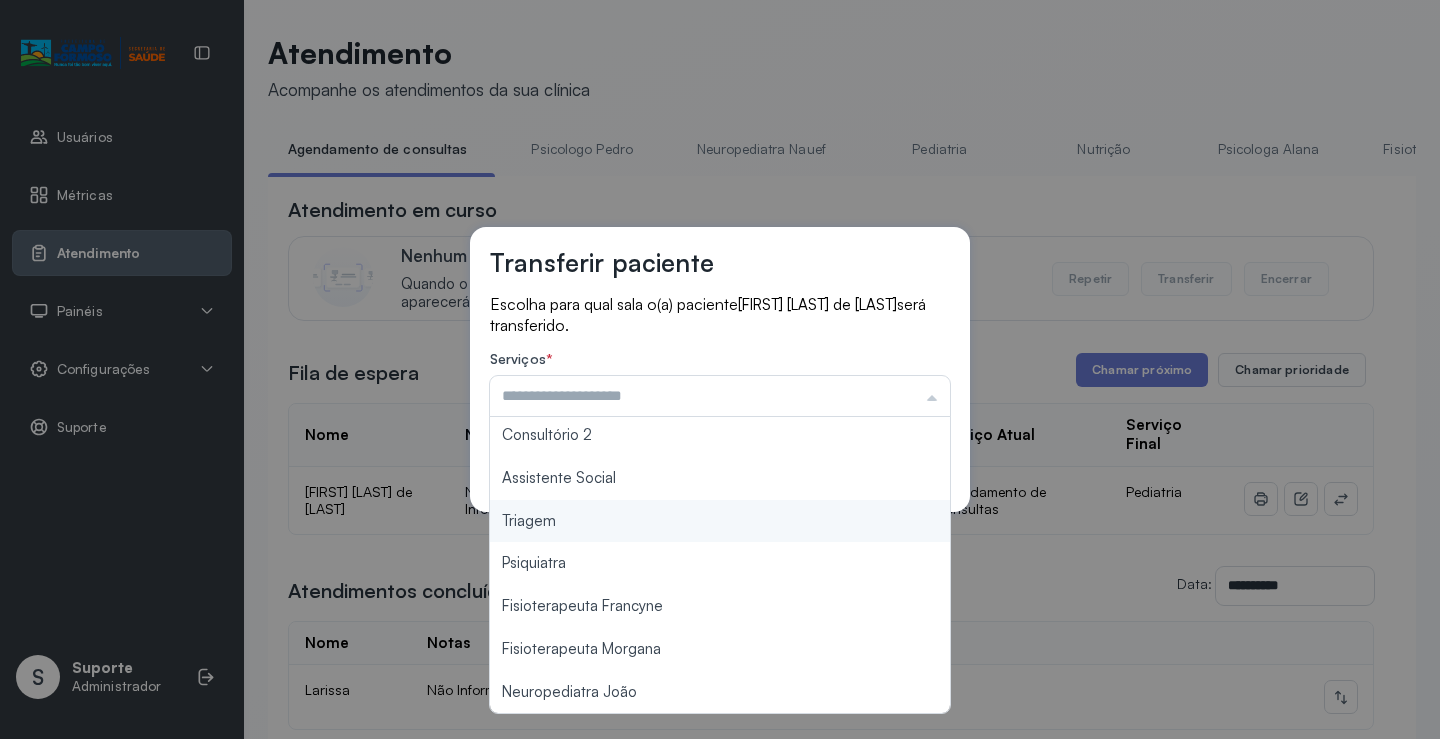 type on "*******" 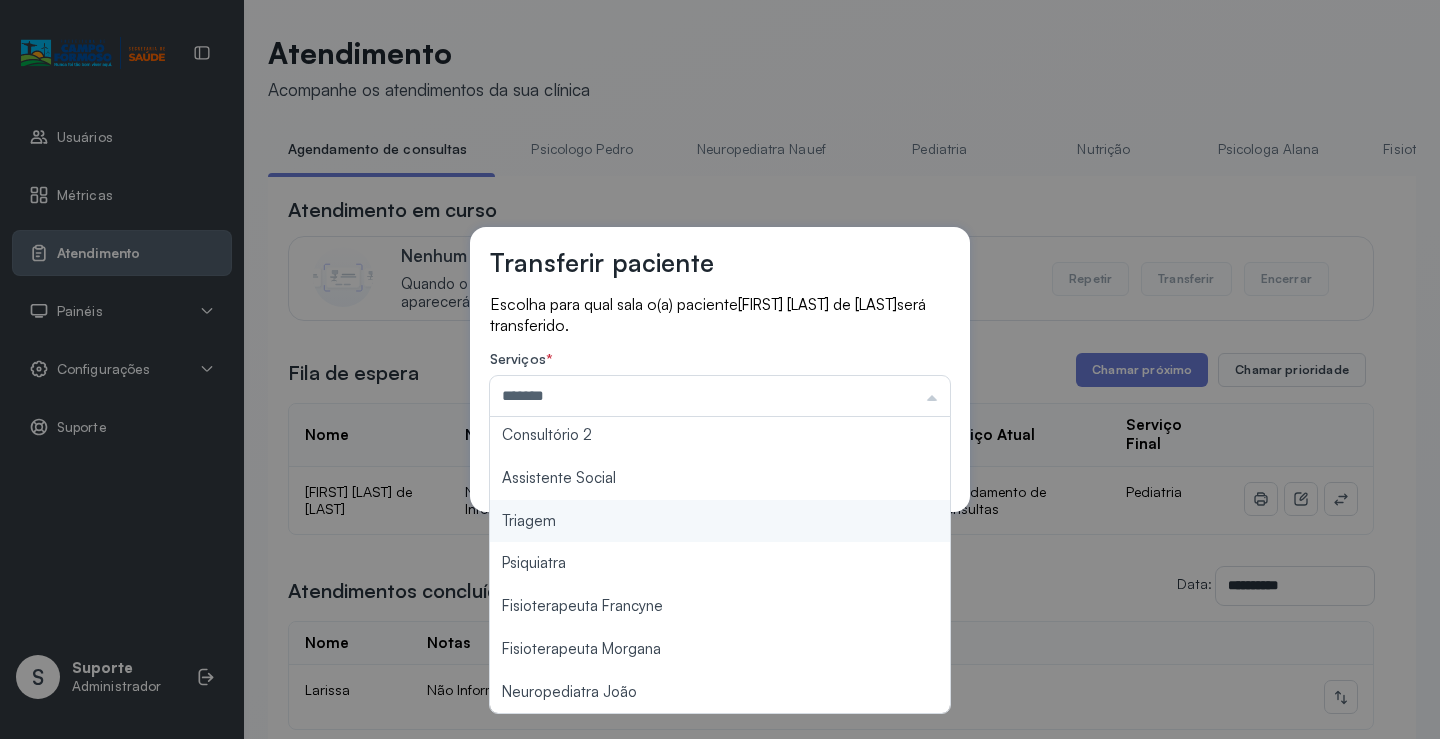 click on "Transferir paciente Escolha para qual sala o(a) paciente  MARINA BATISTA DE NOVAIS  será transferido.  Serviços  *  ******* Psicologo Pedro Neuropediatra Nauef Pediatria Nutrição Psicologa Alana Fisioterapeuta Janusia Coordenadora Solange Consultório 2 Assistente Social Triagem Psiquiatra Fisioterapeuta Francyne Fisioterapeuta Morgana Neuropediatra João Cancelar Salvar" at bounding box center [720, 369] 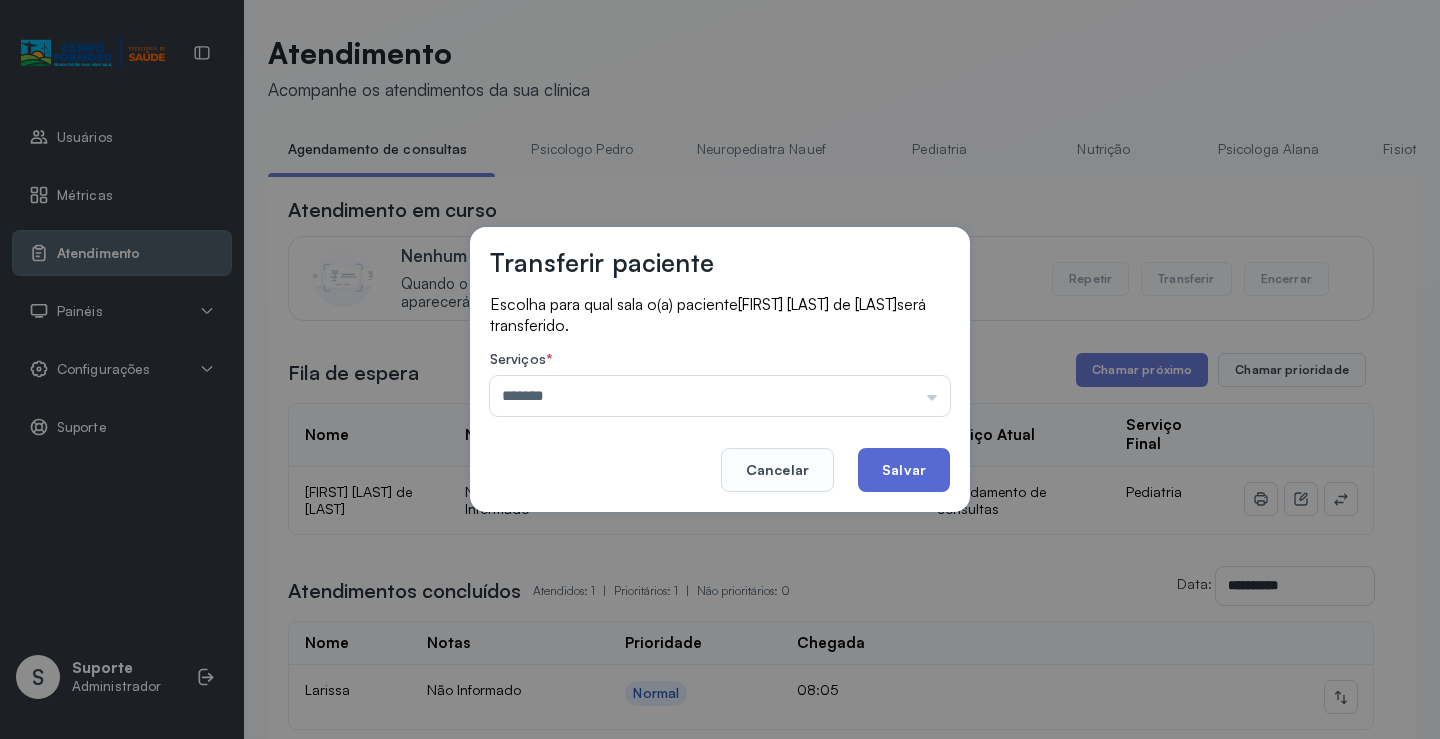 click on "Salvar" 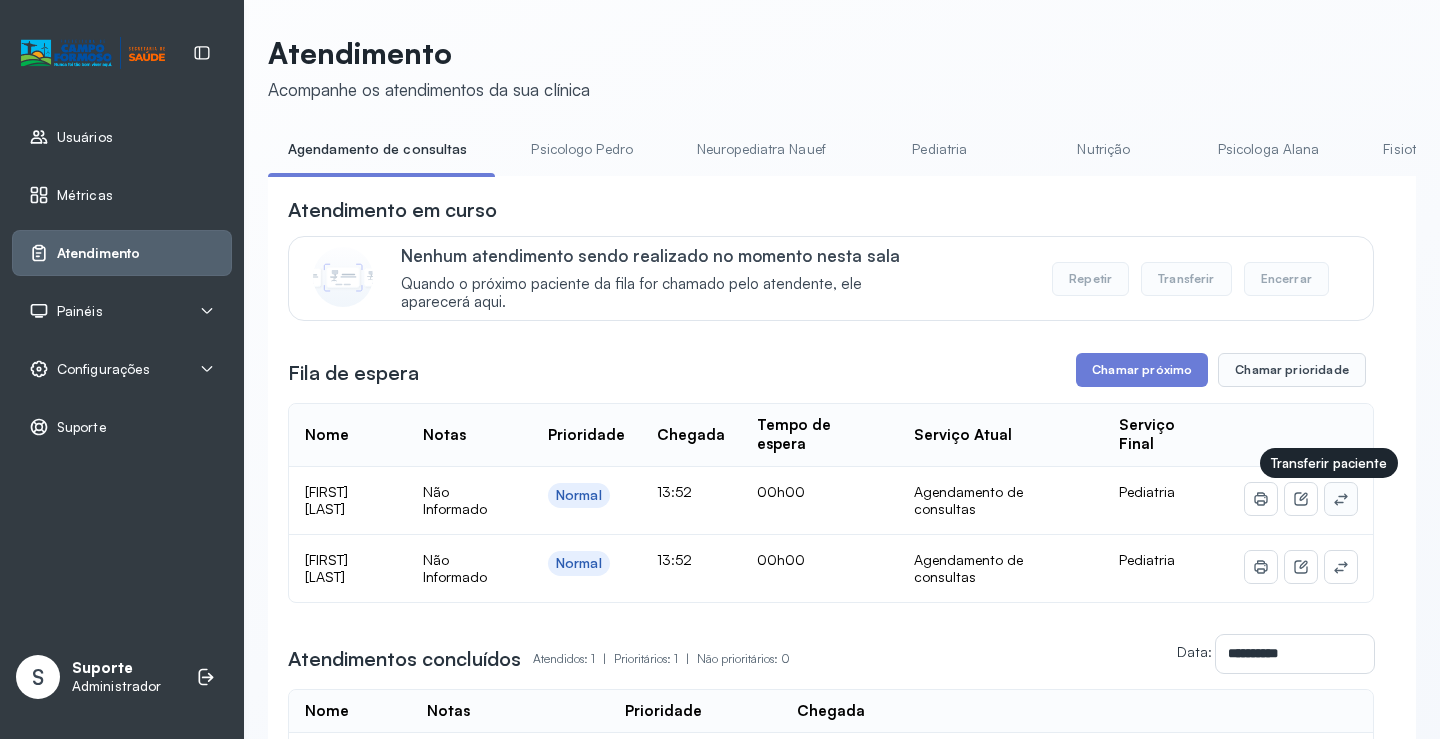 click 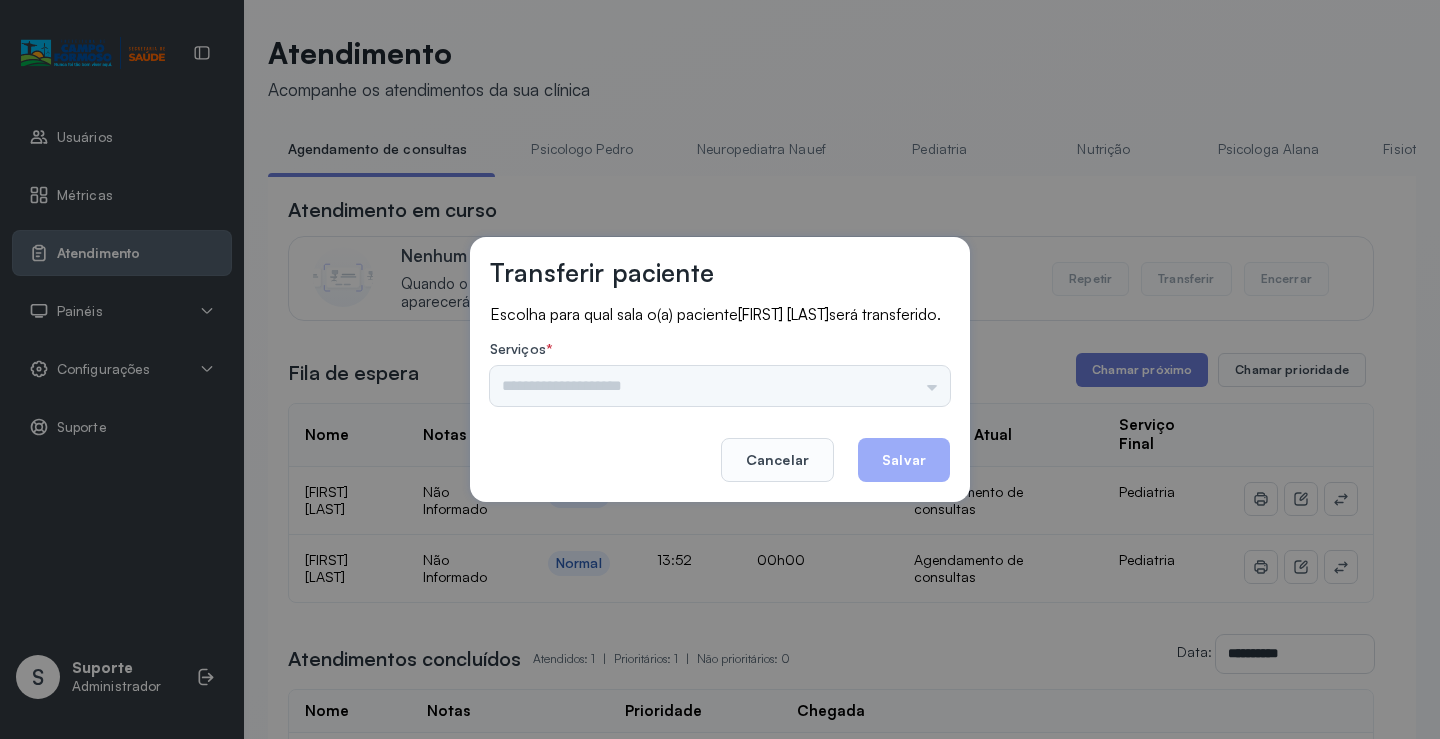 click on "Psicologo Pedro Neuropediatra Nauef Pediatria Nutrição Psicologa Alana Fisioterapeuta Janusia Coordenadora Solange Consultório 2 Assistente Social Triagem Psiquiatra Fisioterapeuta Francyne Fisioterapeuta Morgana Neuropediatra João" at bounding box center (720, 386) 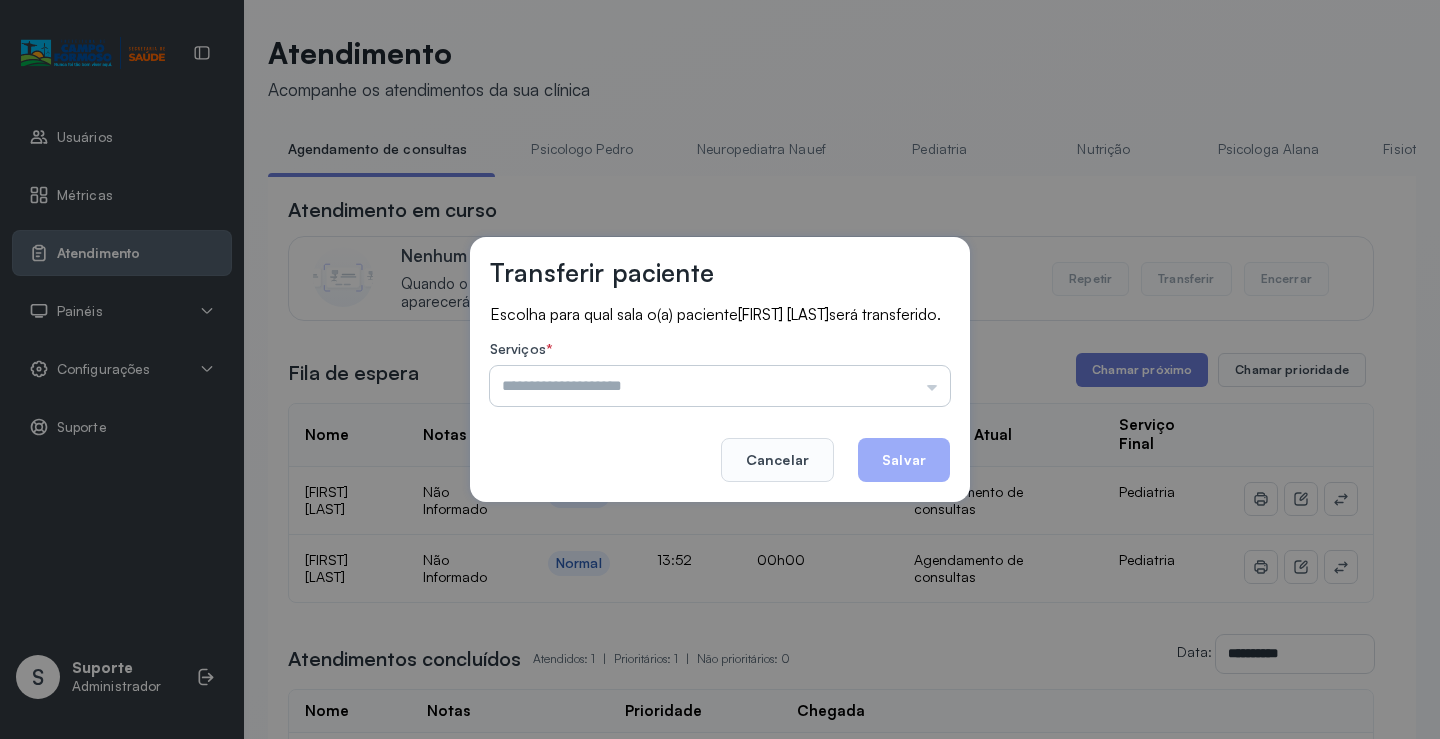drag, startPoint x: 931, startPoint y: 384, endPoint x: 919, endPoint y: 388, distance: 12.649111 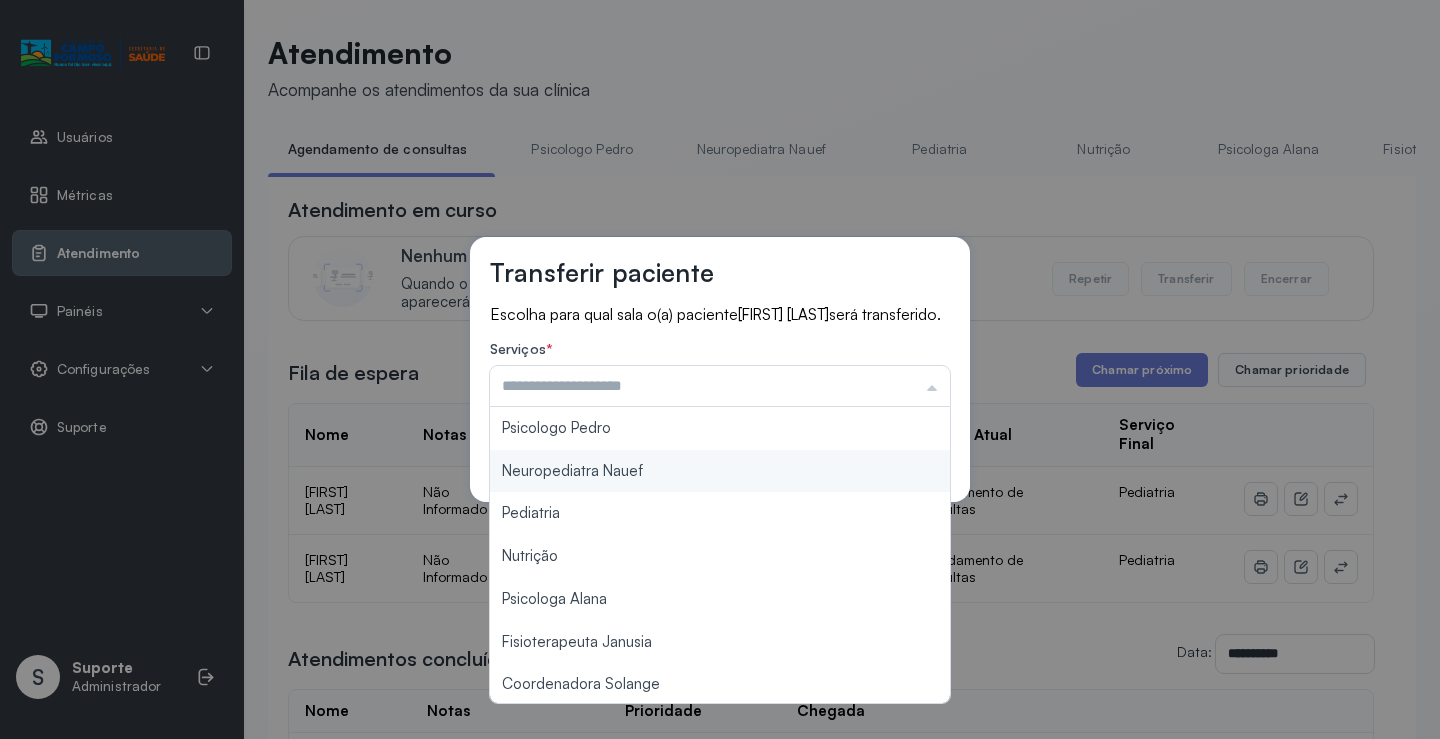 scroll, scrollTop: 200, scrollLeft: 0, axis: vertical 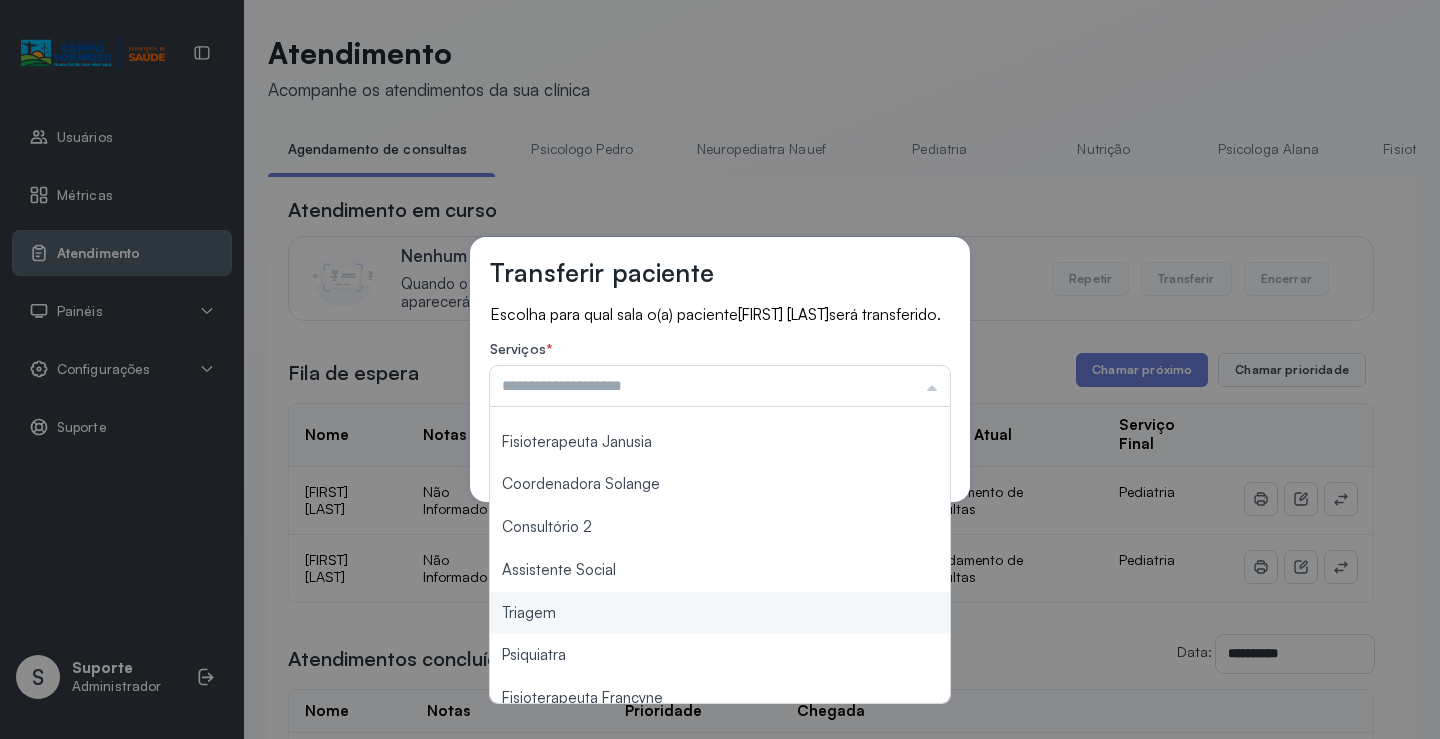 type on "*******" 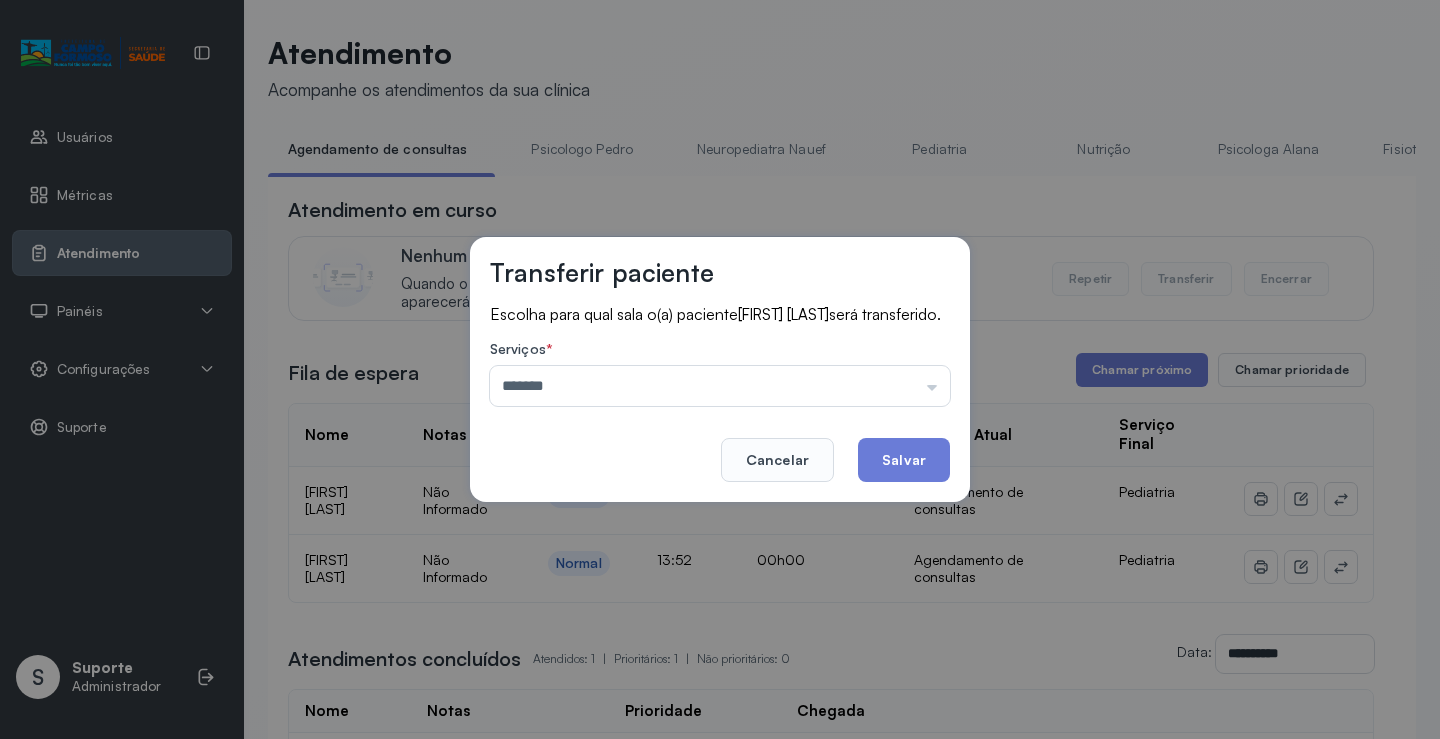 click on "Transferir paciente Escolha para qual sala o(a) paciente  MARIA EDUARDA DE ARAÚJO ANDRADE  será transferido.  Serviços  *  ******* Psicologo Pedro Neuropediatra Nauef Pediatria Nutrição Psicologa Alana Fisioterapeuta Janusia Coordenadora Solange Consultório 2 Assistente Social Triagem Psiquiatra Fisioterapeuta Francyne Fisioterapeuta Morgana Neuropediatra João Cancelar Salvar" at bounding box center (720, 369) 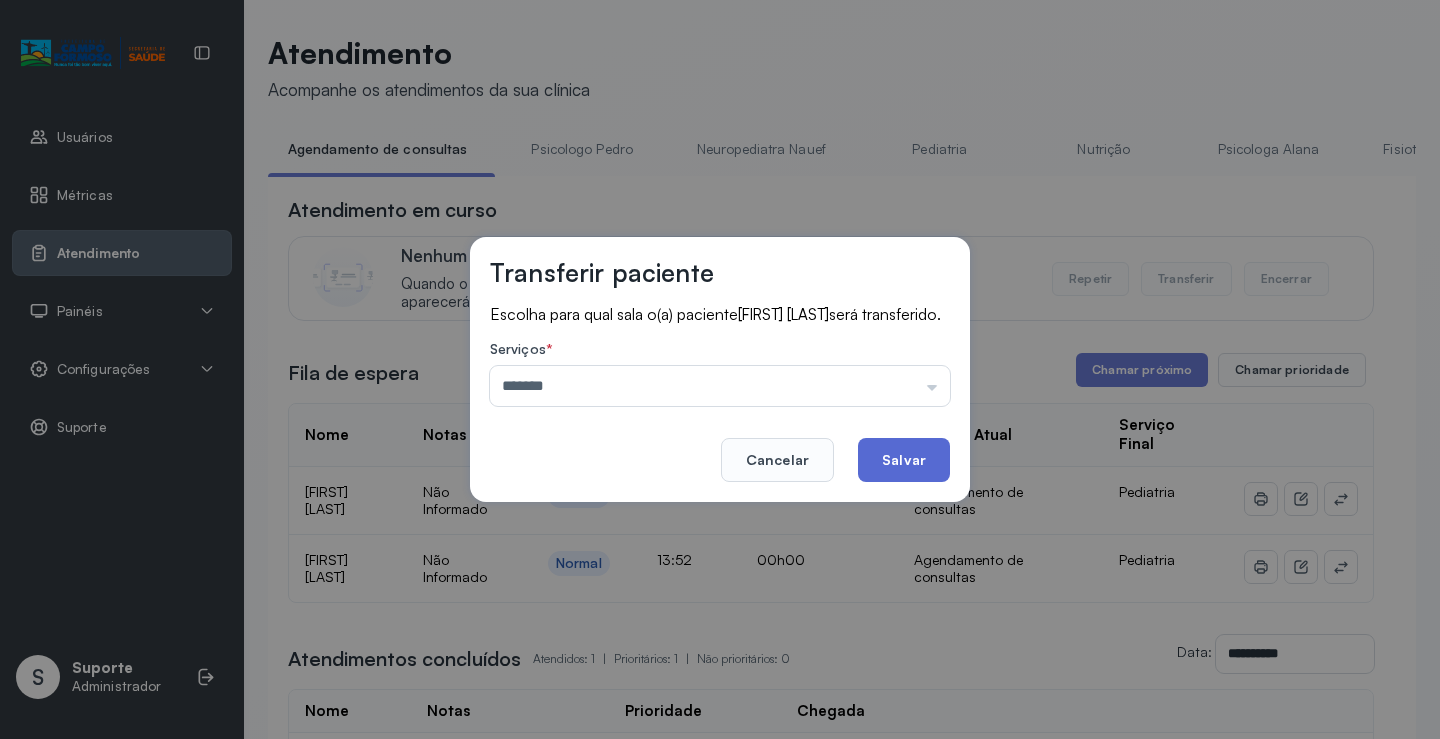 click on "Salvar" 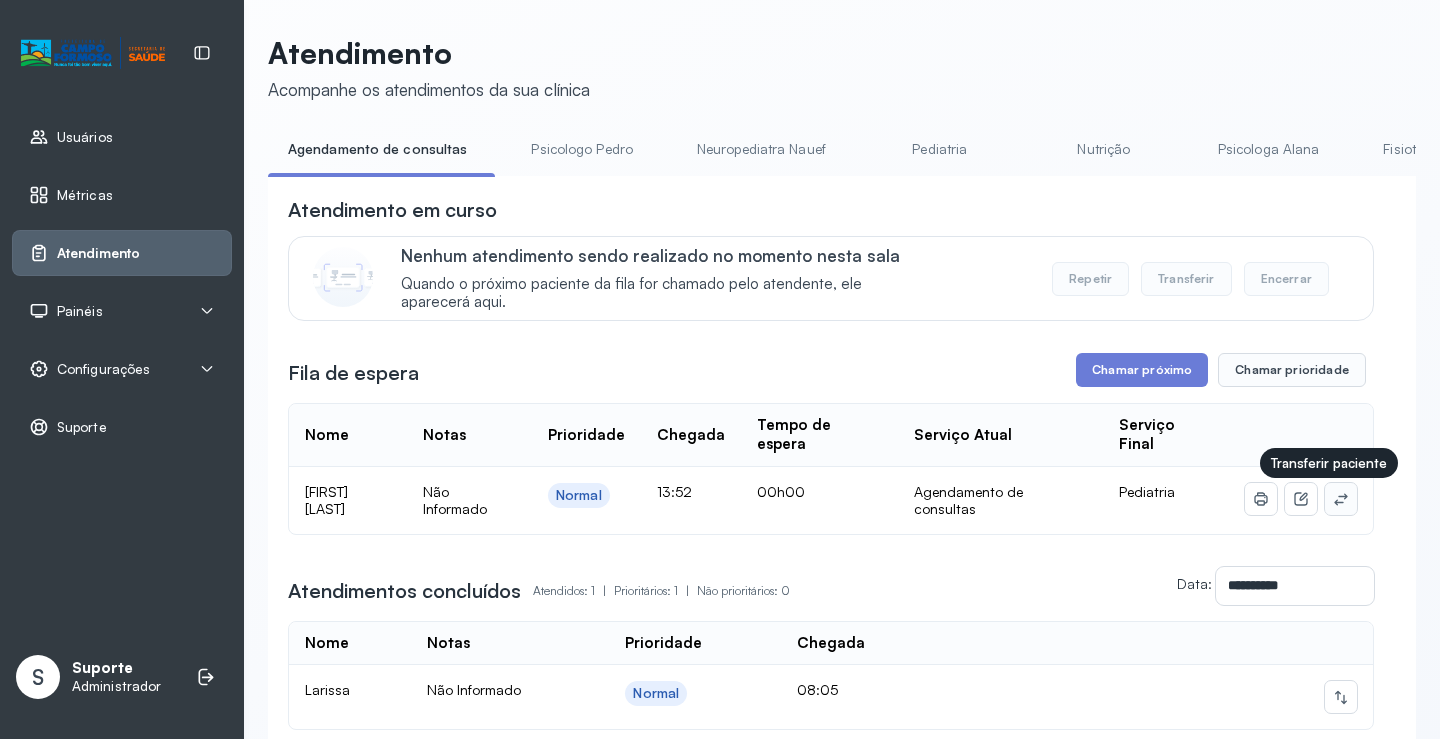 click 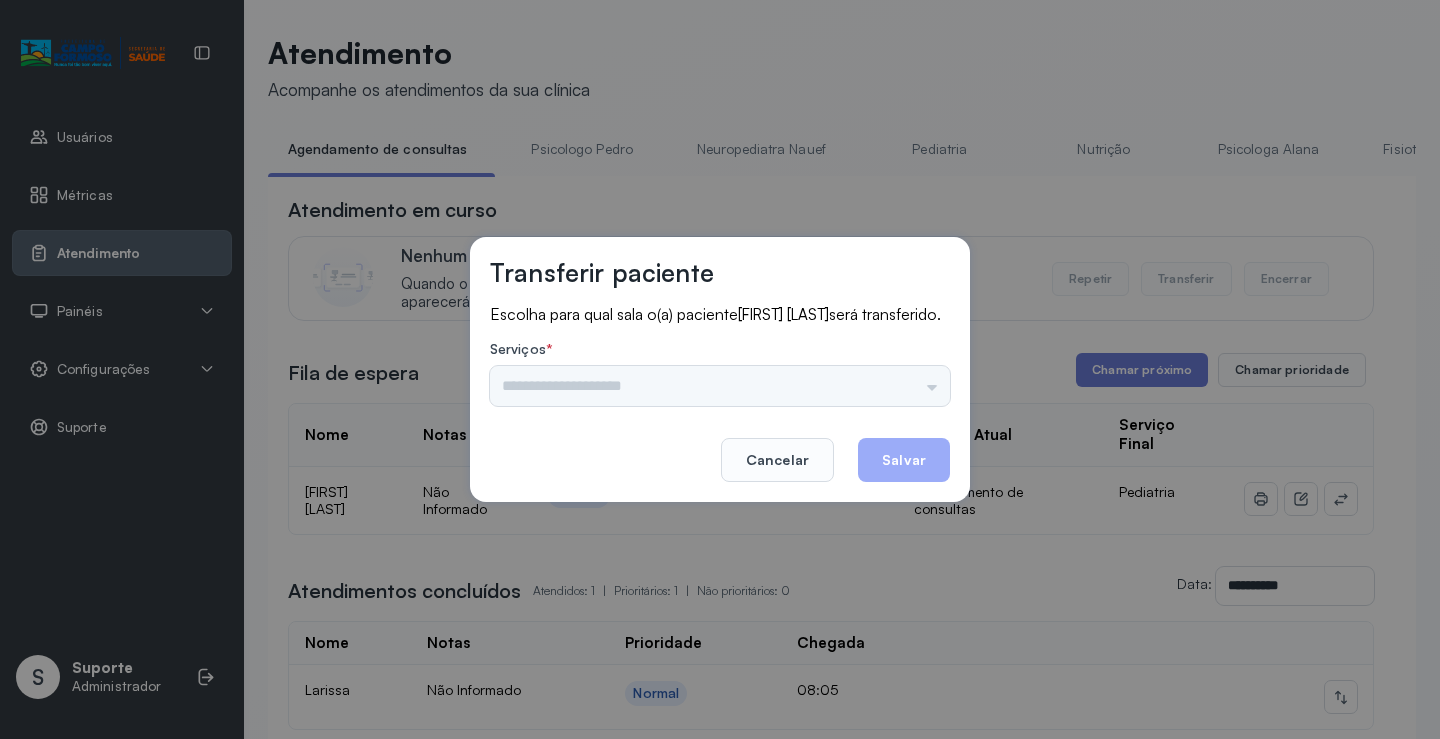 click on "Psicologo Pedro Neuropediatra Nauef Pediatria Nutrição Psicologa Alana Fisioterapeuta Janusia Coordenadora Solange Consultório 2 Assistente Social Triagem Psiquiatra Fisioterapeuta Francyne Fisioterapeuta Morgana Neuropediatra João" at bounding box center [720, 386] 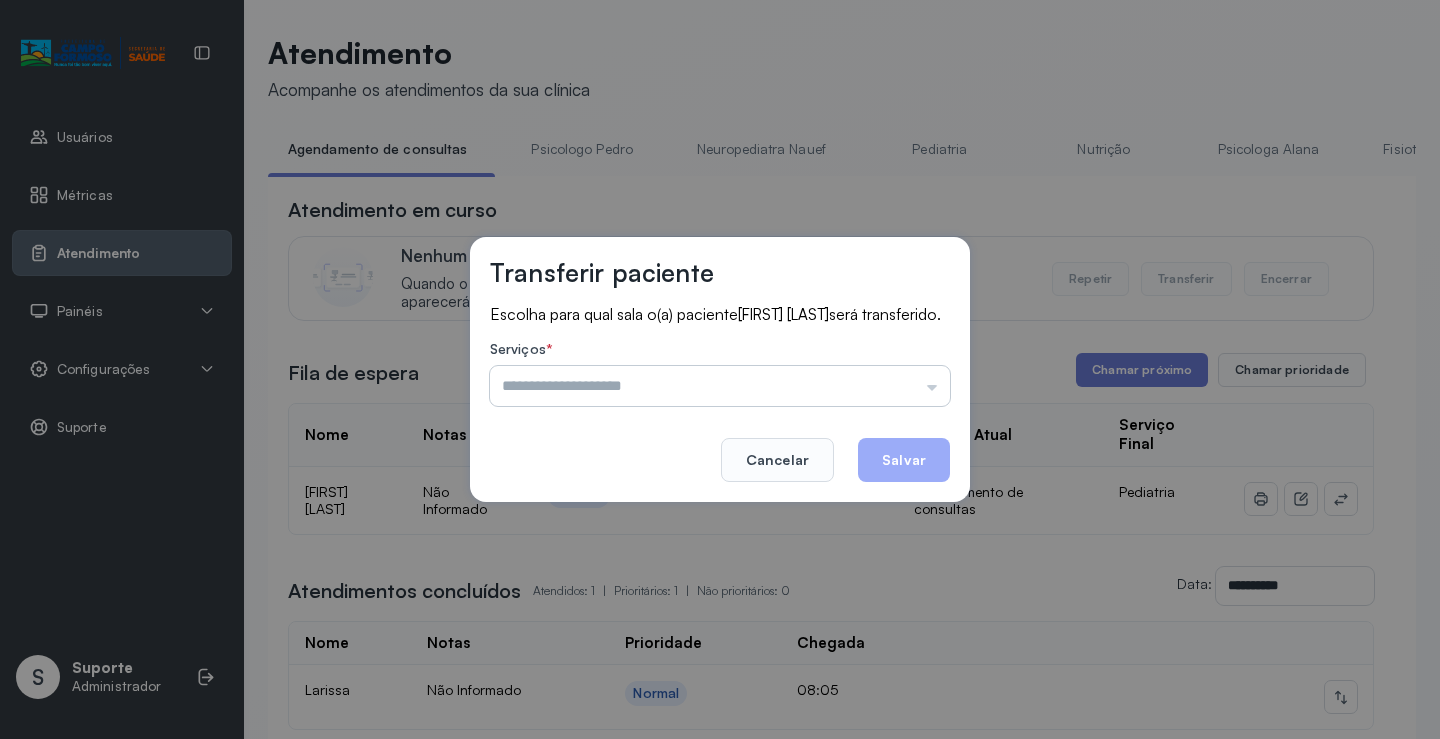 click at bounding box center [720, 386] 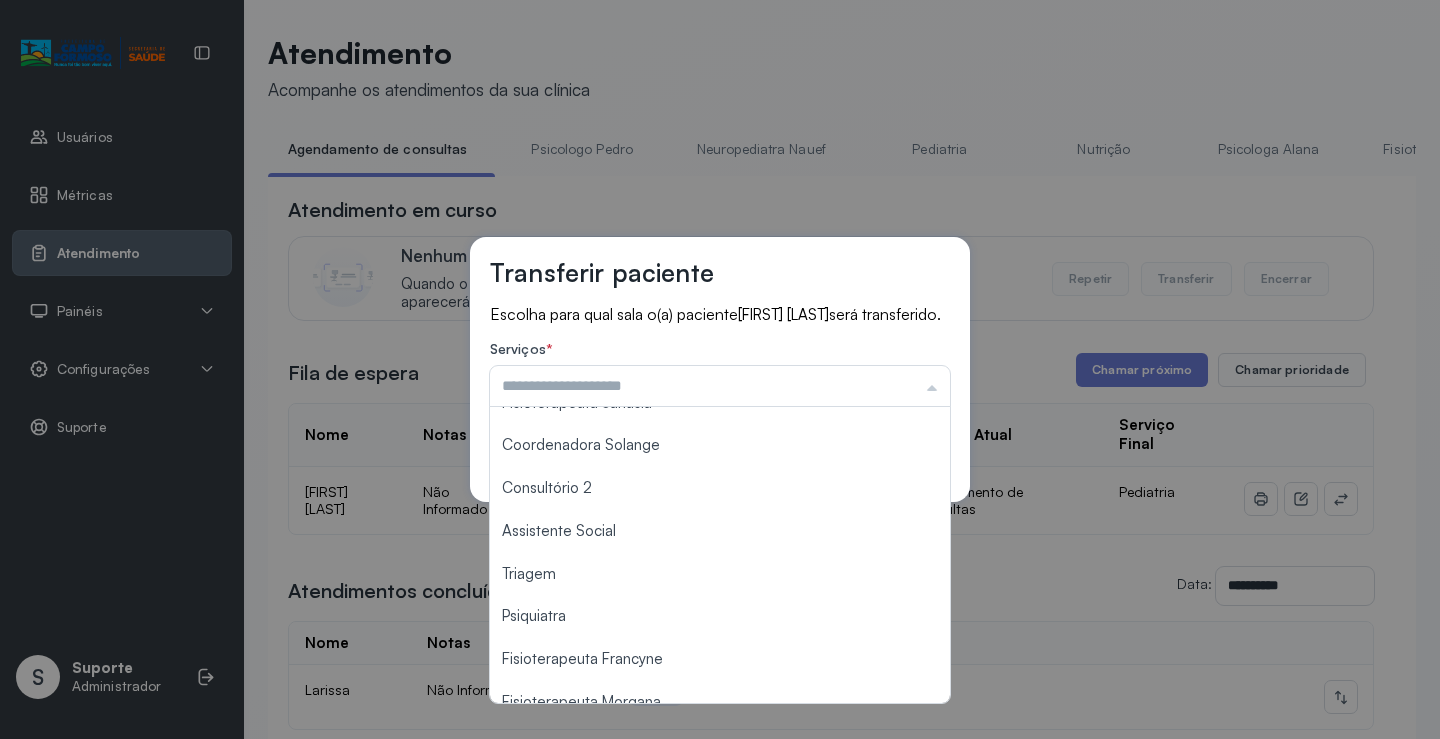 scroll, scrollTop: 303, scrollLeft: 0, axis: vertical 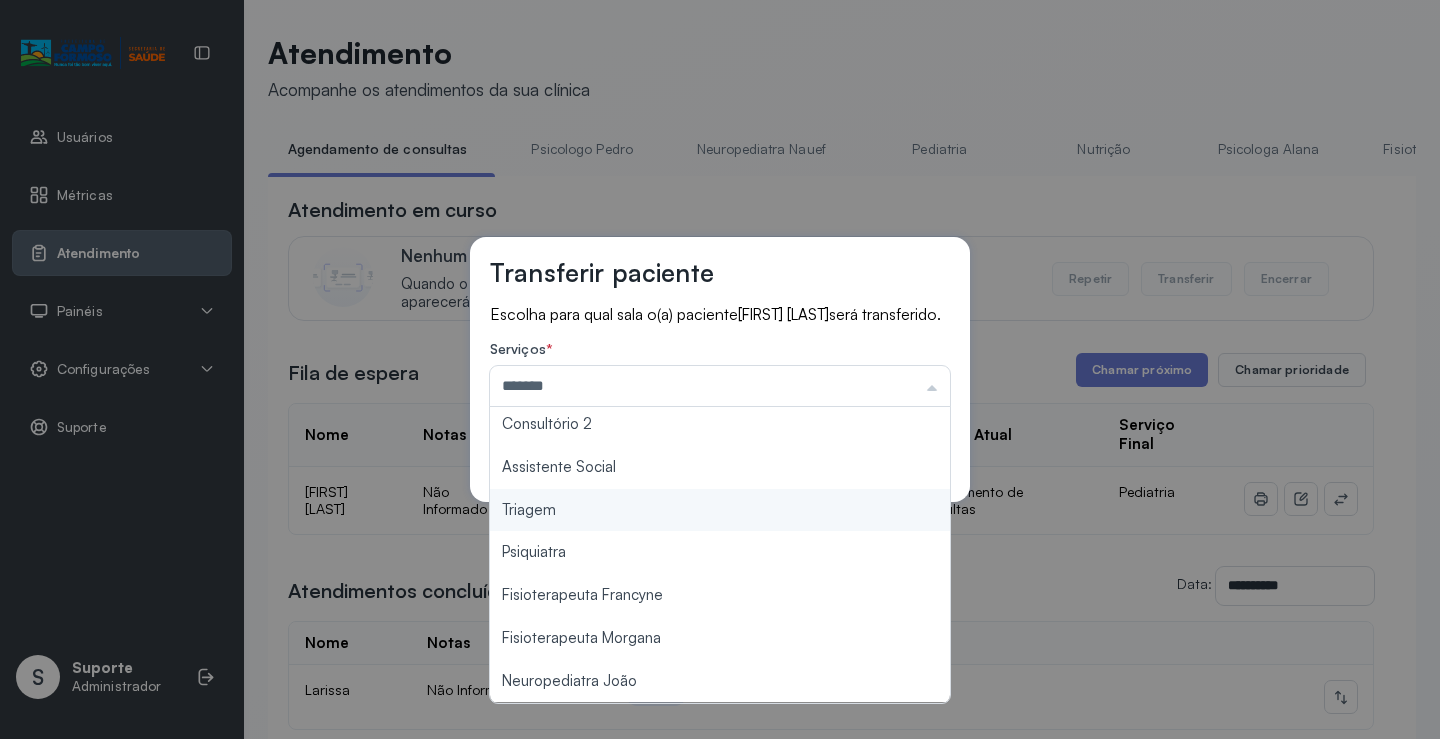 drag, startPoint x: 610, startPoint y: 515, endPoint x: 633, endPoint y: 519, distance: 23.345236 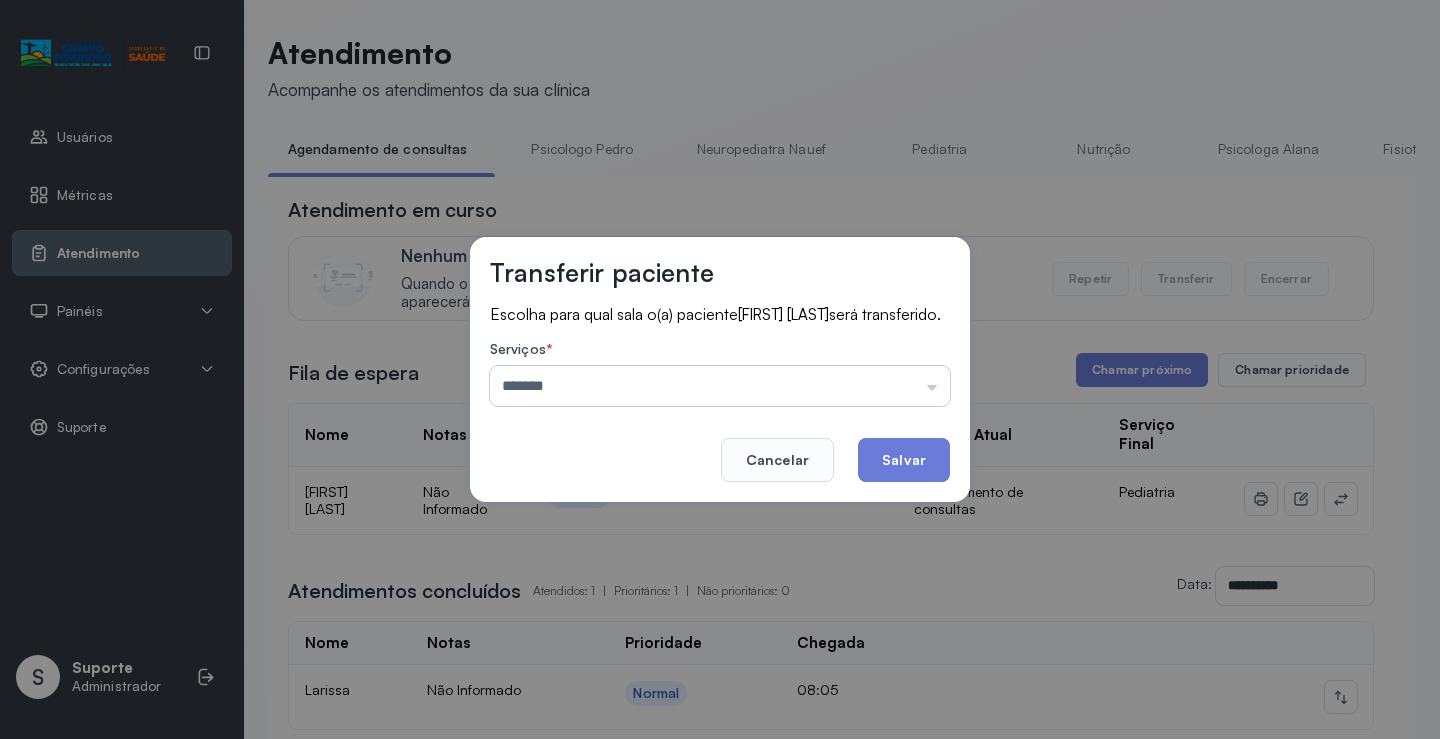 click on "*******" at bounding box center (720, 386) 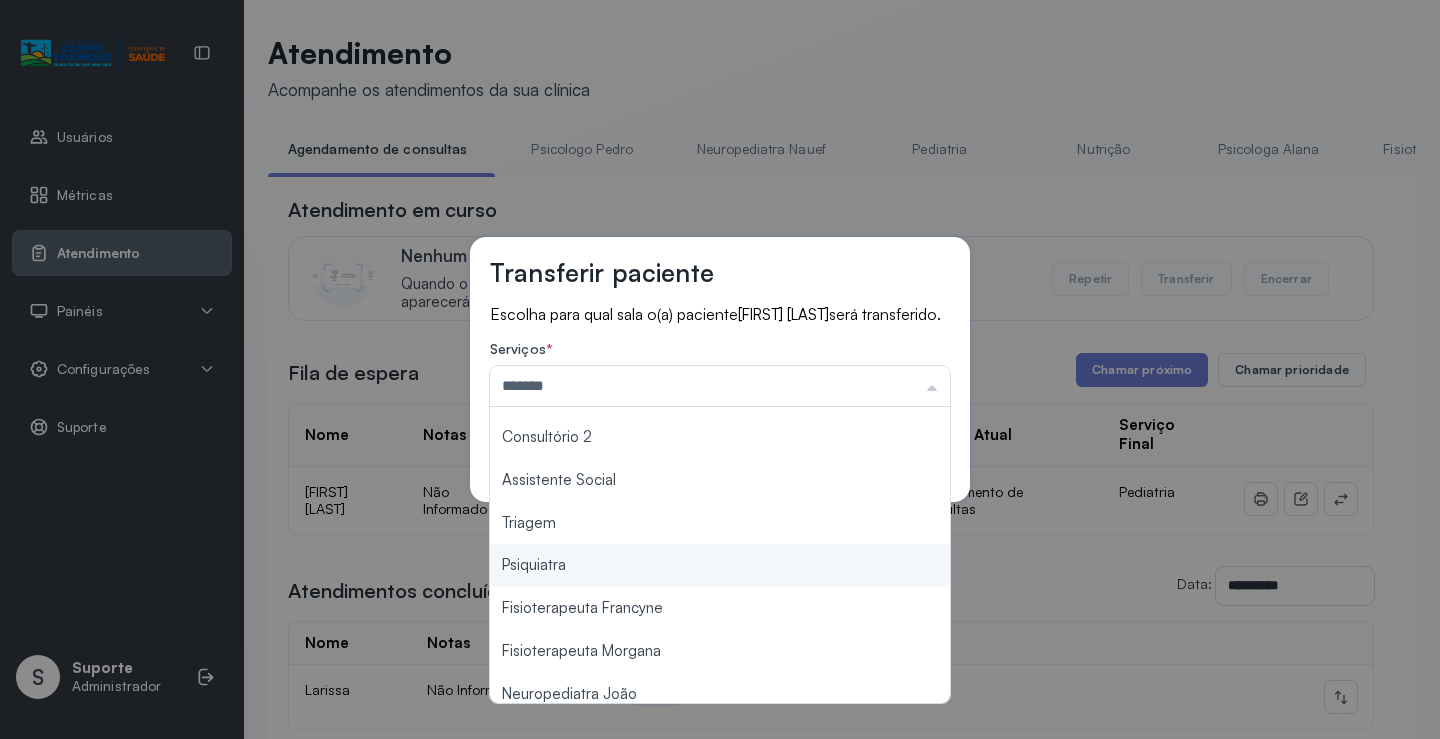scroll, scrollTop: 303, scrollLeft: 0, axis: vertical 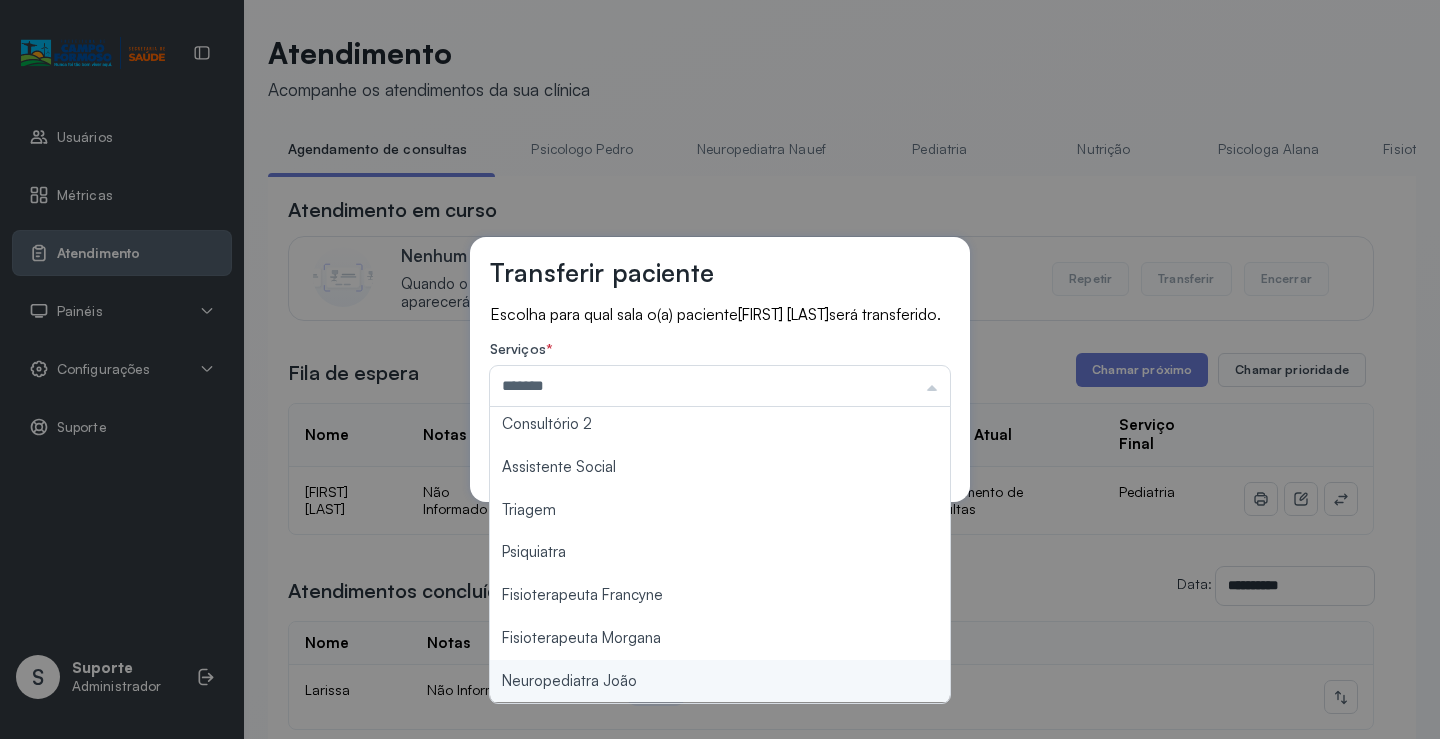 type on "**********" 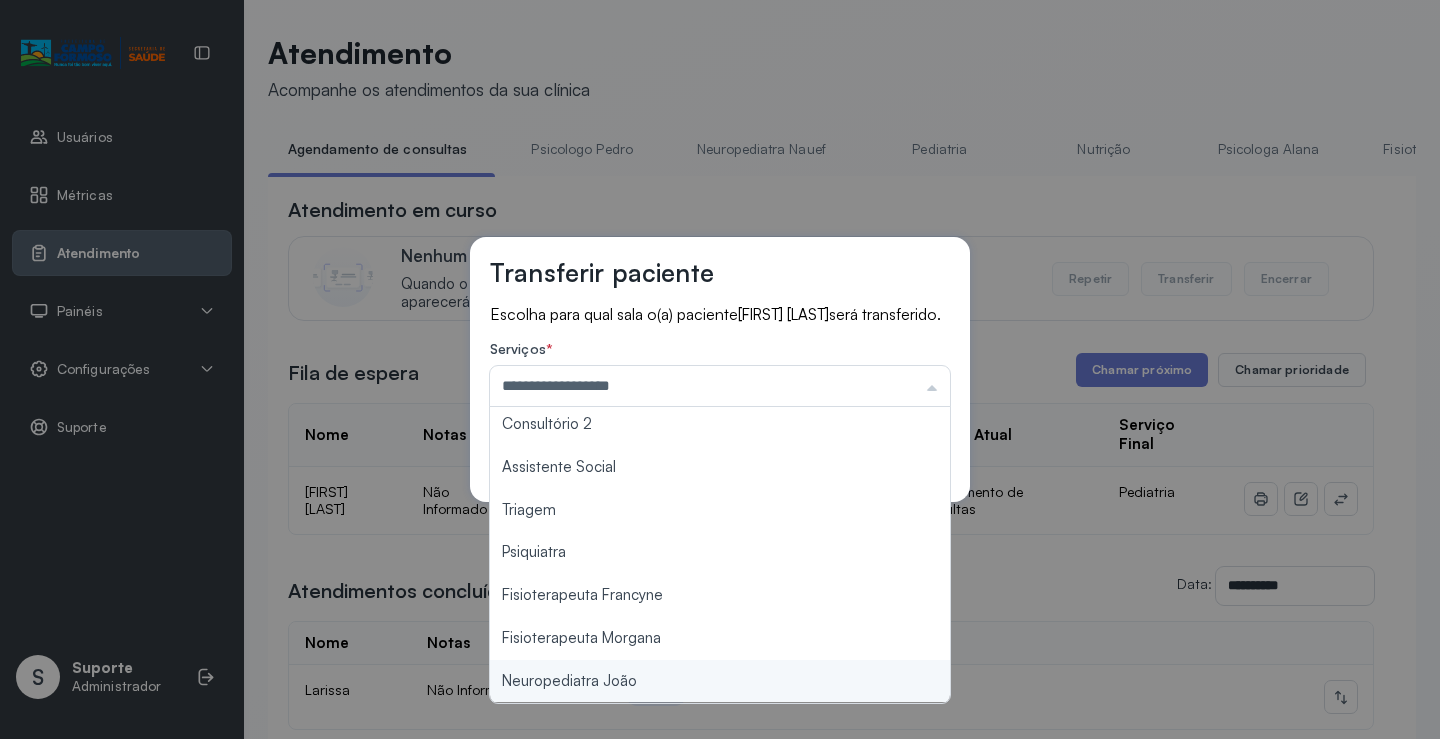 click on "**********" at bounding box center (720, 369) 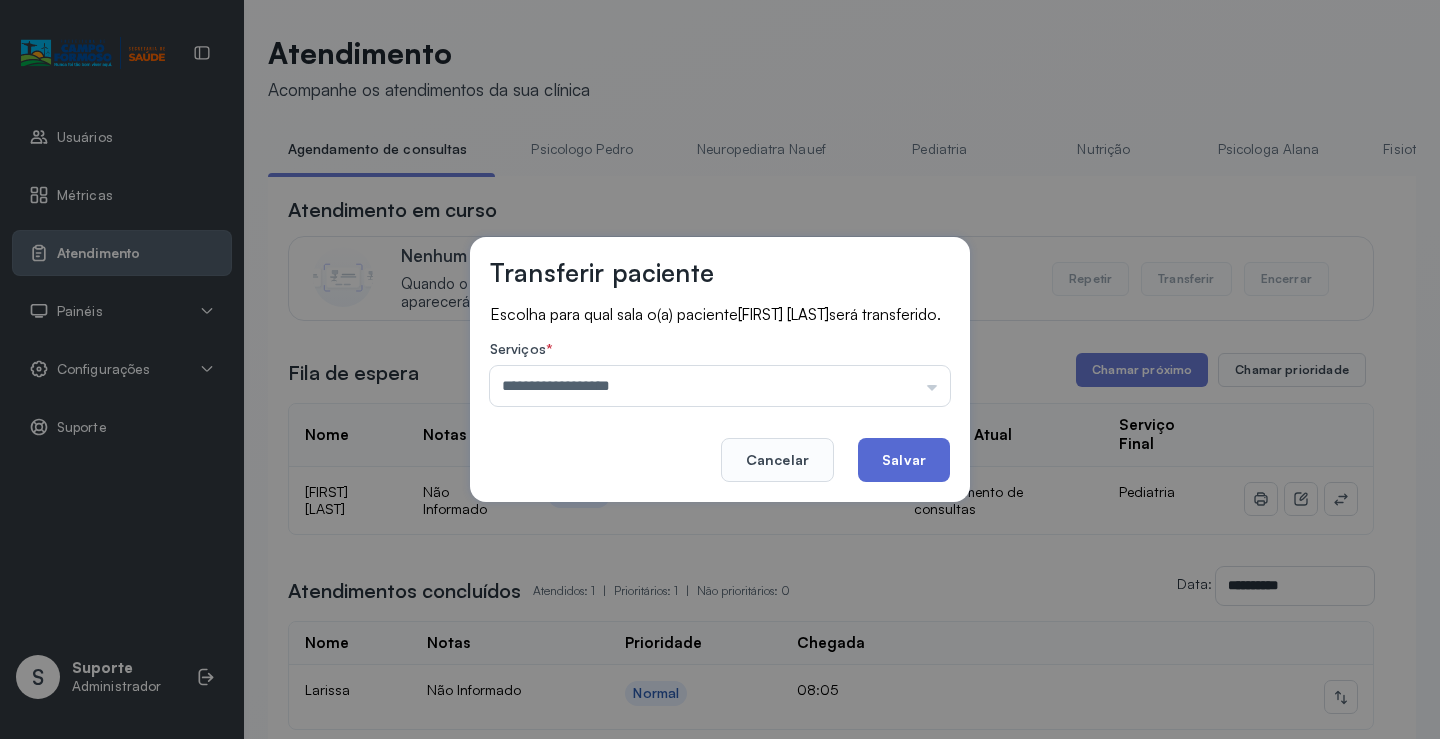 click on "Salvar" 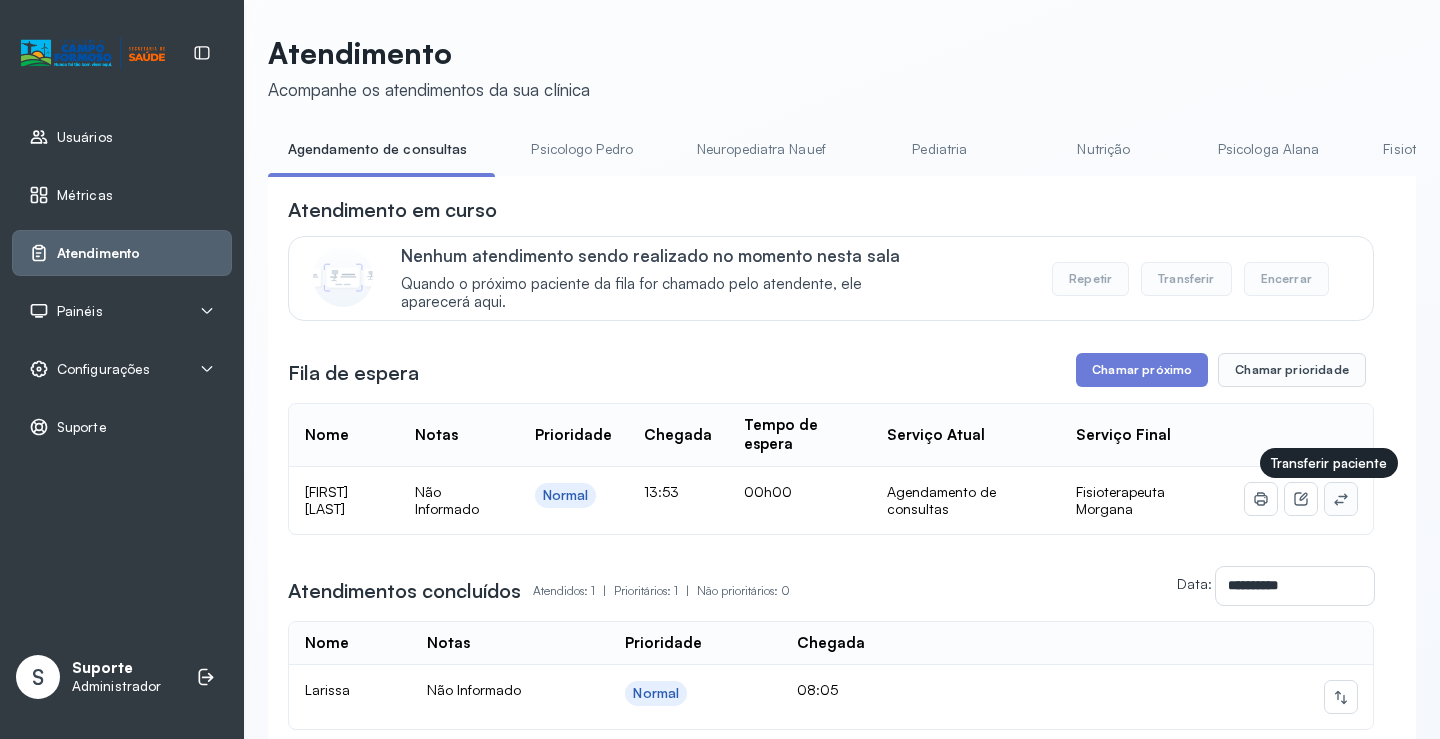 click 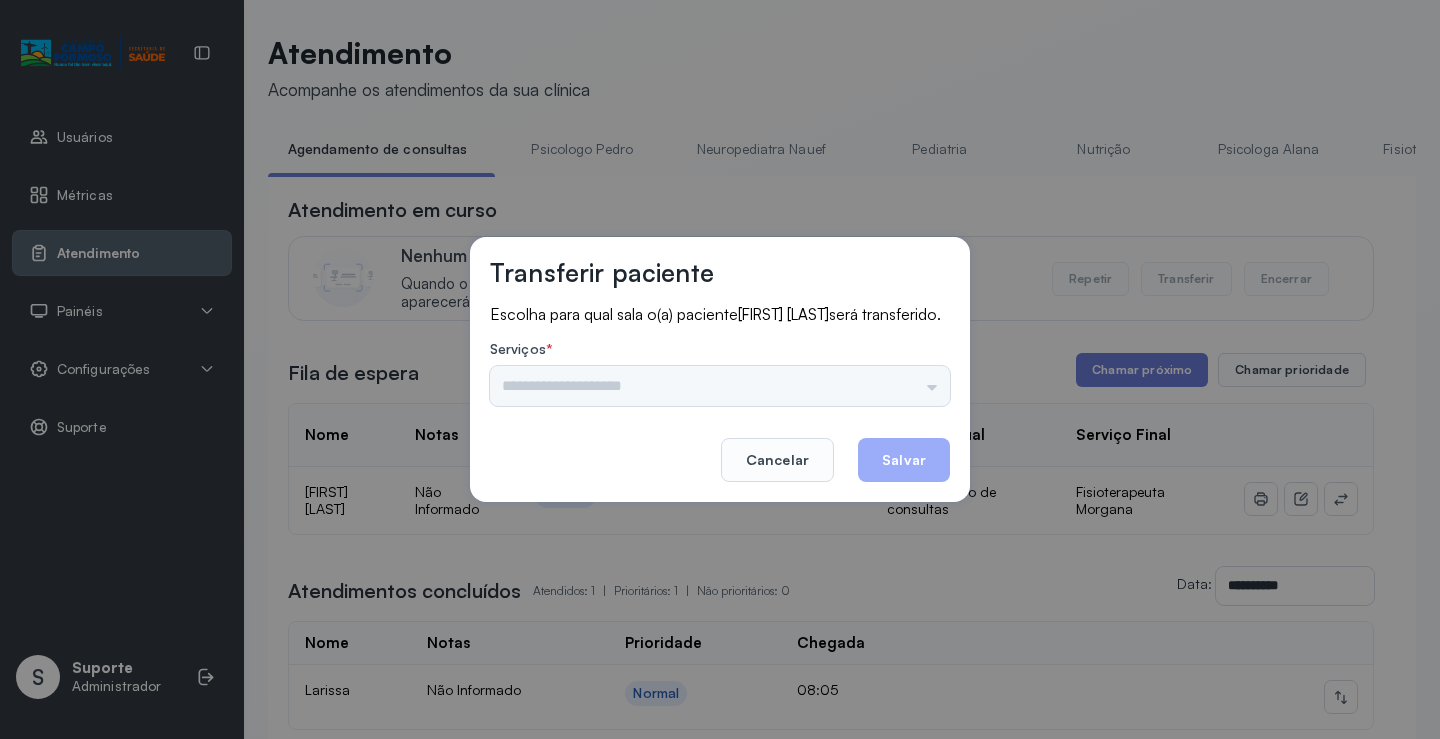 click on "Psicologo Pedro Neuropediatra Nauef Pediatria Nutrição Psicologa Alana Fisioterapeuta Janusia Coordenadora Solange Consultório 2 Assistente Social Triagem Psiquiatra Fisioterapeuta Francyne Fisioterapeuta Morgana Neuropediatra João" at bounding box center (720, 386) 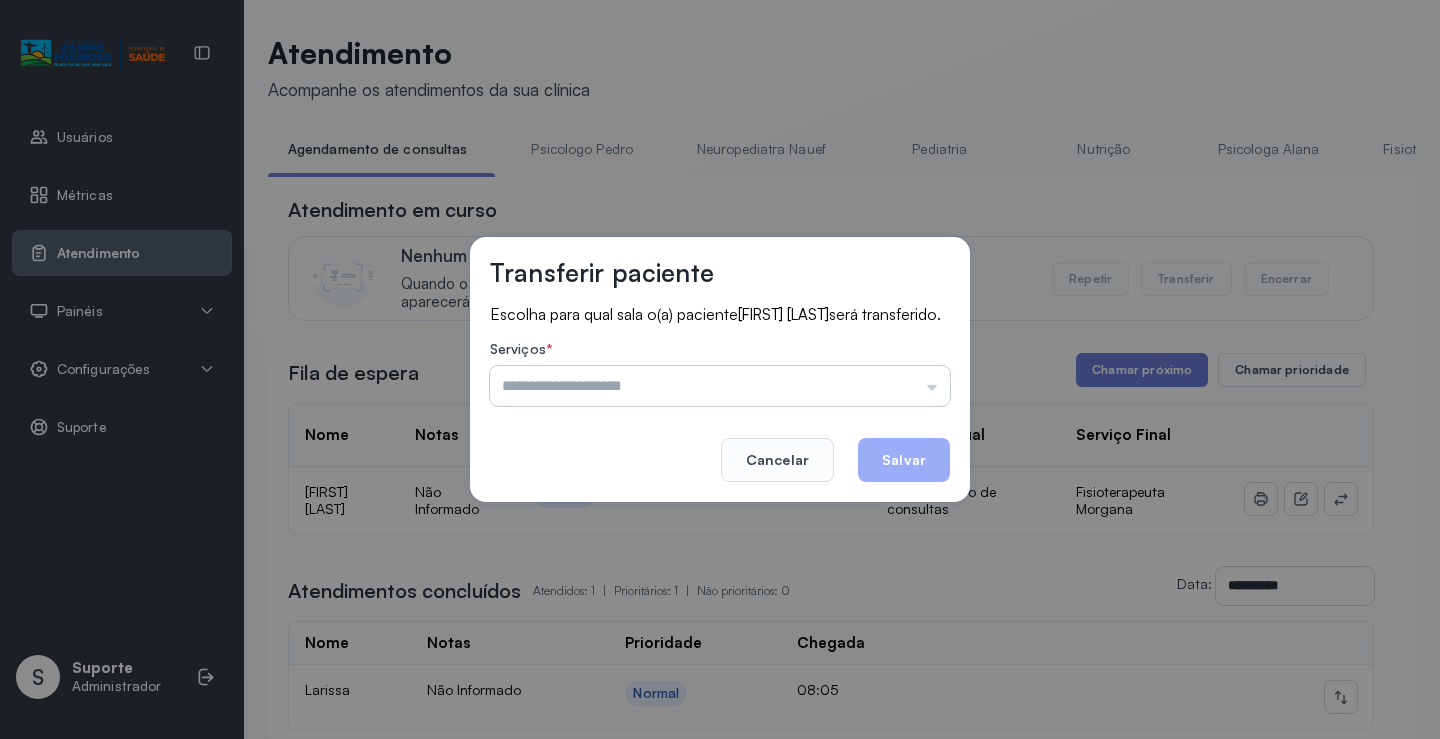 click at bounding box center (720, 386) 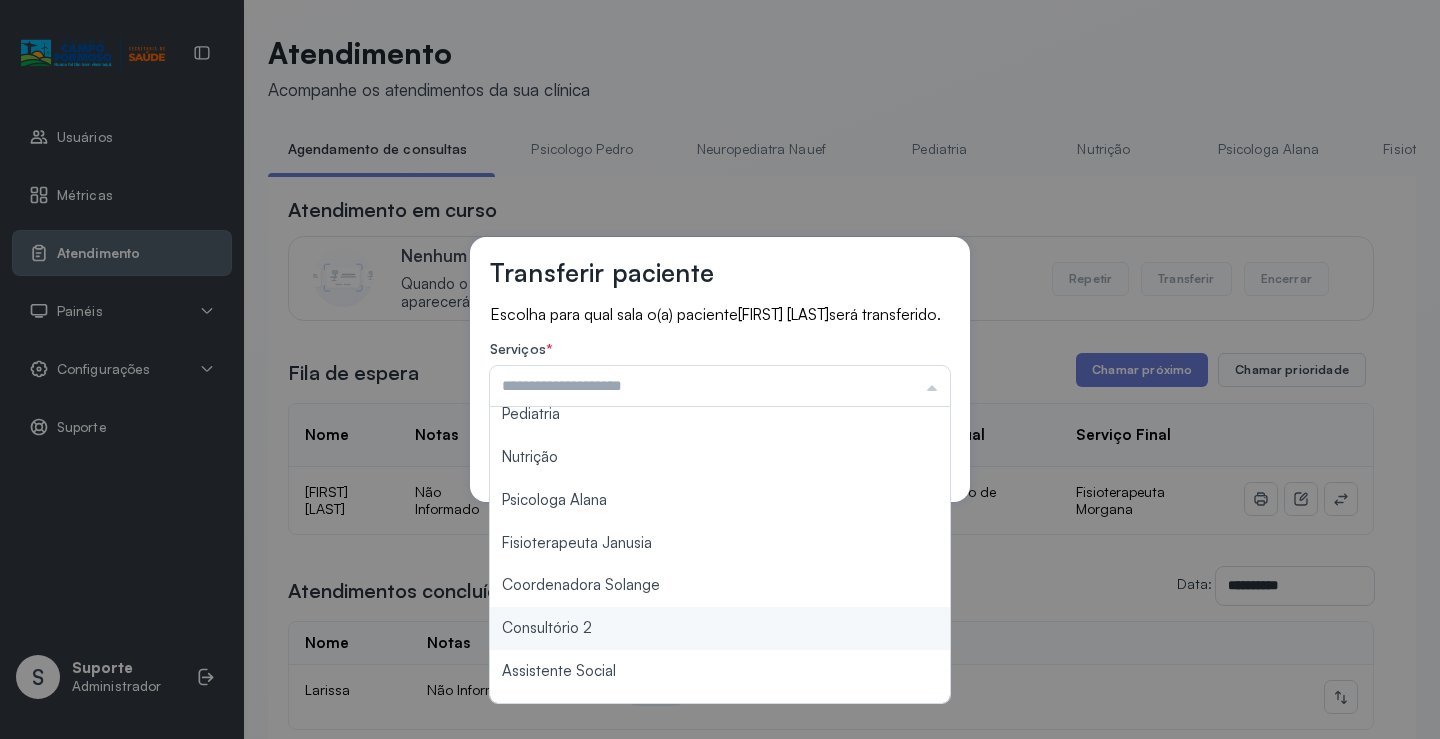 scroll, scrollTop: 302, scrollLeft: 0, axis: vertical 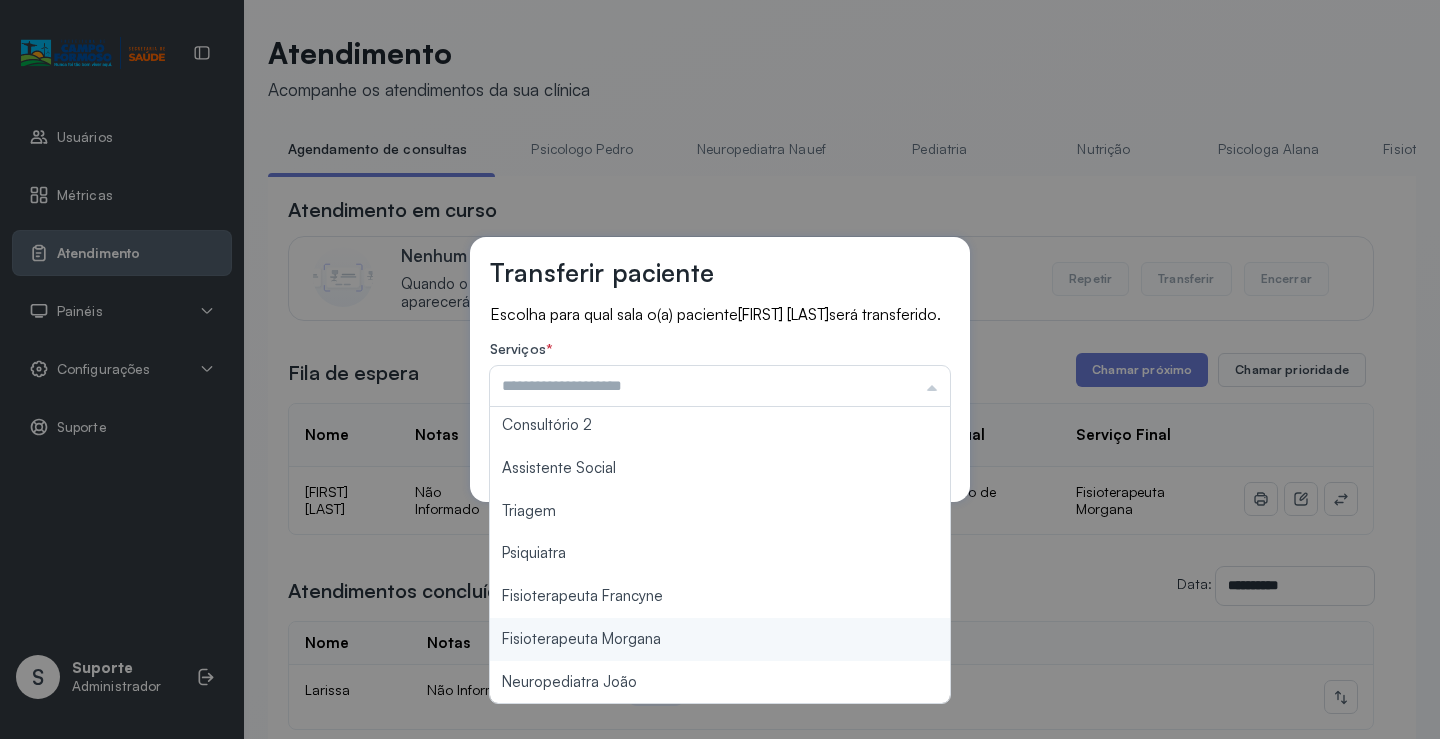 type on "**********" 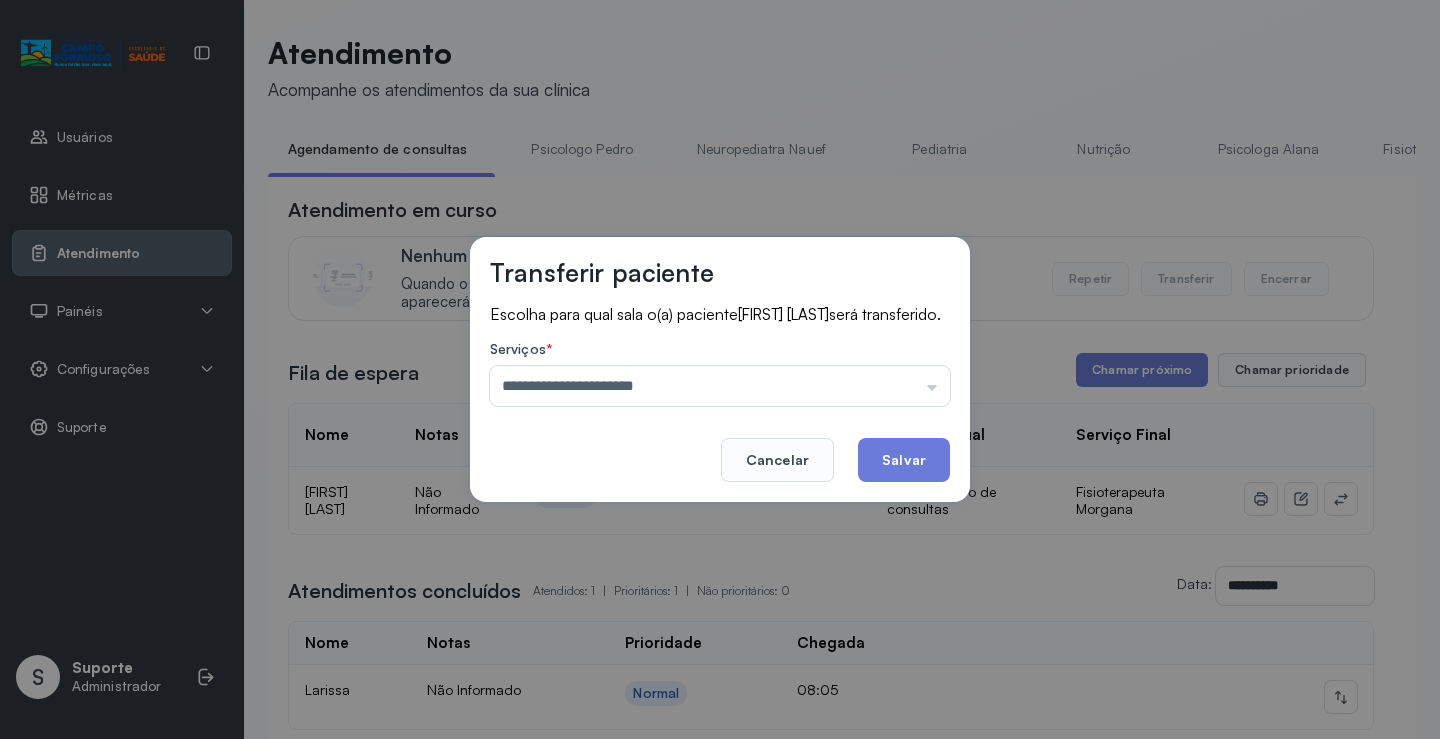 click on "**********" at bounding box center [720, 369] 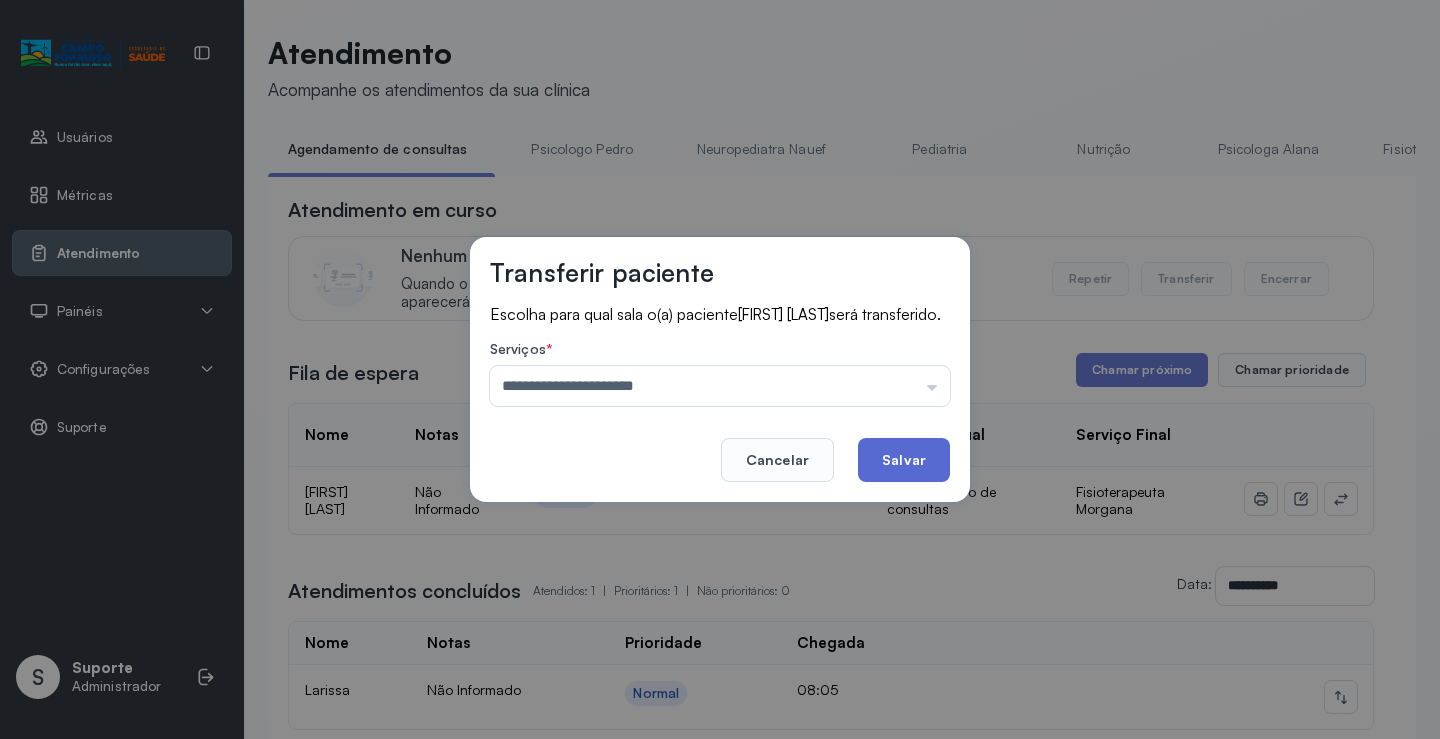 click on "Salvar" 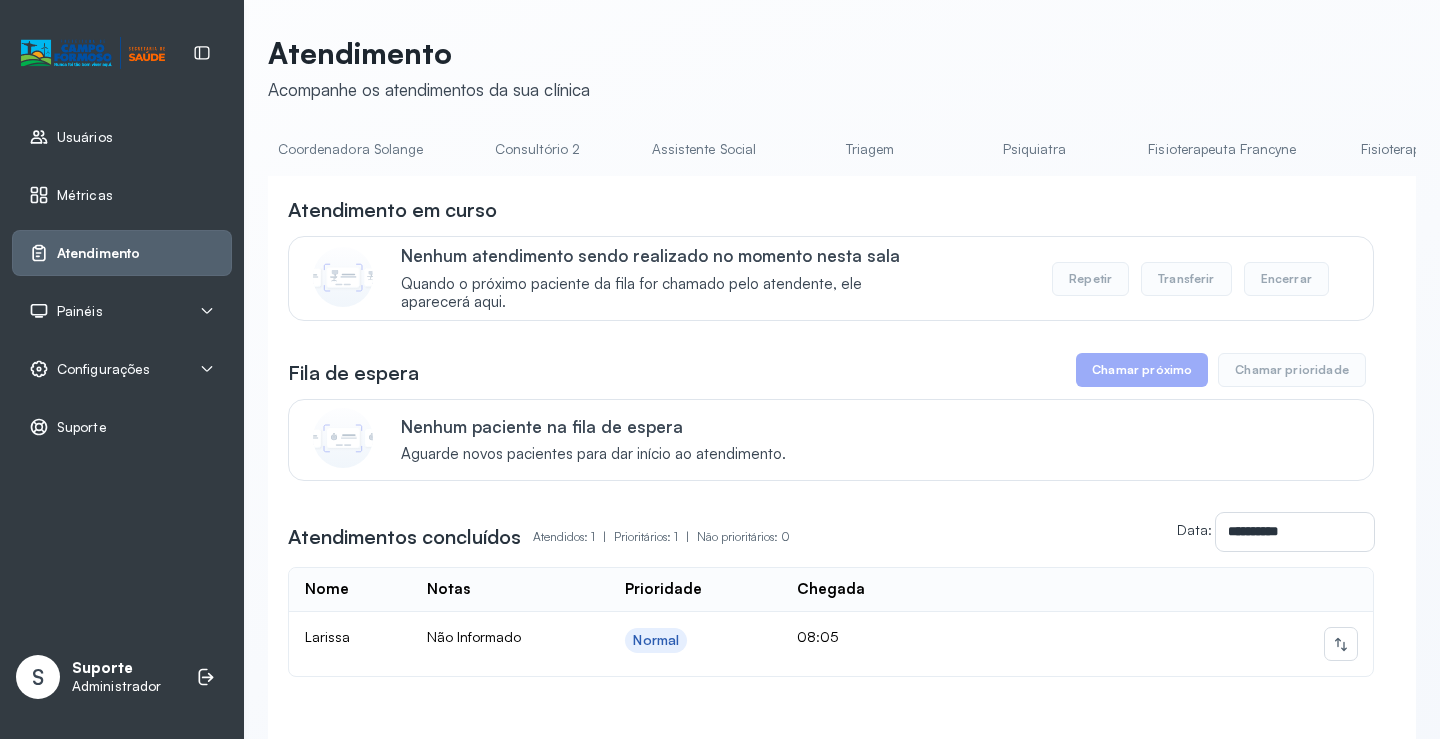 scroll, scrollTop: 0, scrollLeft: 1423, axis: horizontal 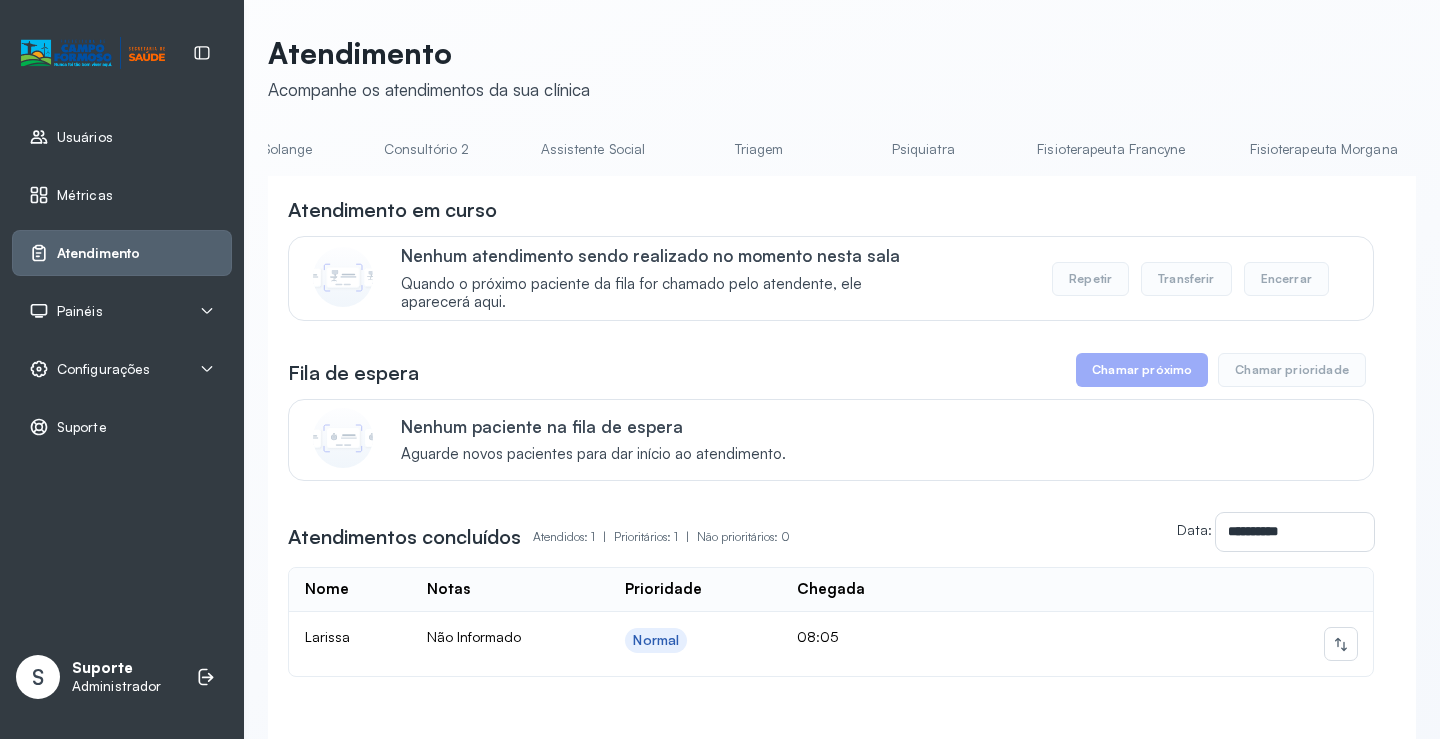 click on "Triagem" at bounding box center [759, 149] 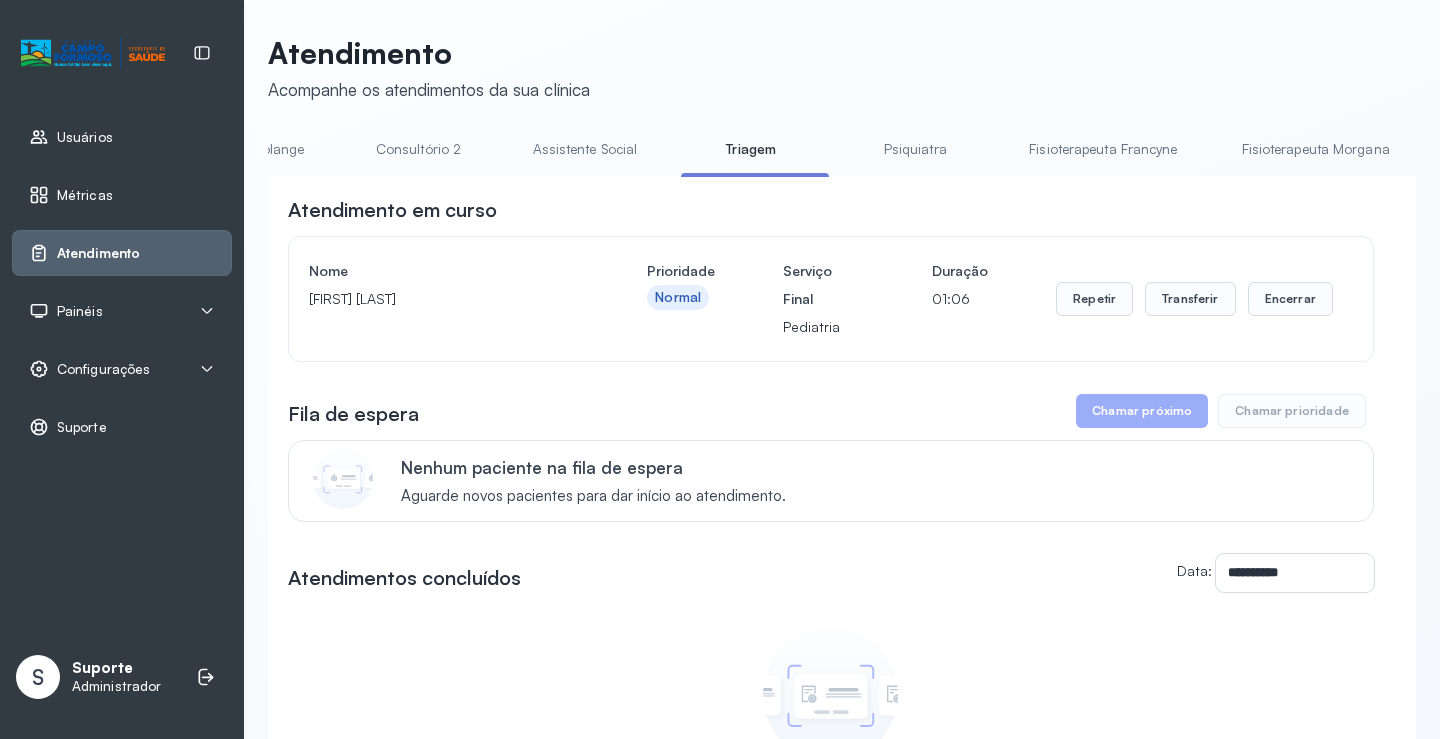 scroll, scrollTop: 0, scrollLeft: 1586, axis: horizontal 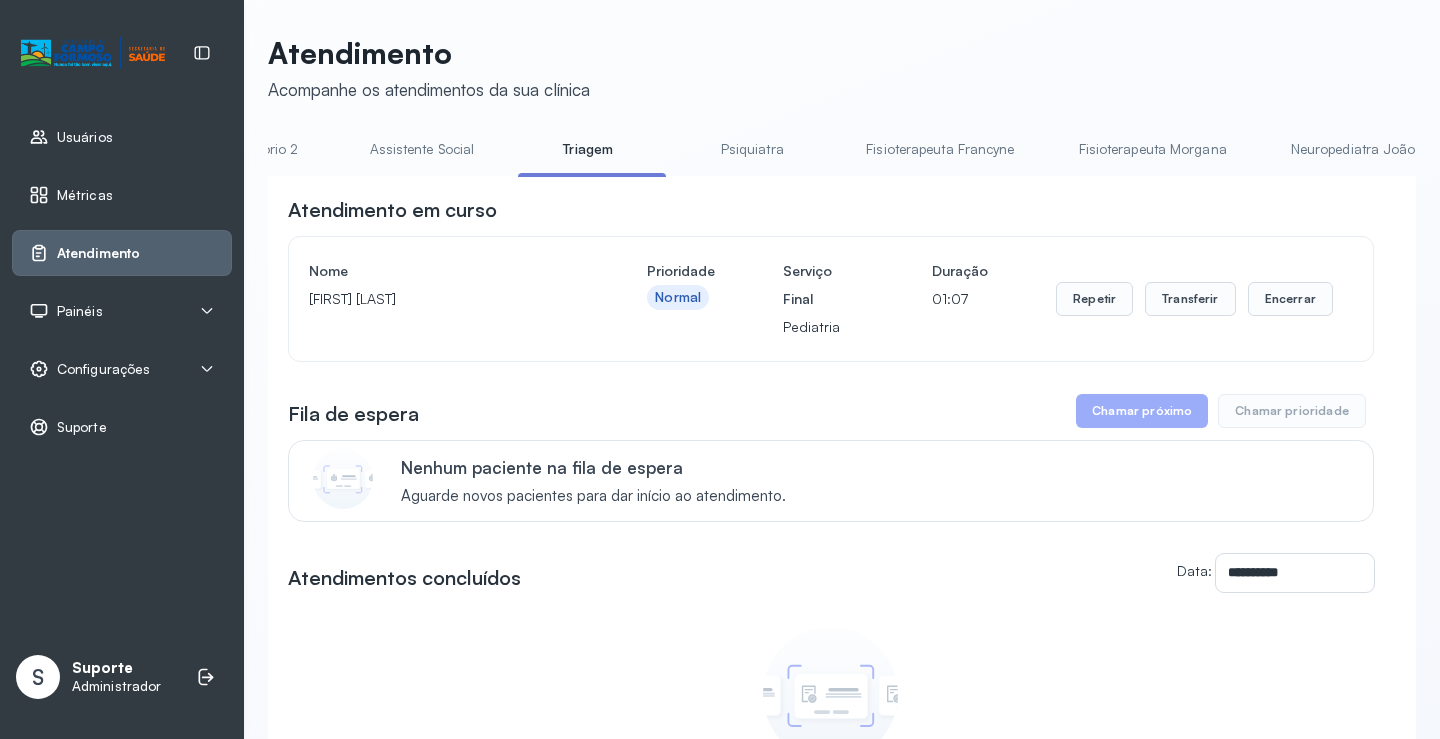 click on "Fisioterapeuta Morgana" at bounding box center [1153, 149] 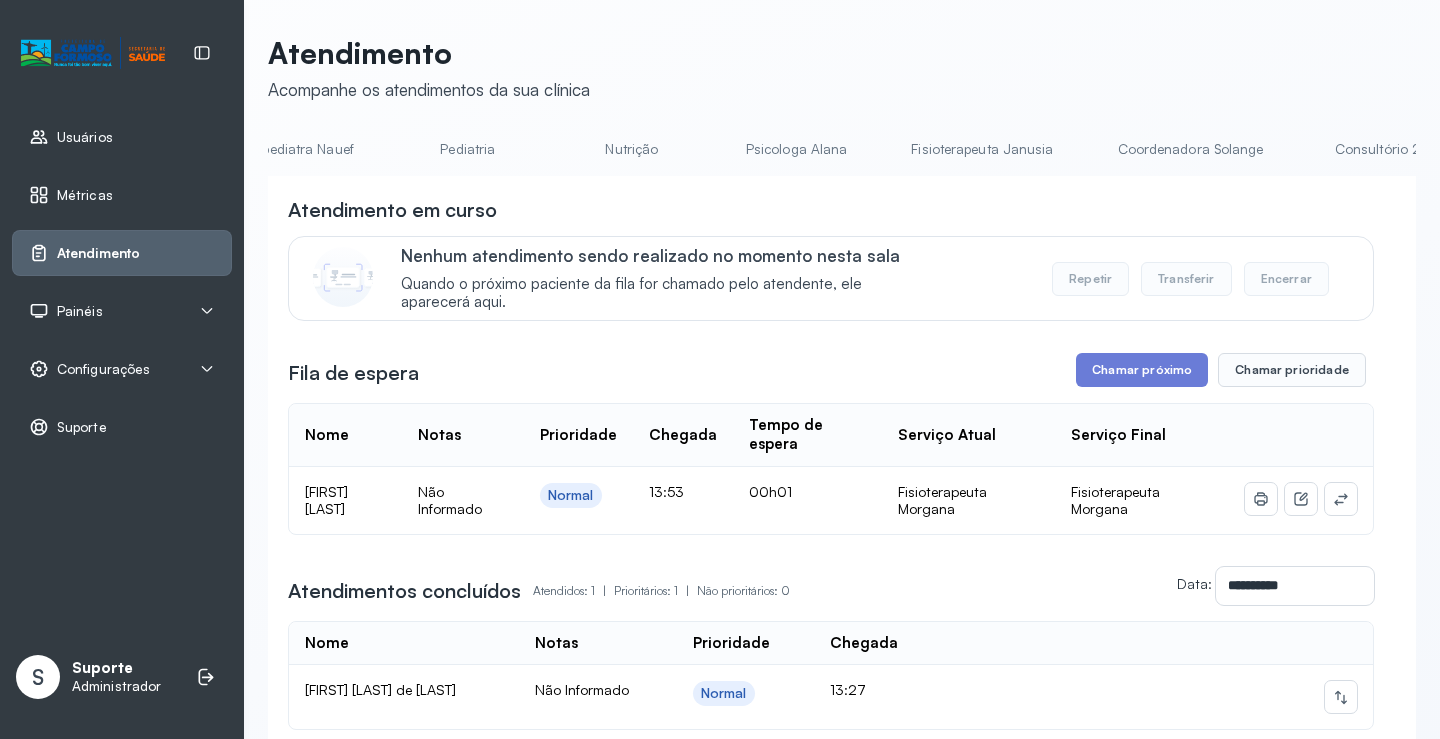 scroll, scrollTop: 0, scrollLeft: 0, axis: both 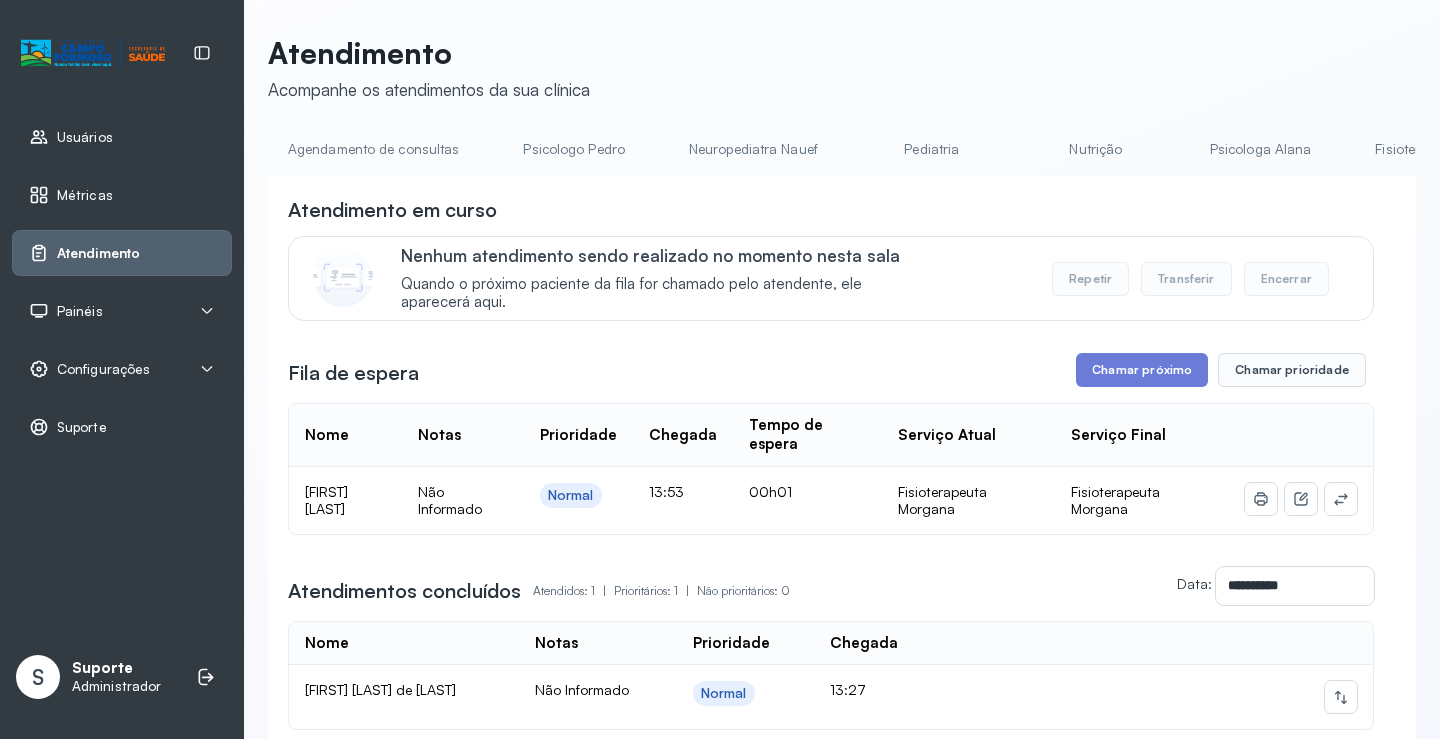click on "Agendamento de consultas" at bounding box center [373, 149] 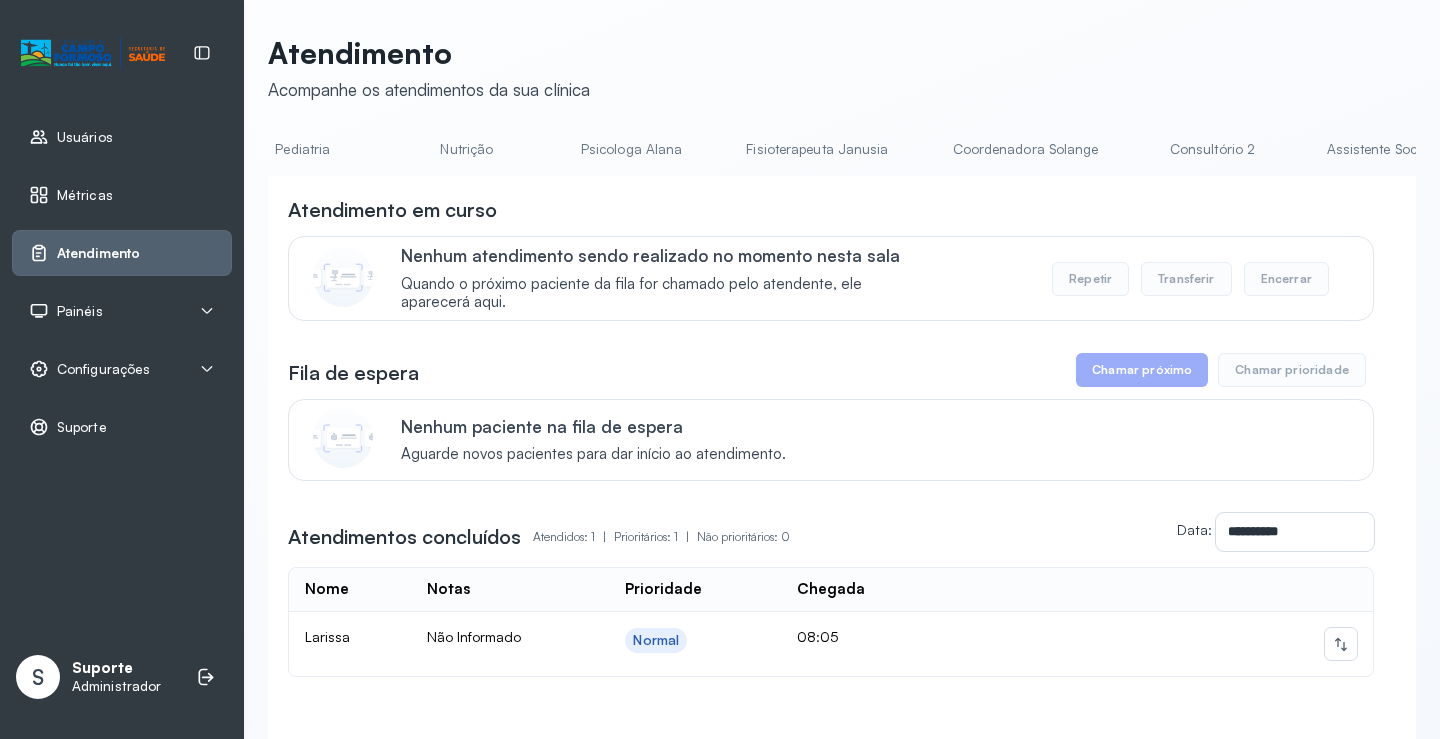 scroll, scrollTop: 0, scrollLeft: 642, axis: horizontal 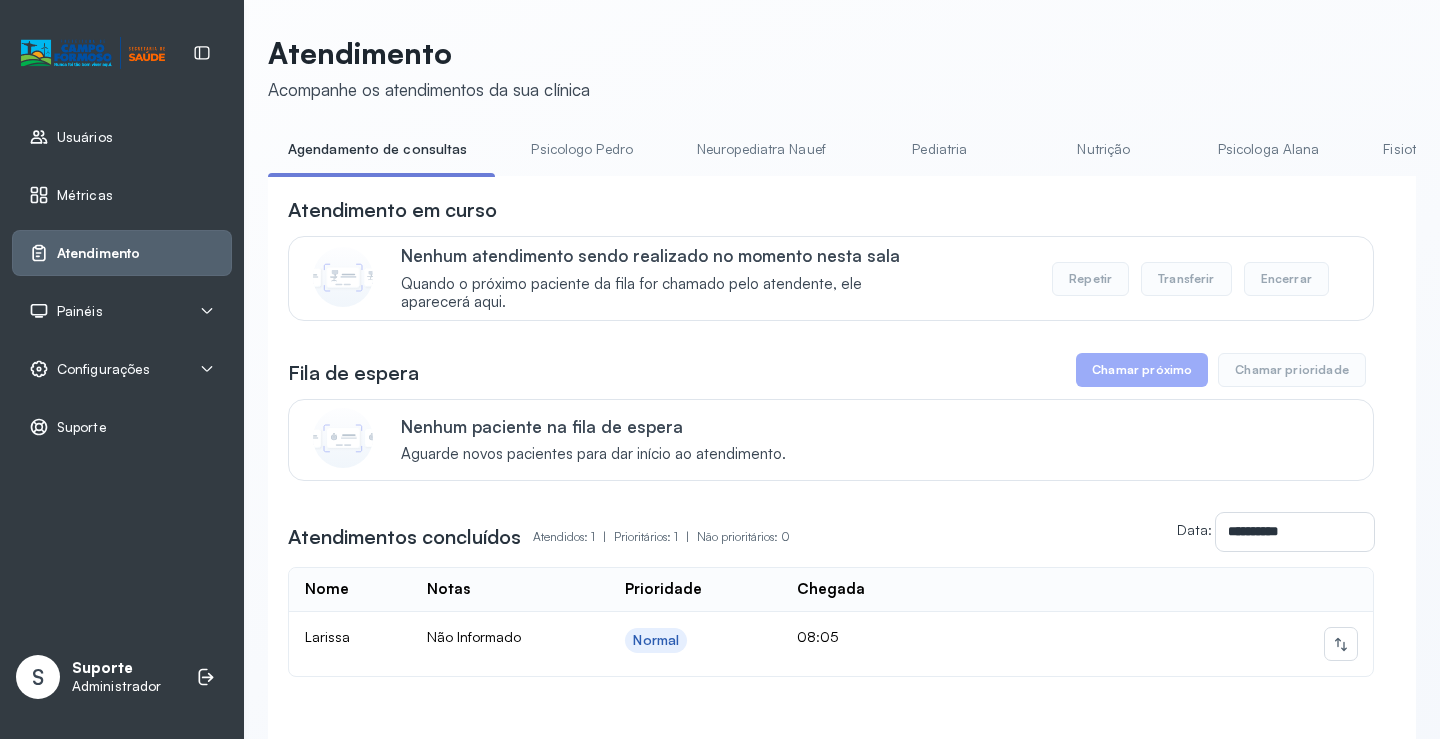 click on "Agendamento de consultas" at bounding box center [377, 149] 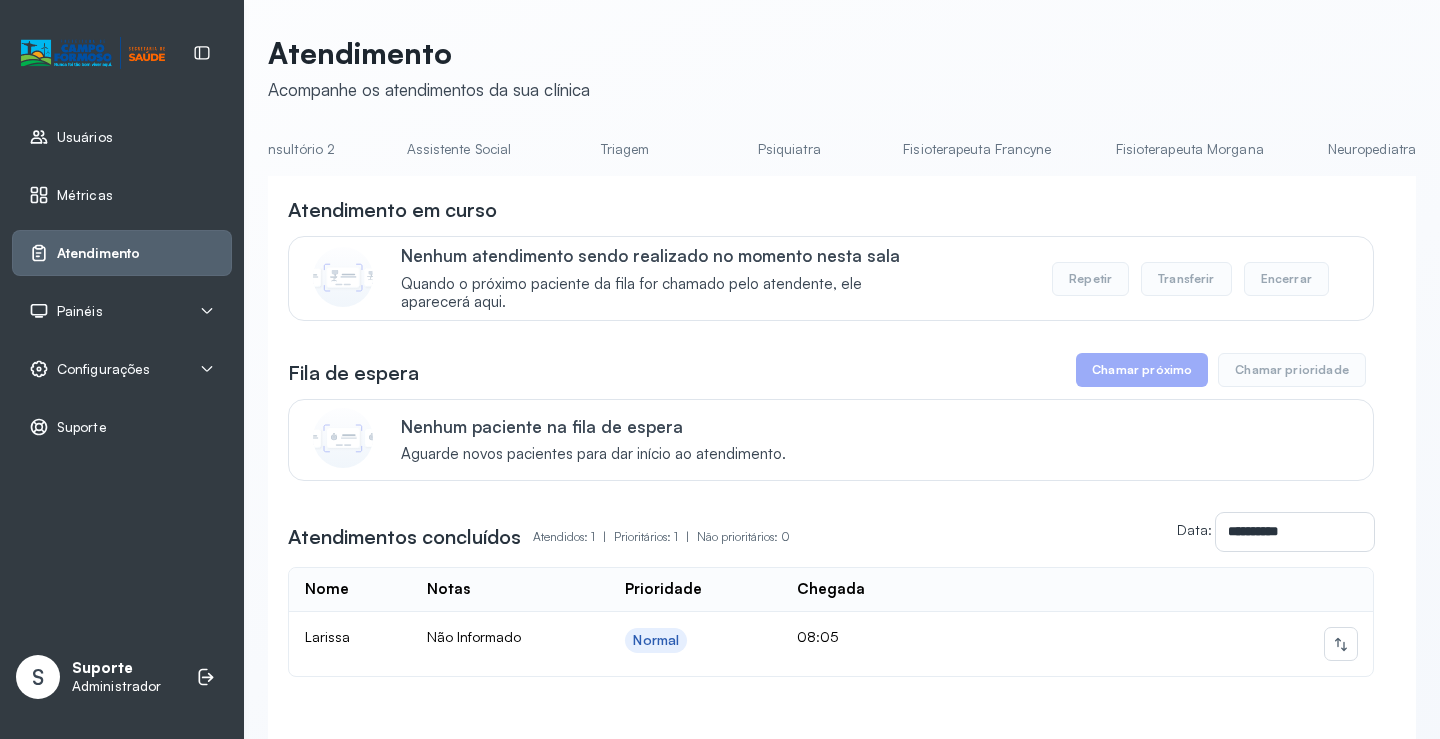 scroll, scrollTop: 0, scrollLeft: 1591, axis: horizontal 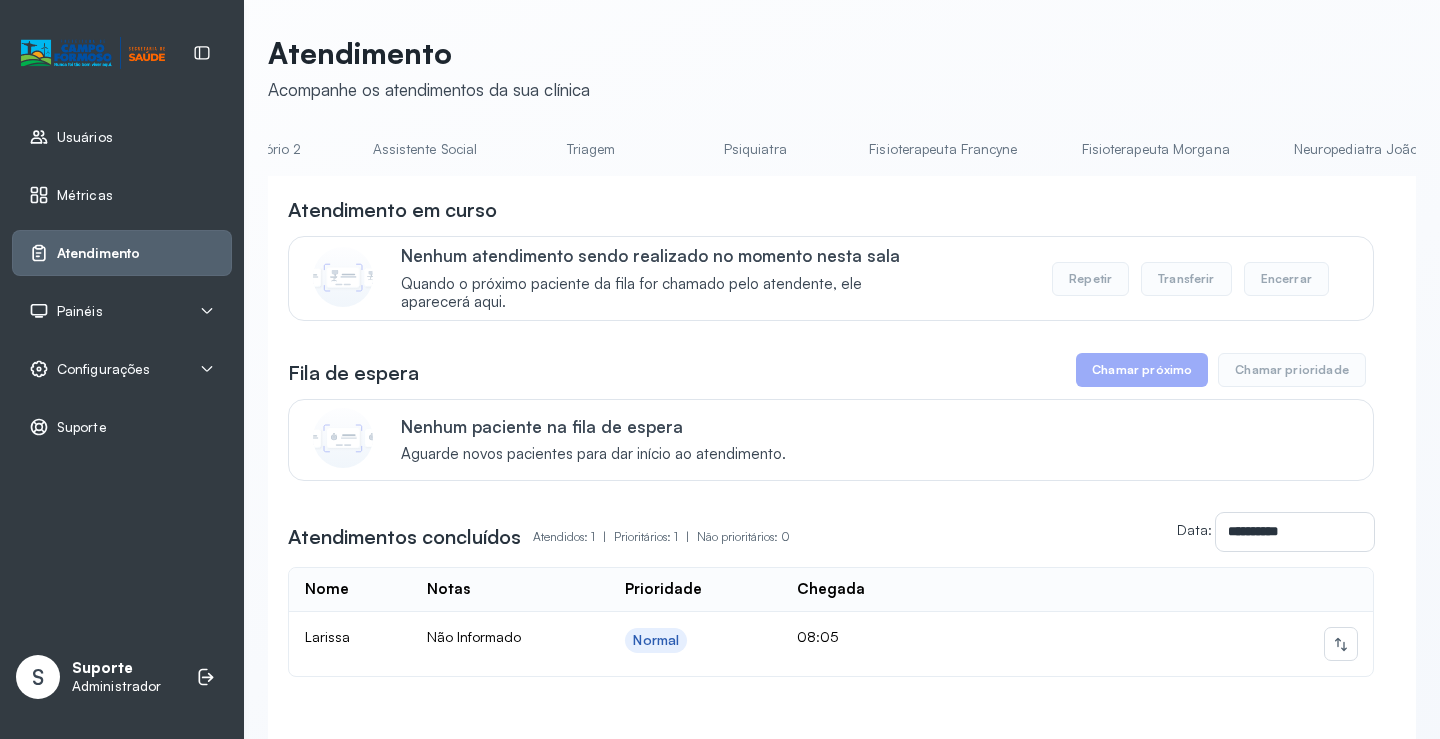 click on "Fisioterapeuta Morgana" at bounding box center (1156, 149) 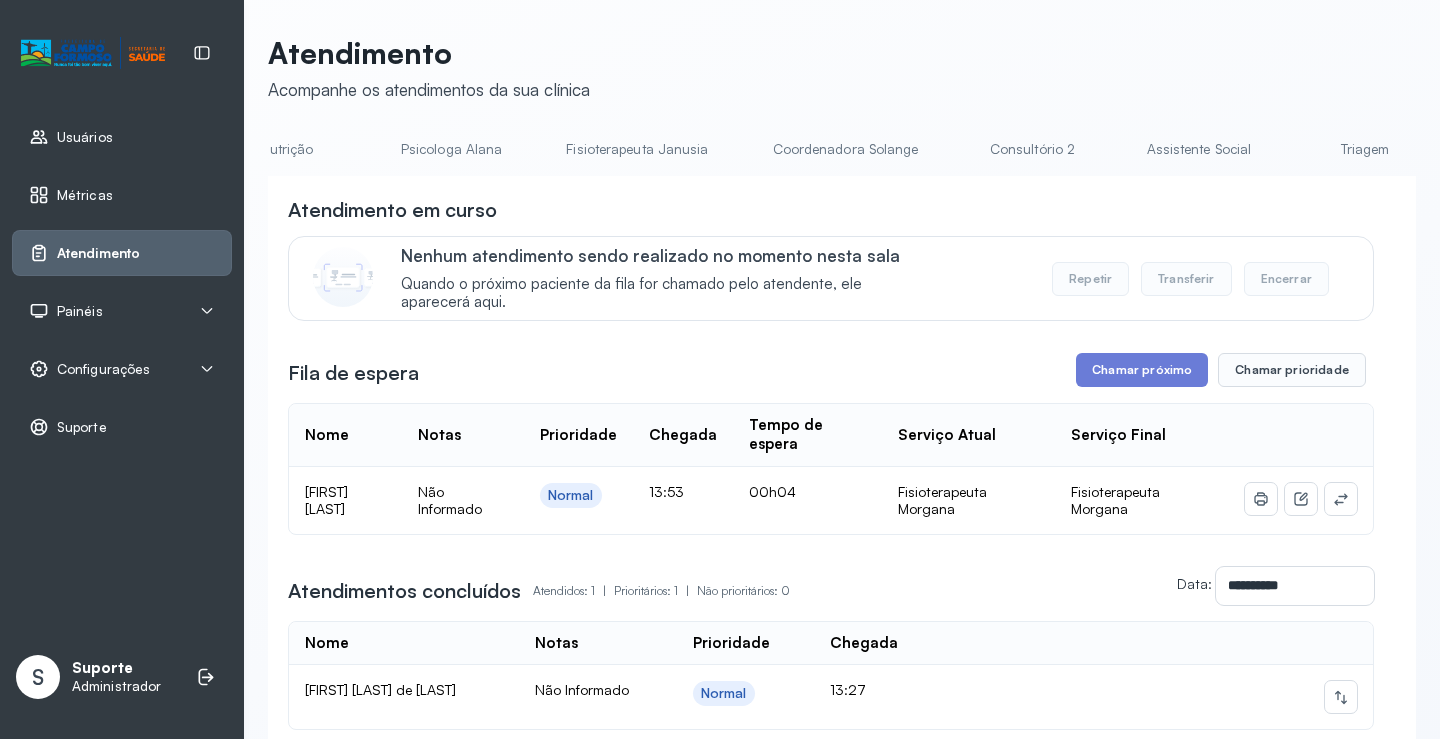 scroll, scrollTop: 0, scrollLeft: 0, axis: both 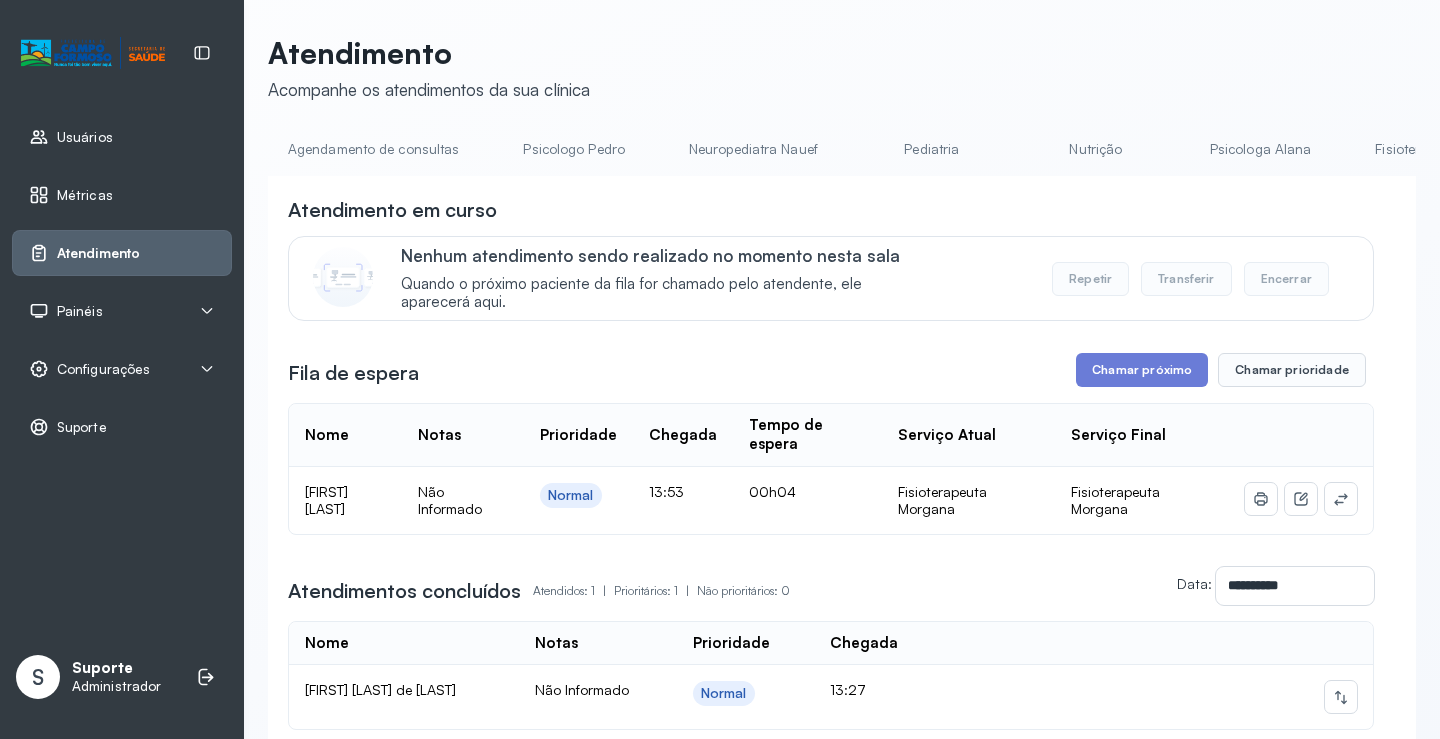 click on "Agendamento de consultas" at bounding box center [373, 149] 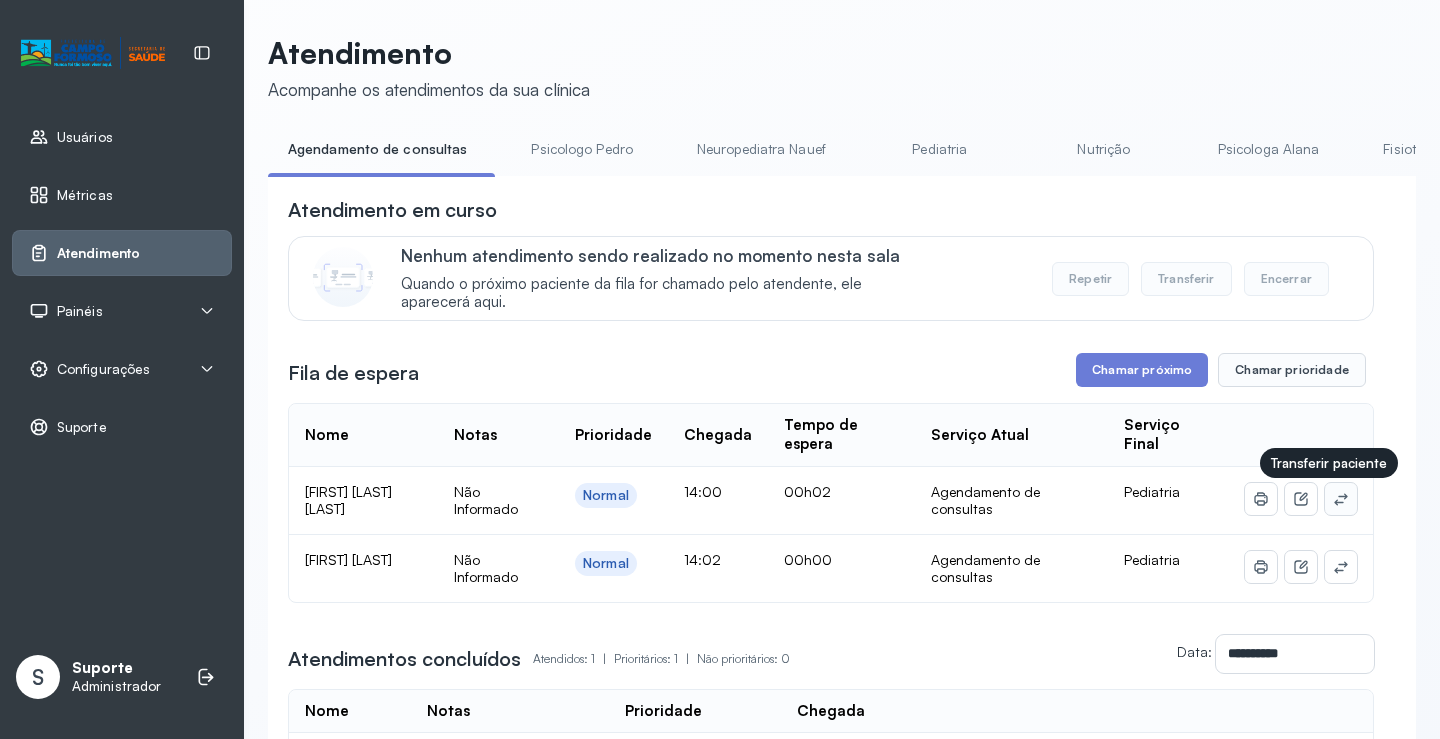 click 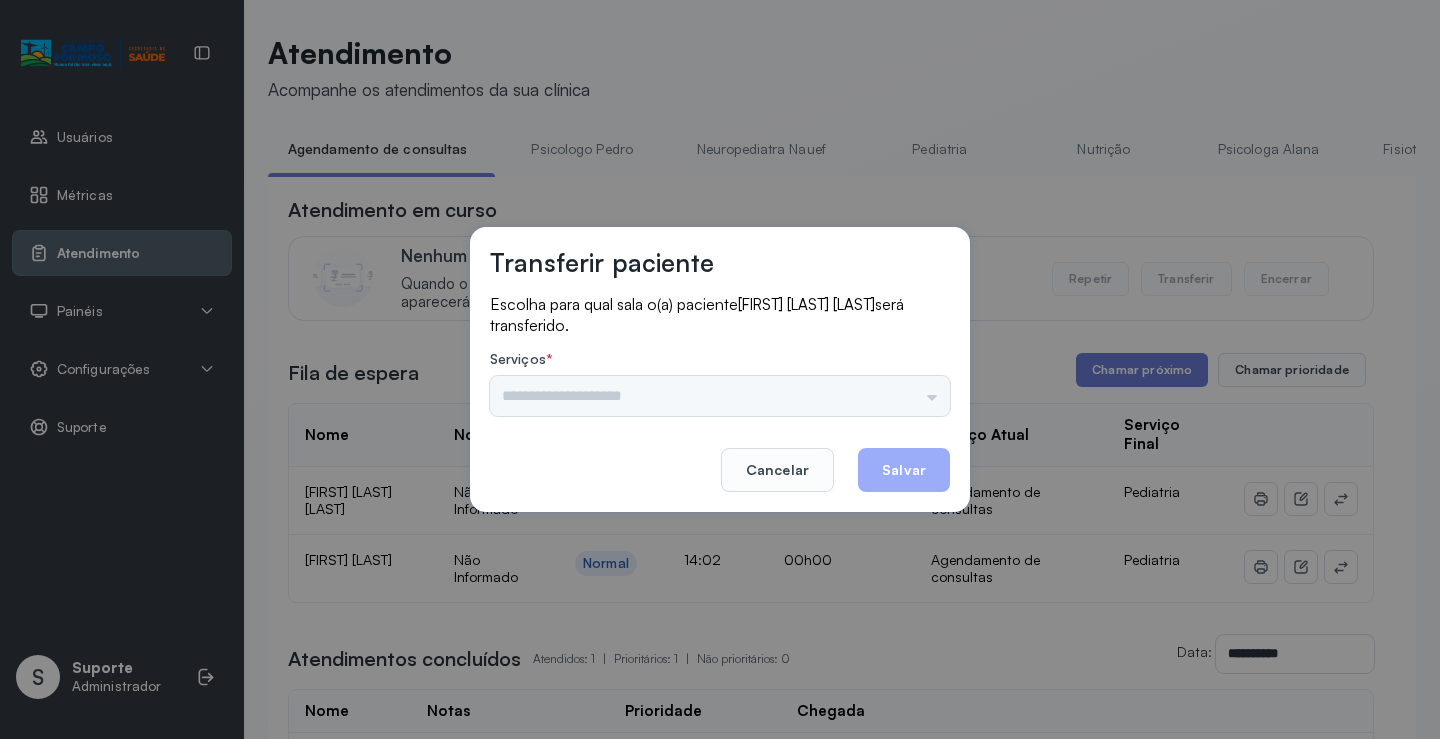 click on "Psicologo Pedro Neuropediatra Nauef Pediatria Nutrição Psicologa Alana Fisioterapeuta Janusia Coordenadora Solange Consultório 2 Assistente Social Triagem Psiquiatra Fisioterapeuta Francyne Fisioterapeuta Morgana Neuropediatra João" at bounding box center [720, 396] 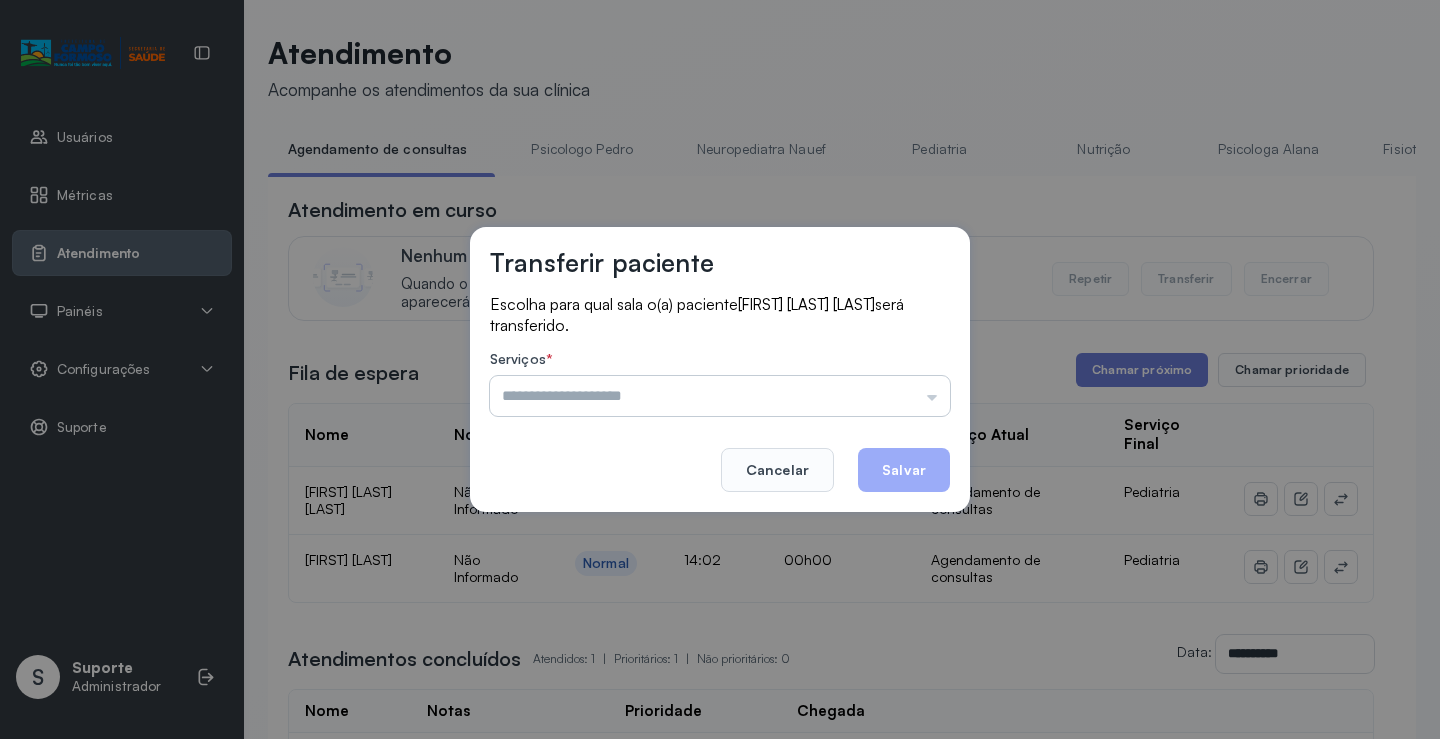 drag, startPoint x: 904, startPoint y: 395, endPoint x: 787, endPoint y: 430, distance: 122.12289 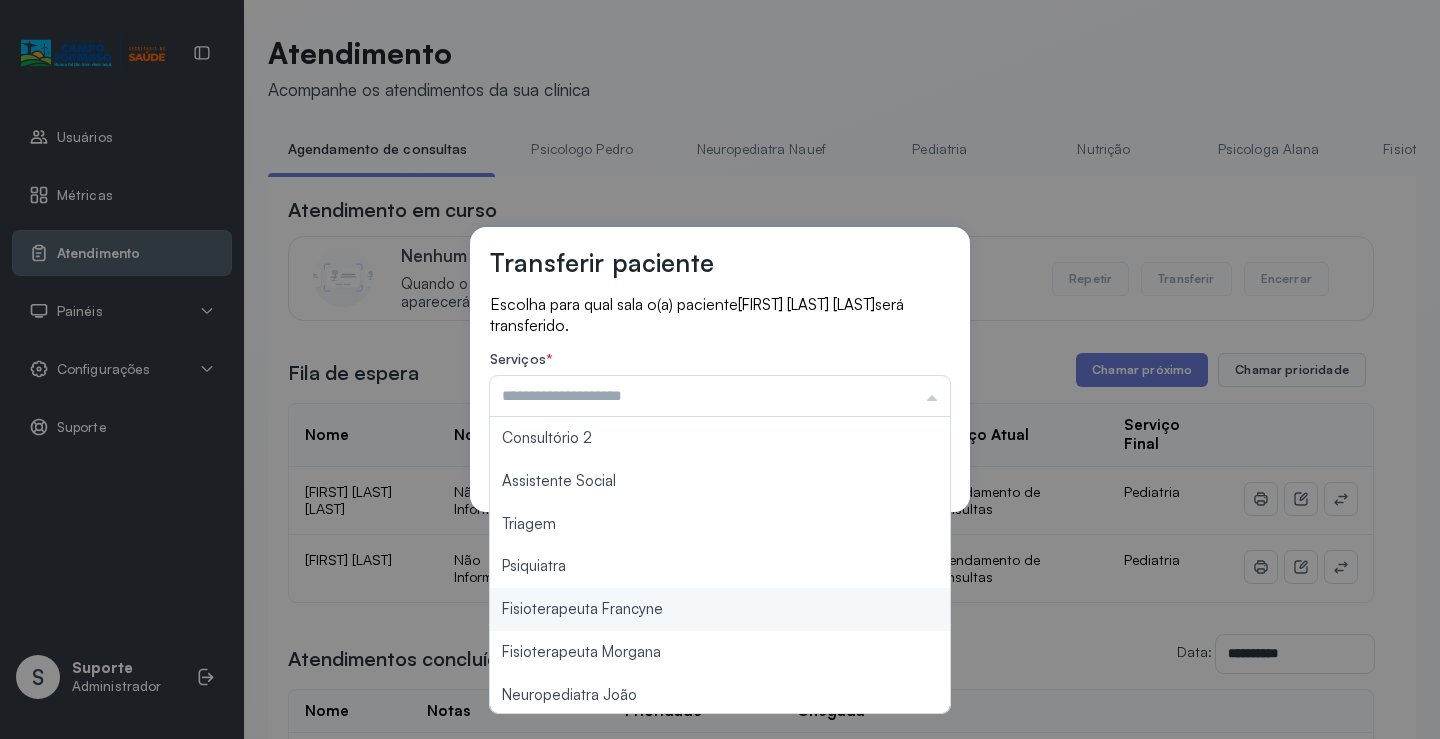scroll, scrollTop: 300, scrollLeft: 0, axis: vertical 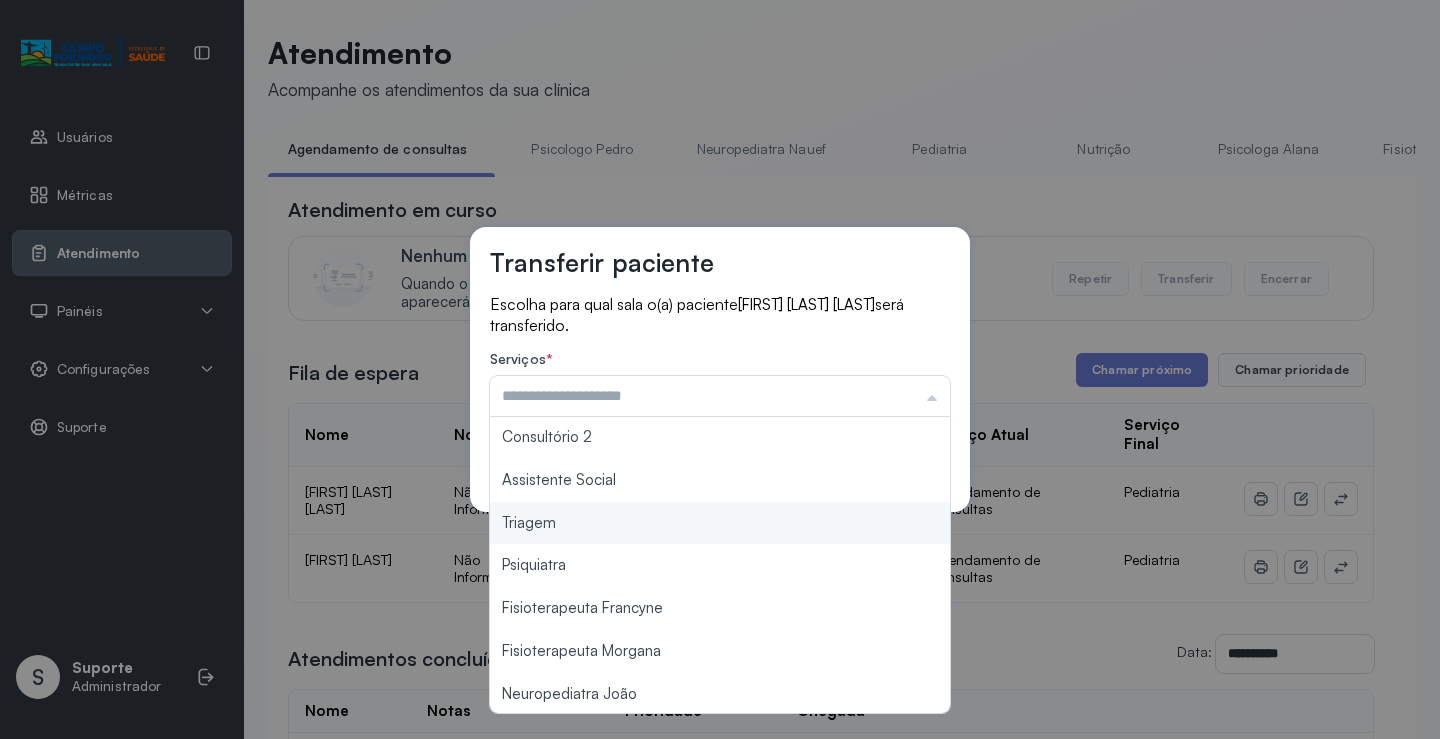 type on "*******" 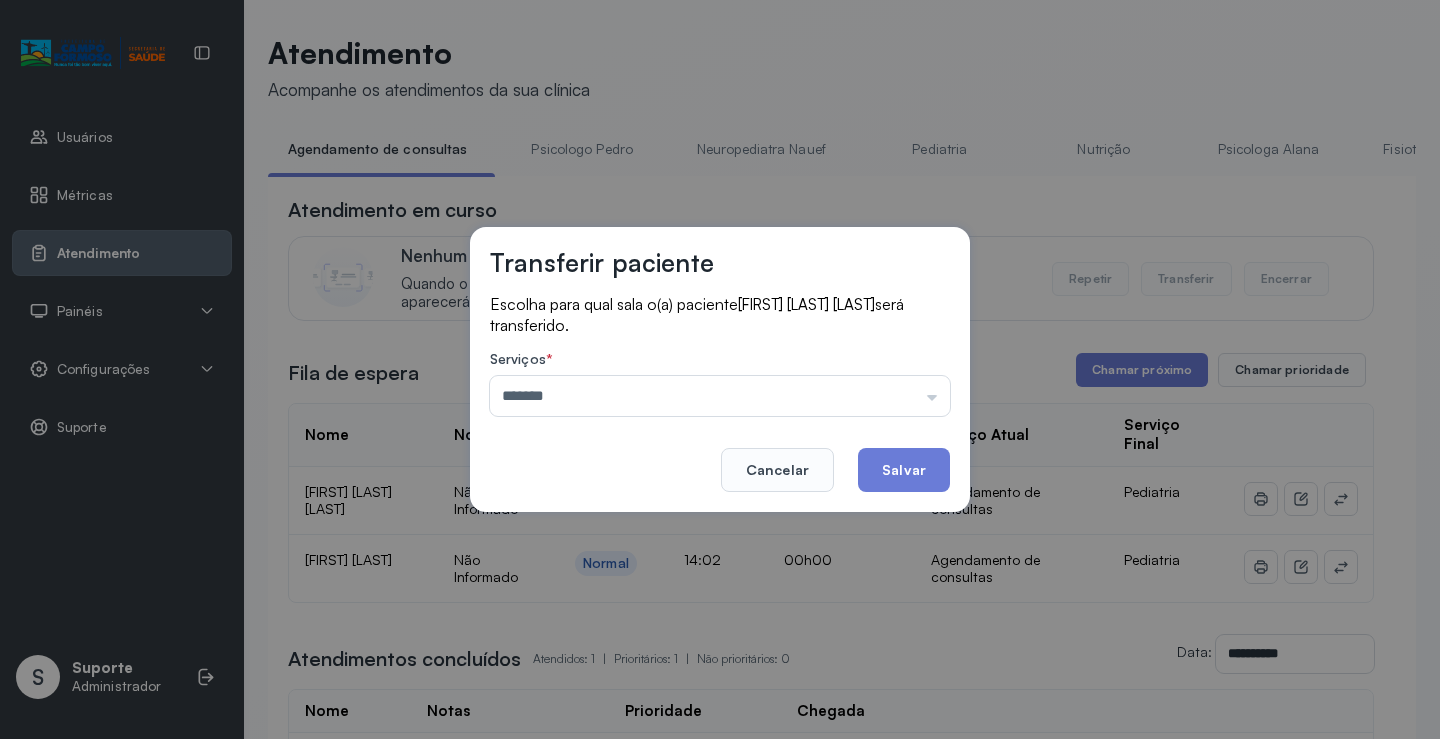 click on "Transferir paciente Escolha para qual sala o(a) paciente  LIZ GABRIELLY ARAUJO SANTOS  será transferido.  Serviços  *  ******* Psicologo Pedro Neuropediatra Nauef Pediatria Nutrição Psicologa Alana Fisioterapeuta Janusia Coordenadora Solange Consultório 2 Assistente Social Triagem Psiquiatra Fisioterapeuta Francyne Fisioterapeuta Morgana Neuropediatra João Cancelar Salvar" at bounding box center (720, 369) 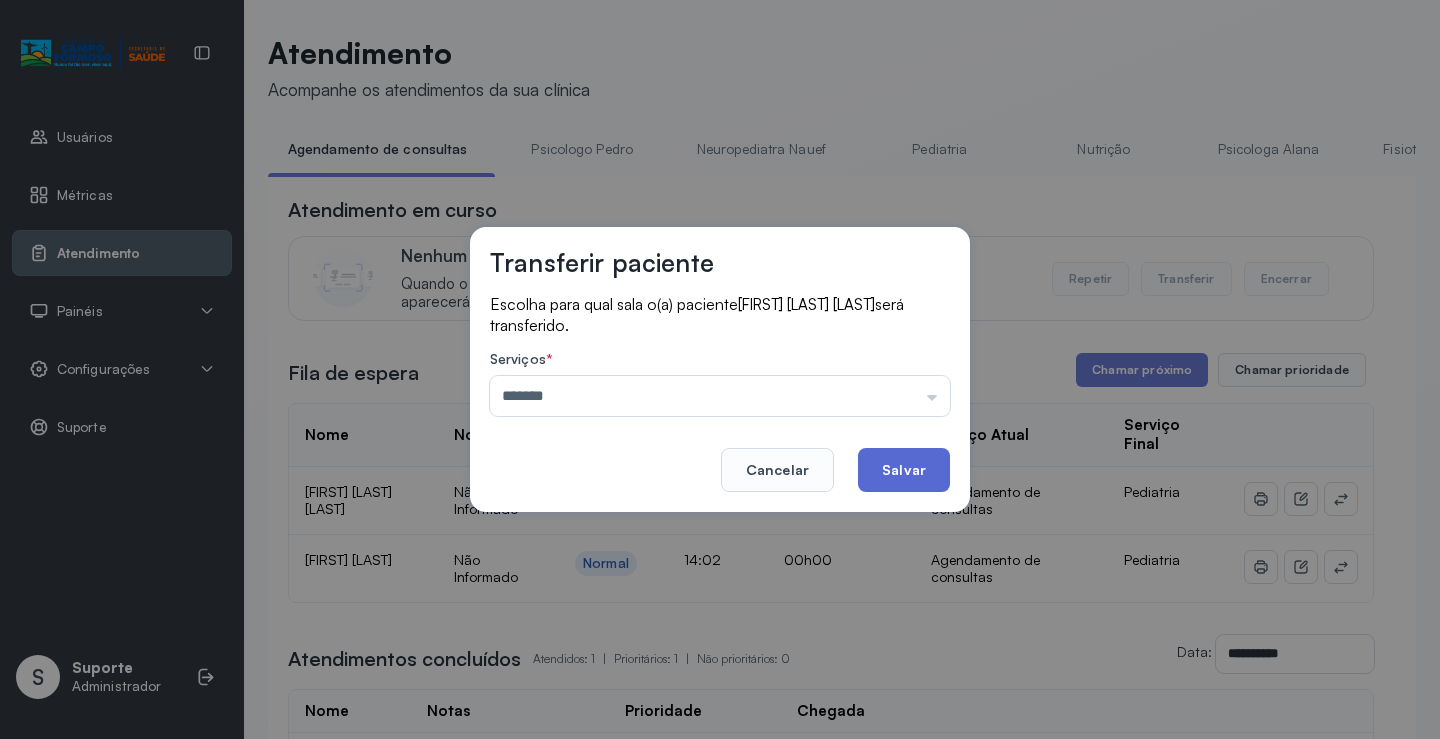 click on "Salvar" 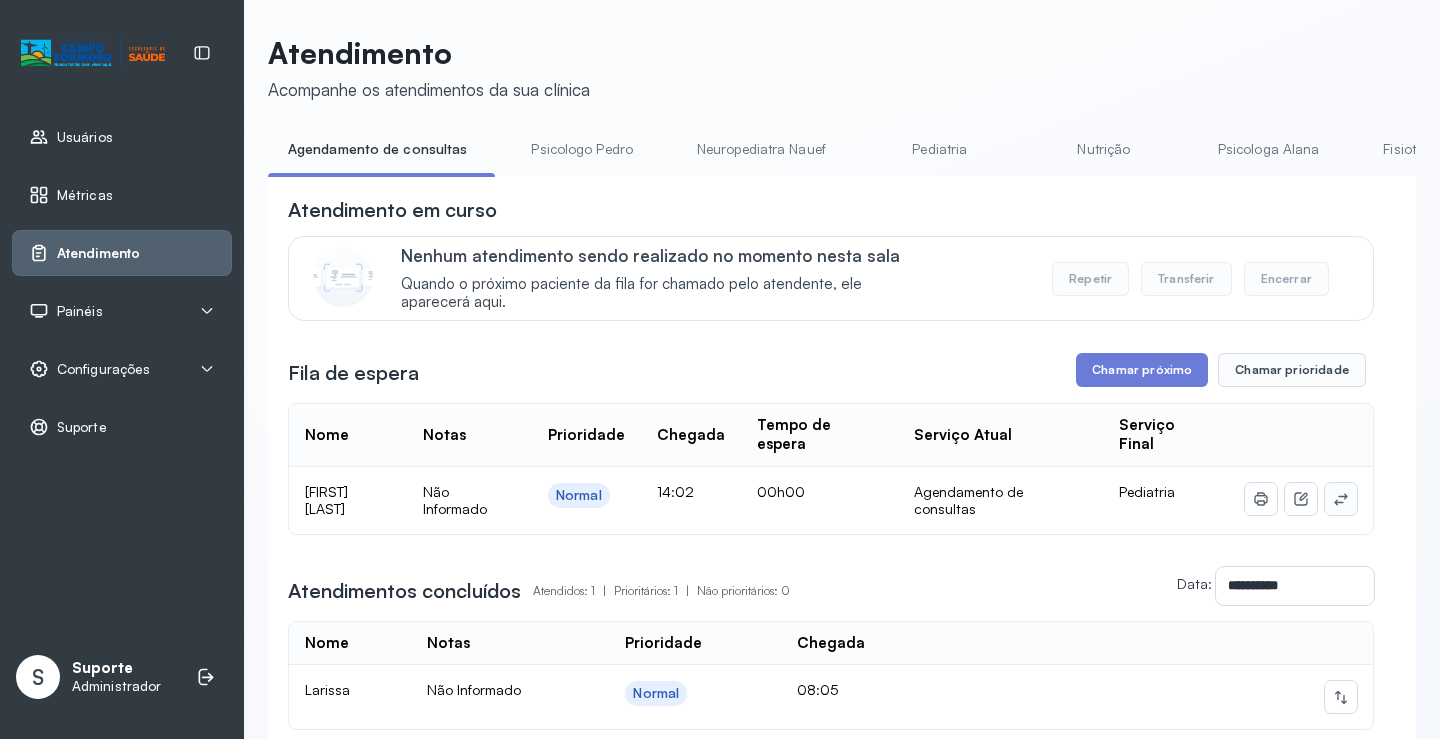 click 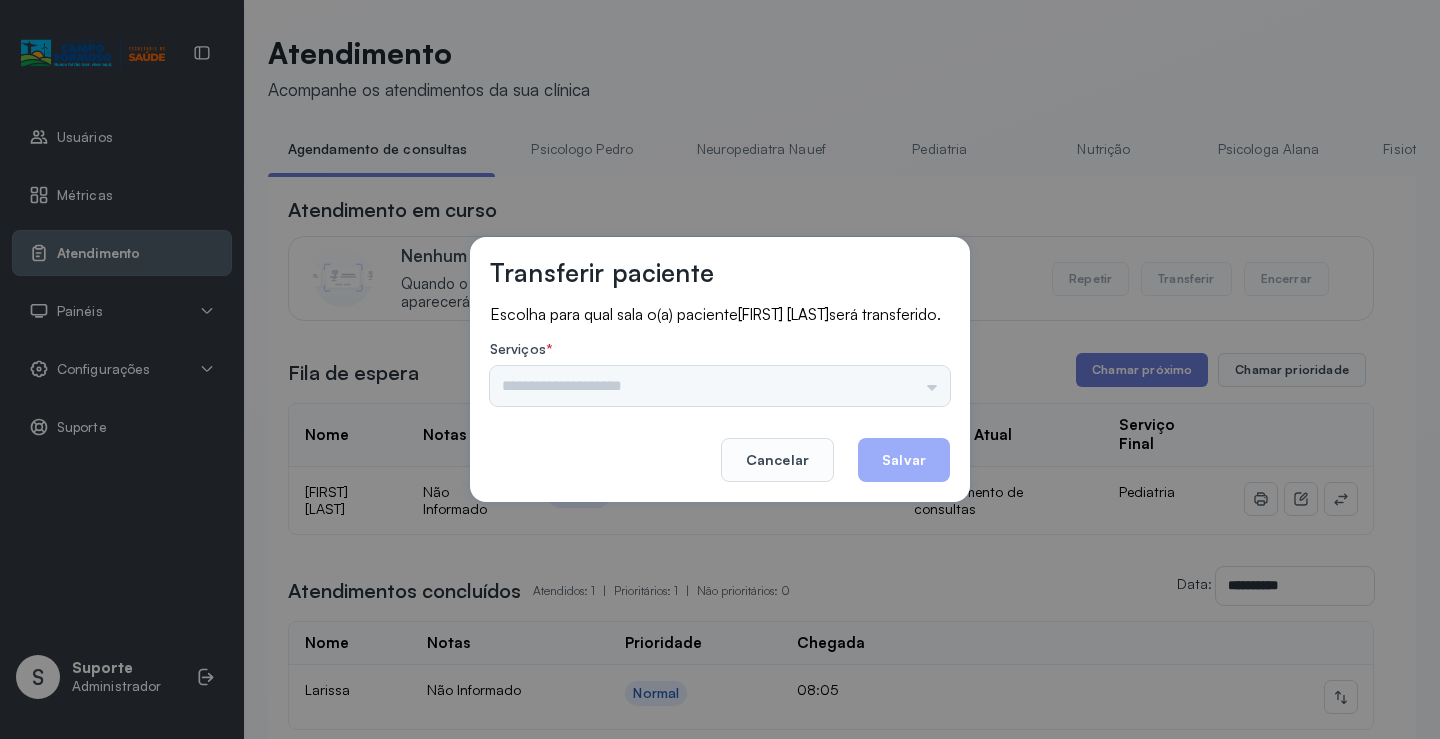 drag, startPoint x: 943, startPoint y: 380, endPoint x: 918, endPoint y: 395, distance: 29.15476 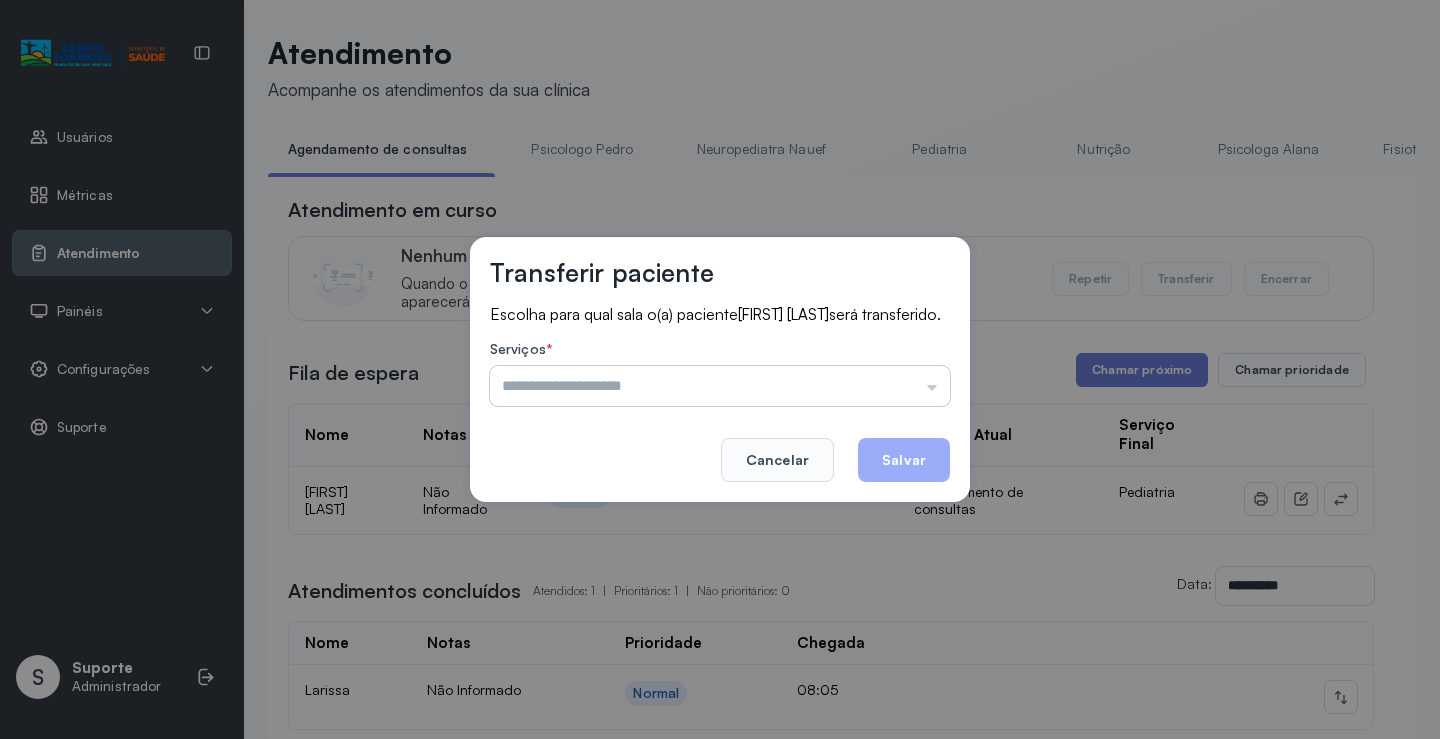 click at bounding box center [720, 386] 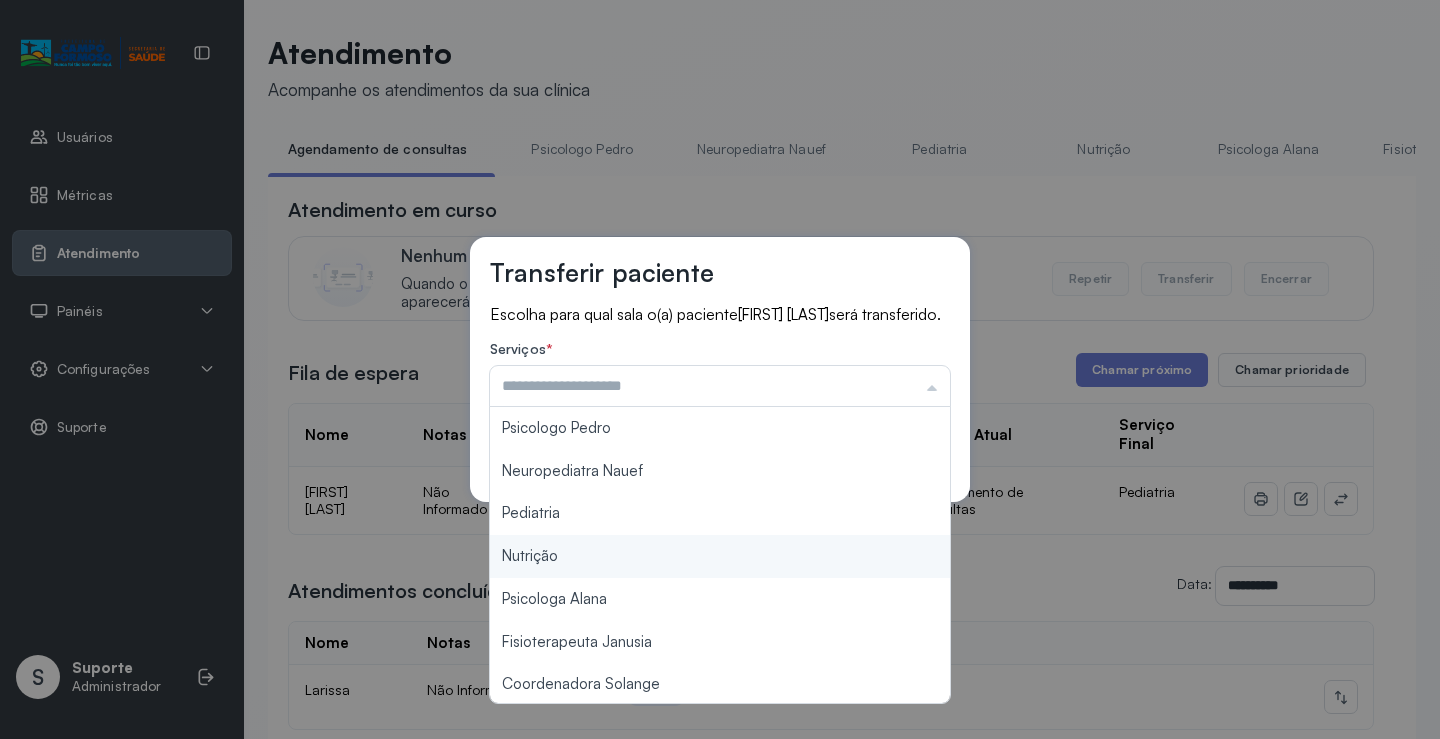 scroll, scrollTop: 200, scrollLeft: 0, axis: vertical 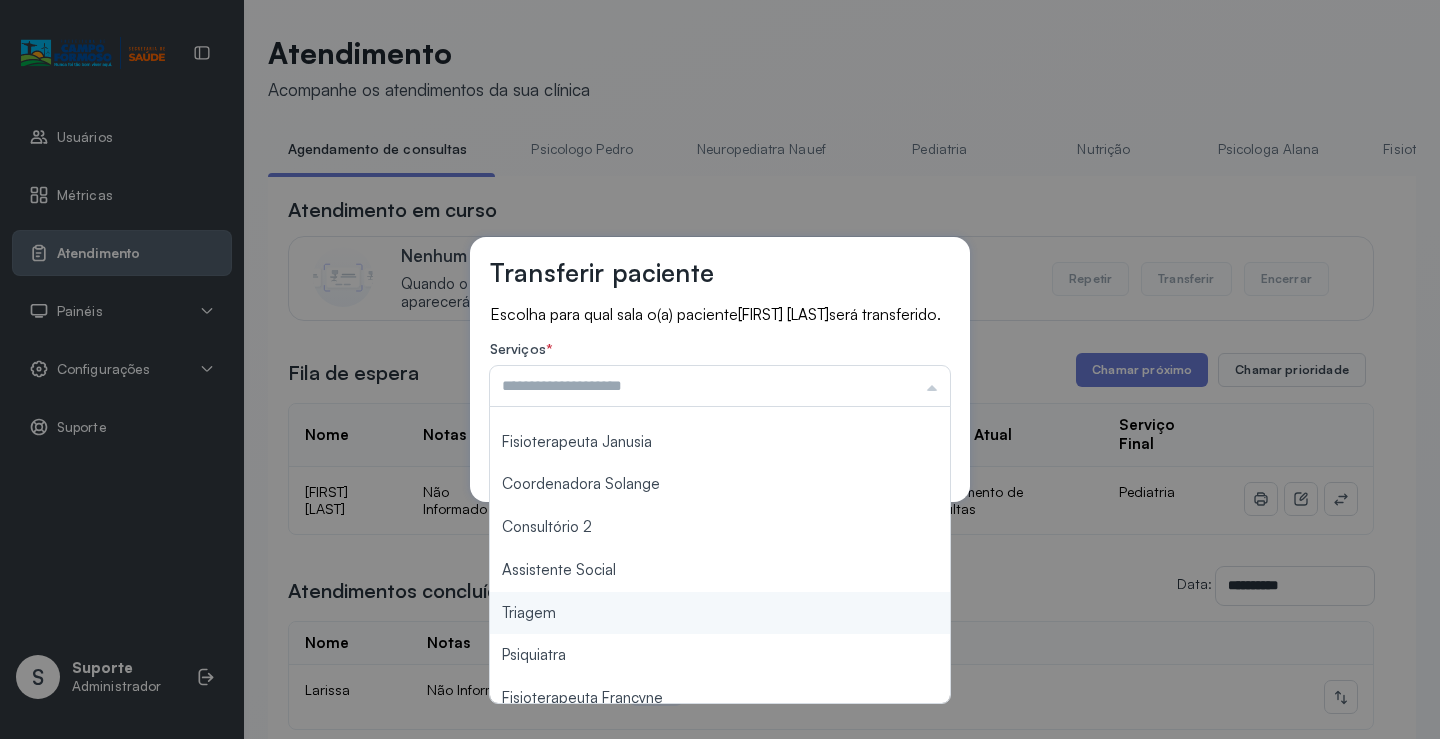 type on "*******" 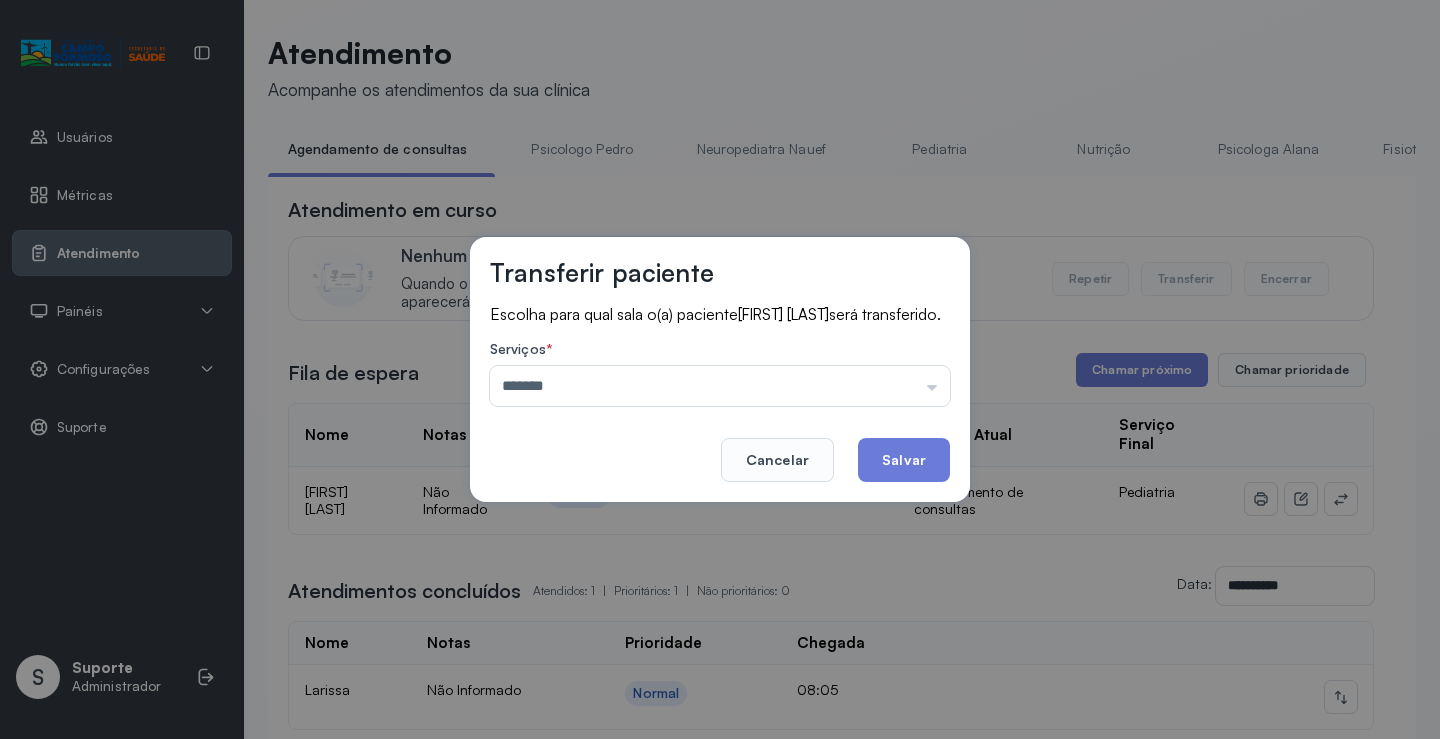 click on "Transferir paciente Escolha para qual sala o(a) paciente  ANTHONY GABRIEL ARAUJO PASSOS  será transferido.  Serviços  *  ******* Psicologo Pedro Neuropediatra Nauef Pediatria Nutrição Psicologa Alana Fisioterapeuta Janusia Coordenadora Solange Consultório 2 Assistente Social Triagem Psiquiatra Fisioterapeuta Francyne Fisioterapeuta Morgana Neuropediatra João Cancelar Salvar" at bounding box center (720, 369) 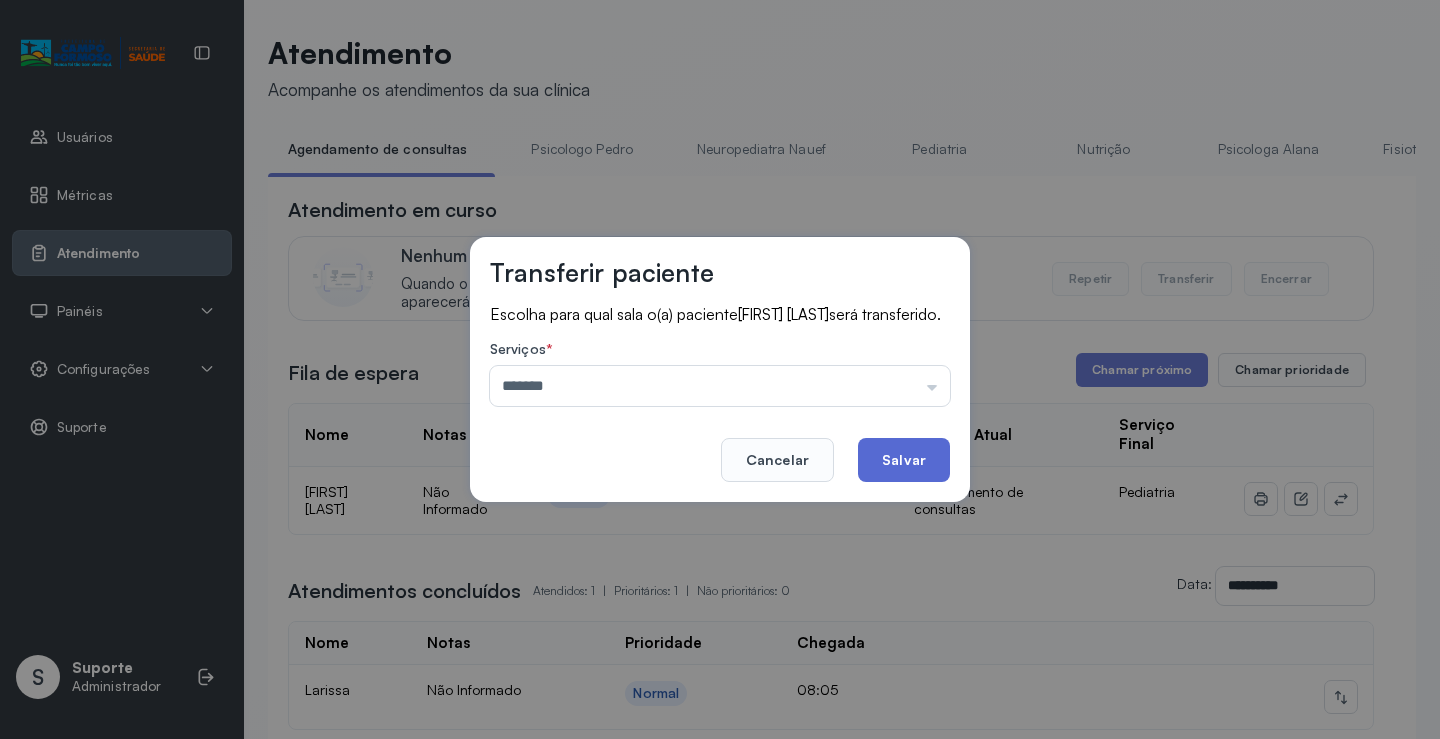 click on "Salvar" 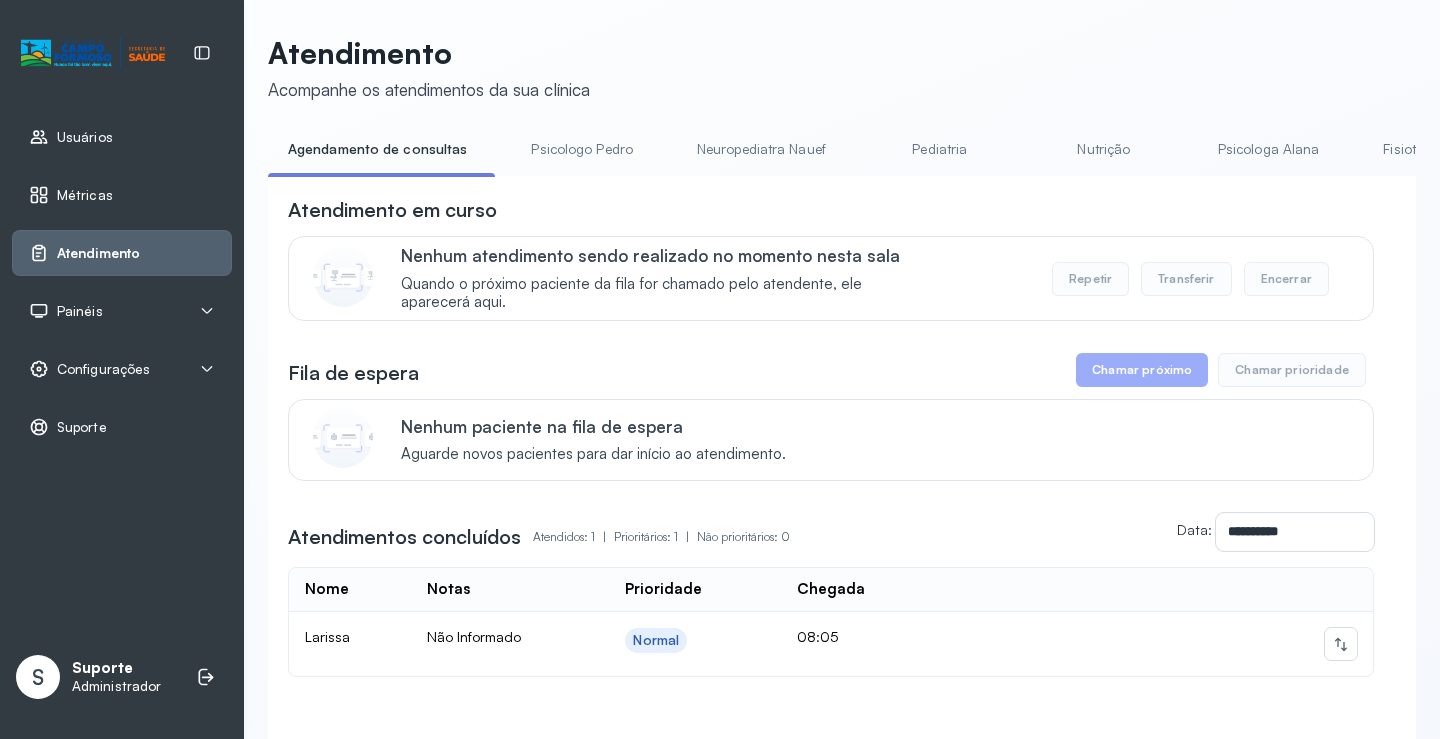 click on "Pediatria" at bounding box center [940, 149] 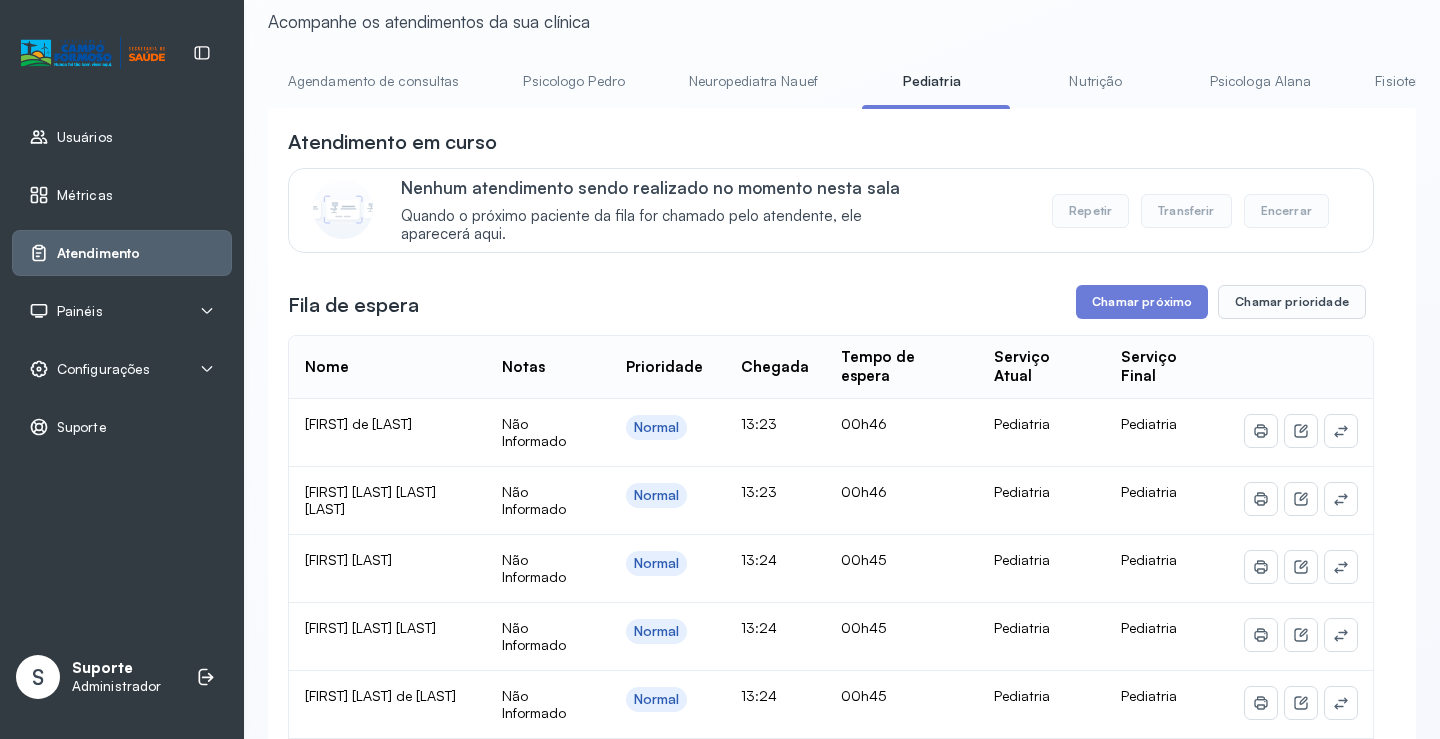 scroll, scrollTop: 1, scrollLeft: 0, axis: vertical 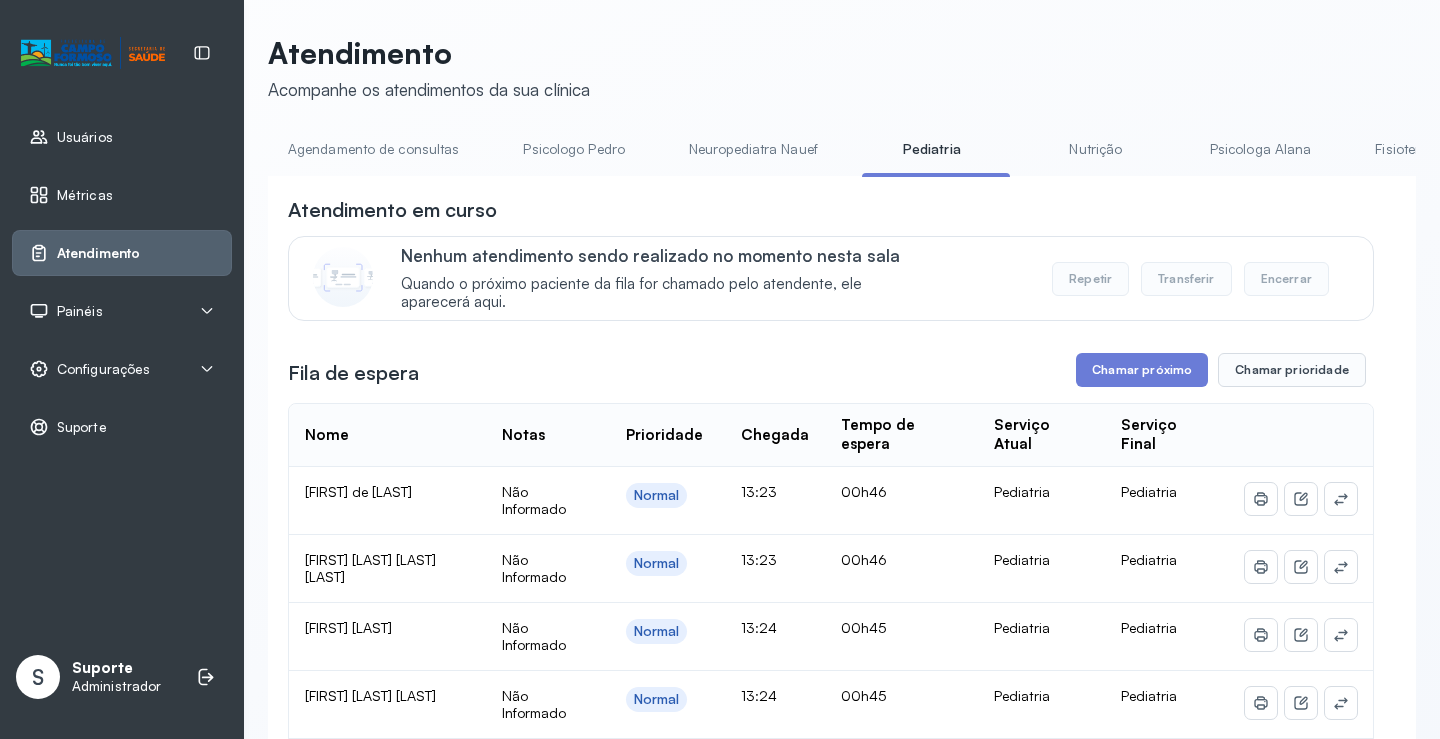 click on "Agendamento de consultas" 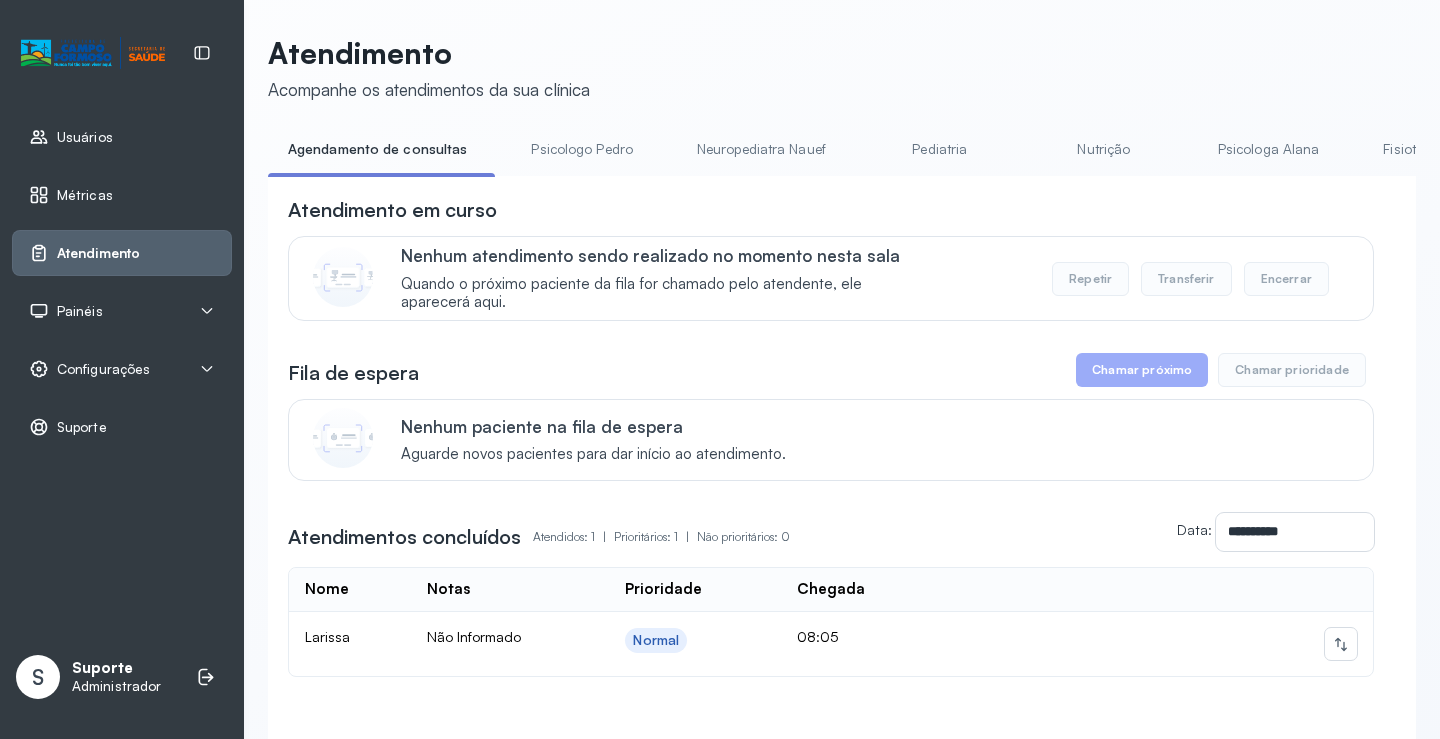 click on "Nutrição" at bounding box center (1104, 149) 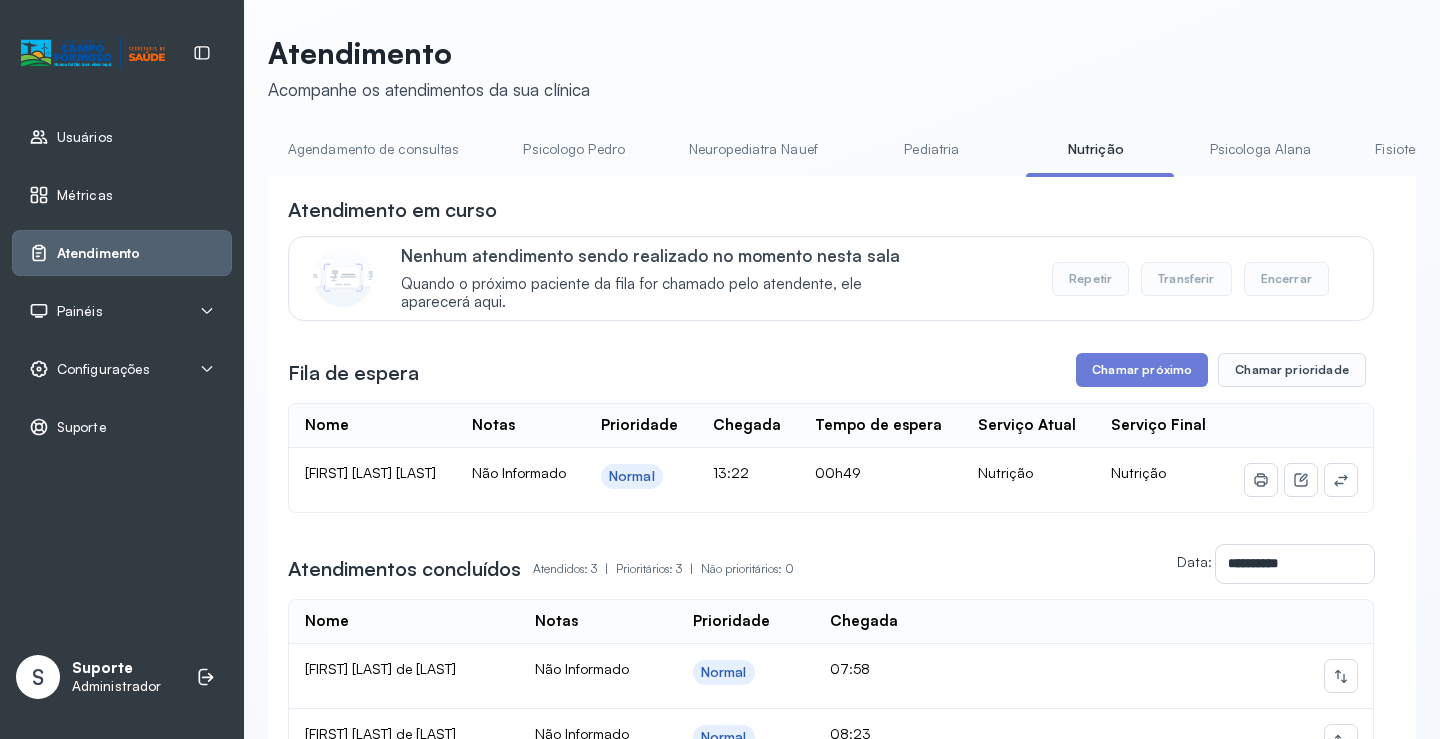 click on "Agendamento de consultas" at bounding box center (373, 149) 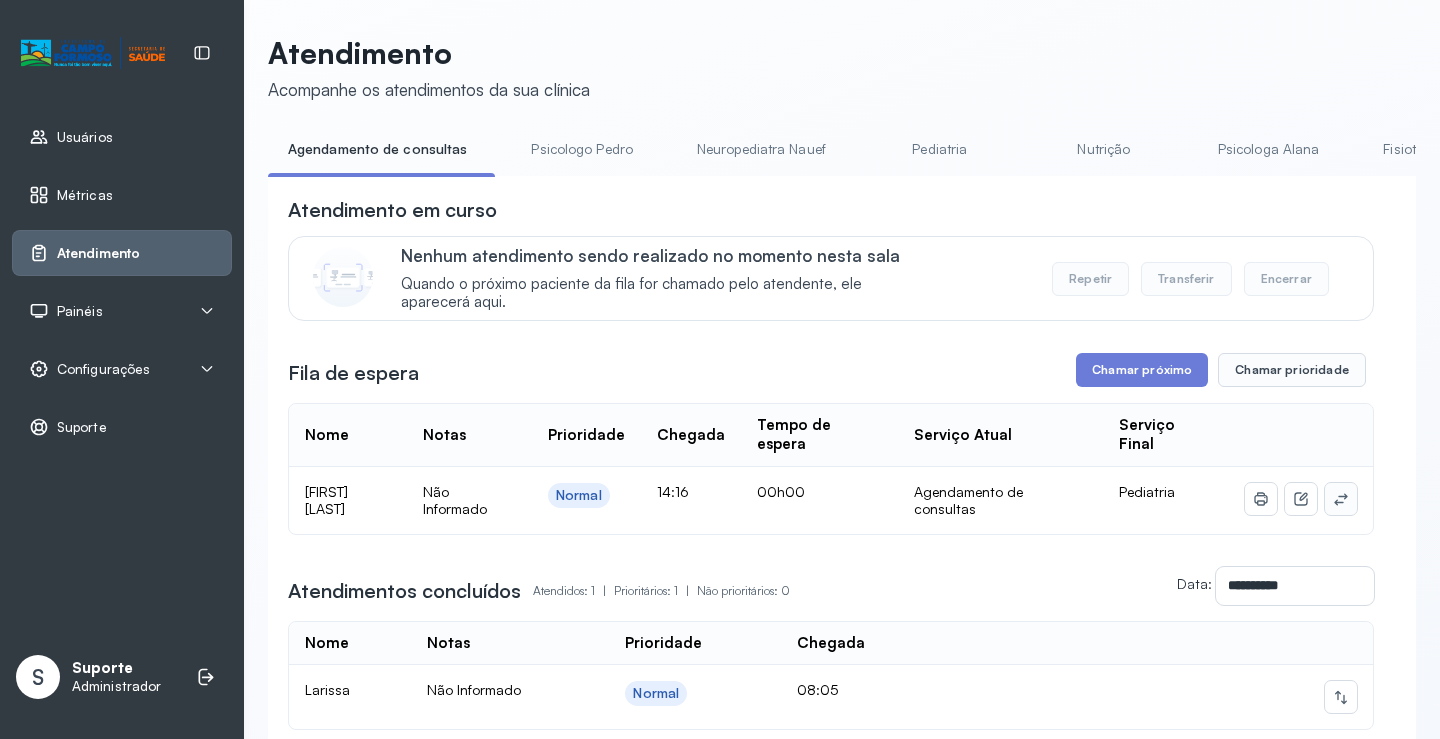 click 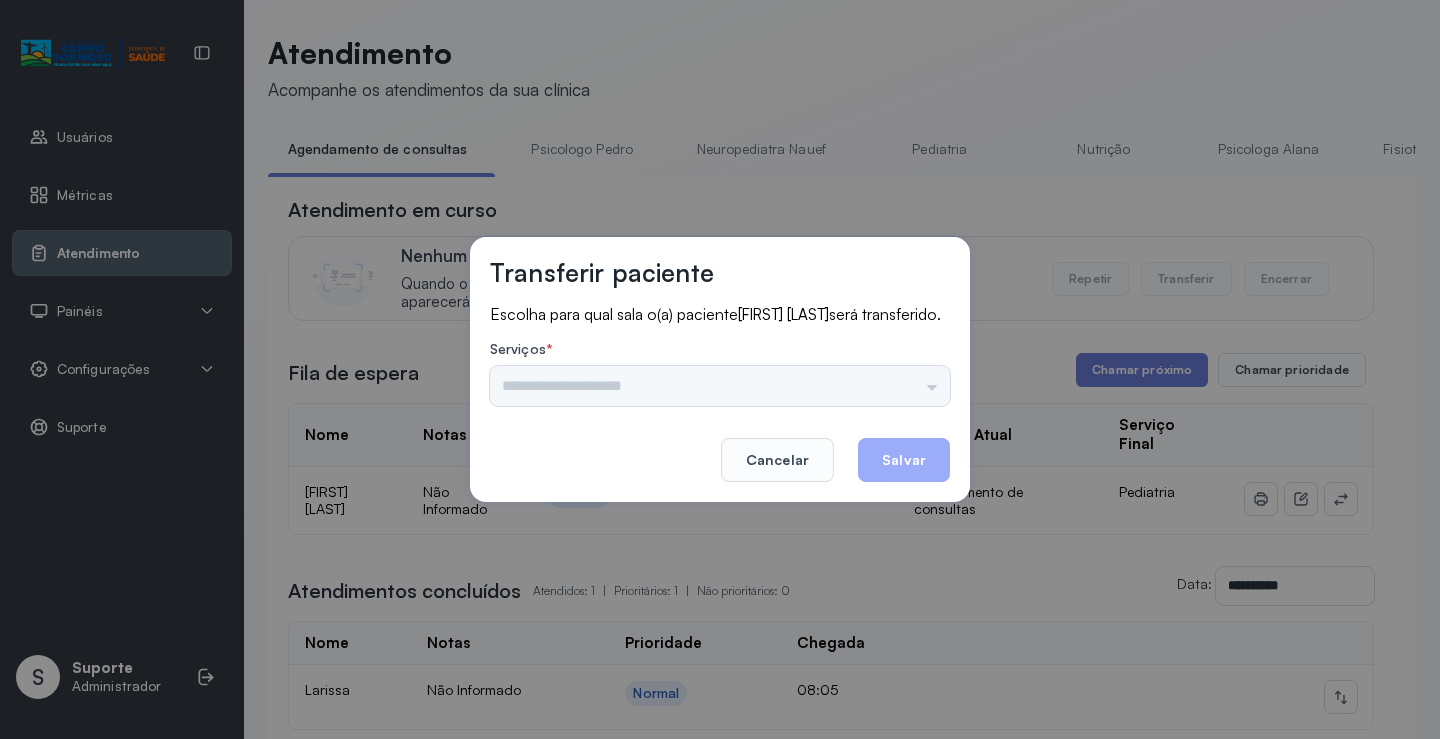 drag, startPoint x: 826, startPoint y: 413, endPoint x: 838, endPoint y: 393, distance: 23.323807 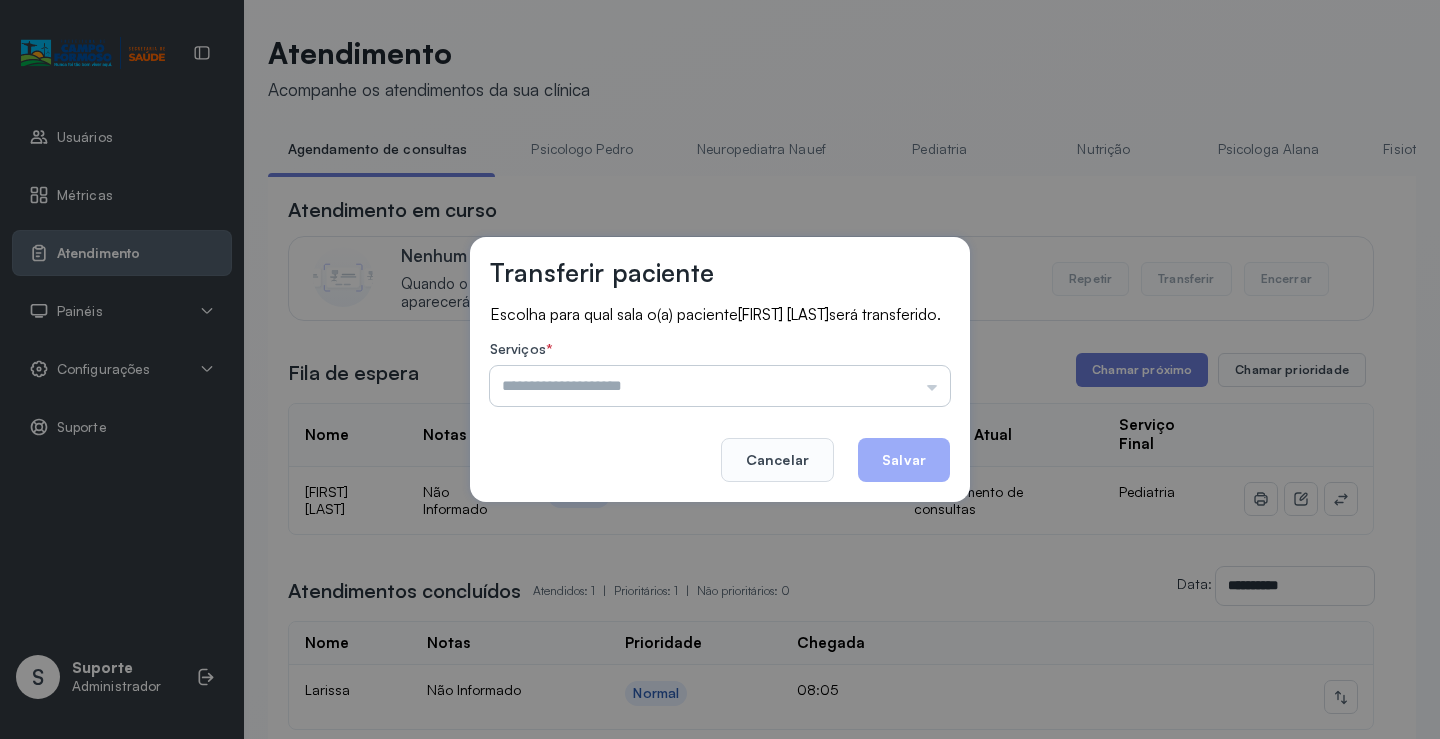 click at bounding box center (720, 386) 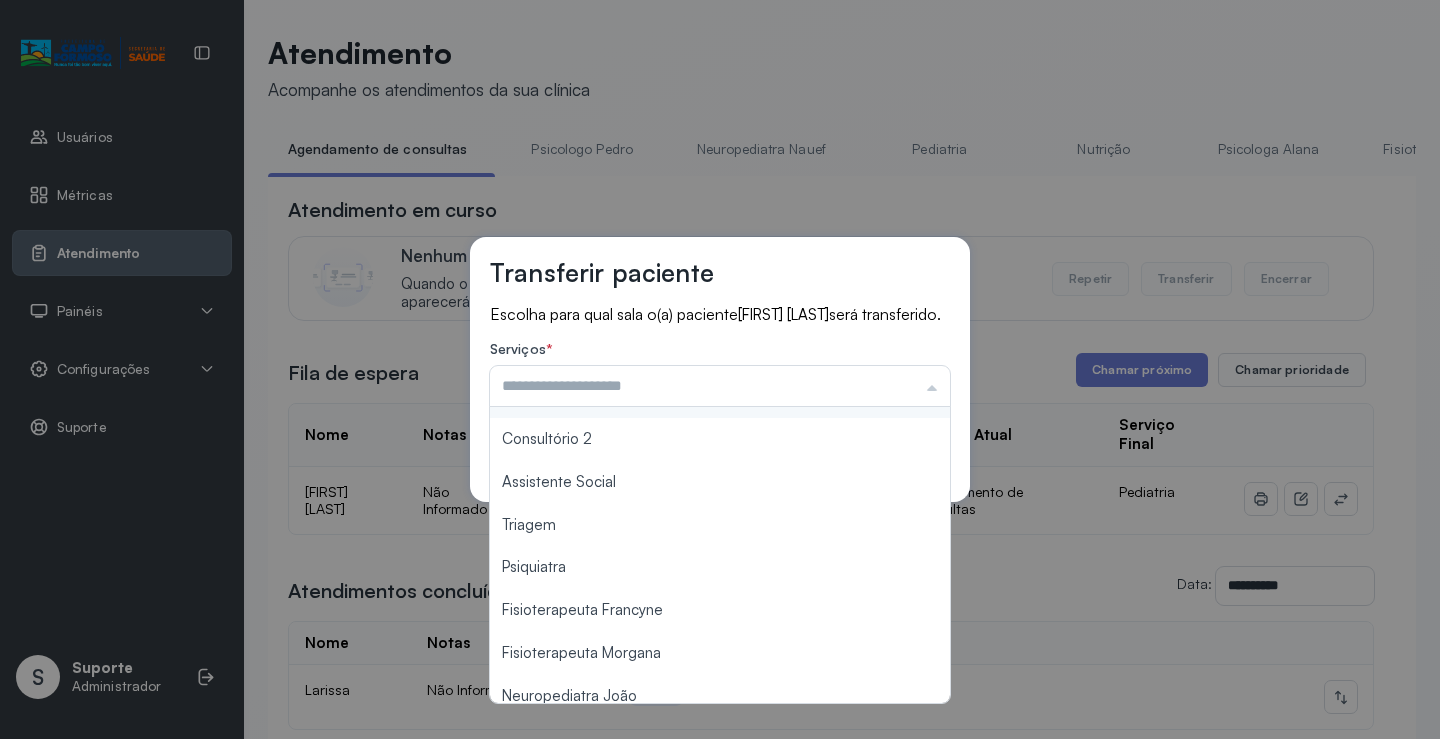 scroll, scrollTop: 303, scrollLeft: 0, axis: vertical 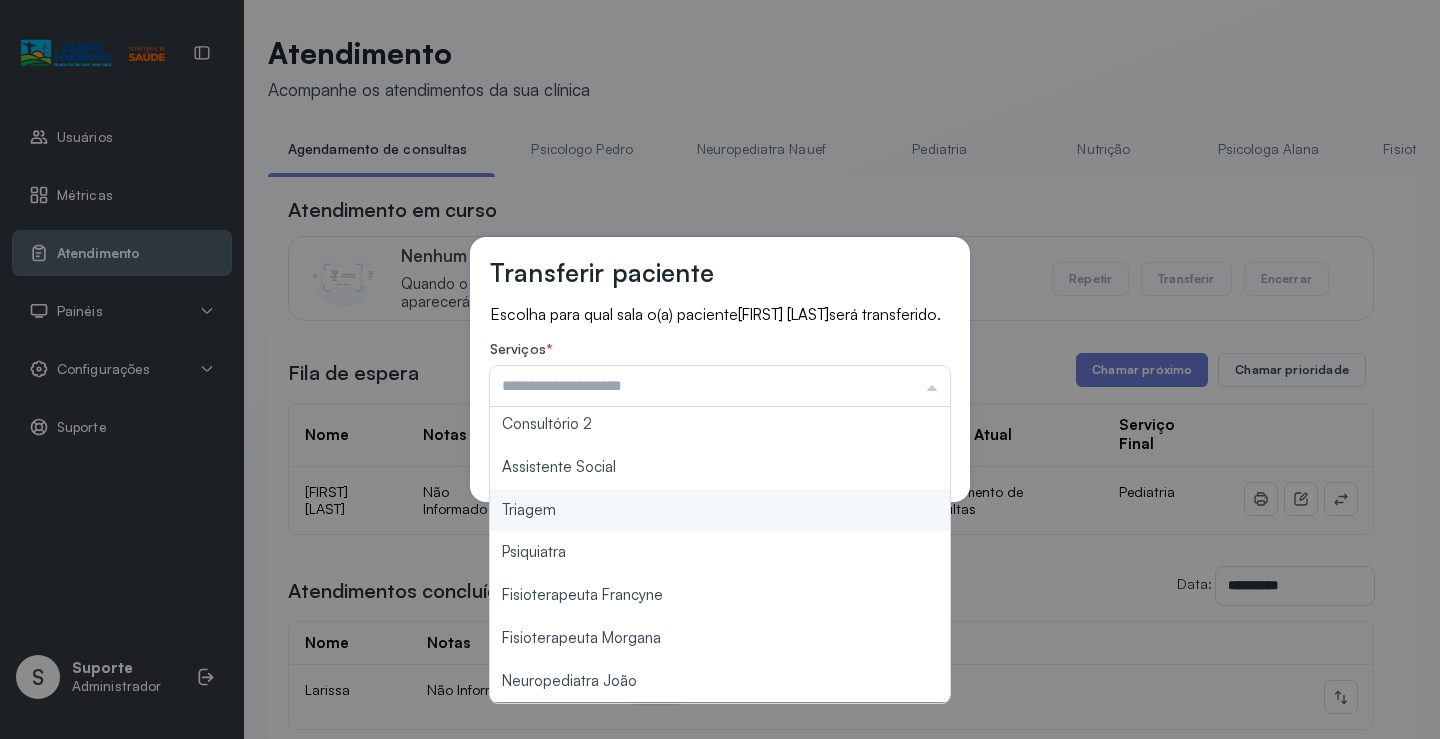 type on "*******" 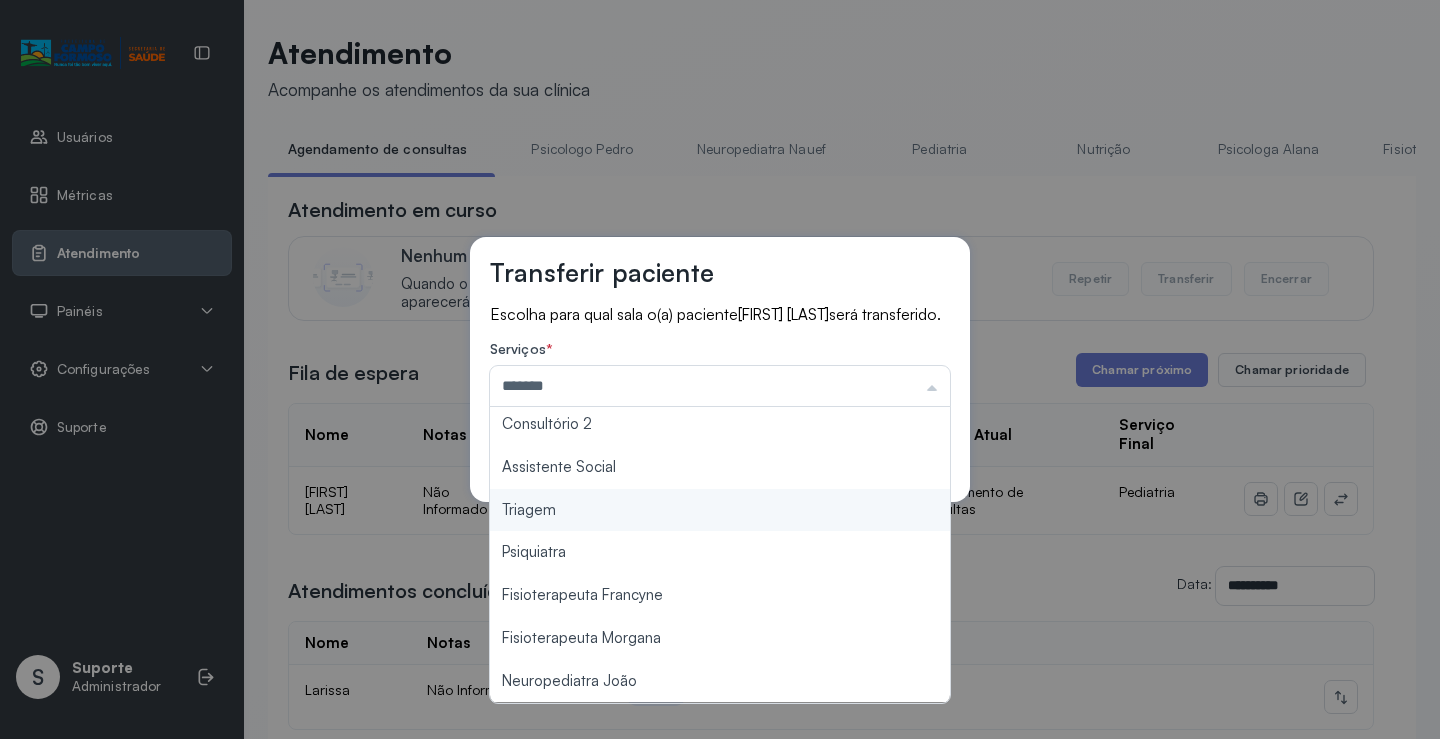 click on "Transferir paciente Escolha para qual sala o(a) paciente  EZEQUIEL THOMAZ DA SILVA NETO  será transferido.  Serviços  *  ******* Psicologo Pedro Neuropediatra Nauef Pediatria Nutrição Psicologa Alana Fisioterapeuta Janusia Coordenadora Solange Consultório 2 Assistente Social Triagem Psiquiatra Fisioterapeuta Francyne Fisioterapeuta Morgana Neuropediatra João Cancelar Salvar" at bounding box center (720, 369) 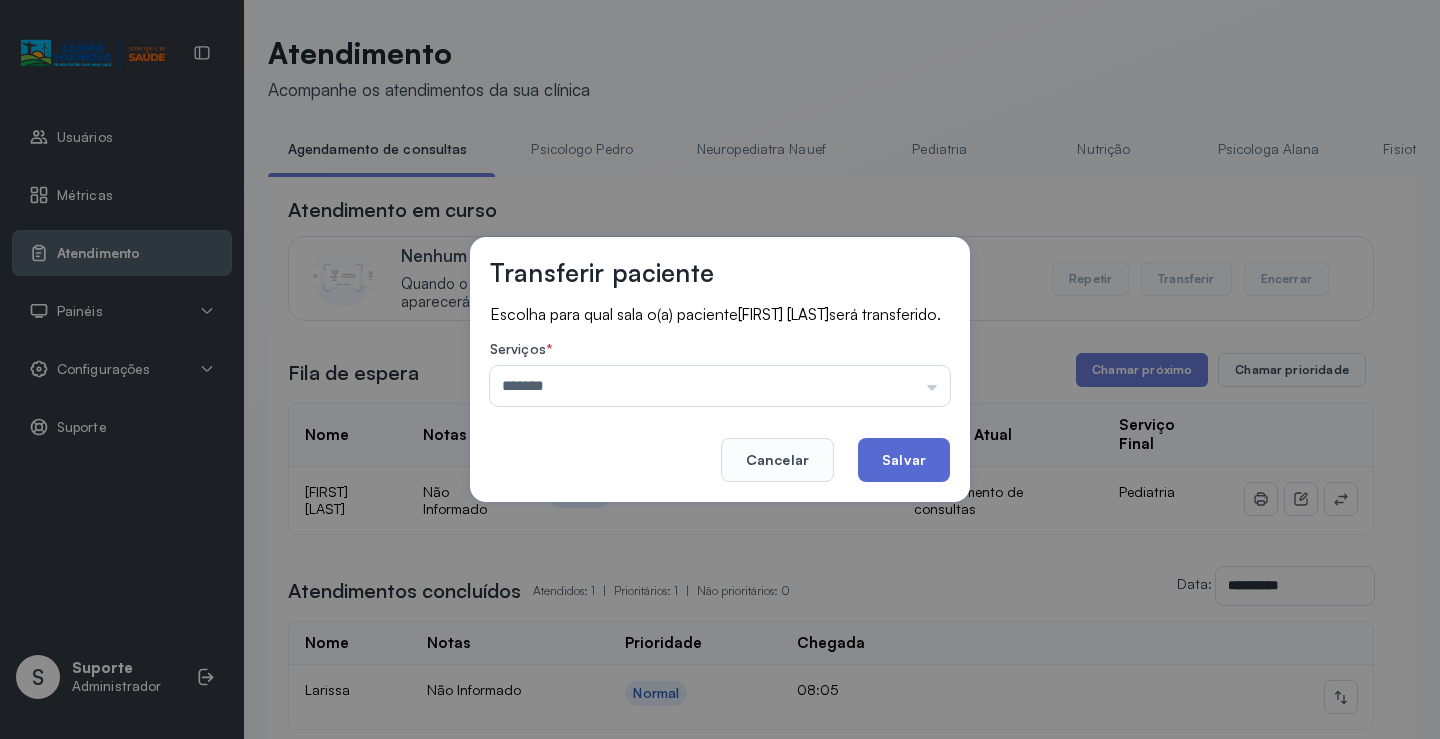 click on "Salvar" 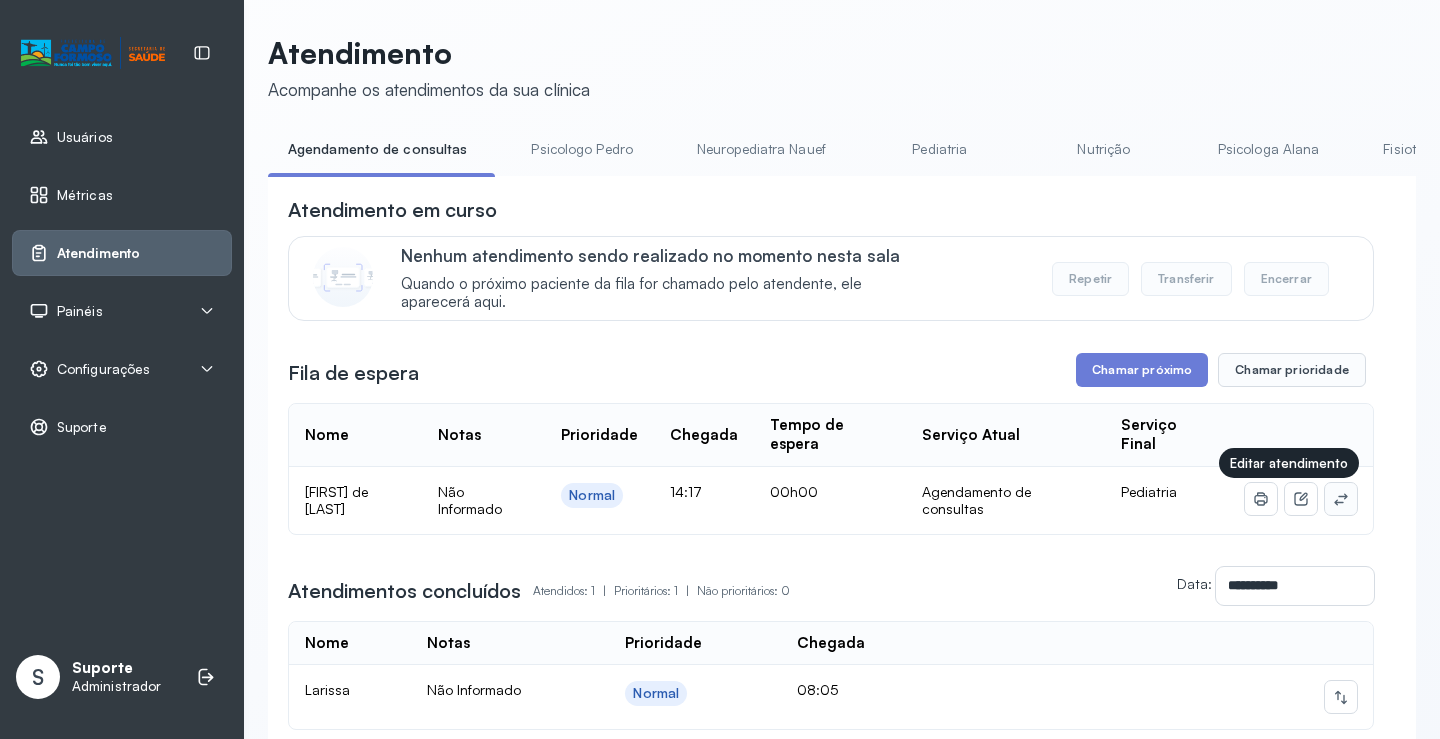 click 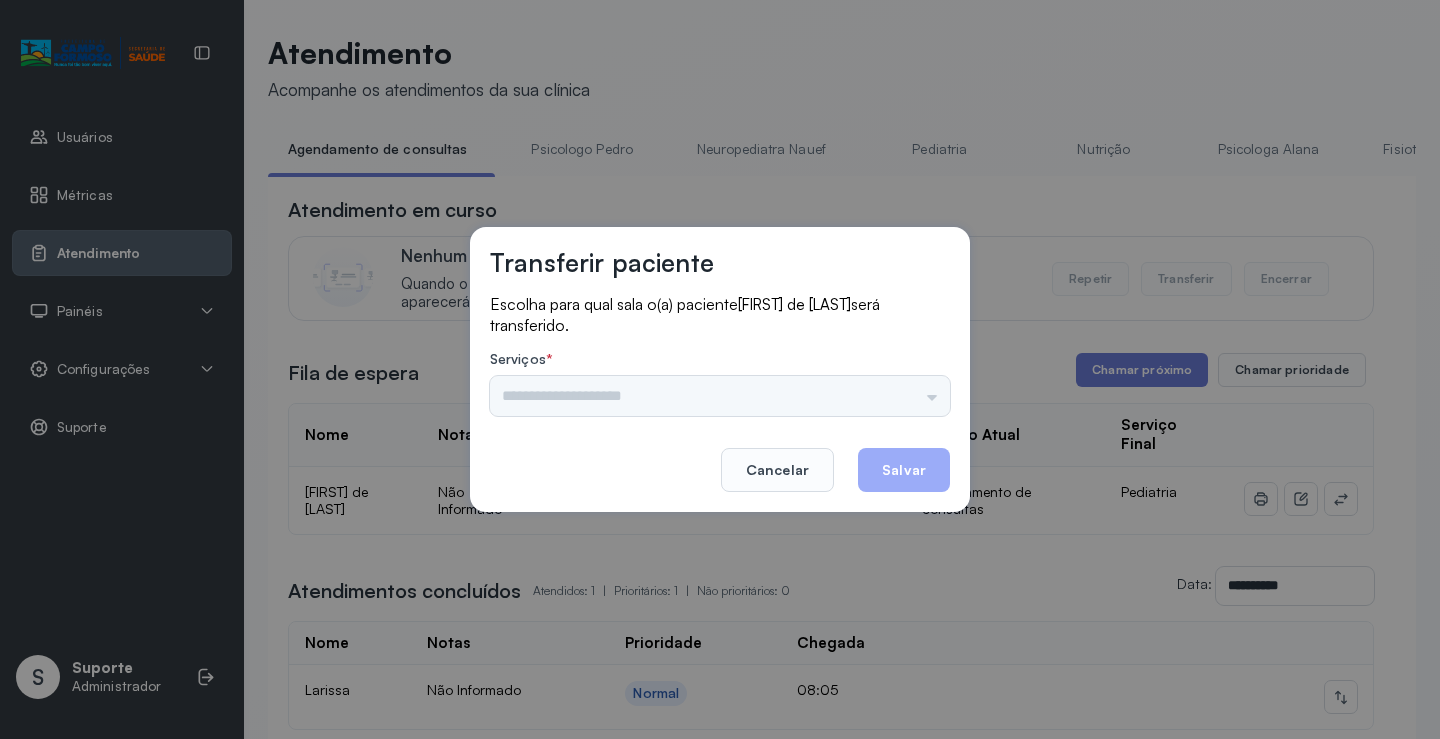 click on "Psicologo Pedro Neuropediatra Nauef Pediatria Nutrição Psicologa Alana Fisioterapeuta Janusia Coordenadora Solange Consultório 2 Assistente Social Triagem Psiquiatra Fisioterapeuta Francyne Fisioterapeuta Morgana Neuropediatra João" at bounding box center [720, 396] 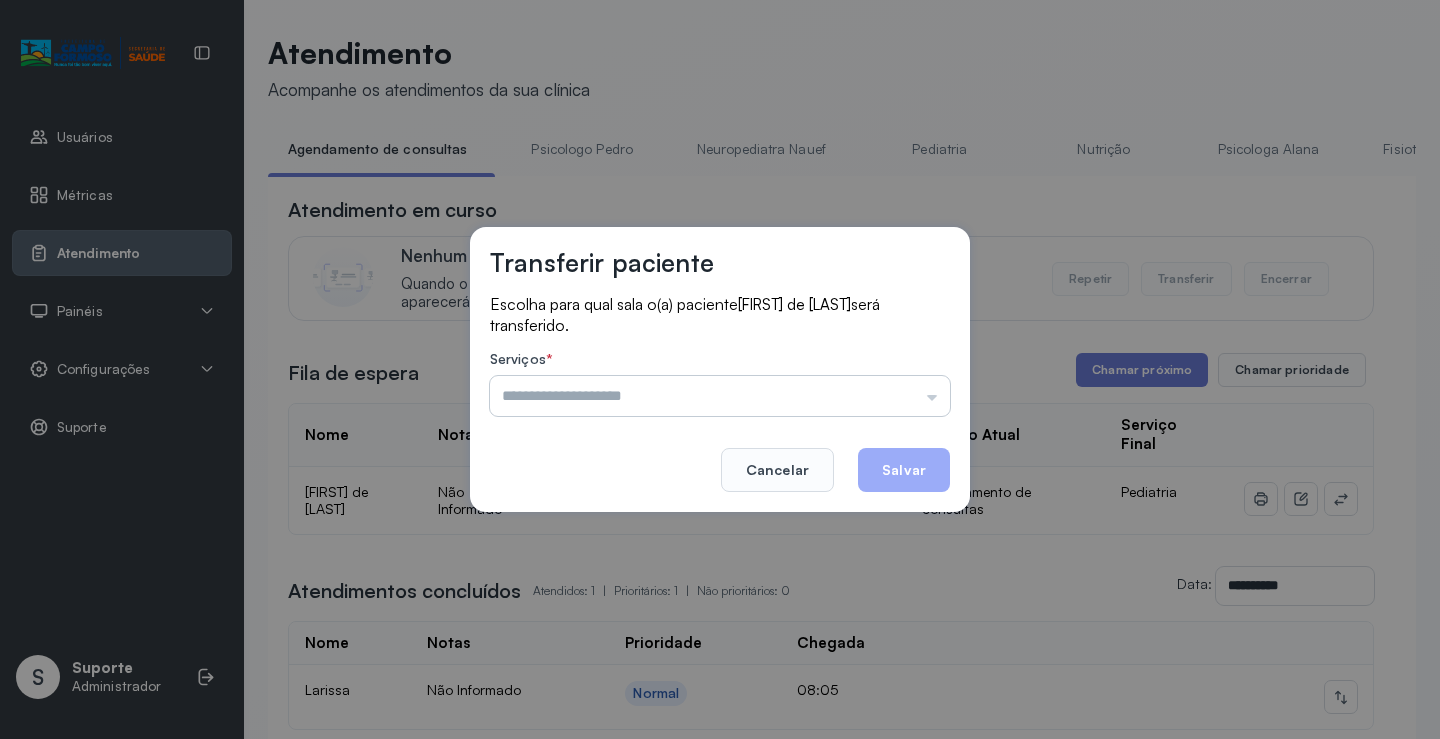 click at bounding box center (720, 396) 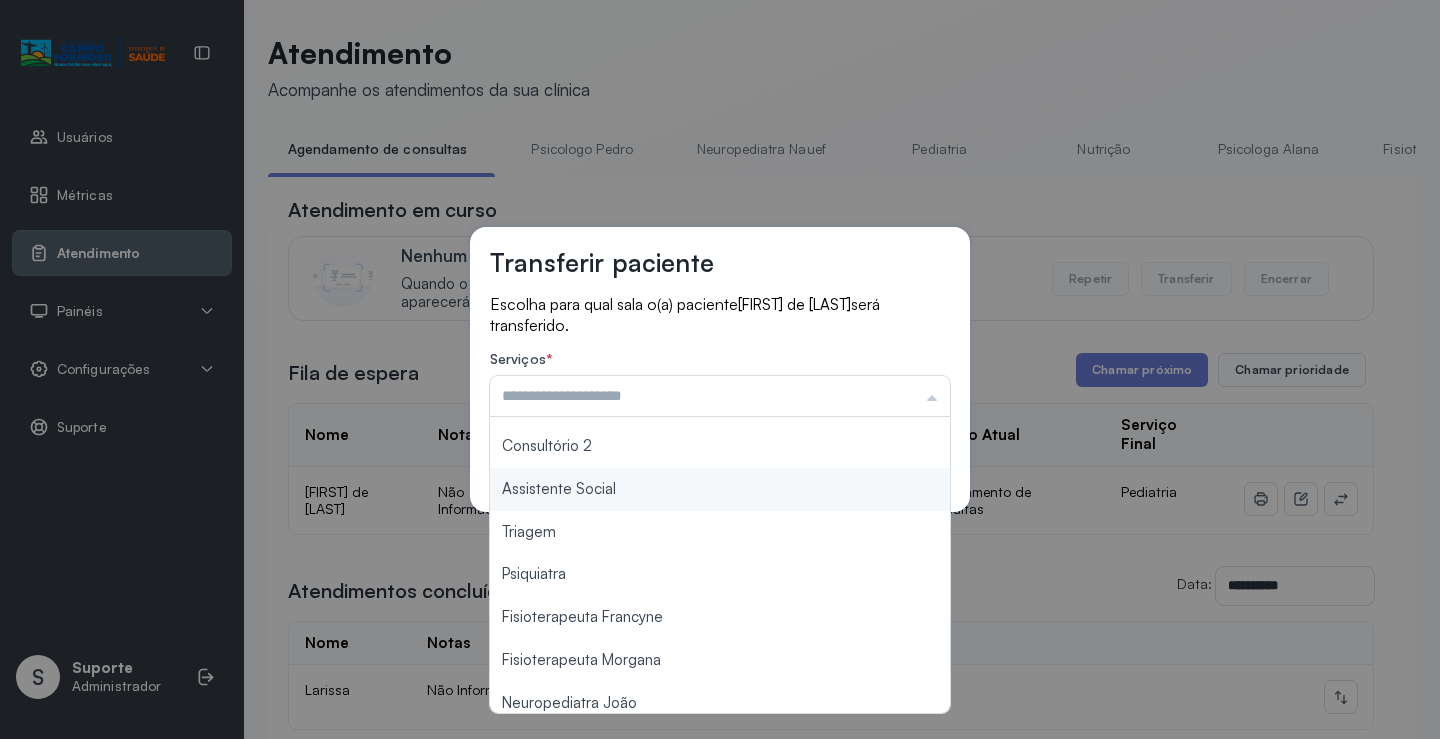 scroll, scrollTop: 302, scrollLeft: 0, axis: vertical 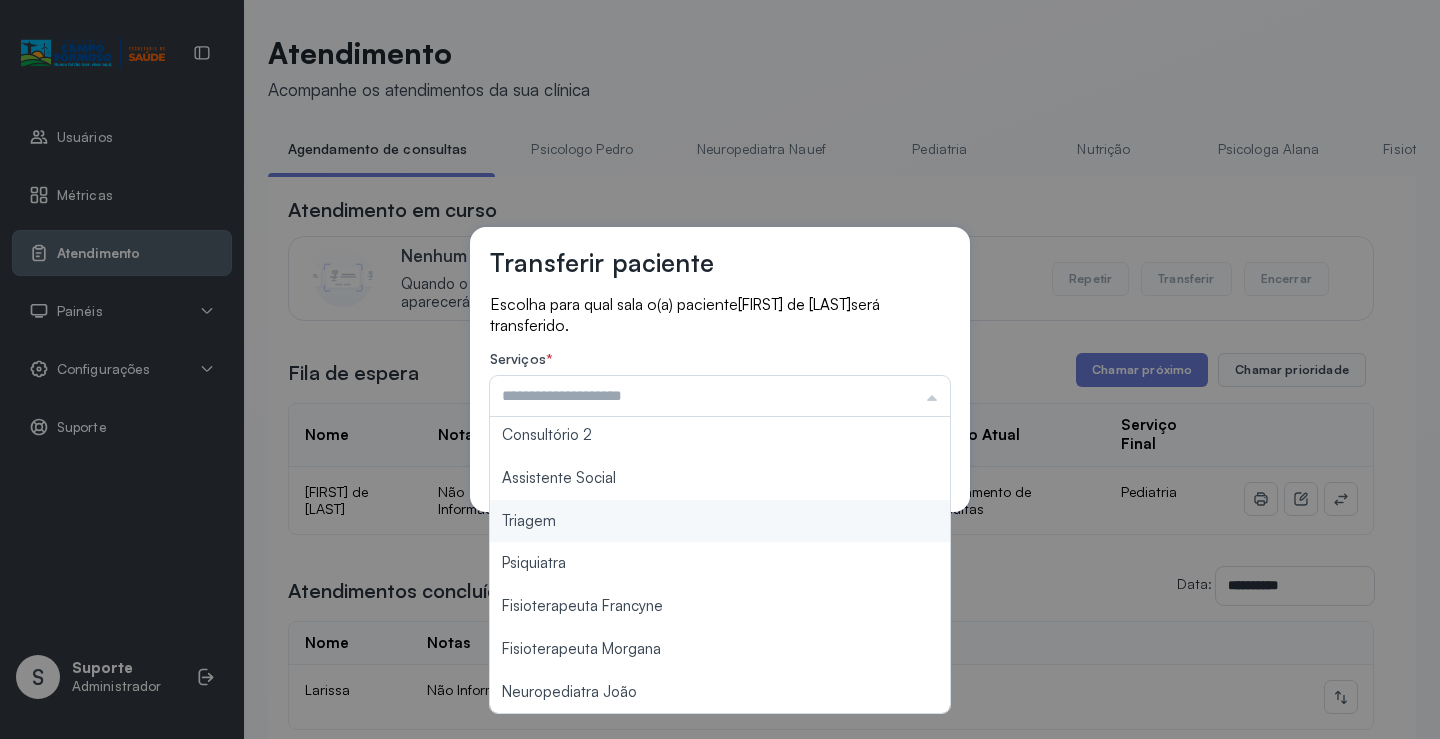 type on "*******" 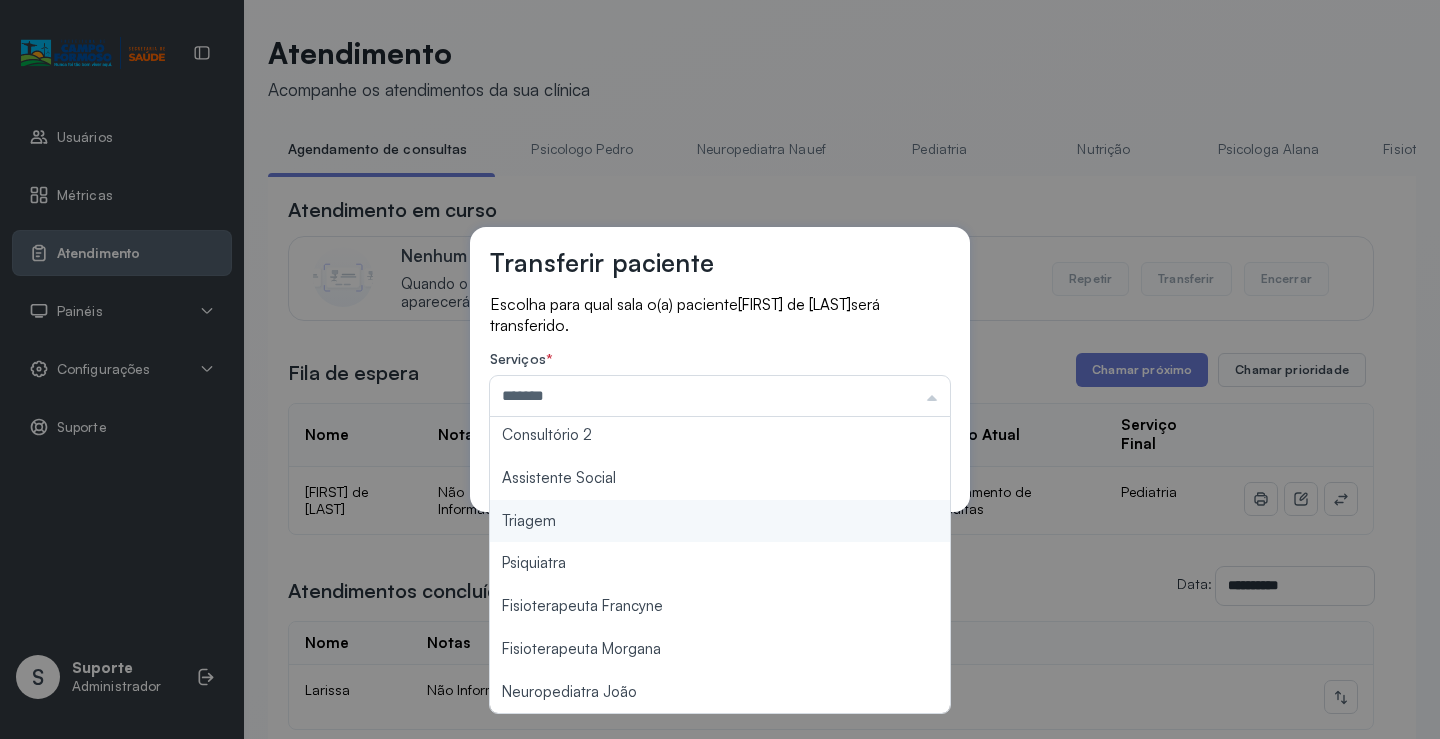 drag, startPoint x: 582, startPoint y: 528, endPoint x: 823, endPoint y: 449, distance: 253.61783 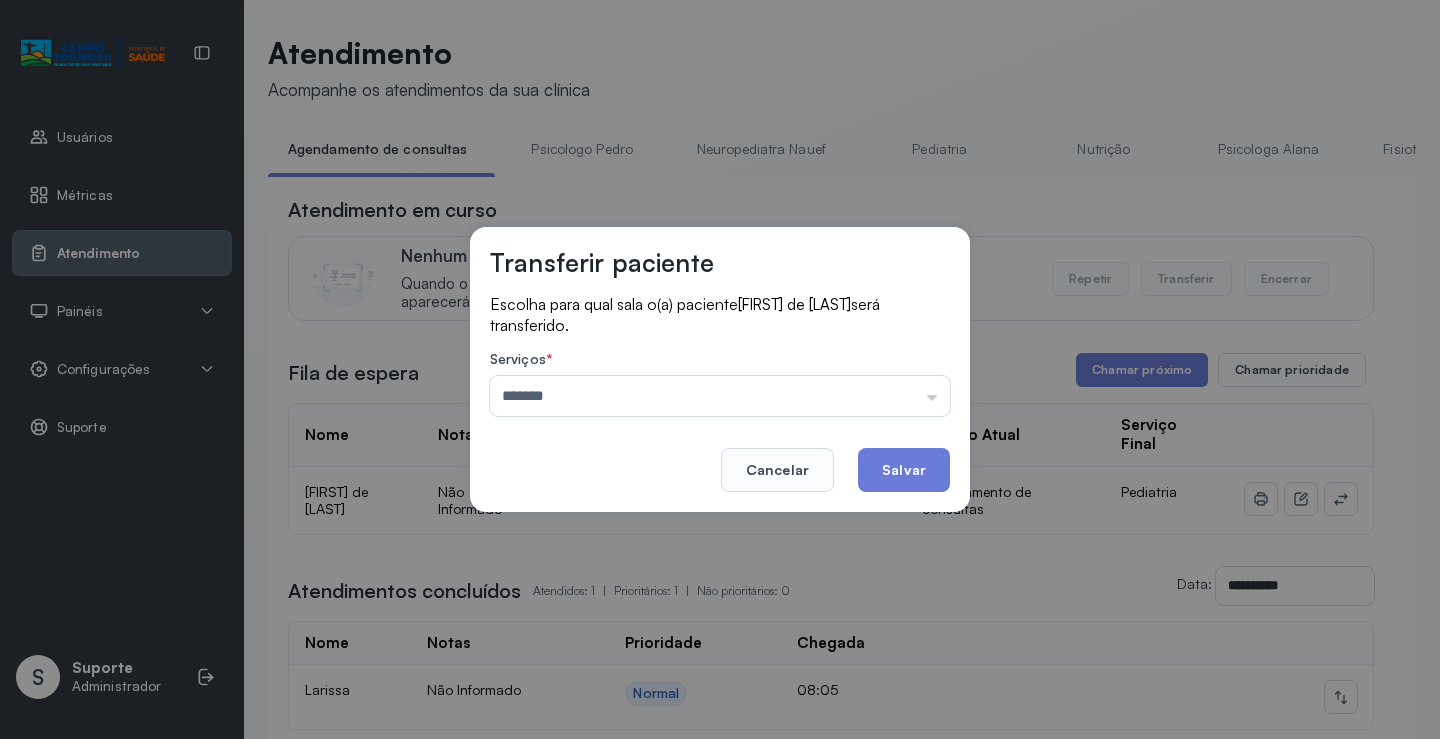 click on "Transferir paciente Escolha para qual sala o(a) paciente  CECILIA DE SOUZA MARTINS  será transferido.  Serviços  *  ******* Psicologo Pedro Neuropediatra Nauef Pediatria Nutrição Psicologa Alana Fisioterapeuta Janusia Coordenadora Solange Consultório 2 Assistente Social Triagem Psiquiatra Fisioterapeuta Francyne Fisioterapeuta Morgana Neuropediatra João Cancelar Salvar" at bounding box center (720, 369) 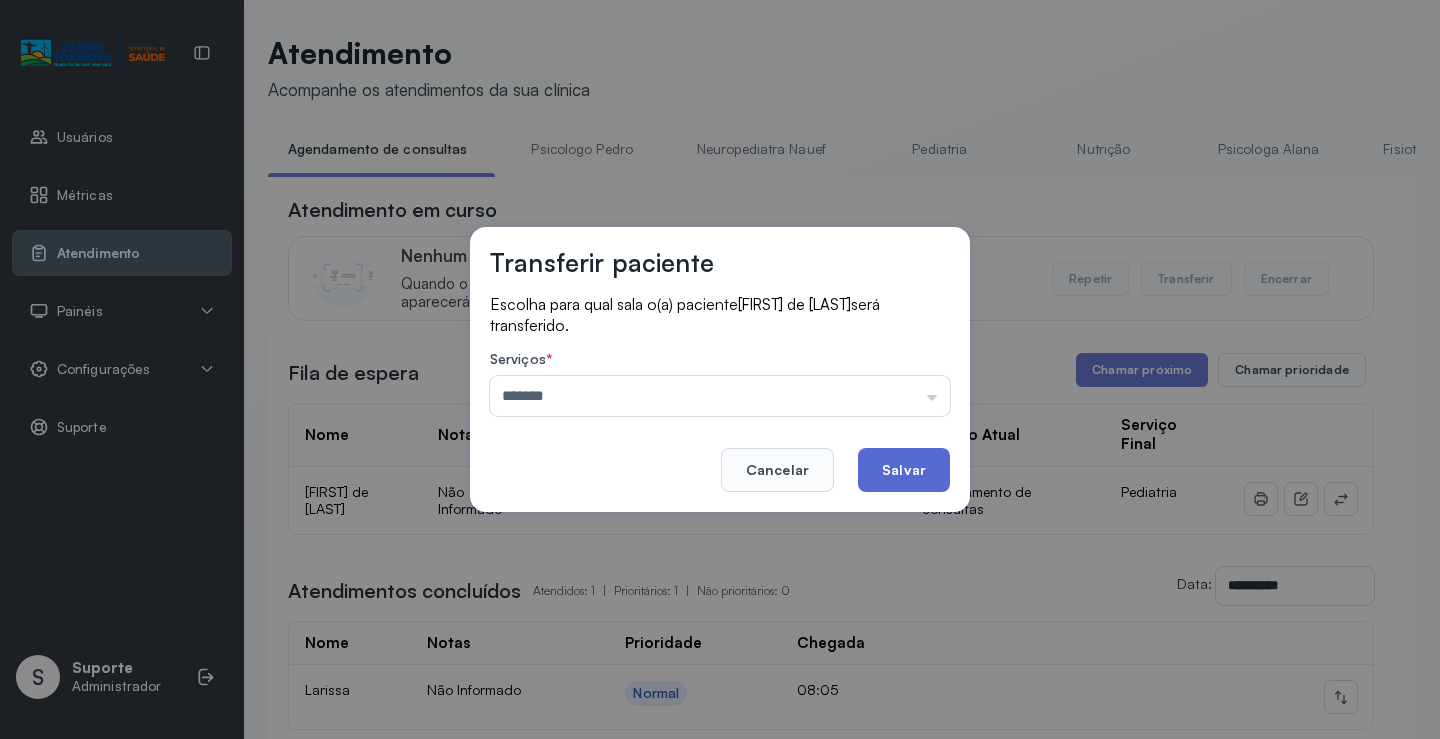 click on "Salvar" 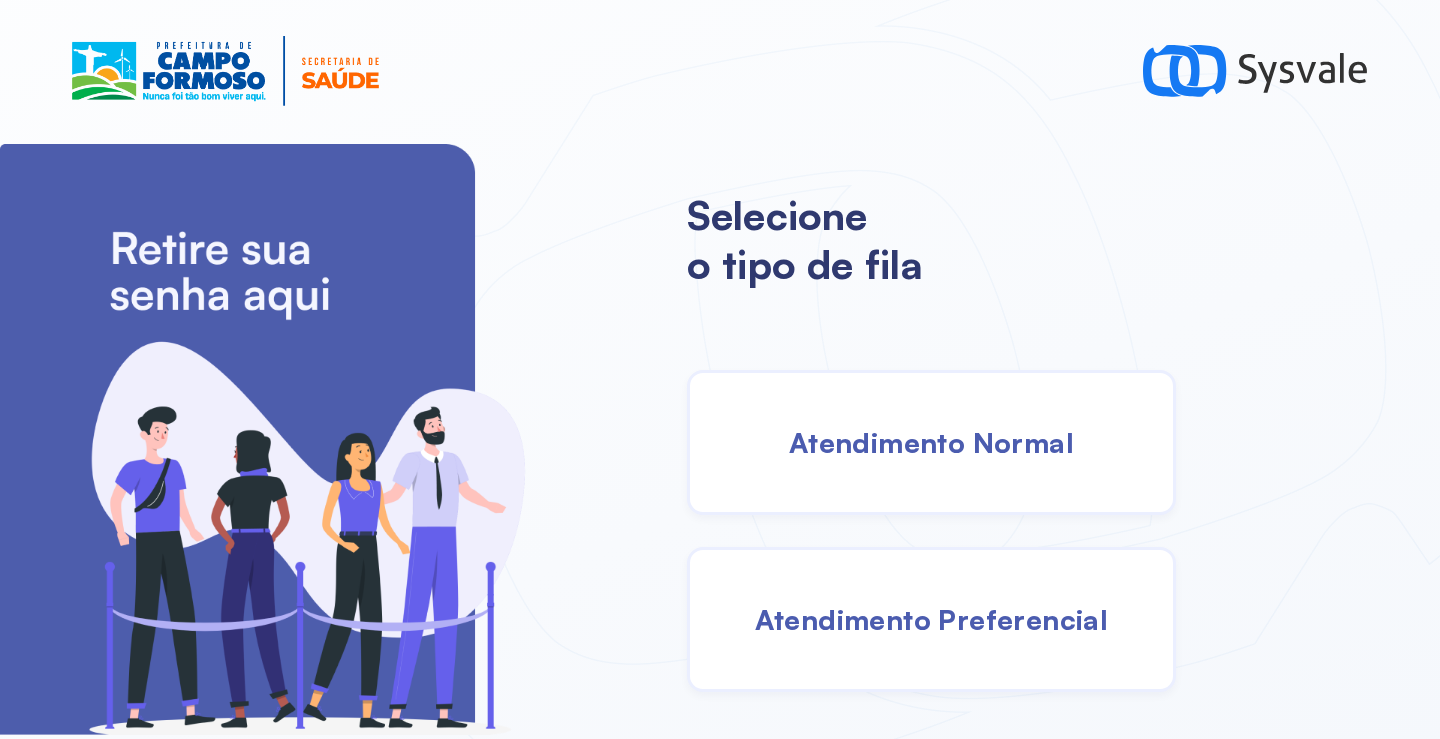 scroll, scrollTop: 0, scrollLeft: 0, axis: both 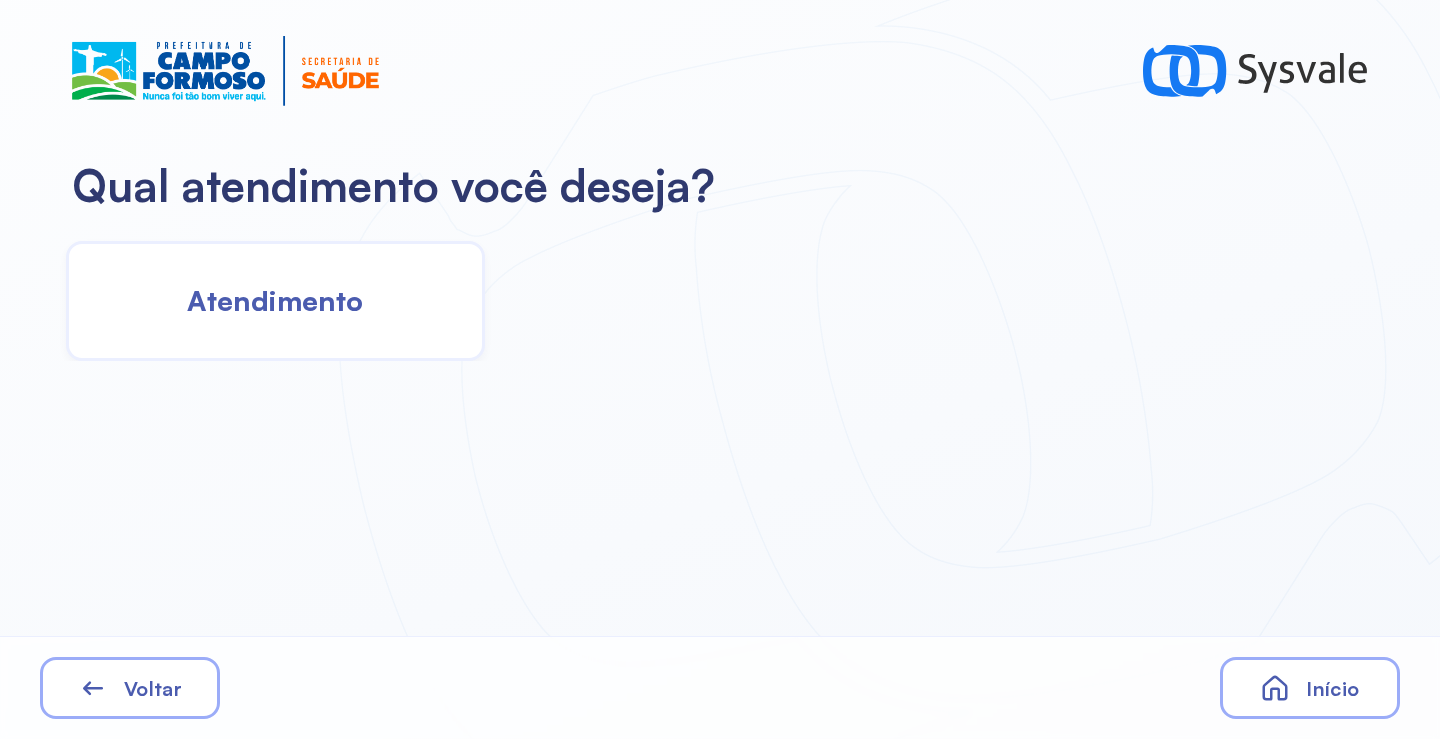 click on "Atendimento" at bounding box center (275, 300) 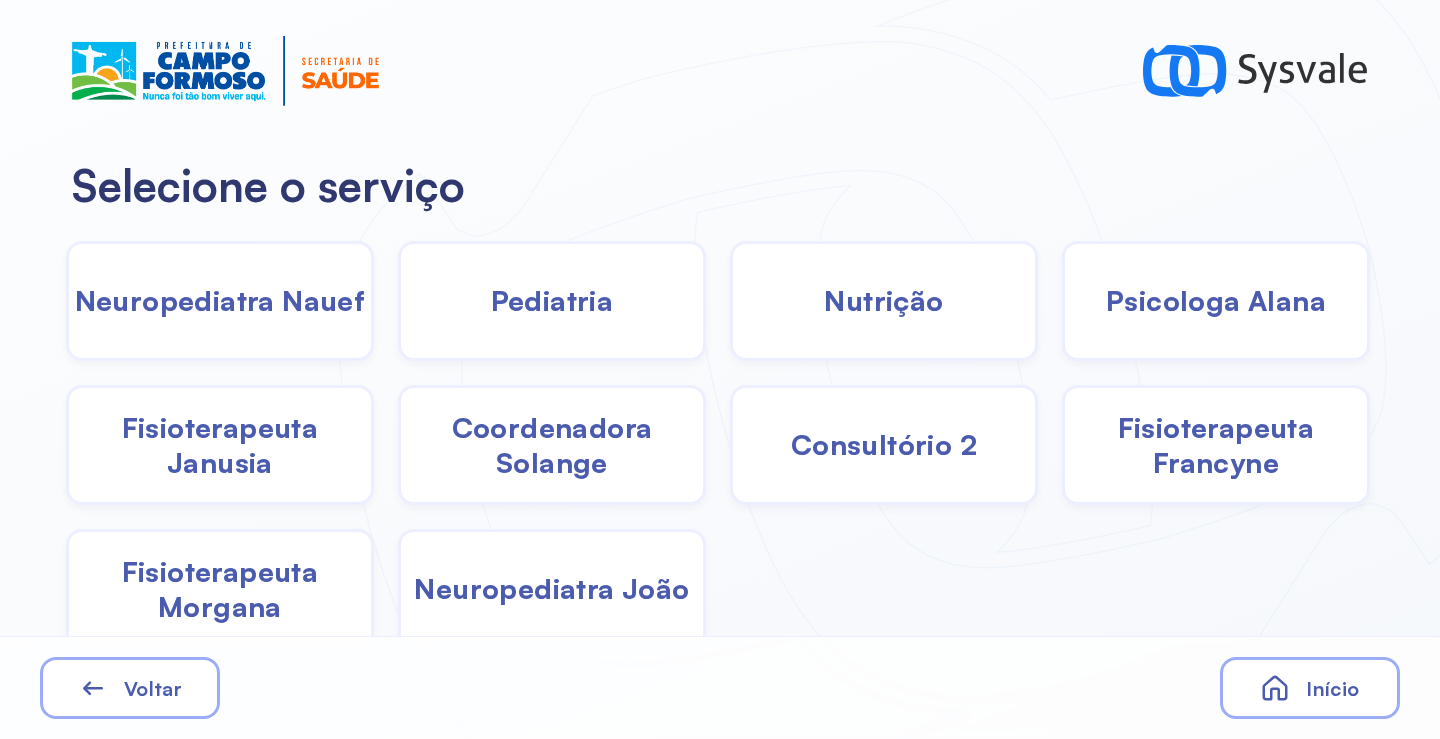 click on "Nutrição" at bounding box center [883, 300] 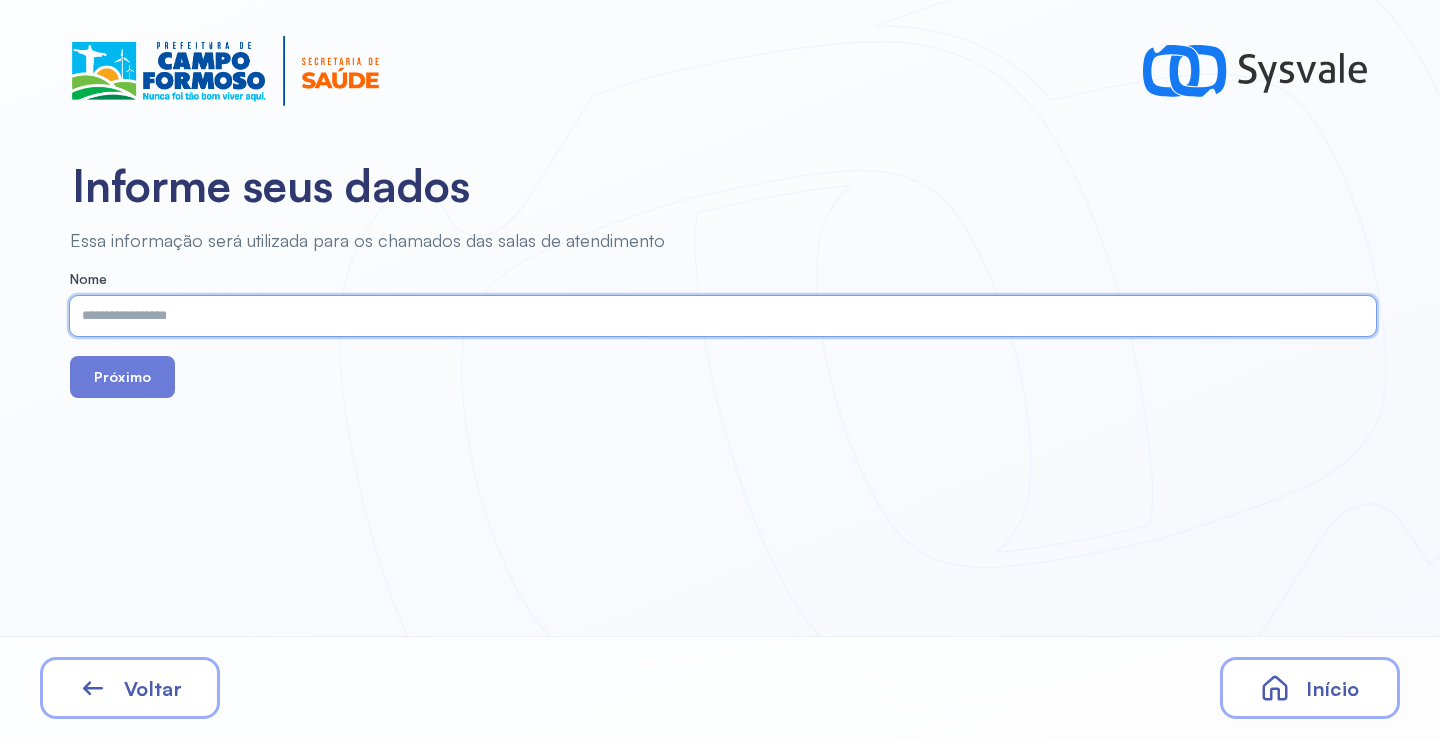 drag, startPoint x: 816, startPoint y: 313, endPoint x: 469, endPoint y: 327, distance: 347.28232 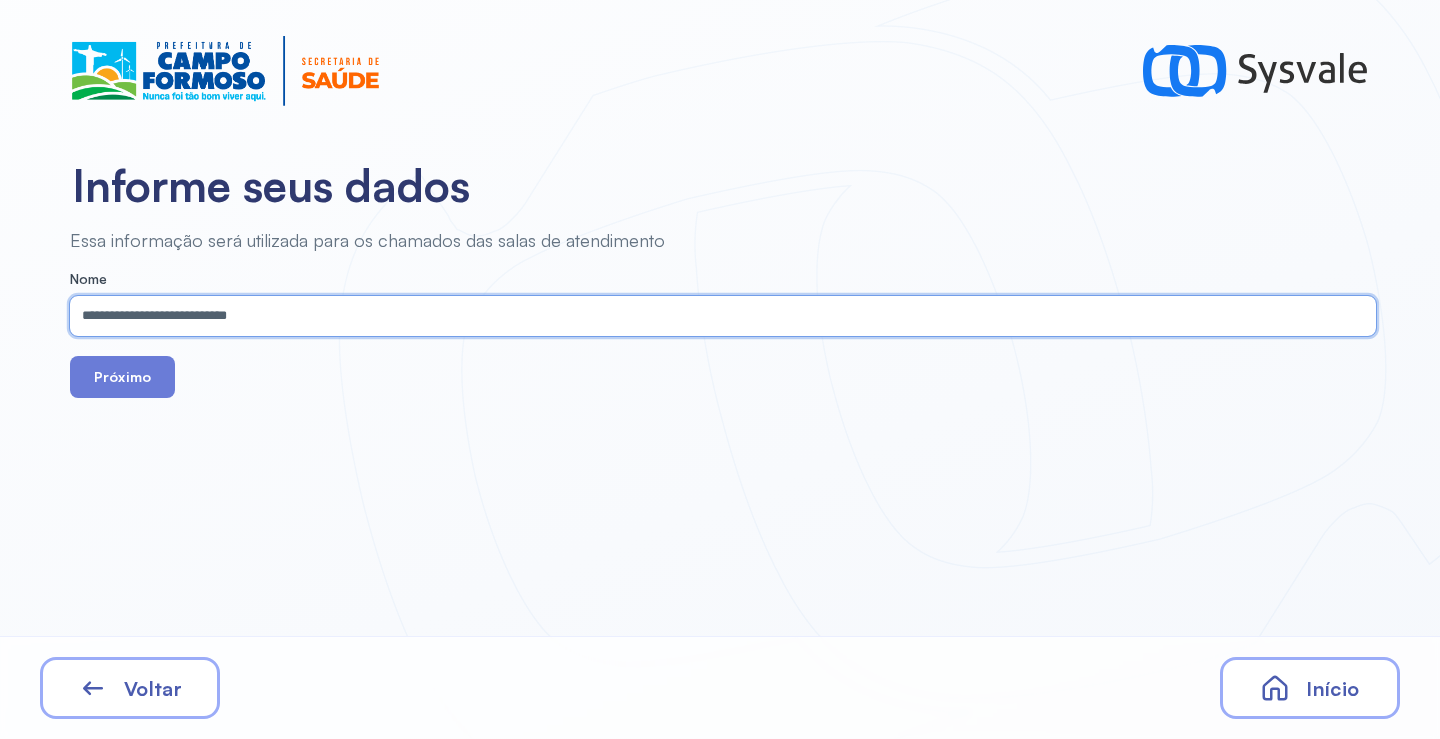 type on "**********" 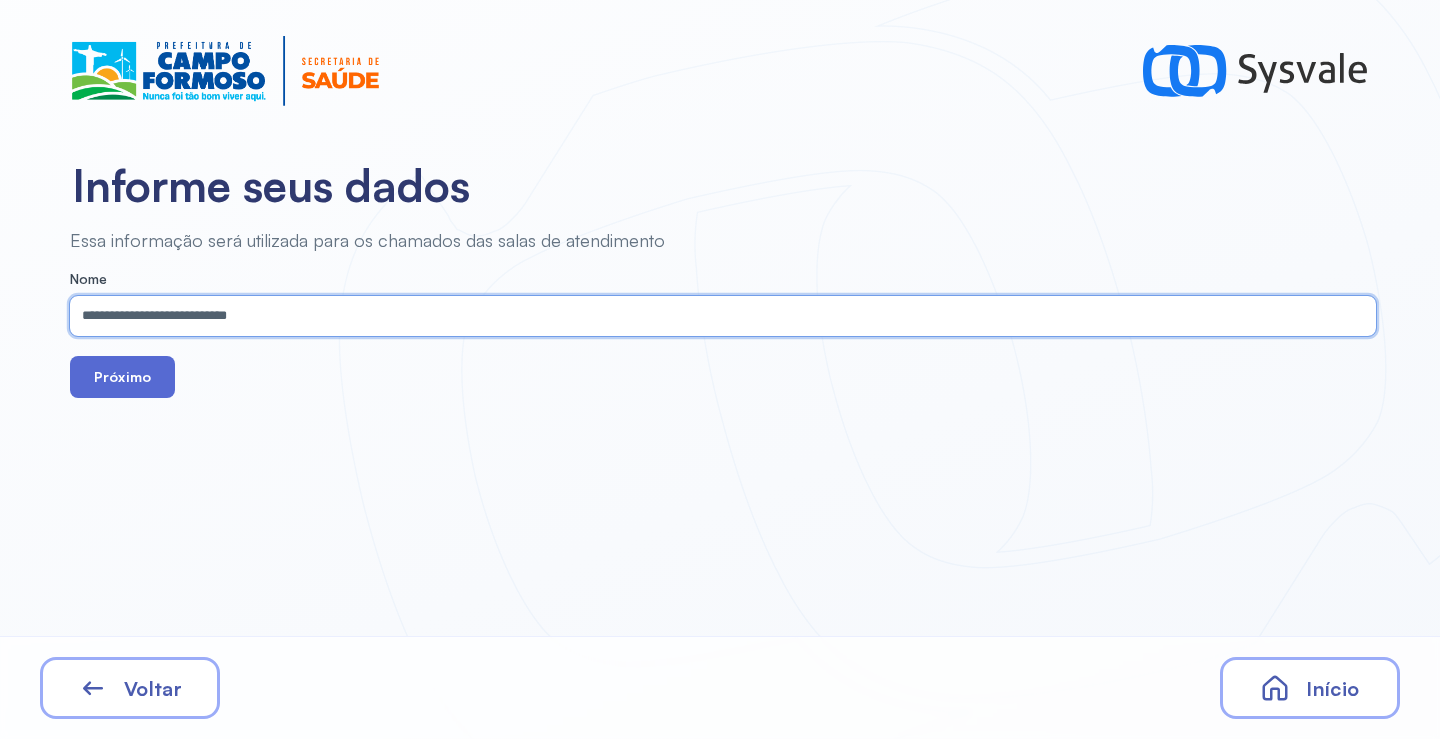 drag, startPoint x: 158, startPoint y: 407, endPoint x: 139, endPoint y: 387, distance: 27.58623 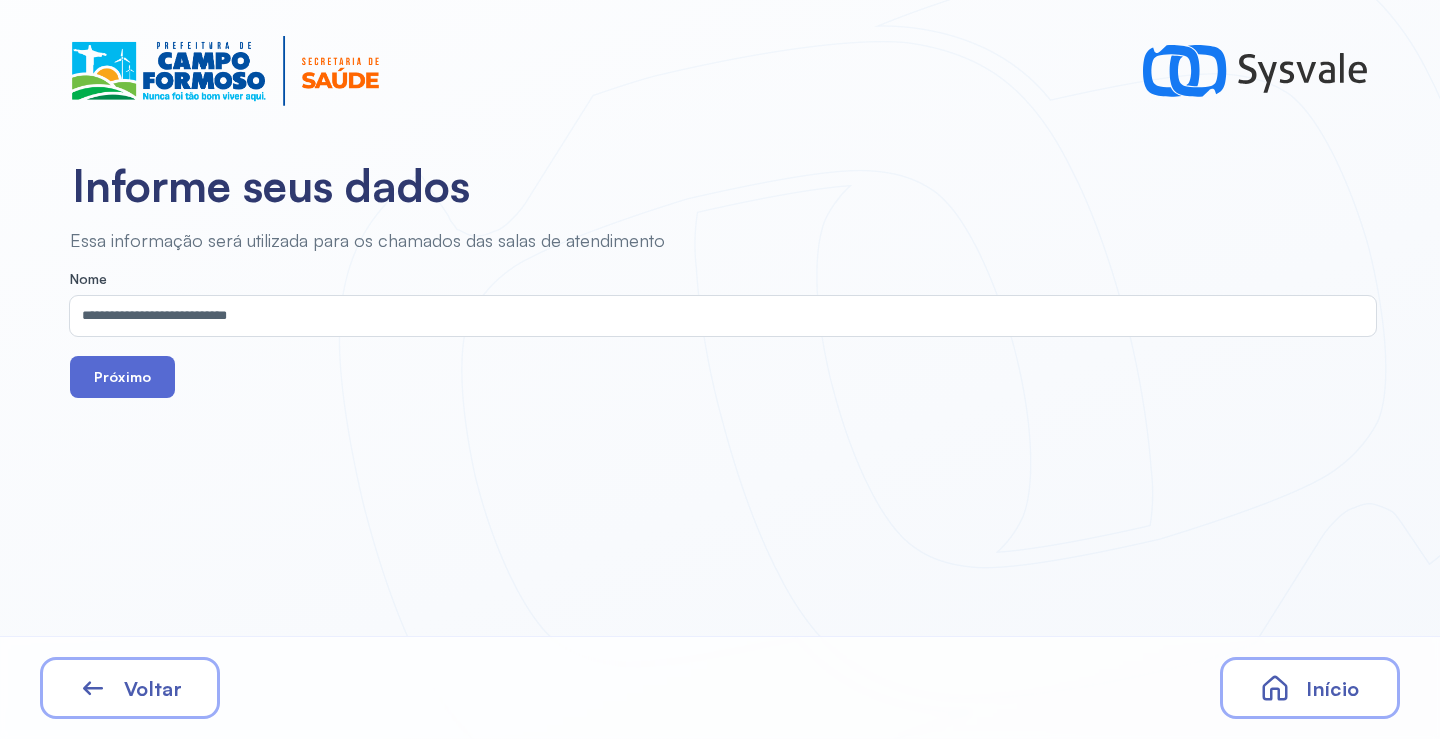click on "Próximo" at bounding box center [122, 377] 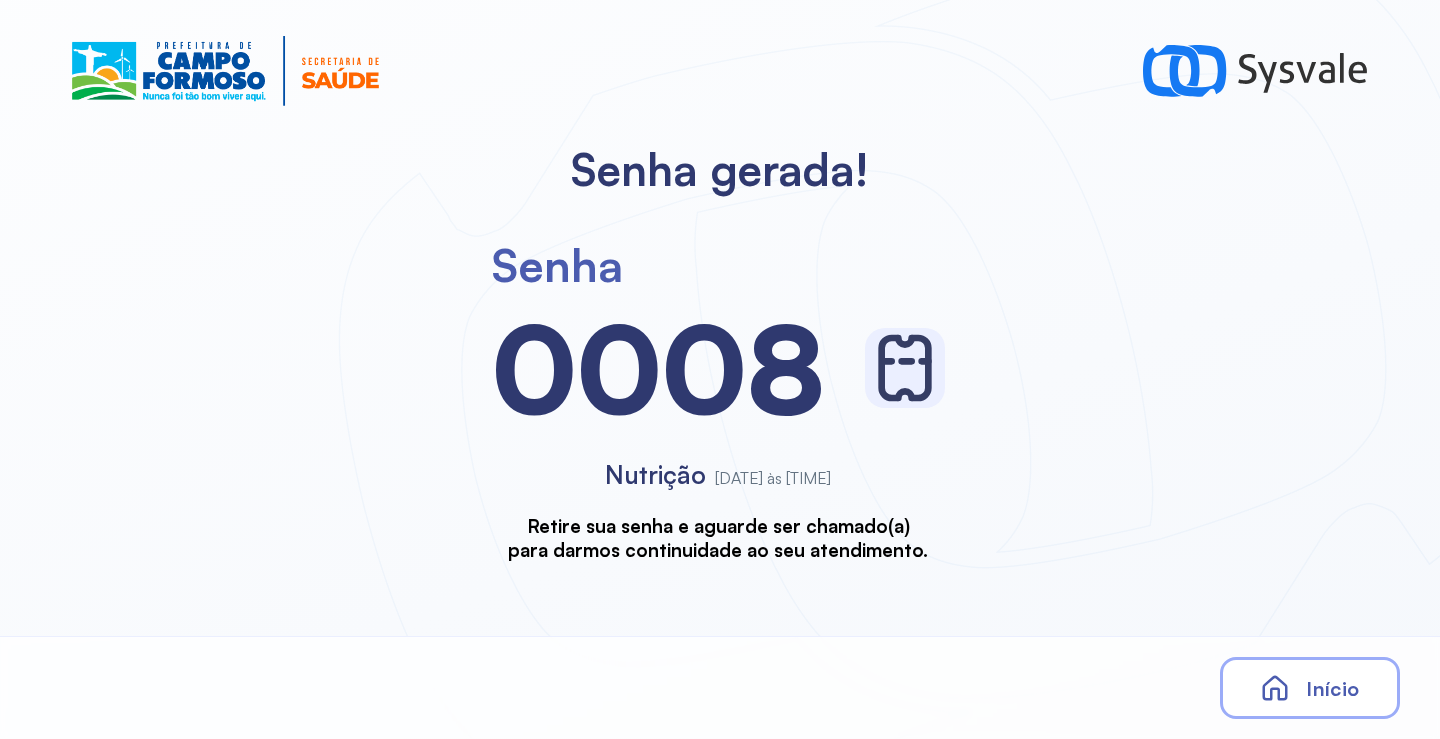 scroll, scrollTop: 0, scrollLeft: 0, axis: both 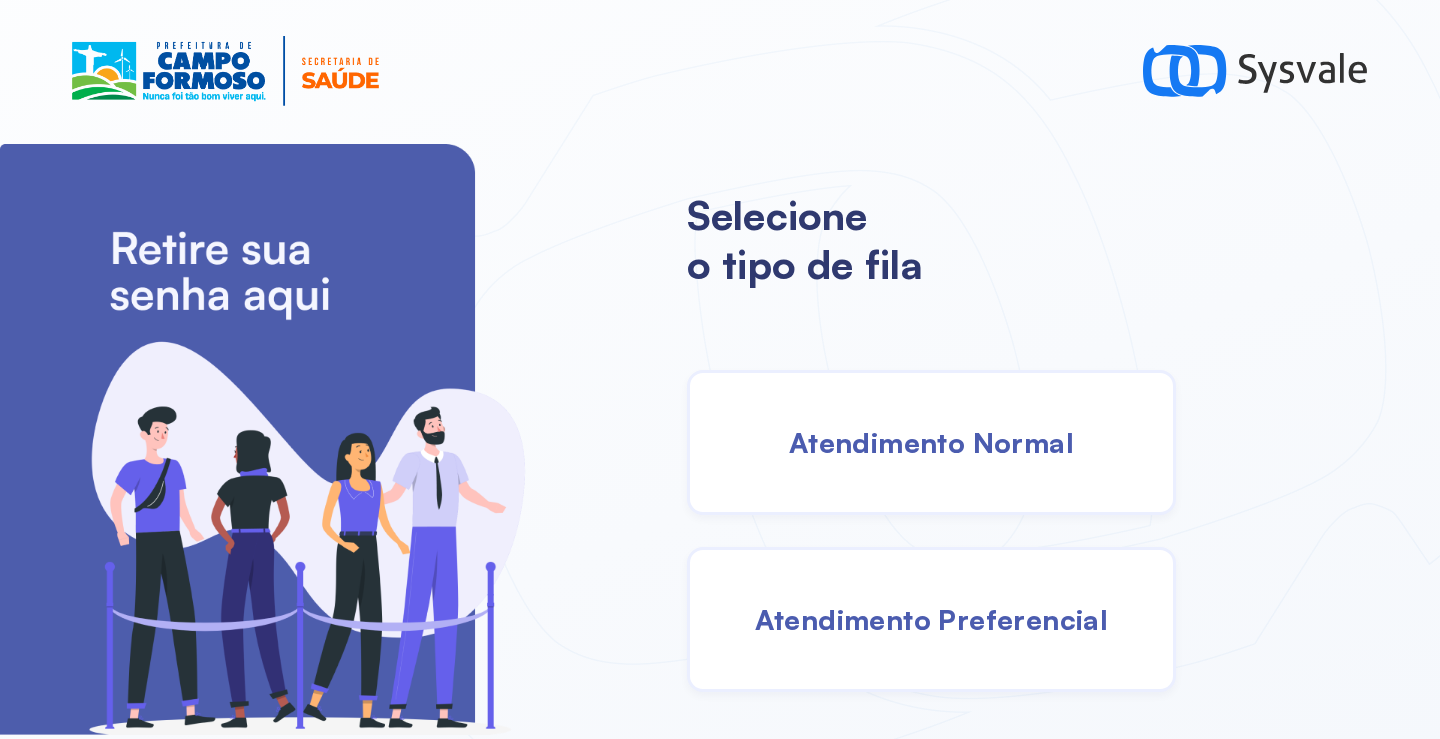 click on "Atendimento Normal" at bounding box center [931, 442] 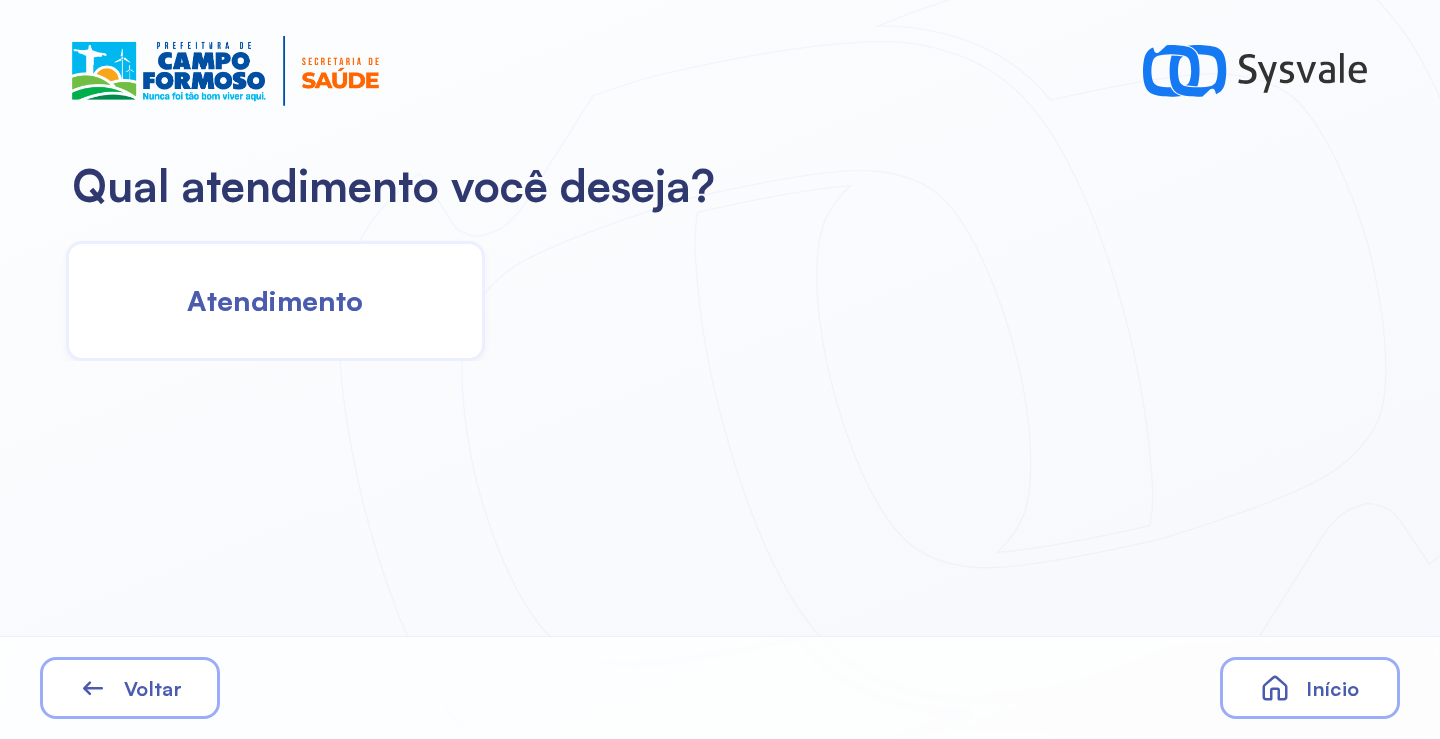 click on "Atendimento" at bounding box center (275, 300) 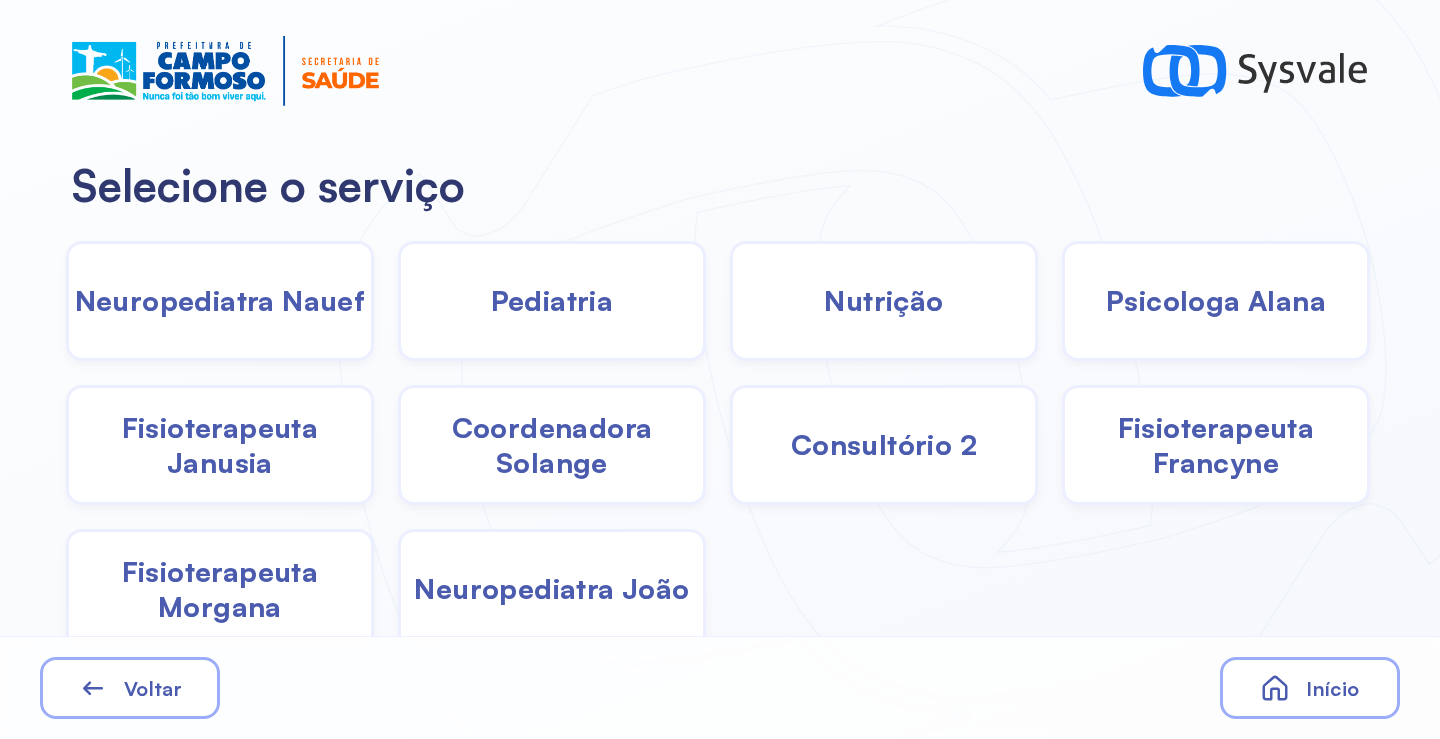 drag, startPoint x: 871, startPoint y: 321, endPoint x: 840, endPoint y: 323, distance: 31.06445 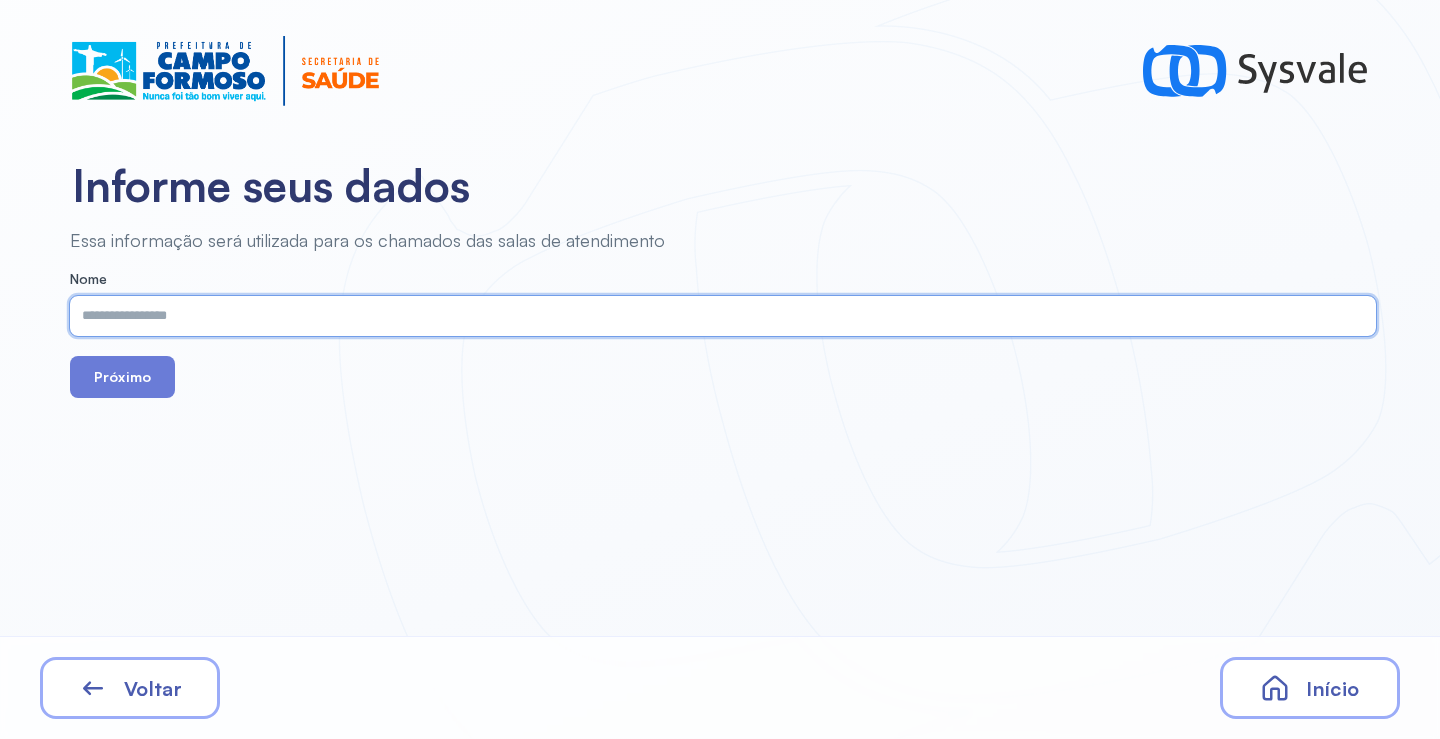 paste on "**********" 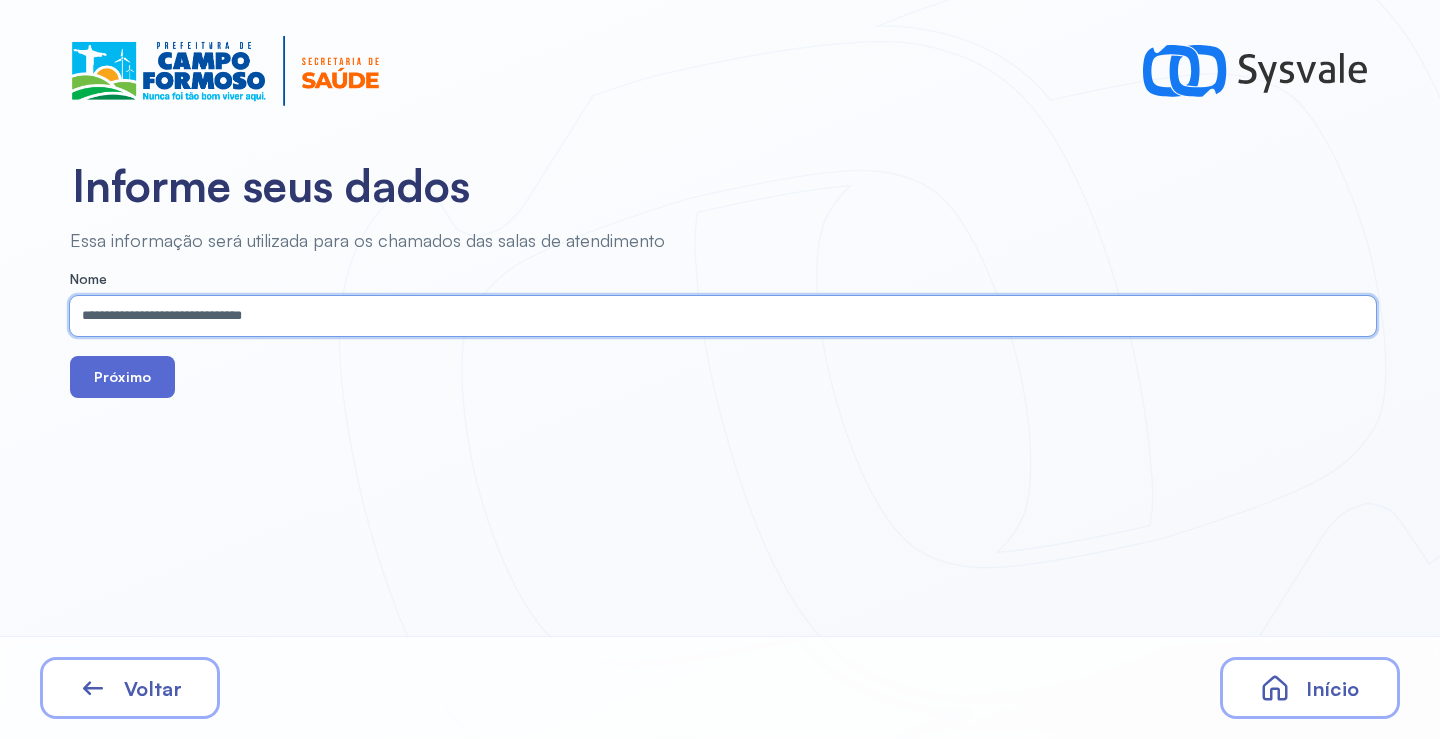 type on "**********" 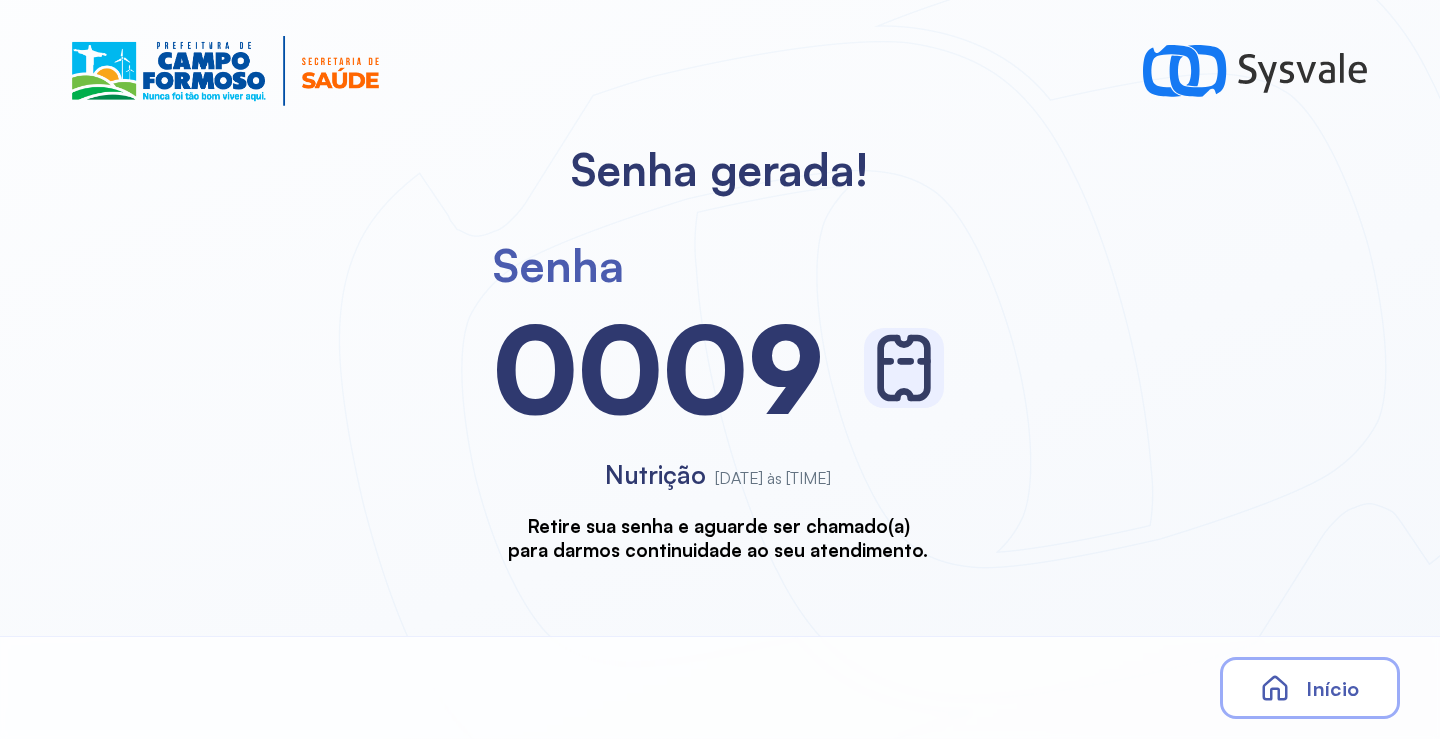 scroll, scrollTop: 0, scrollLeft: 0, axis: both 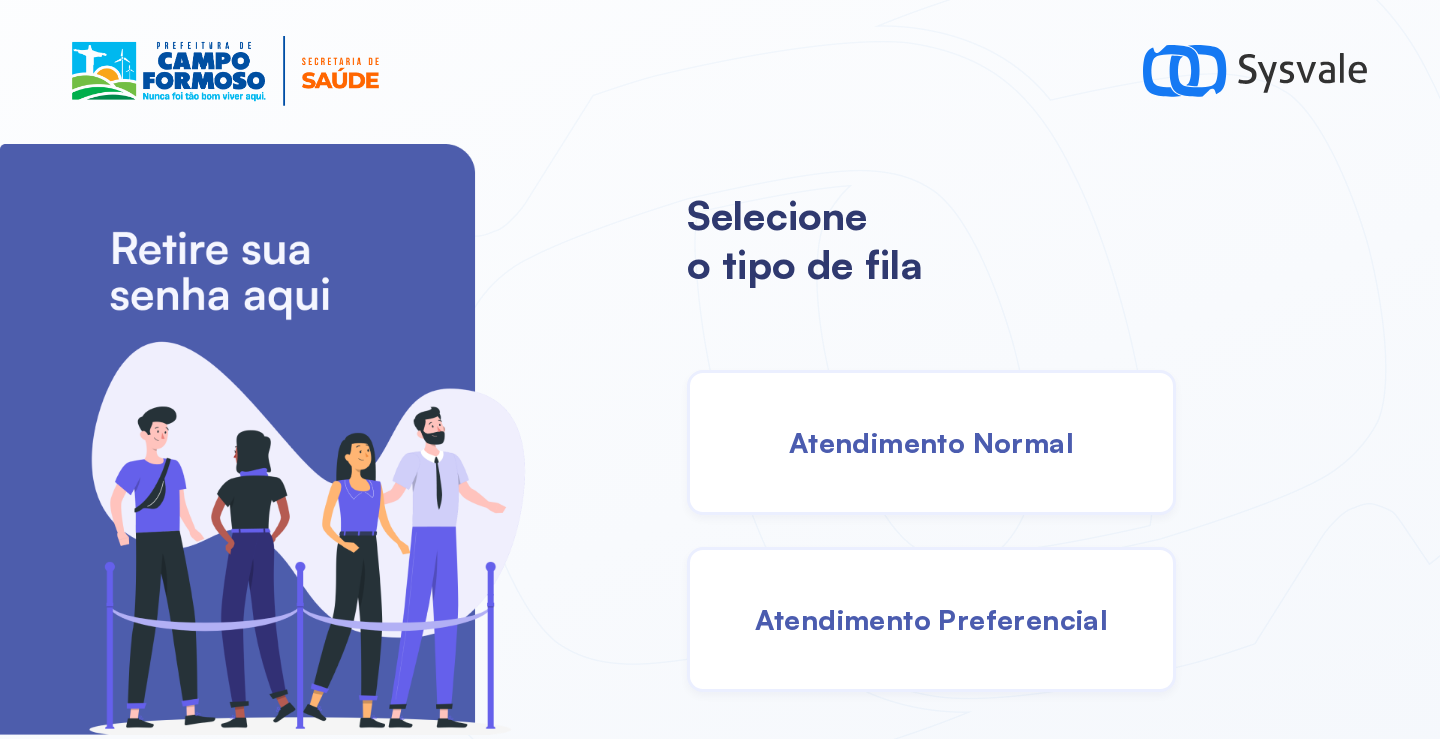 click on "Atendimento Normal" at bounding box center [931, 442] 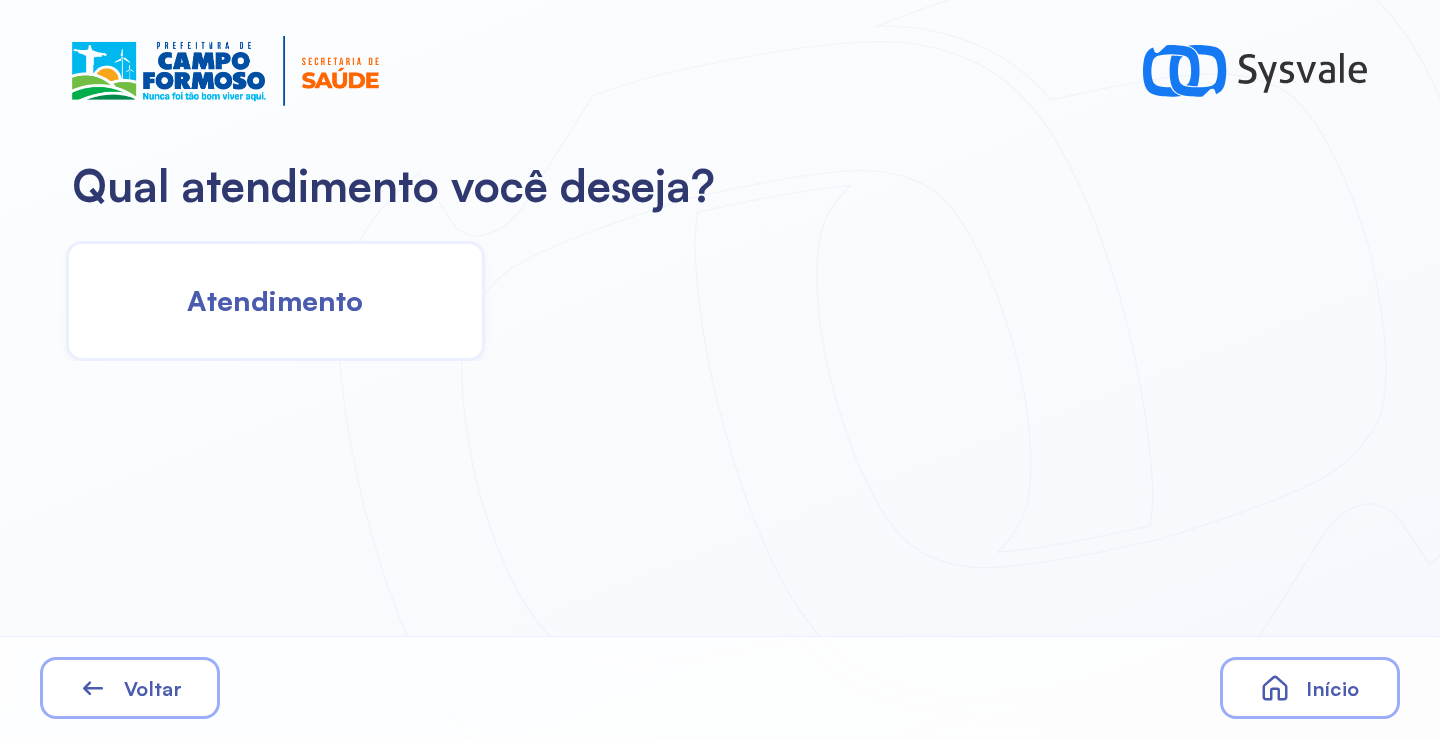 click on "Qual atendimento você deseja? Atendimento Voltar Início" at bounding box center (720, 369) 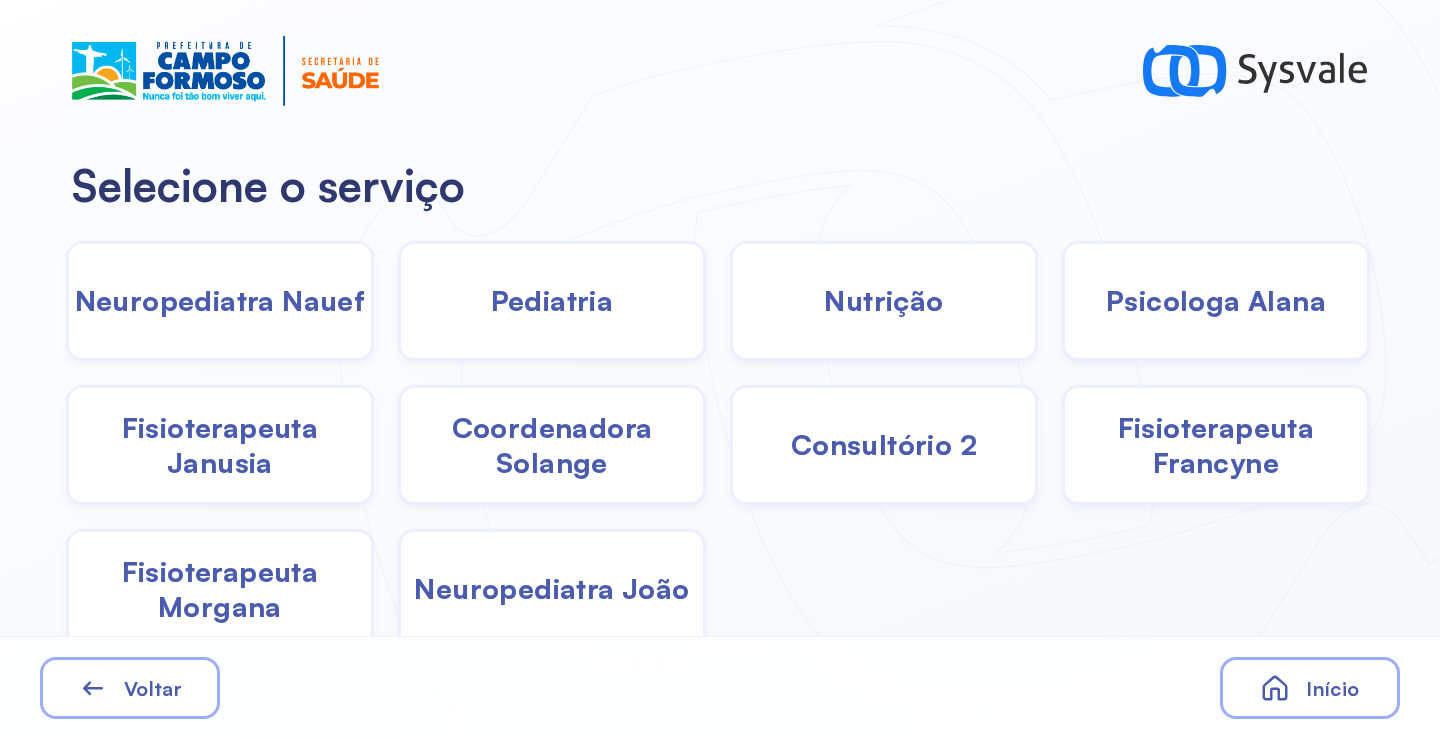 click on "Pediatria" 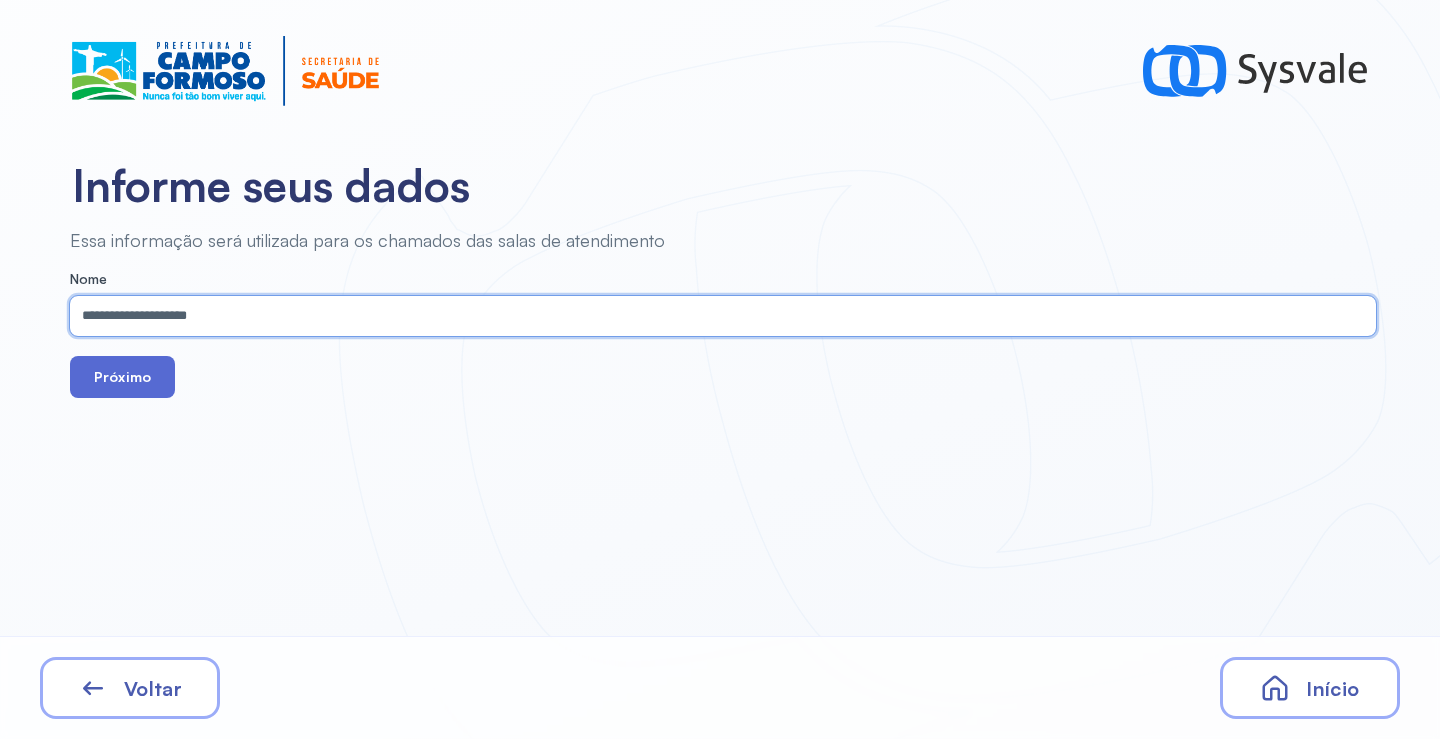 type on "**********" 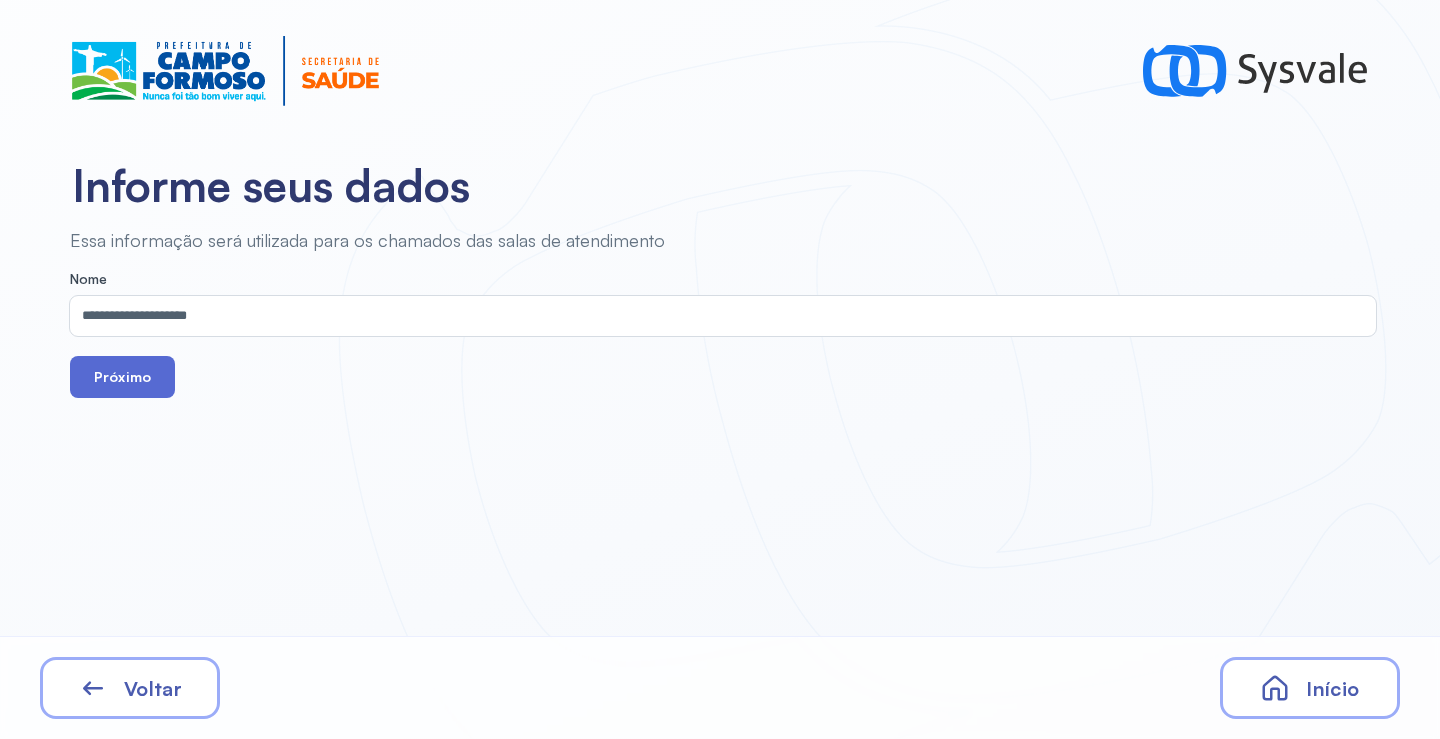 click on "Próximo" at bounding box center (122, 377) 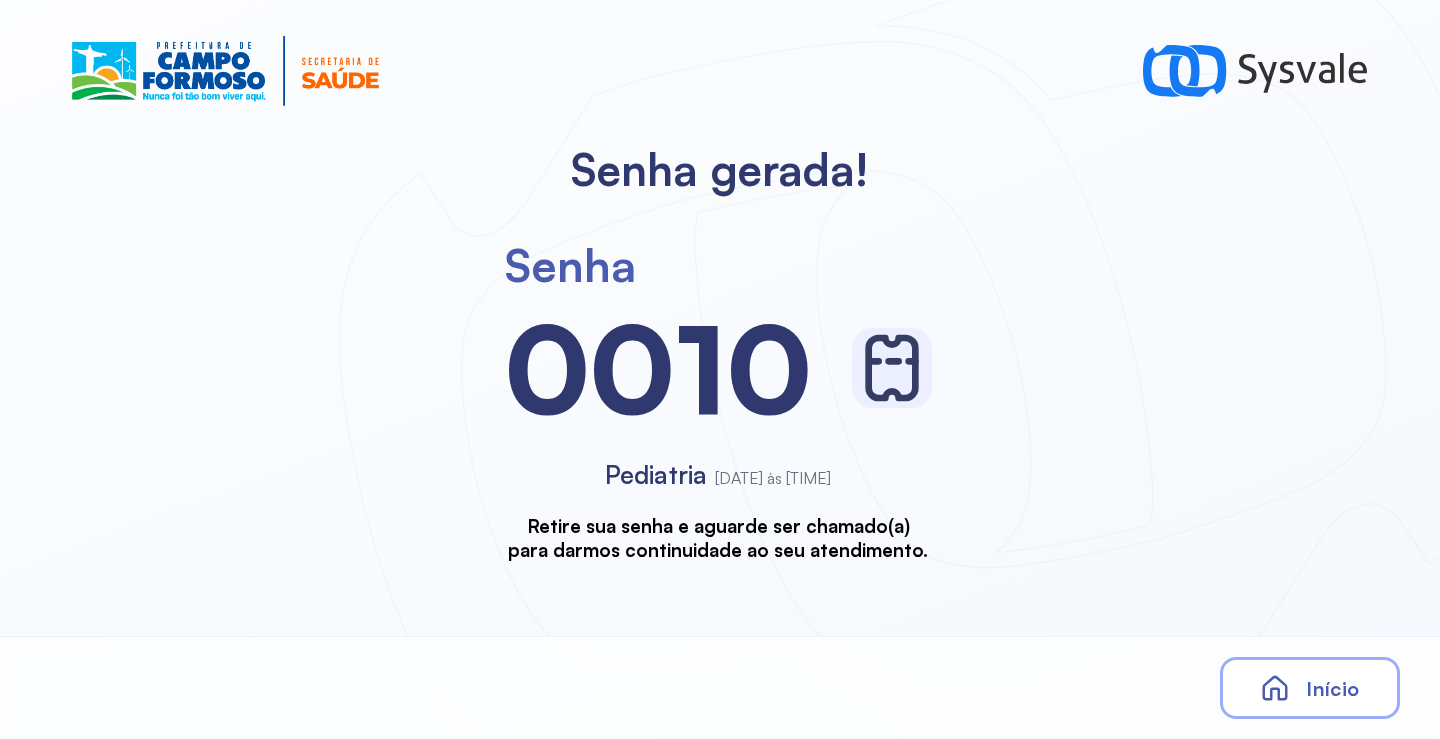 scroll, scrollTop: 0, scrollLeft: 0, axis: both 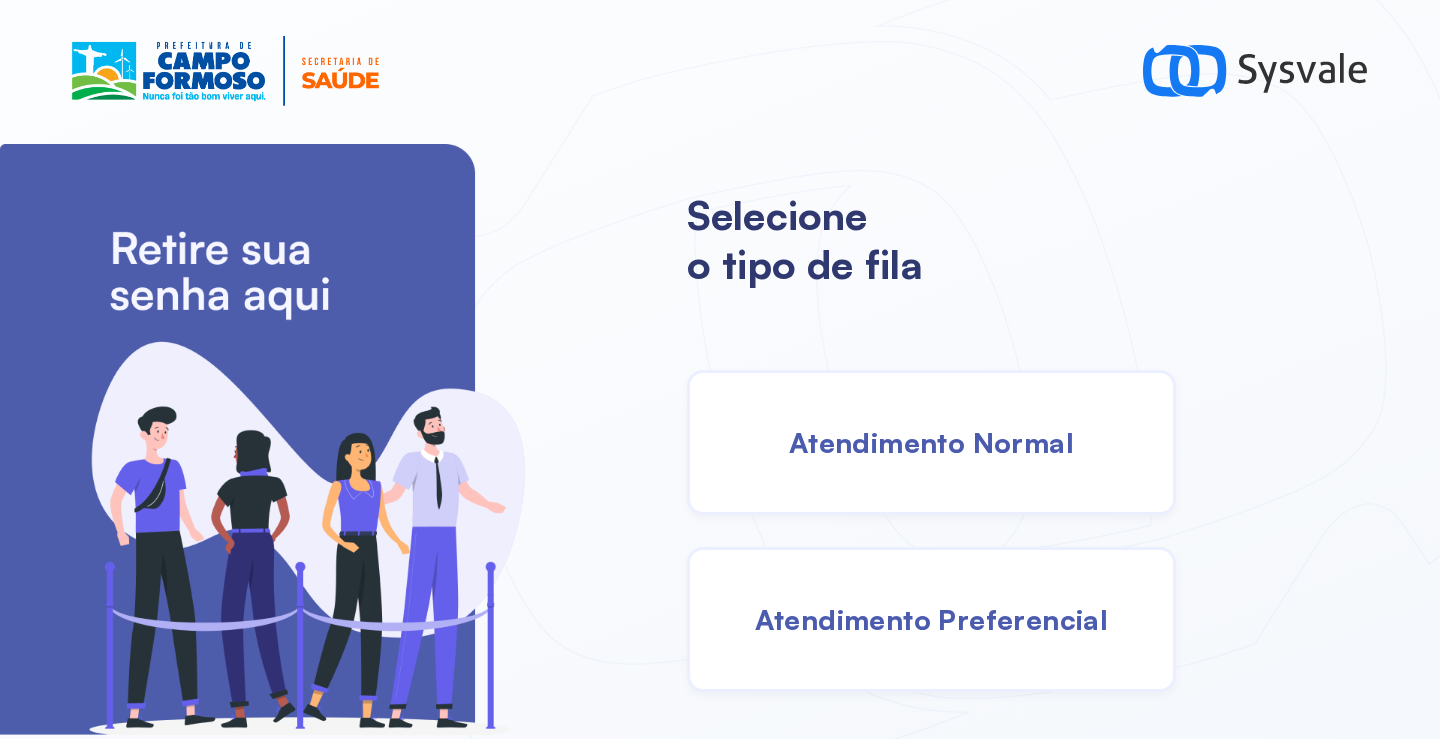click on "Atendimento Normal" at bounding box center [931, 442] 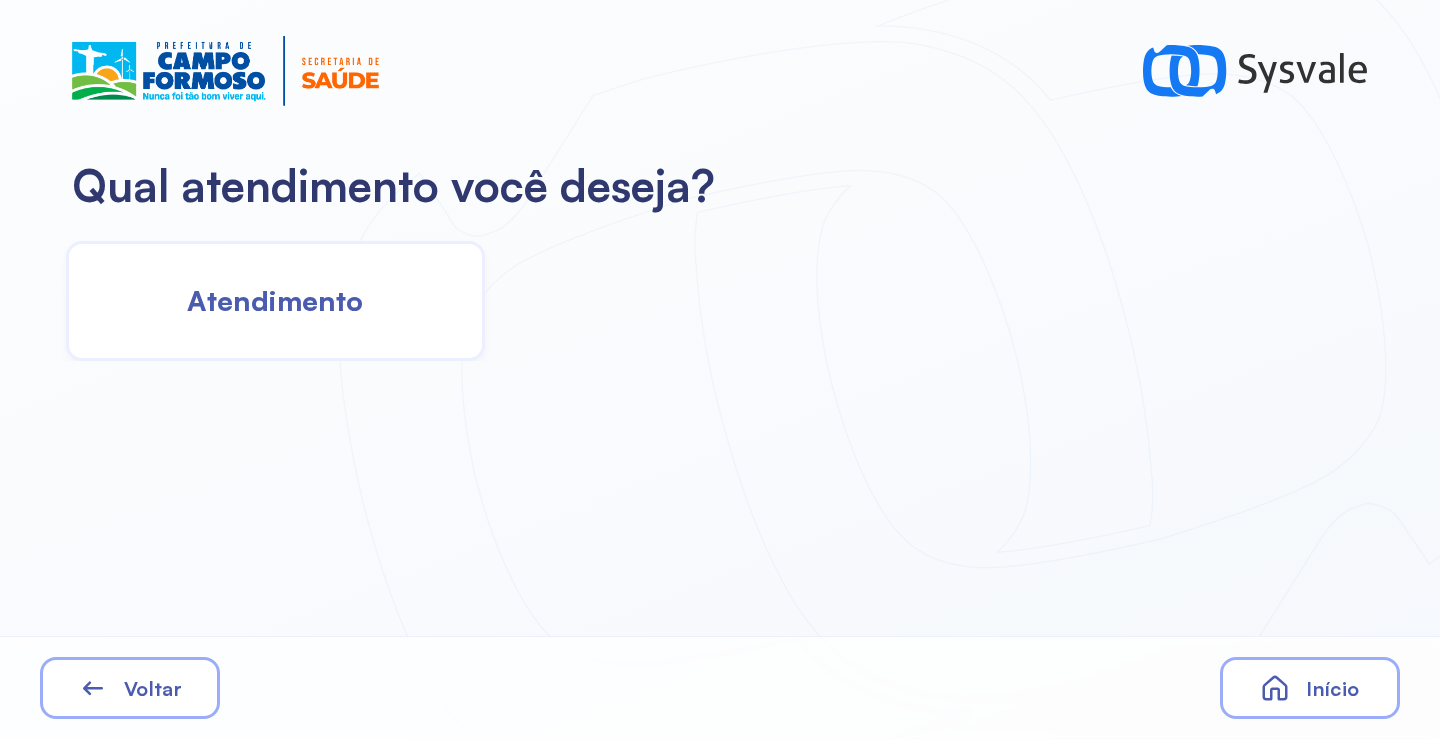 click on "Atendimento" at bounding box center [275, 300] 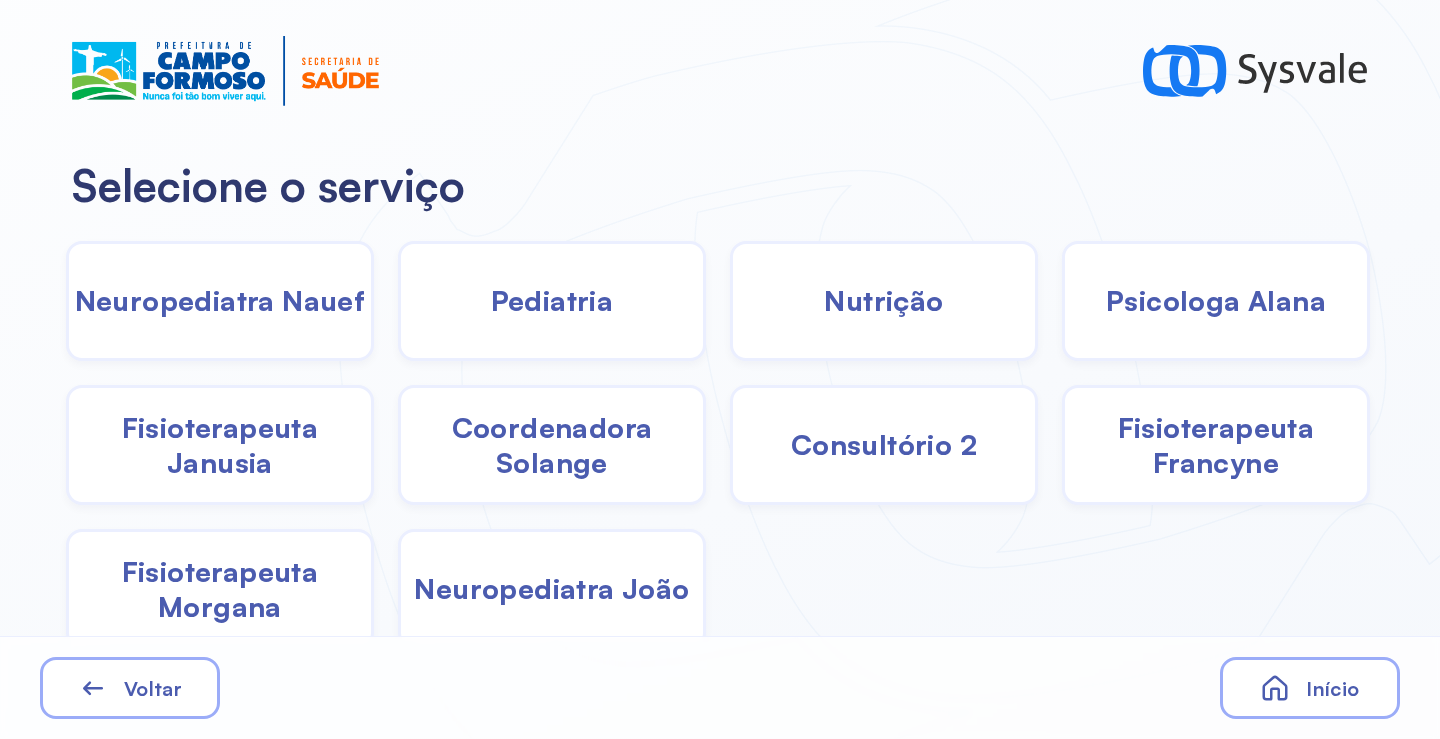 click on "Pediatria" 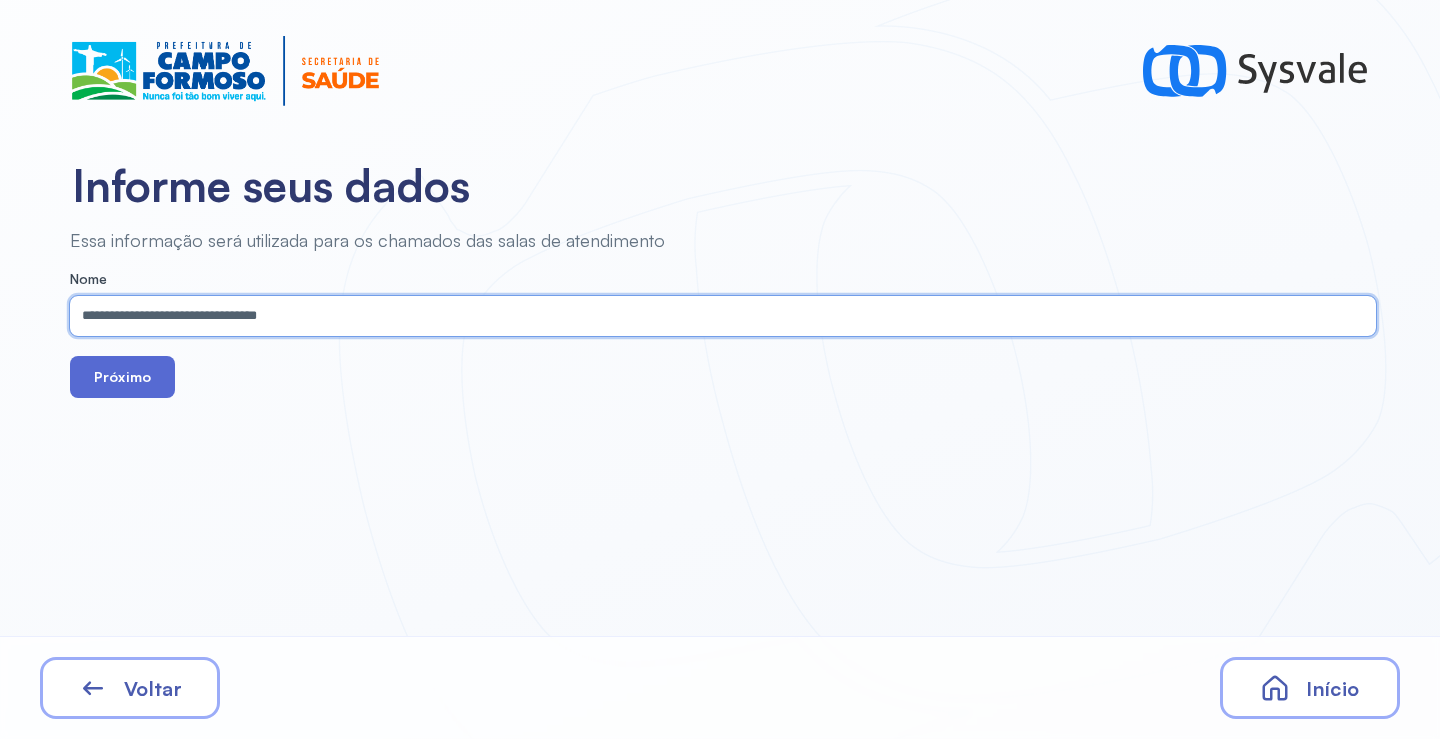 type on "**********" 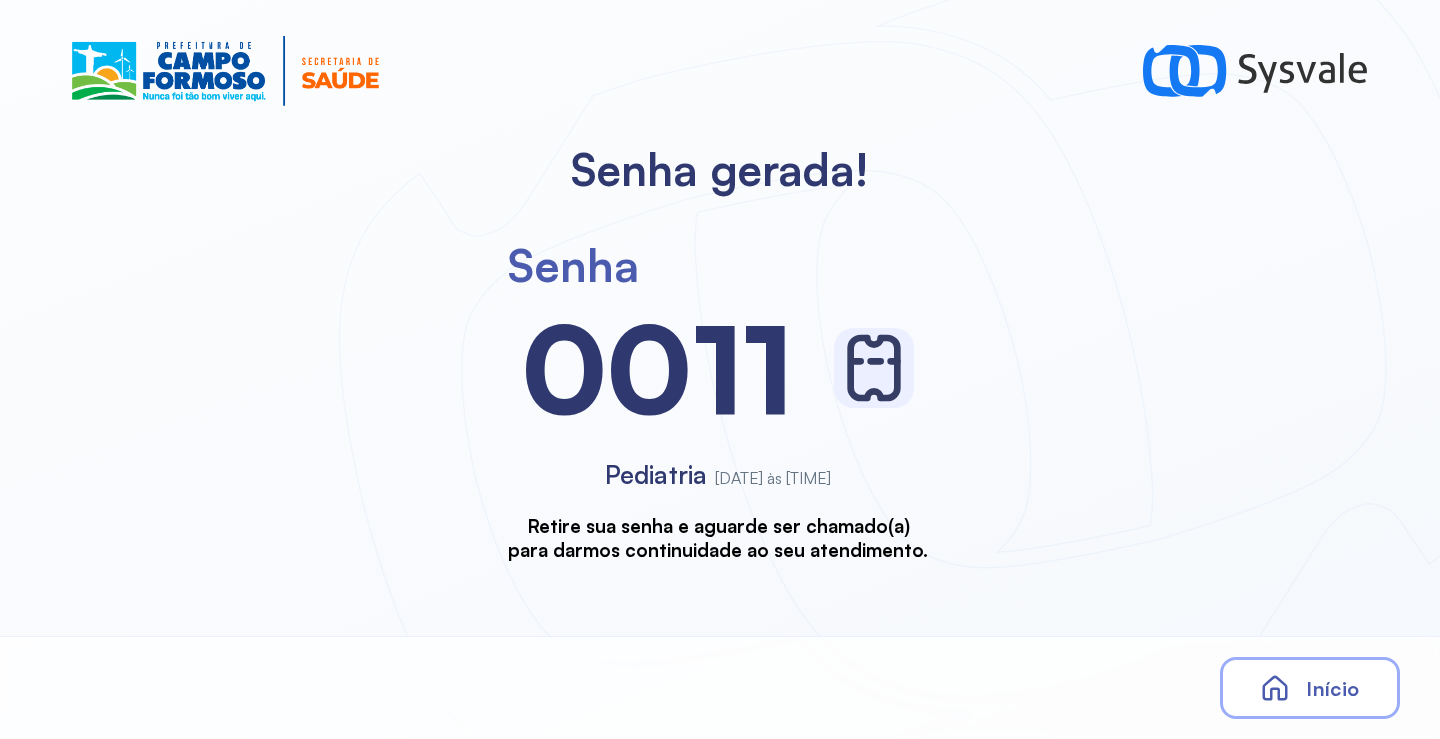 scroll, scrollTop: 0, scrollLeft: 0, axis: both 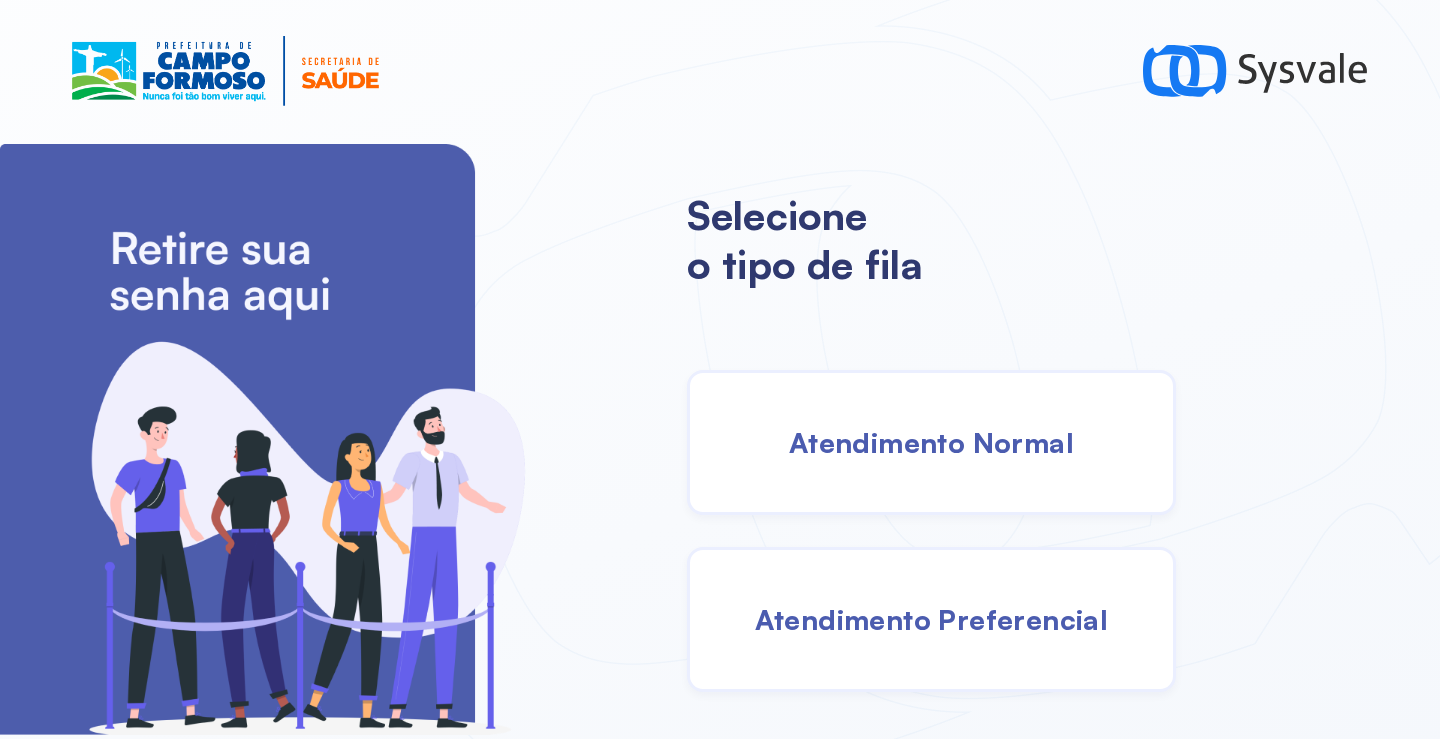 click on "Atendimento Normal" at bounding box center (931, 442) 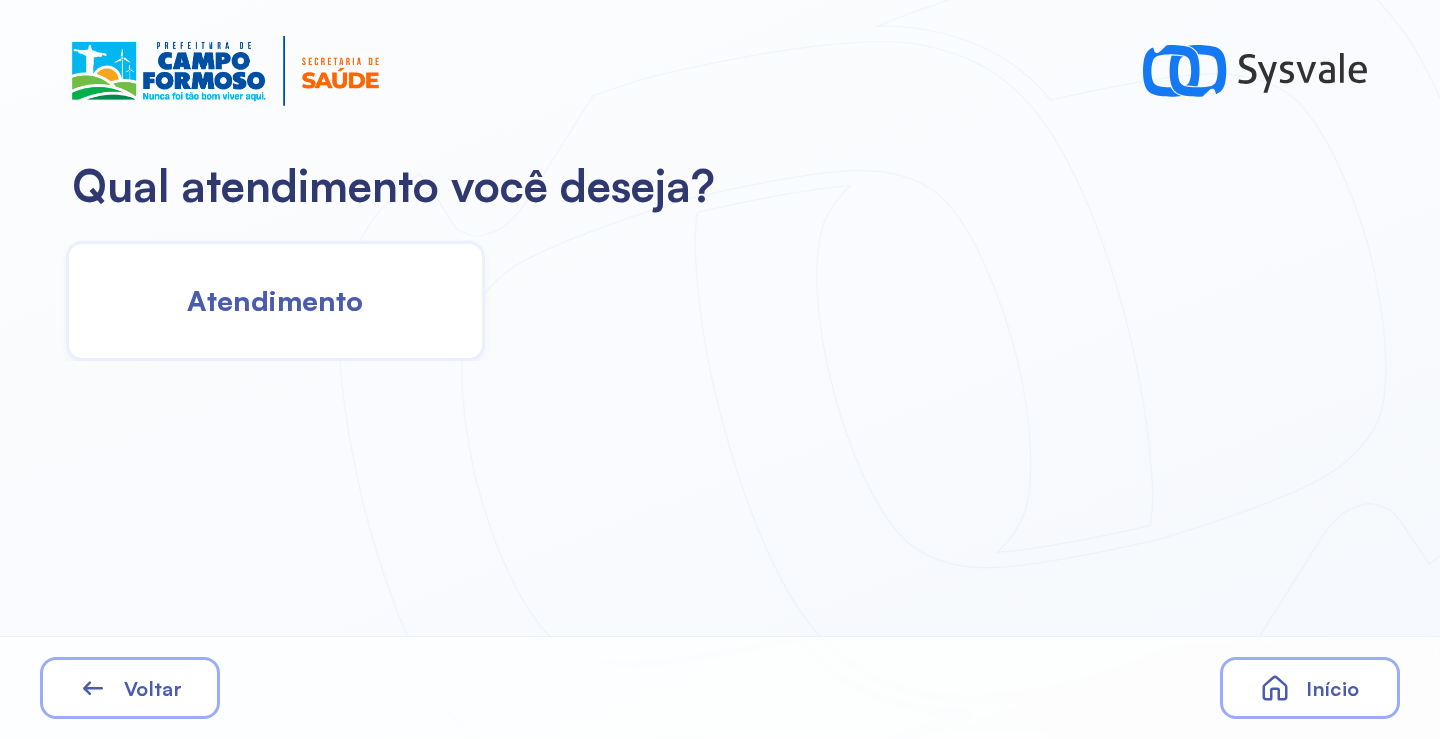 click on "Atendimento" 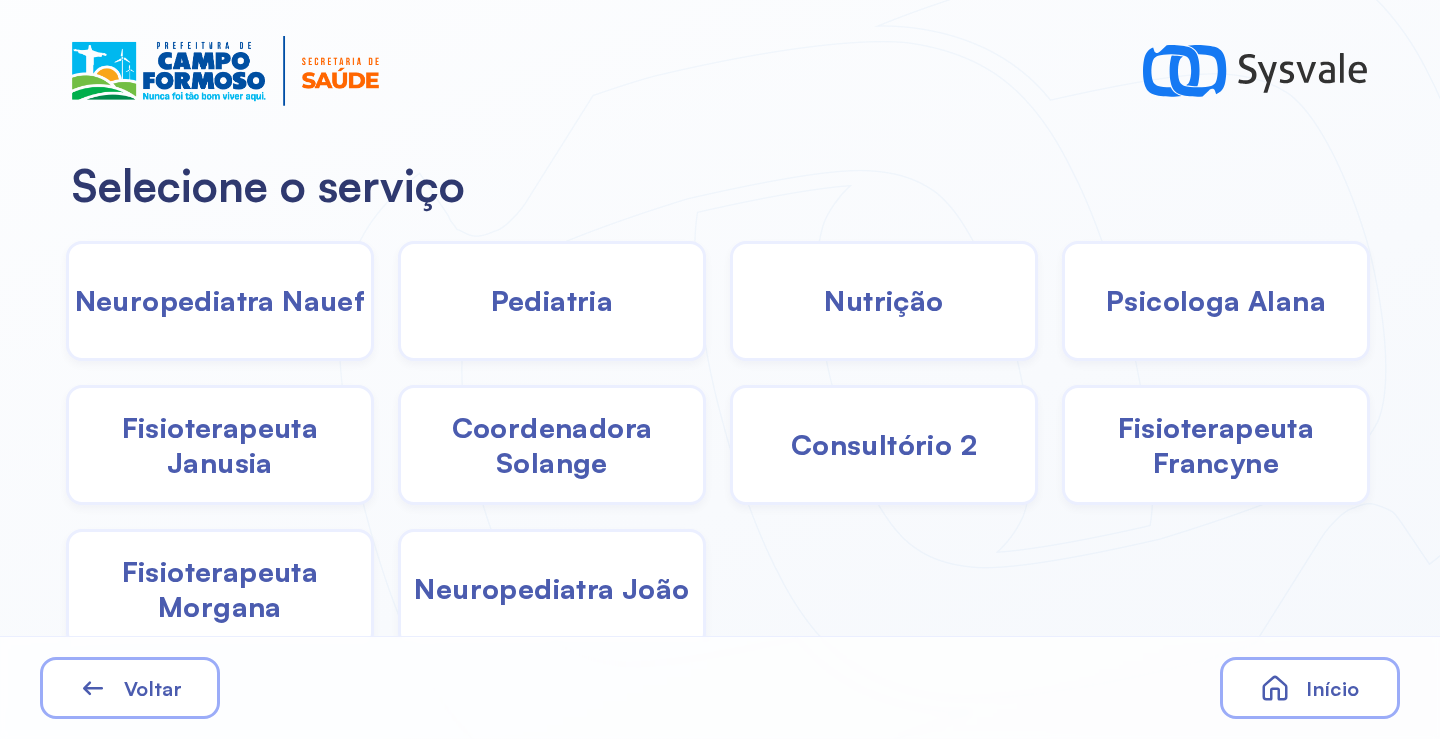 click on "Pediatria" 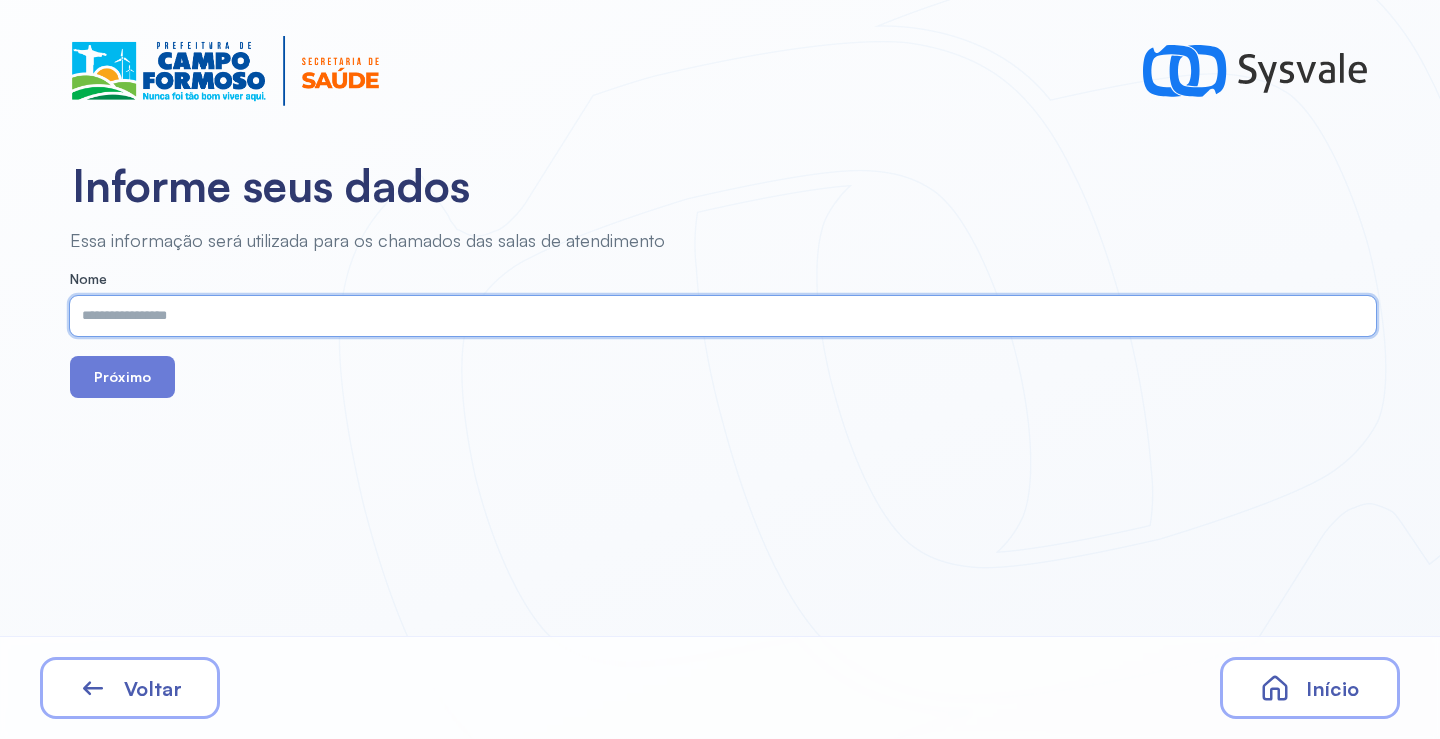paste on "**********" 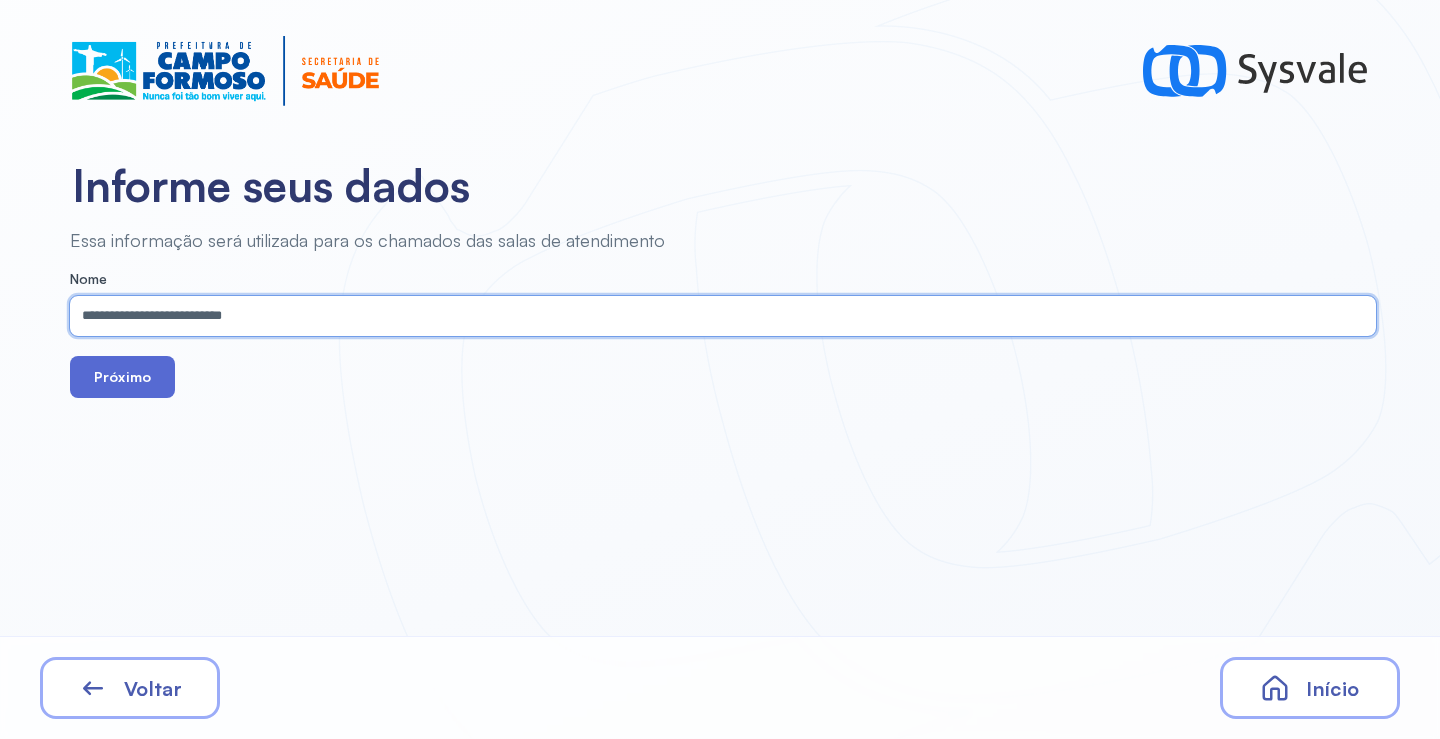 type on "**********" 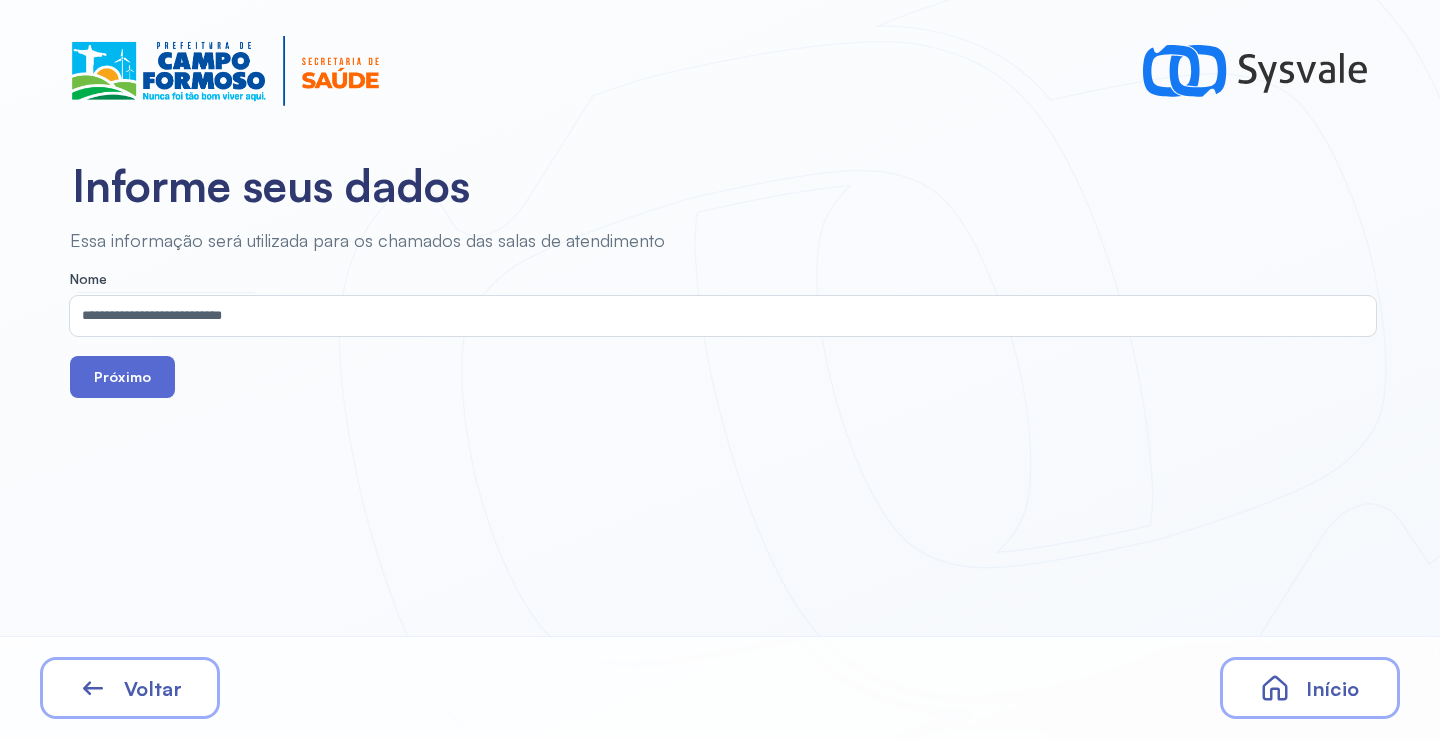 click on "Próximo" at bounding box center [122, 377] 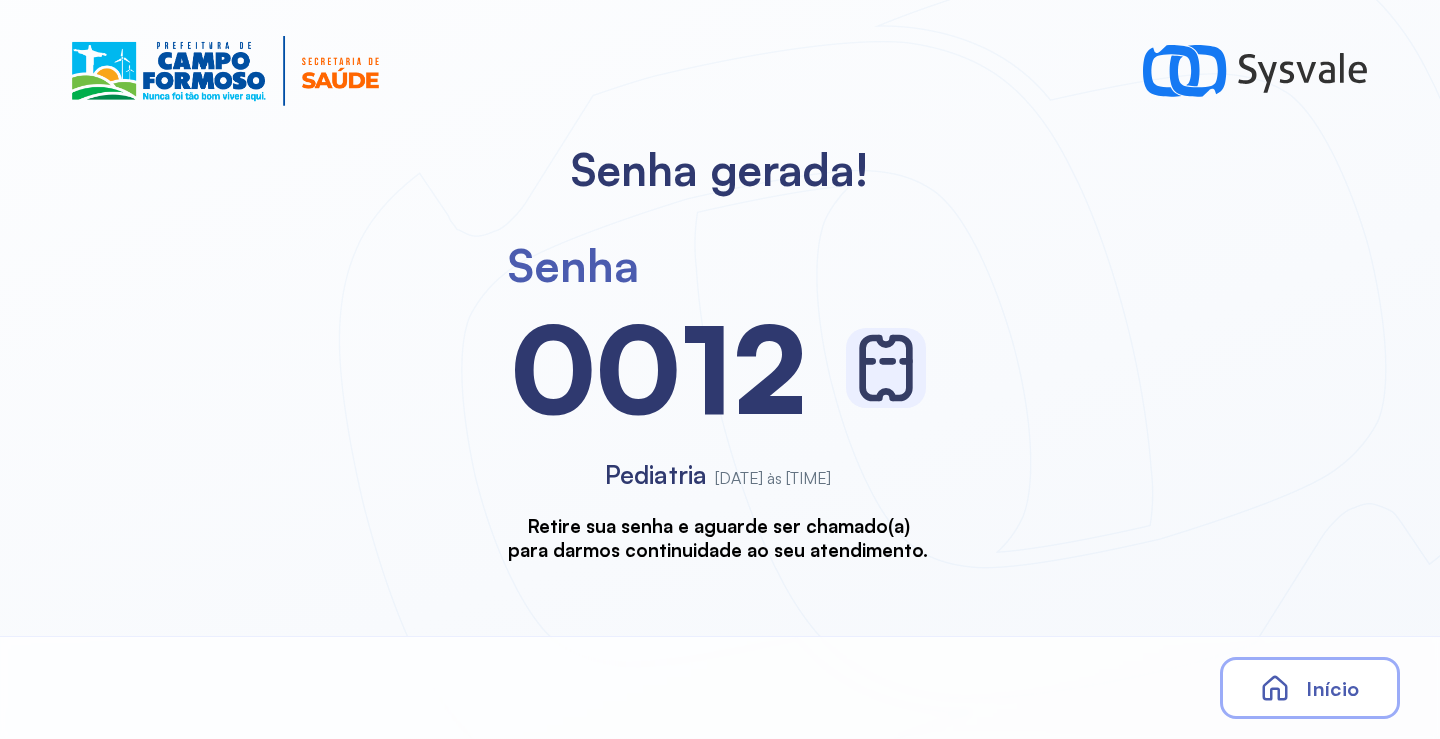 scroll, scrollTop: 0, scrollLeft: 0, axis: both 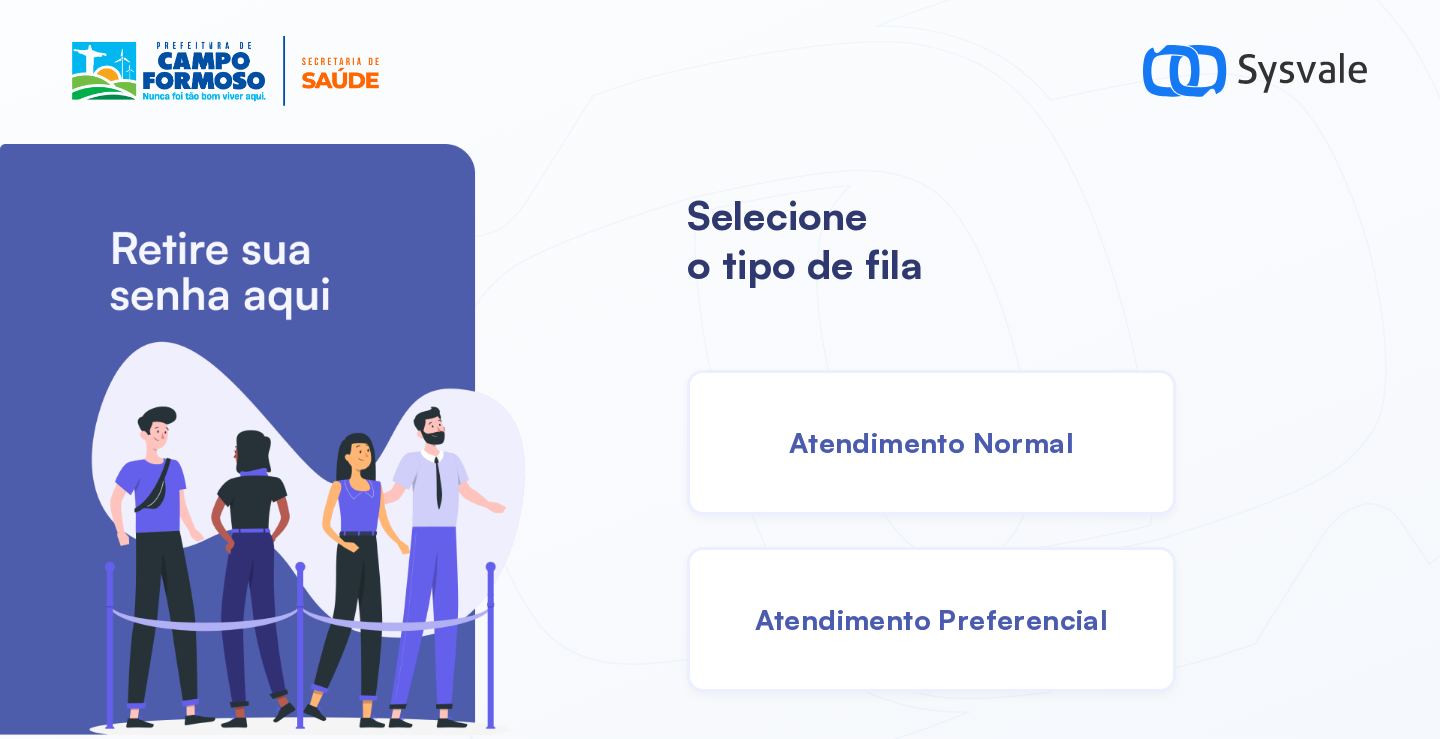 drag, startPoint x: 844, startPoint y: 433, endPoint x: 829, endPoint y: 428, distance: 15.811388 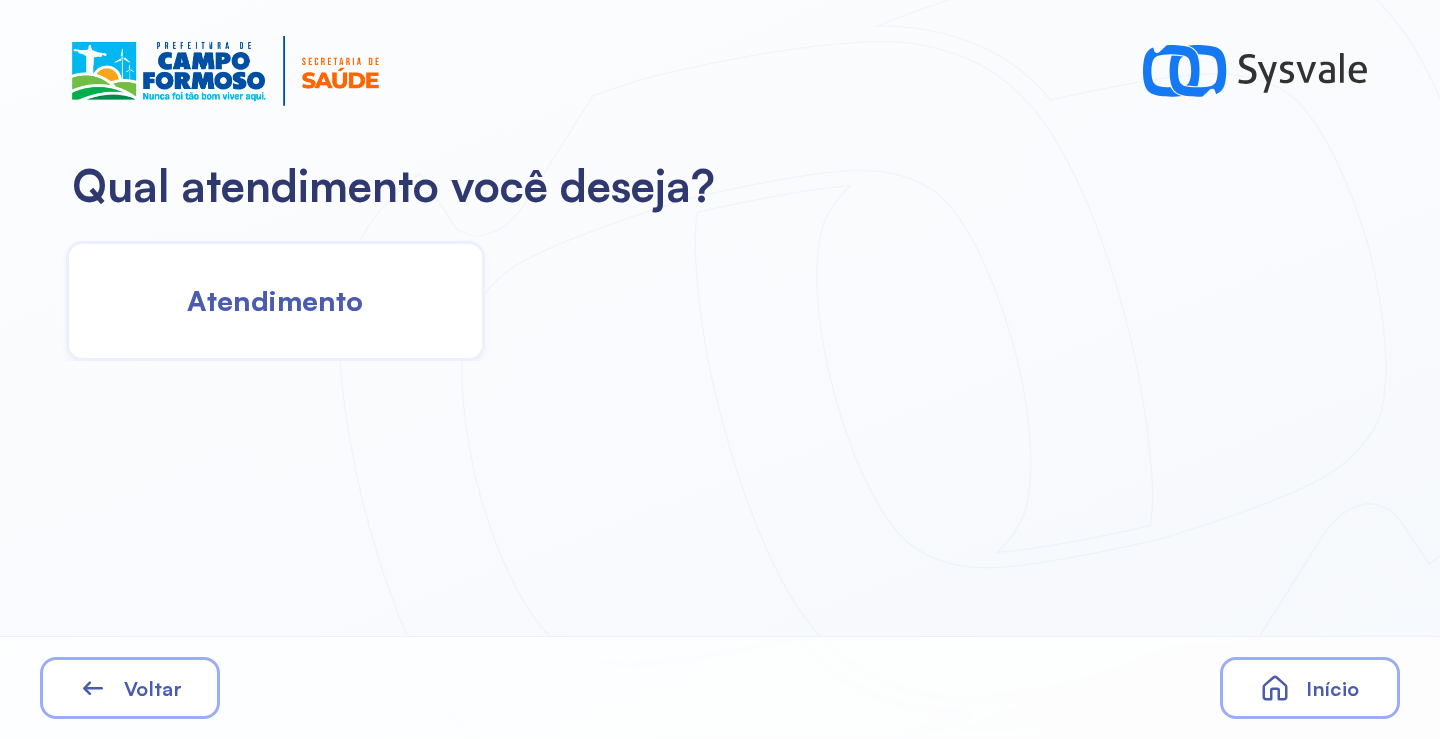 click on "Atendimento" at bounding box center [275, 300] 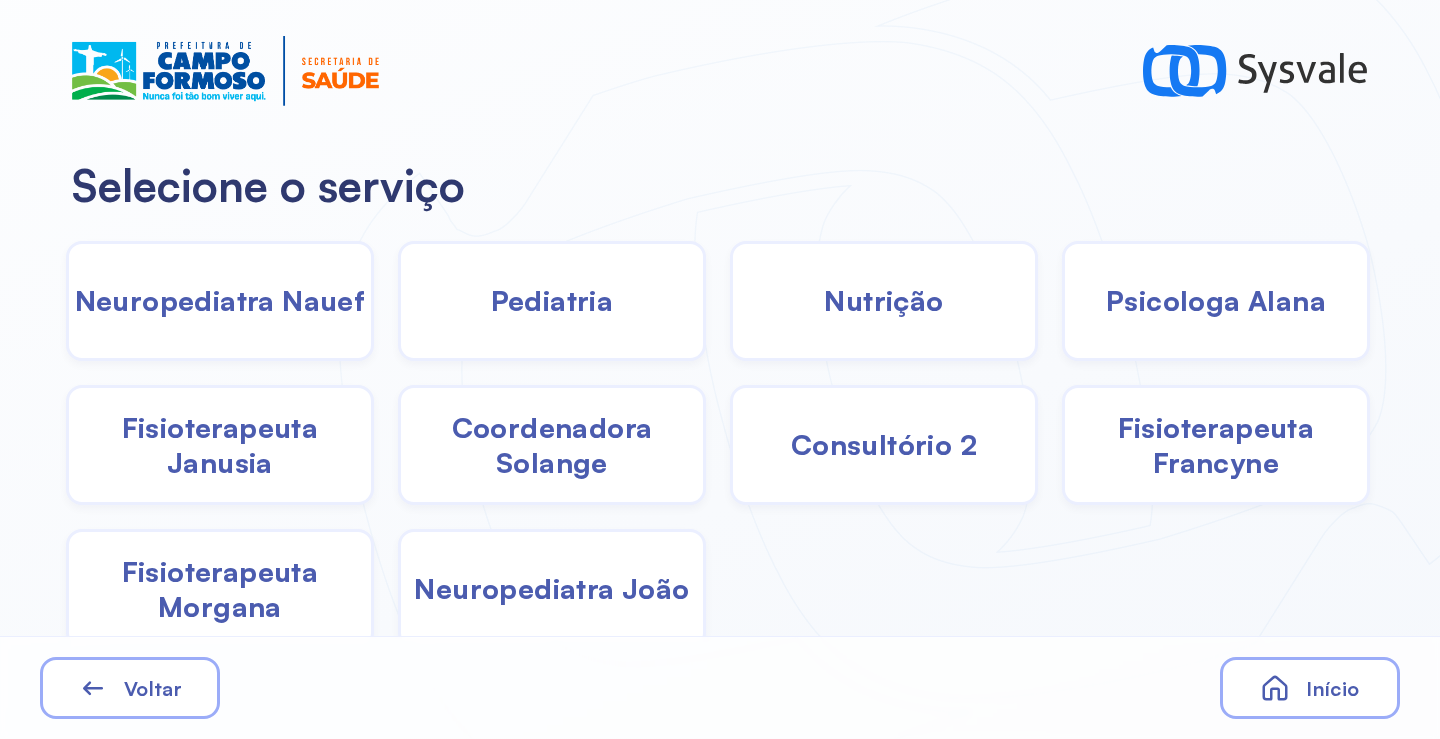click on "Pediatria" at bounding box center (552, 300) 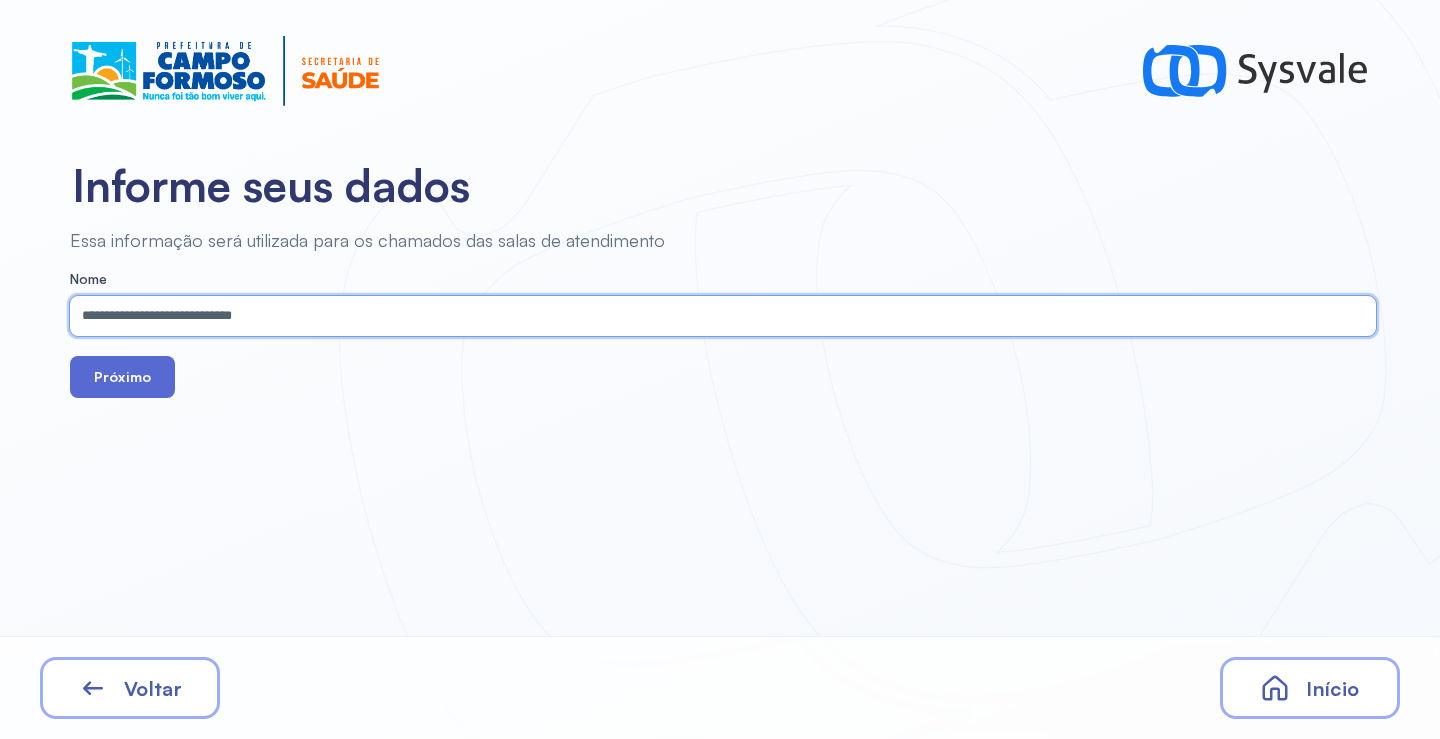 type on "**********" 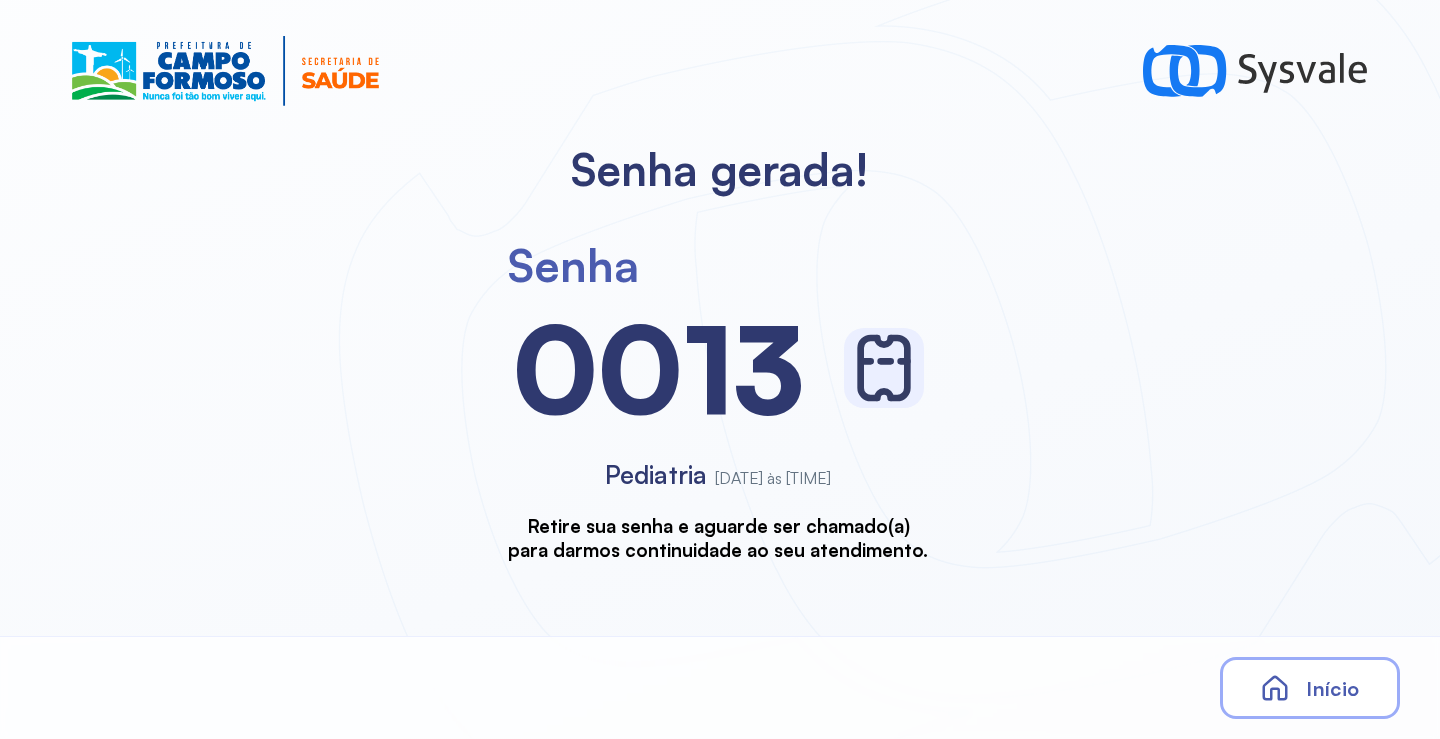 scroll, scrollTop: 0, scrollLeft: 0, axis: both 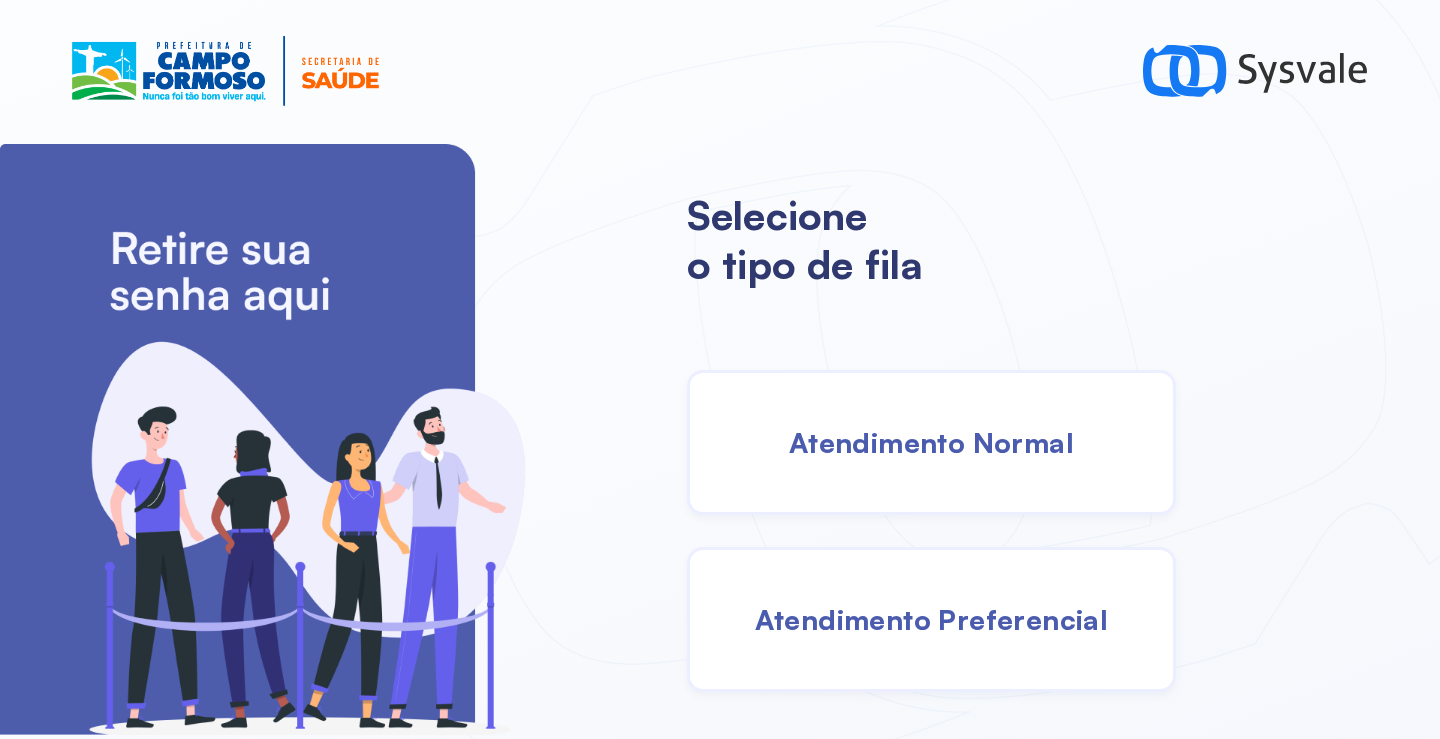 drag, startPoint x: 973, startPoint y: 463, endPoint x: 957, endPoint y: 460, distance: 16.27882 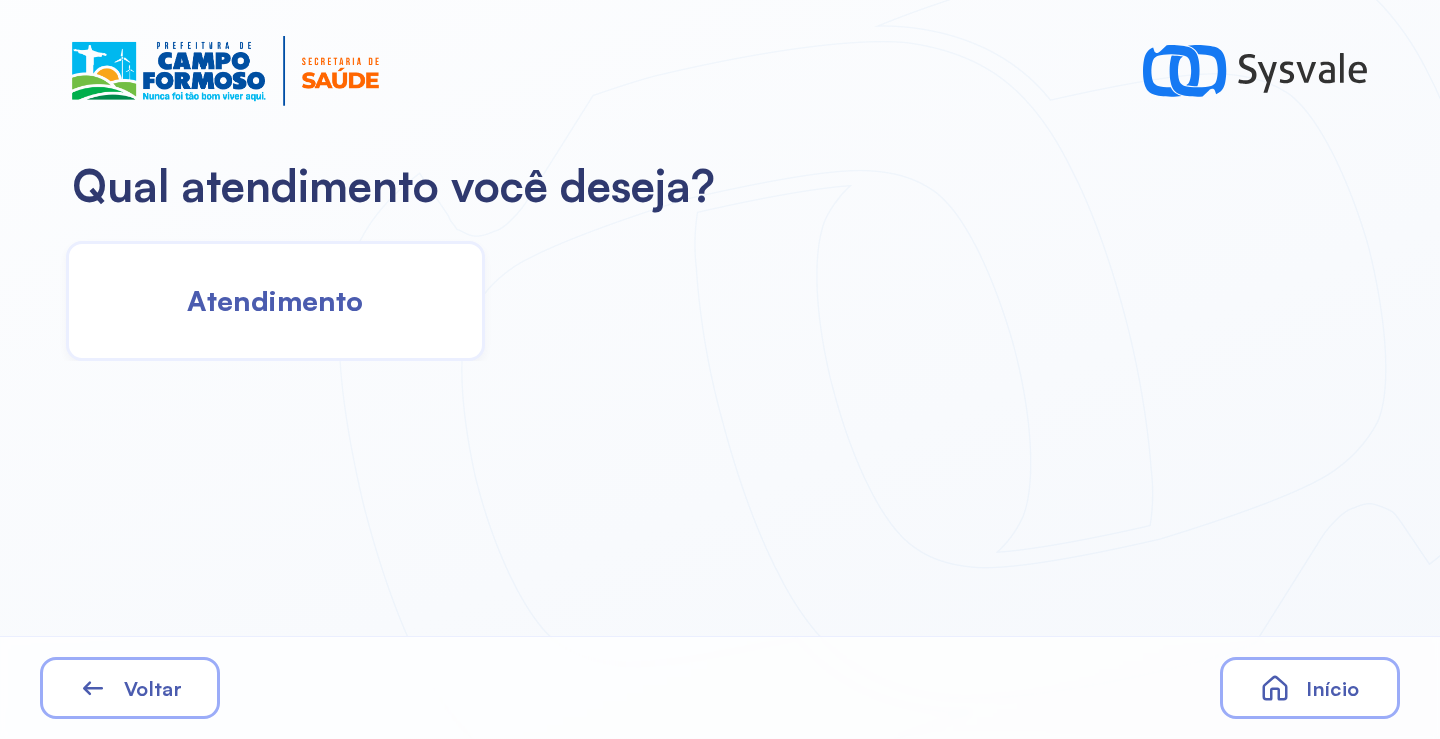 click on "Atendimento" 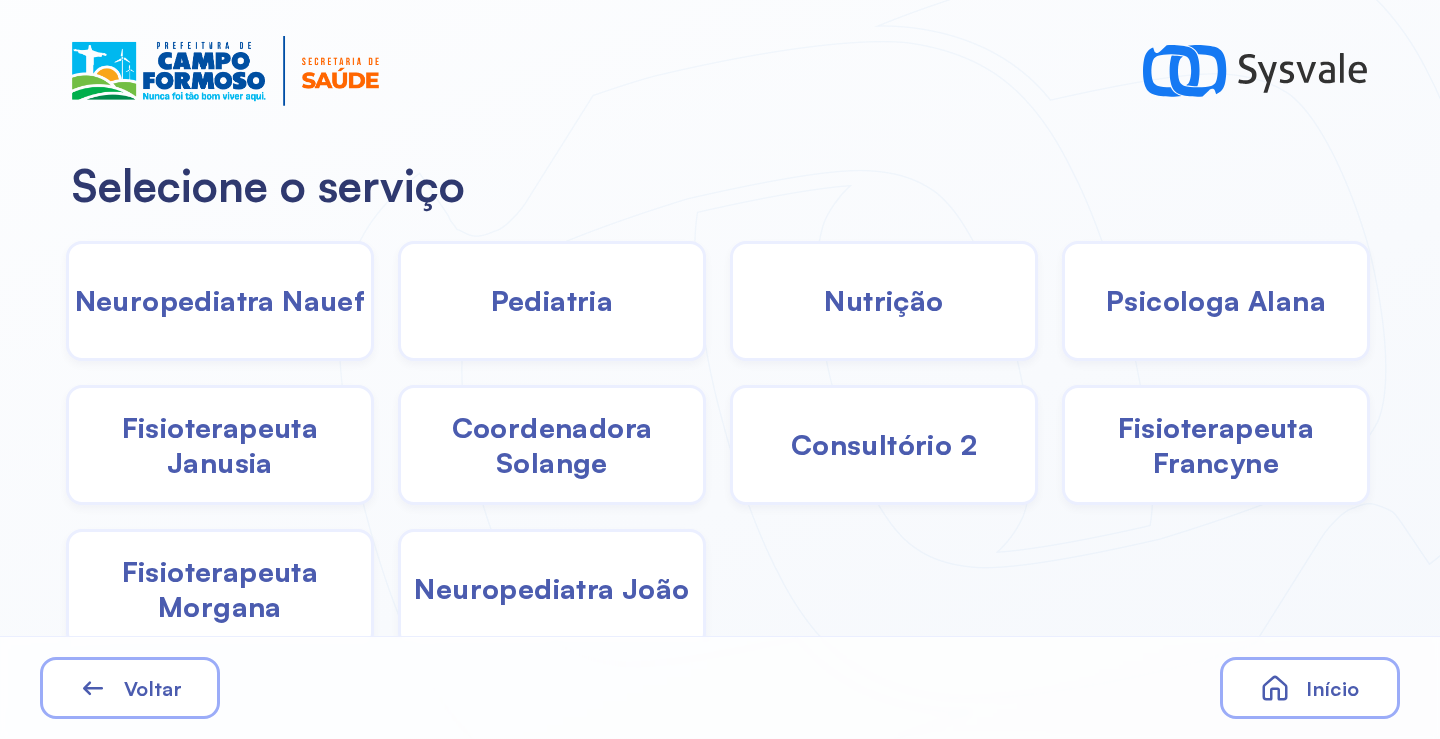 drag, startPoint x: 520, startPoint y: 318, endPoint x: 510, endPoint y: 322, distance: 10.770329 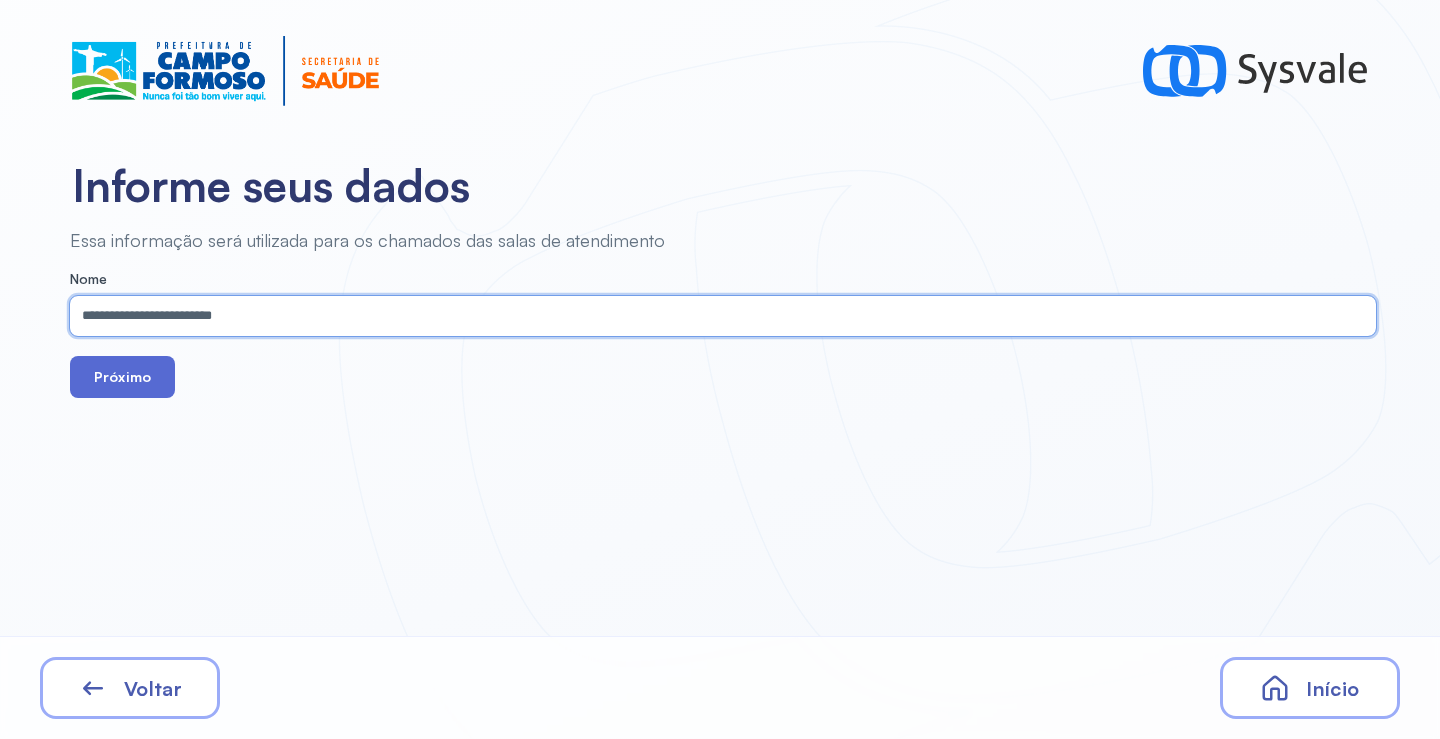 type on "**********" 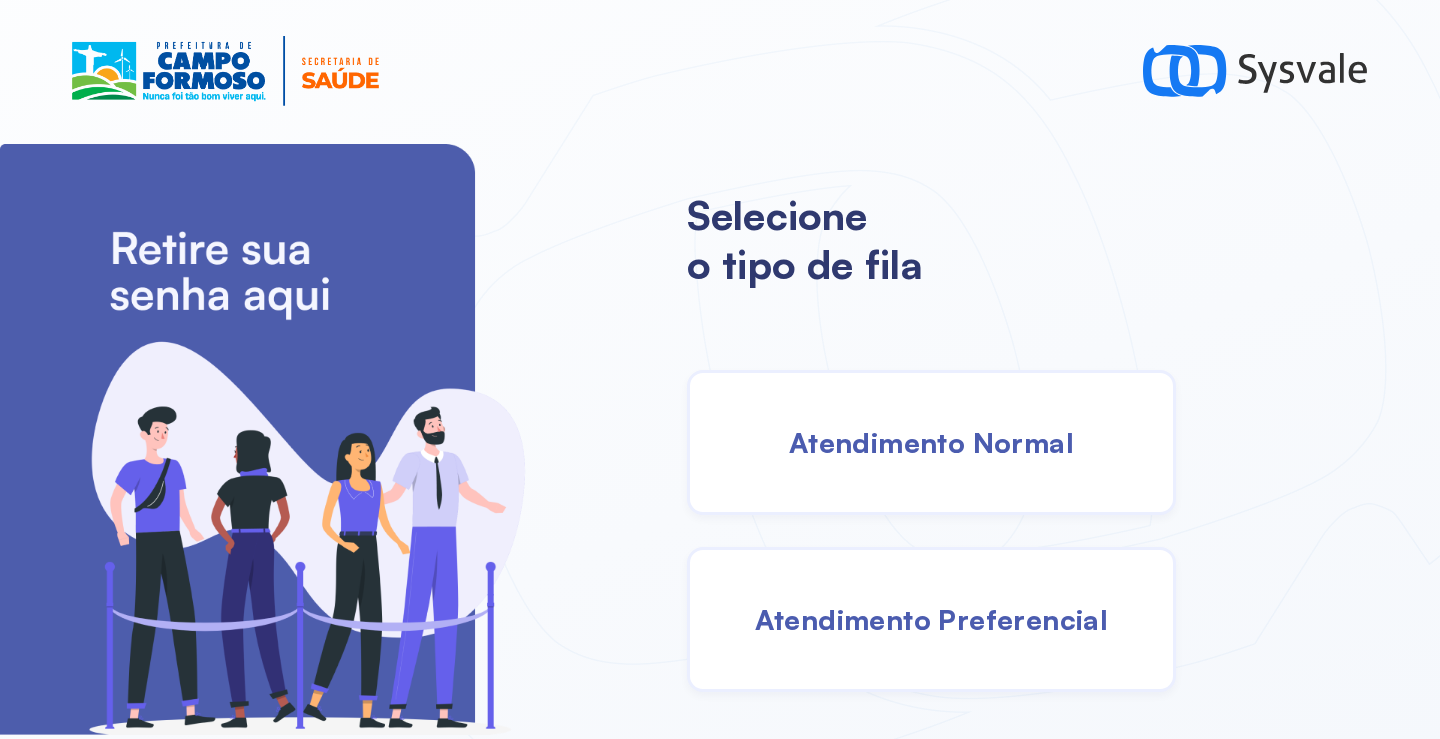 scroll, scrollTop: 0, scrollLeft: 0, axis: both 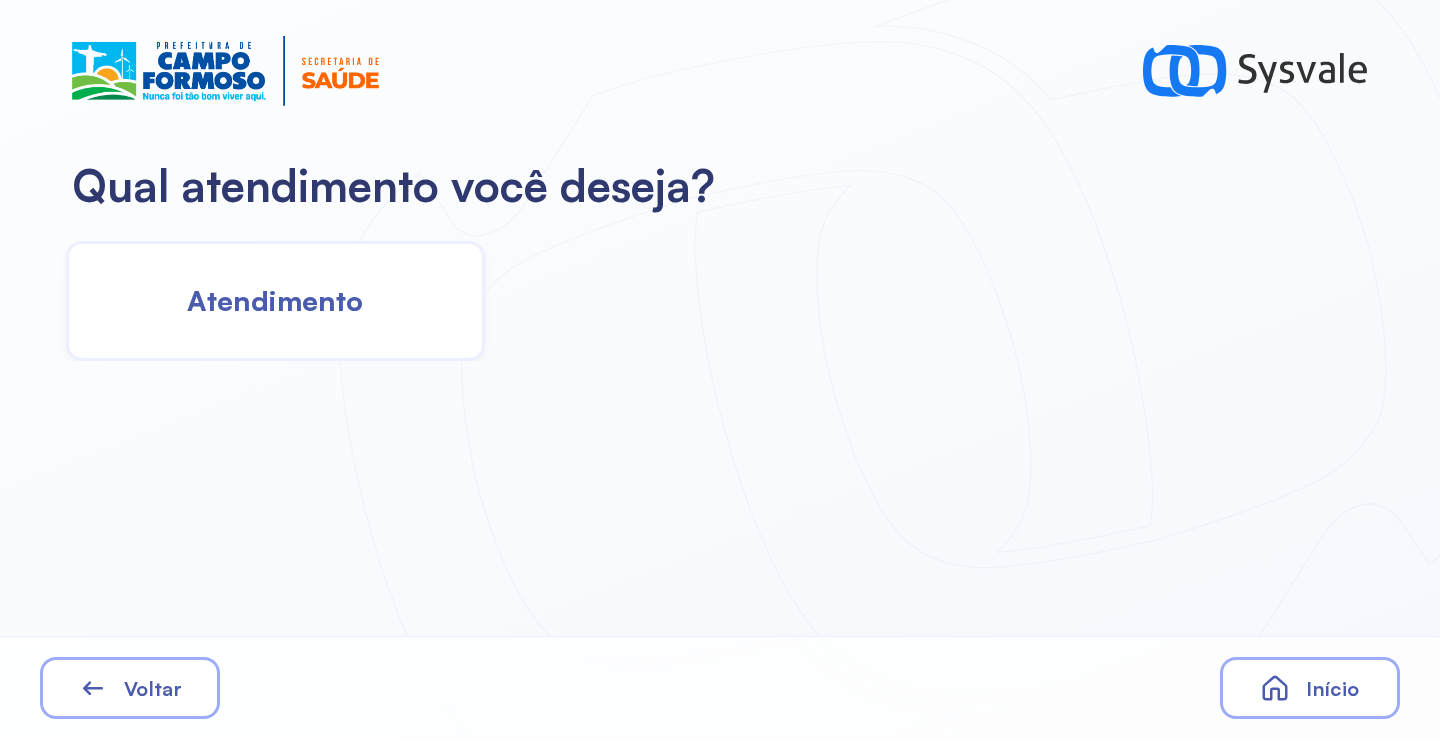 click on "Atendimento" at bounding box center (275, 300) 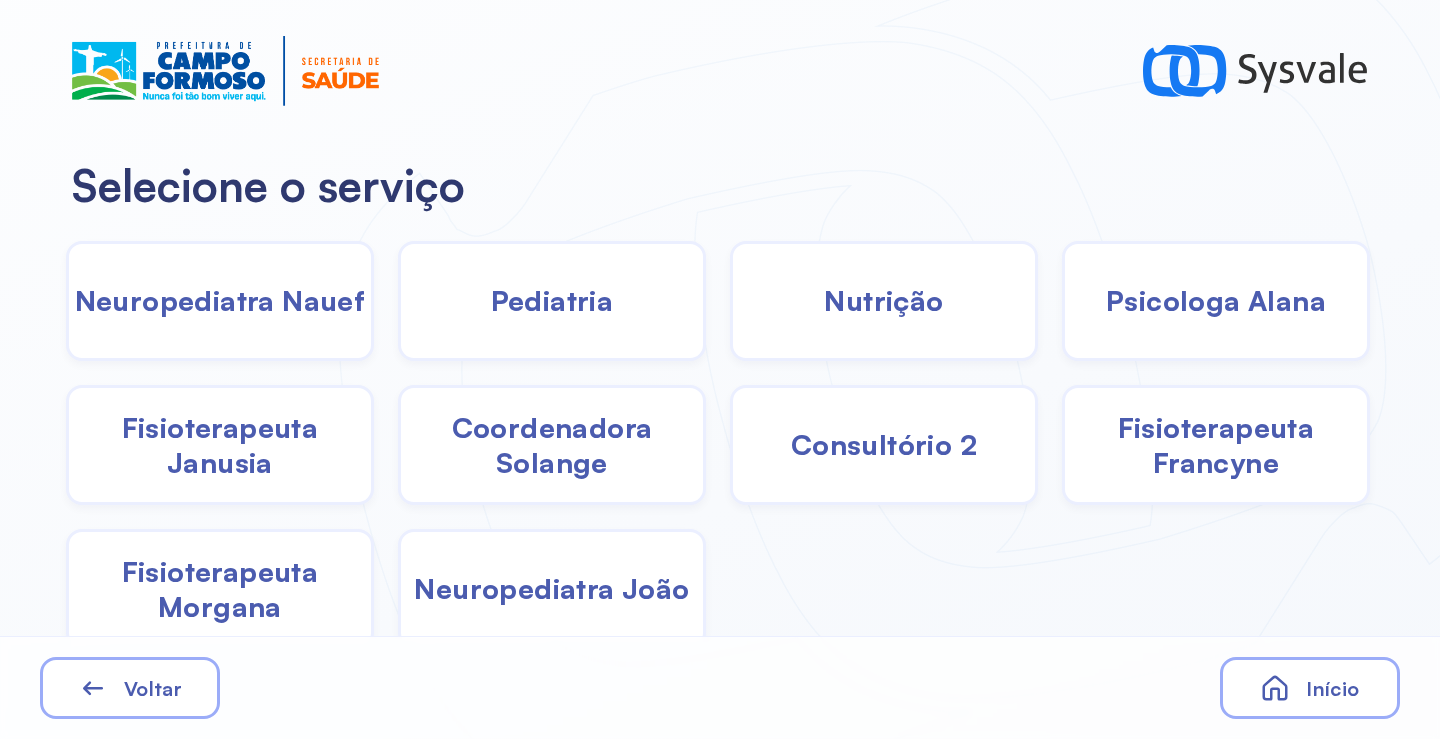 click on "Fisioterapeuta Morgana" at bounding box center (220, 589) 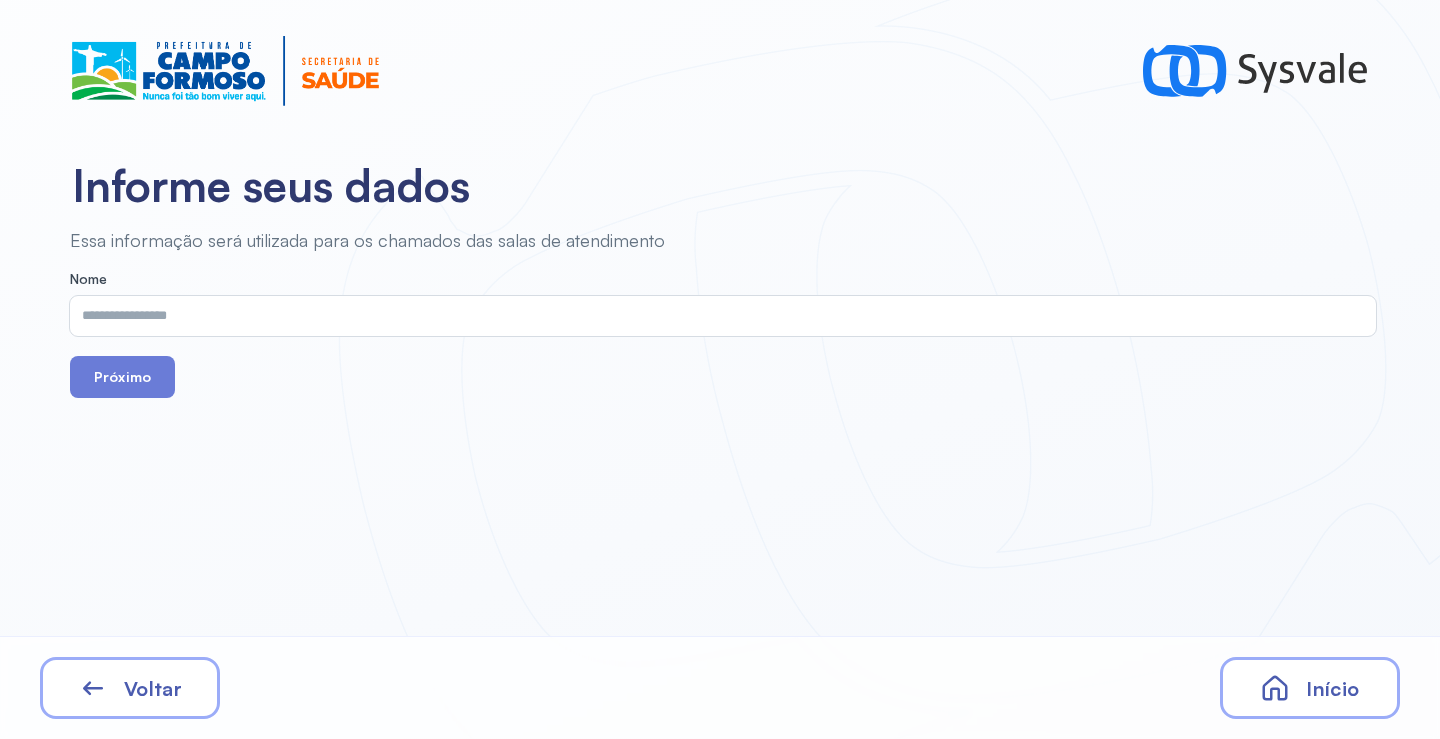 drag, startPoint x: 230, startPoint y: 278, endPoint x: 169, endPoint y: 306, distance: 67.11929 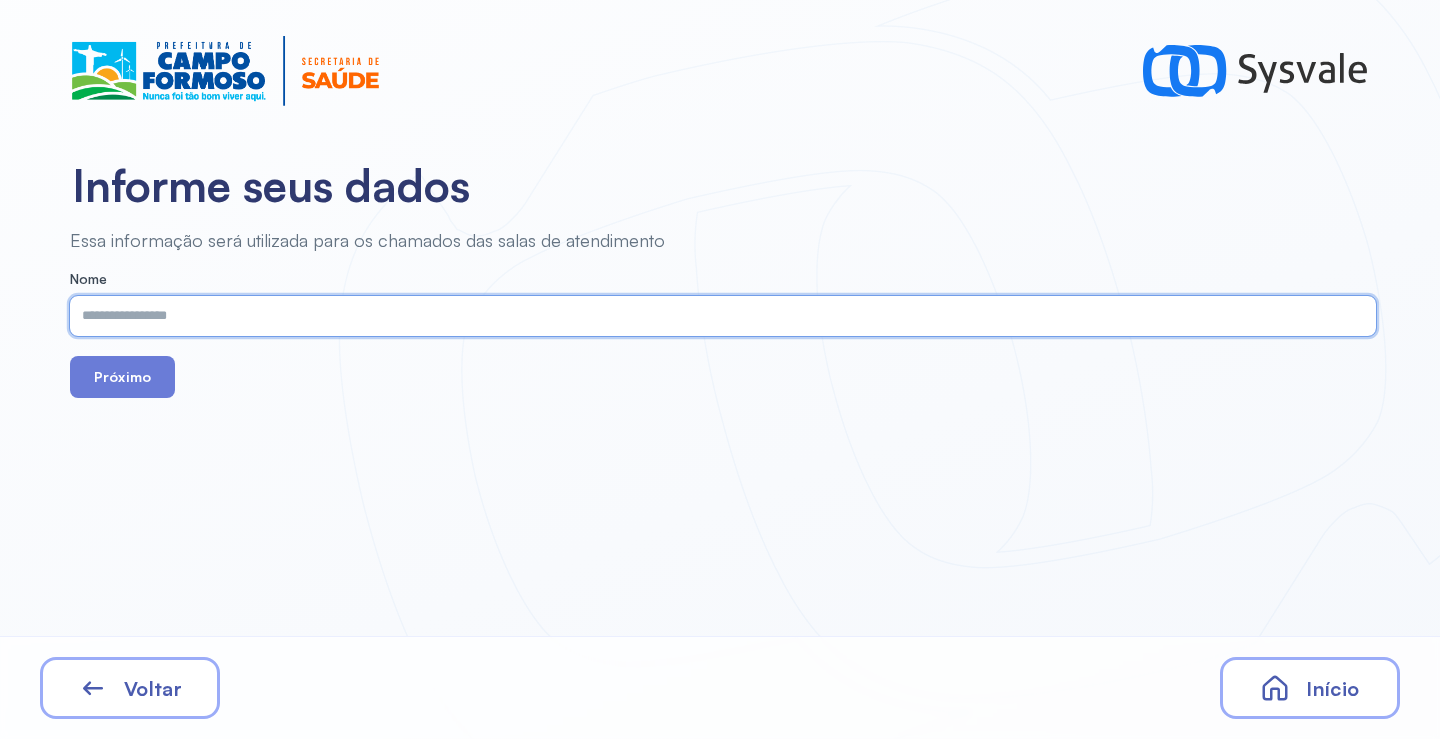 paste on "**********" 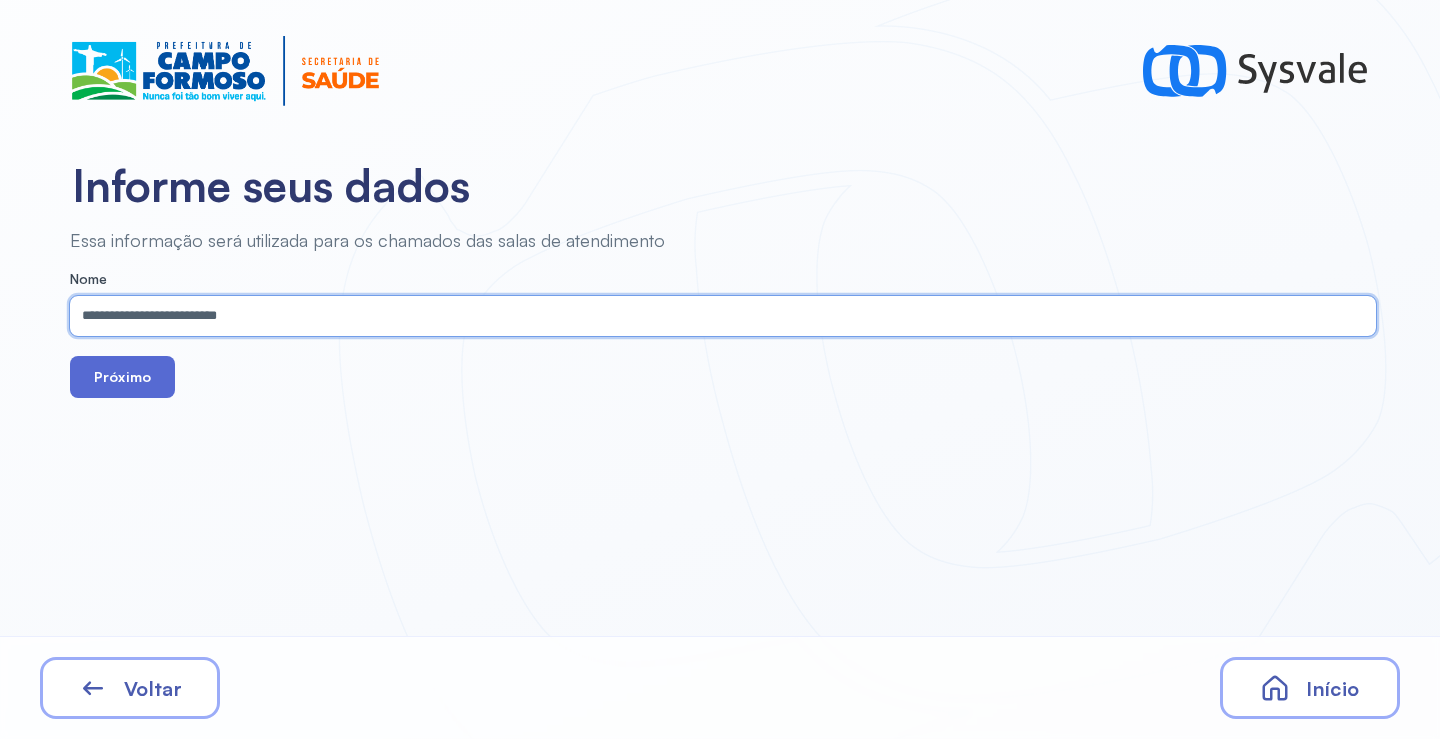 type on "**********" 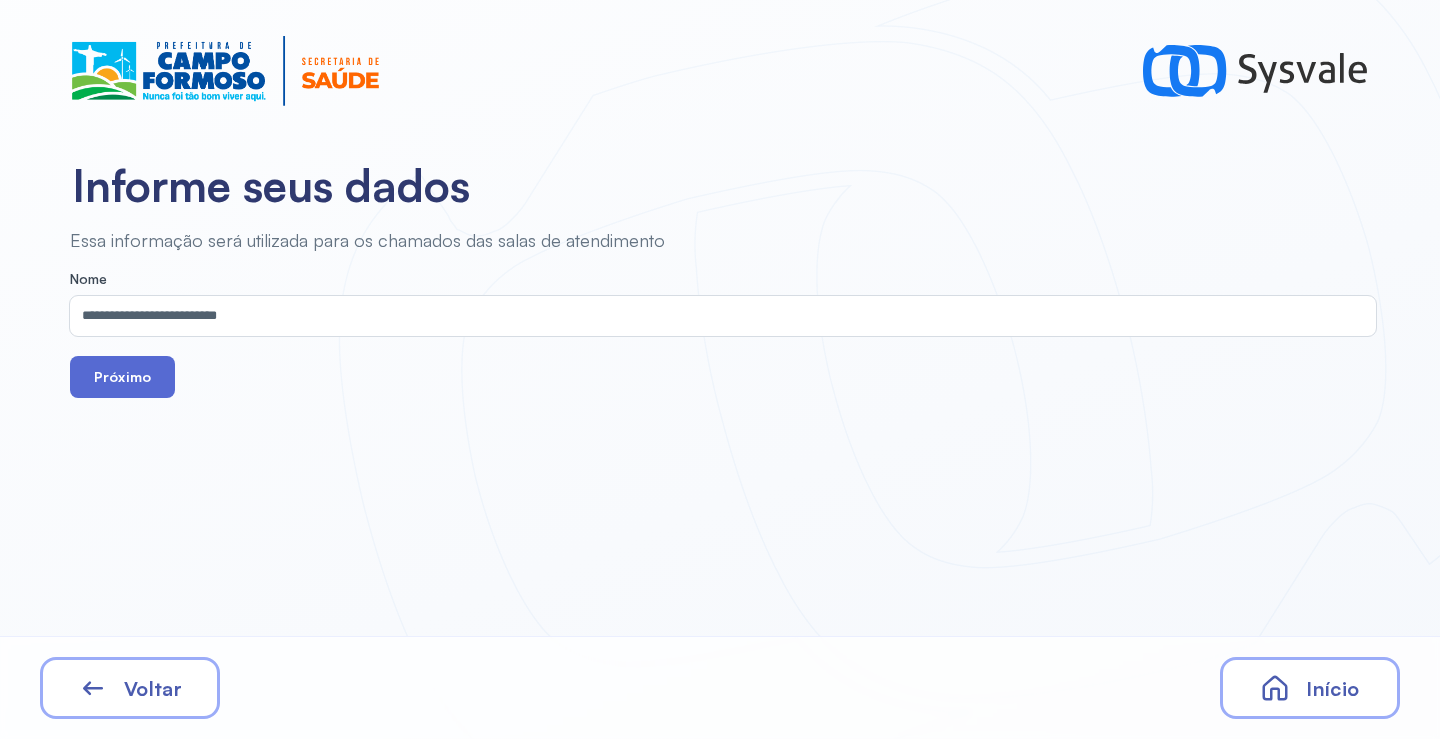 click on "Próximo" at bounding box center [122, 377] 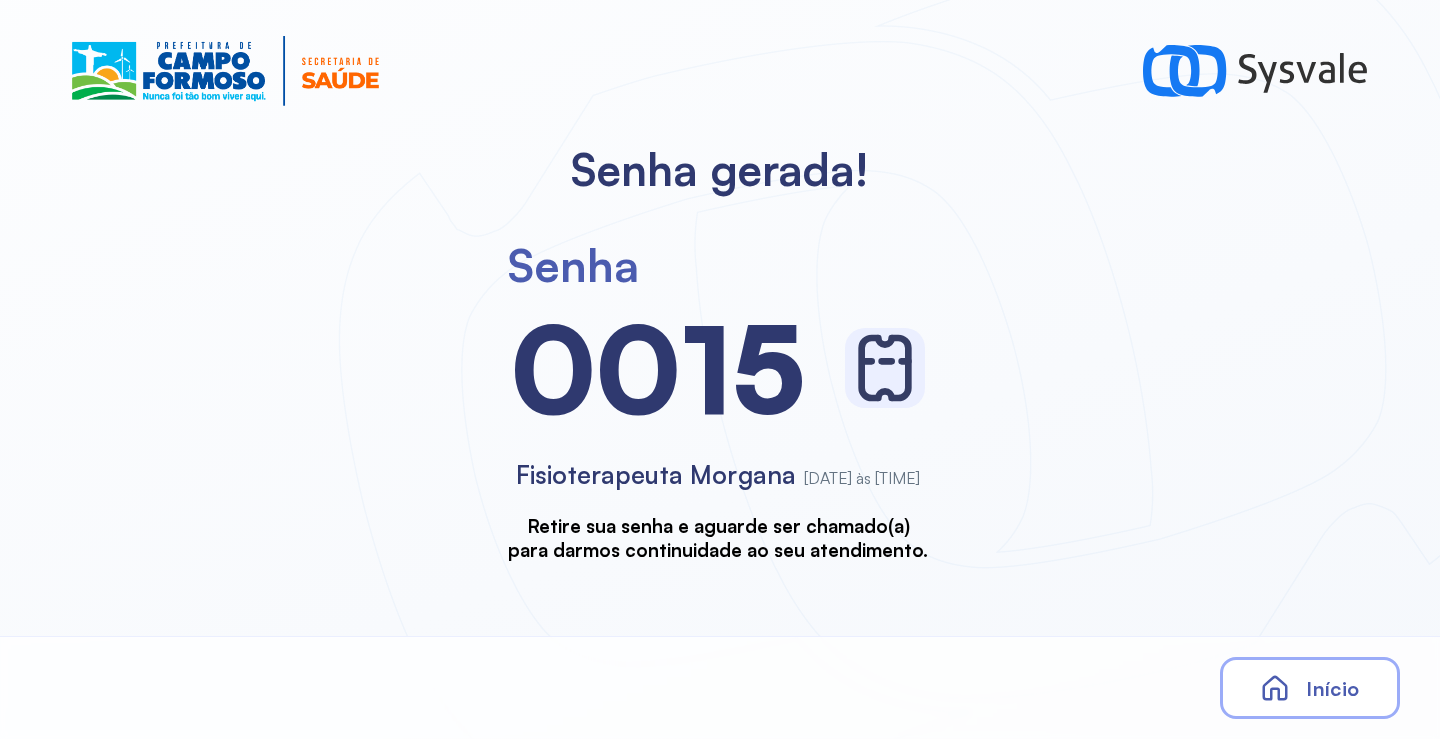 scroll, scrollTop: 0, scrollLeft: 0, axis: both 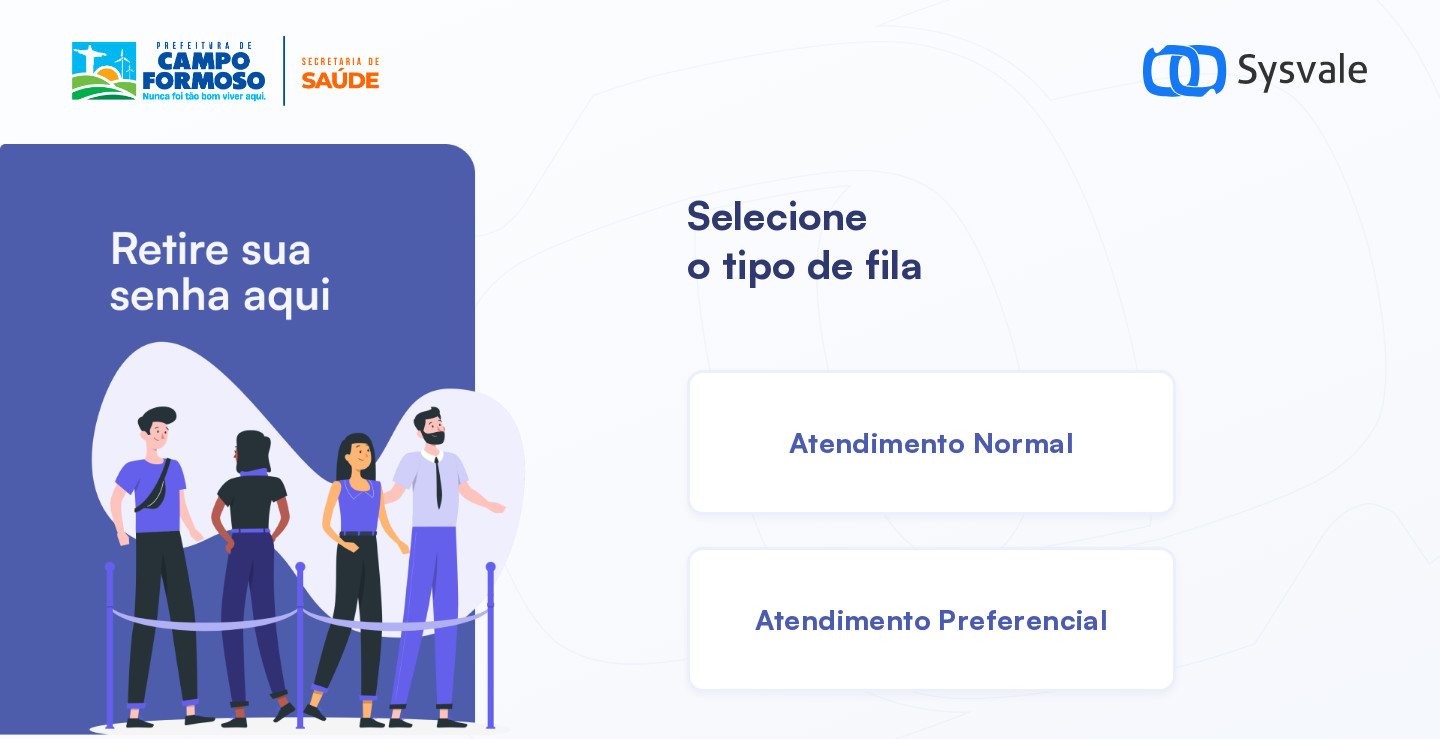 click on "Atendimento Normal" at bounding box center (931, 442) 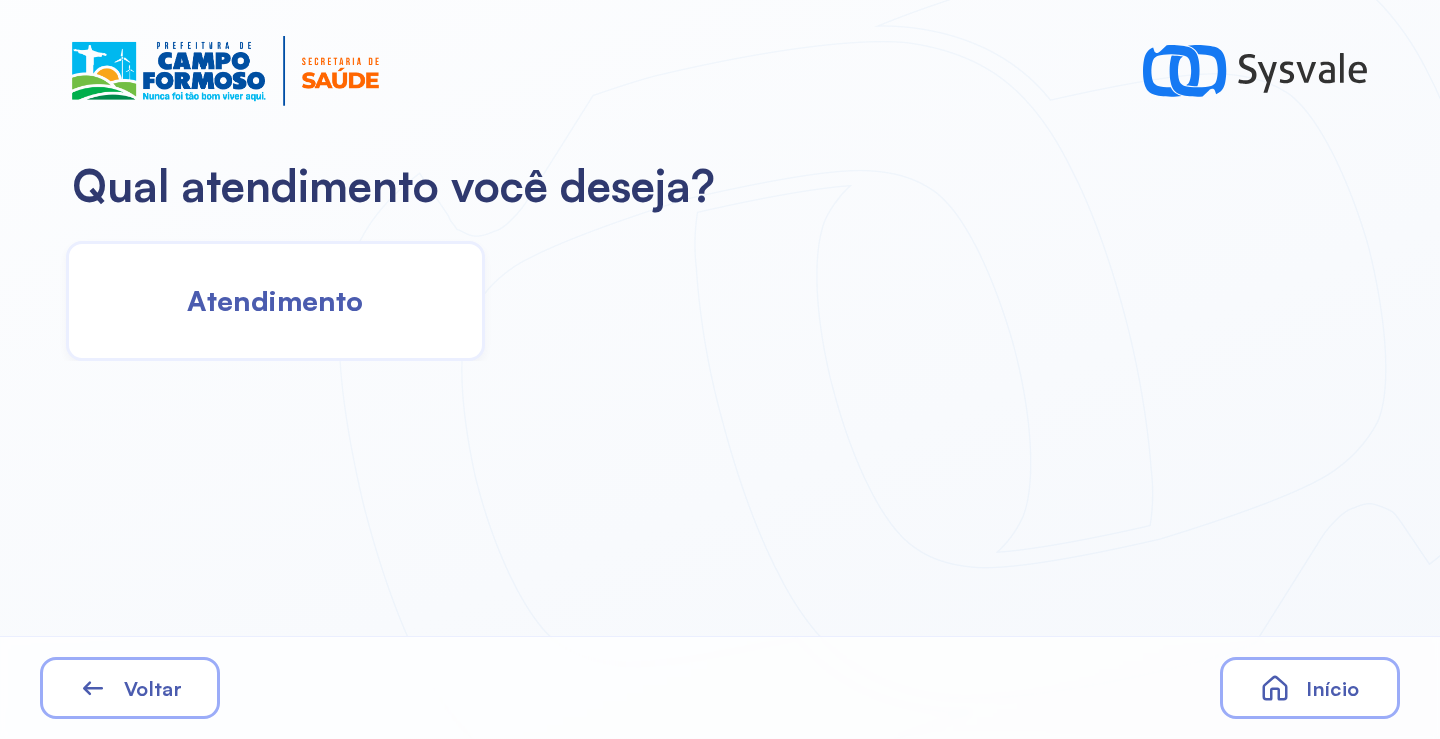 click on "Atendimento" at bounding box center (275, 300) 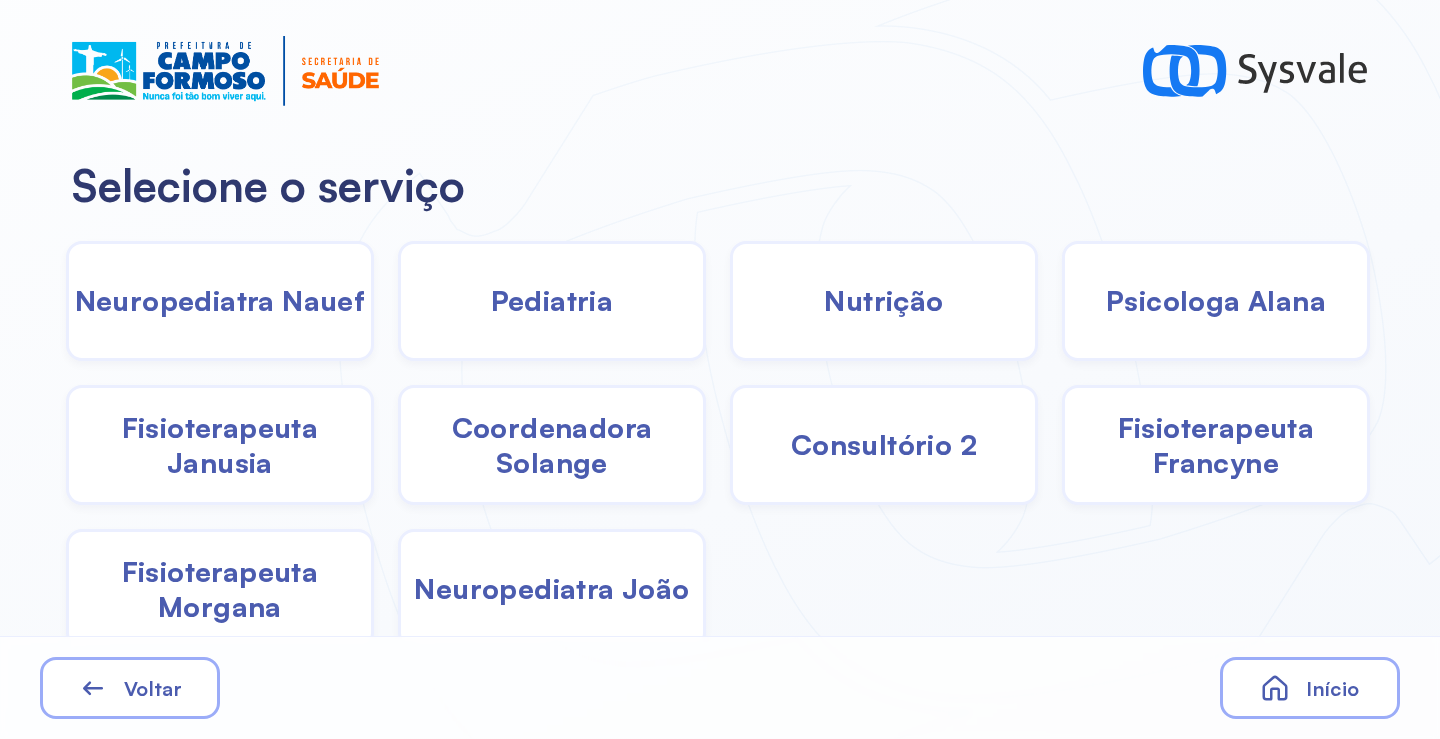 click on "Pediatria" at bounding box center [552, 300] 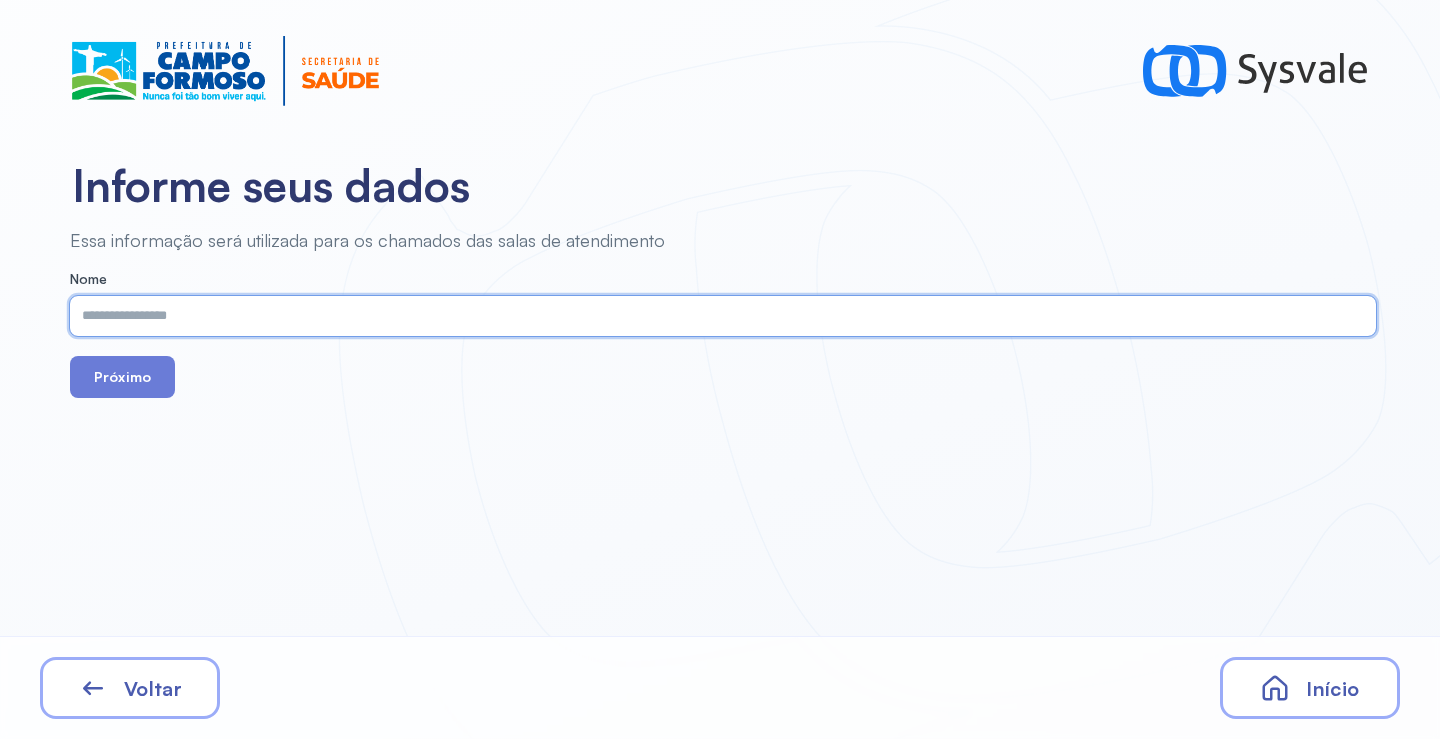paste on "**********" 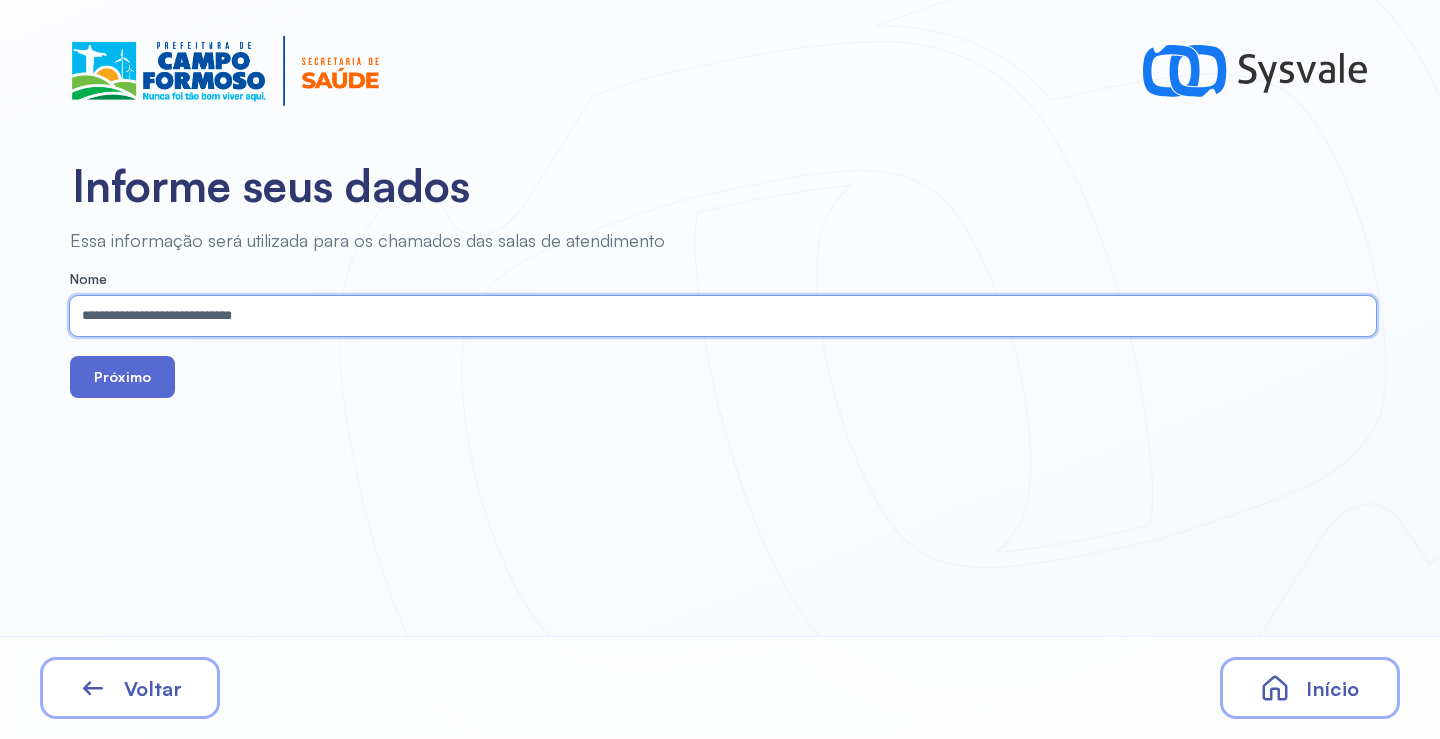type on "**********" 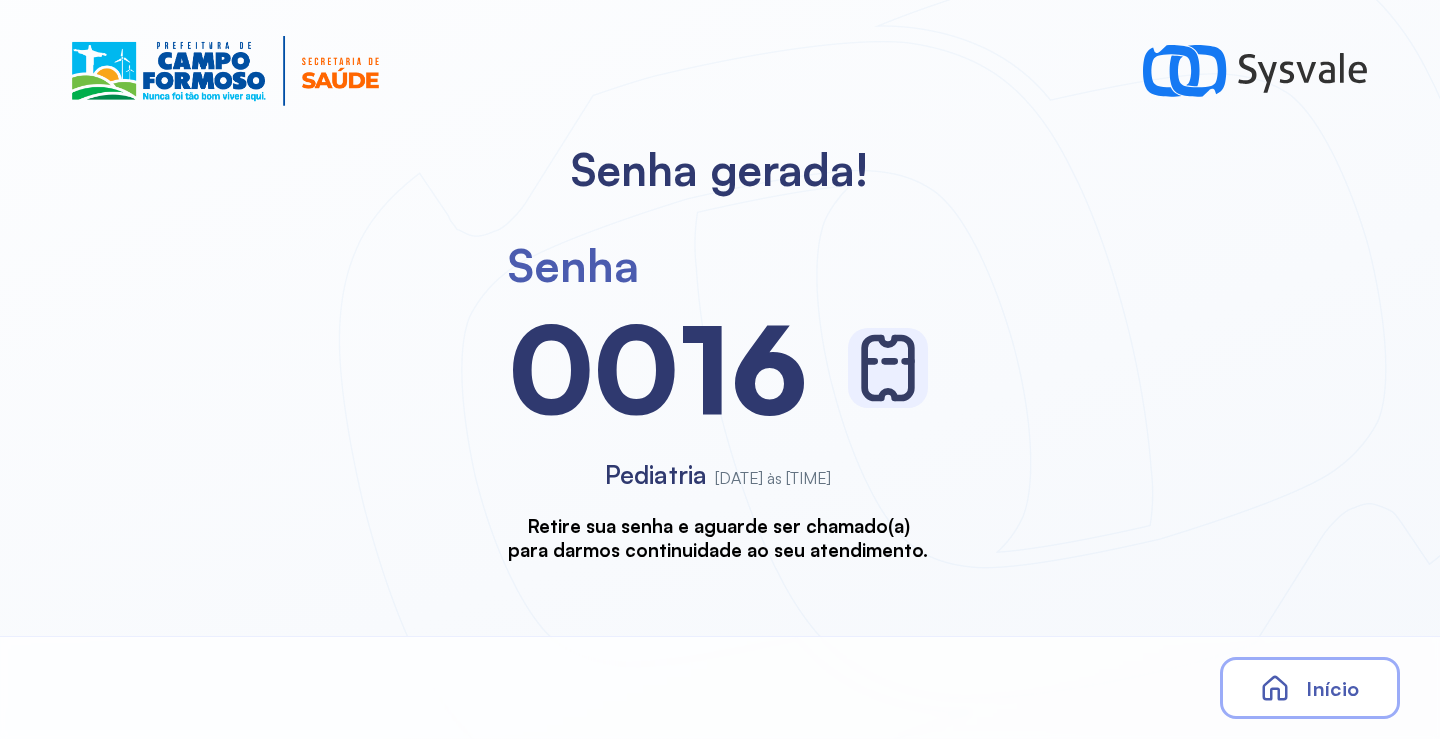 scroll, scrollTop: 0, scrollLeft: 0, axis: both 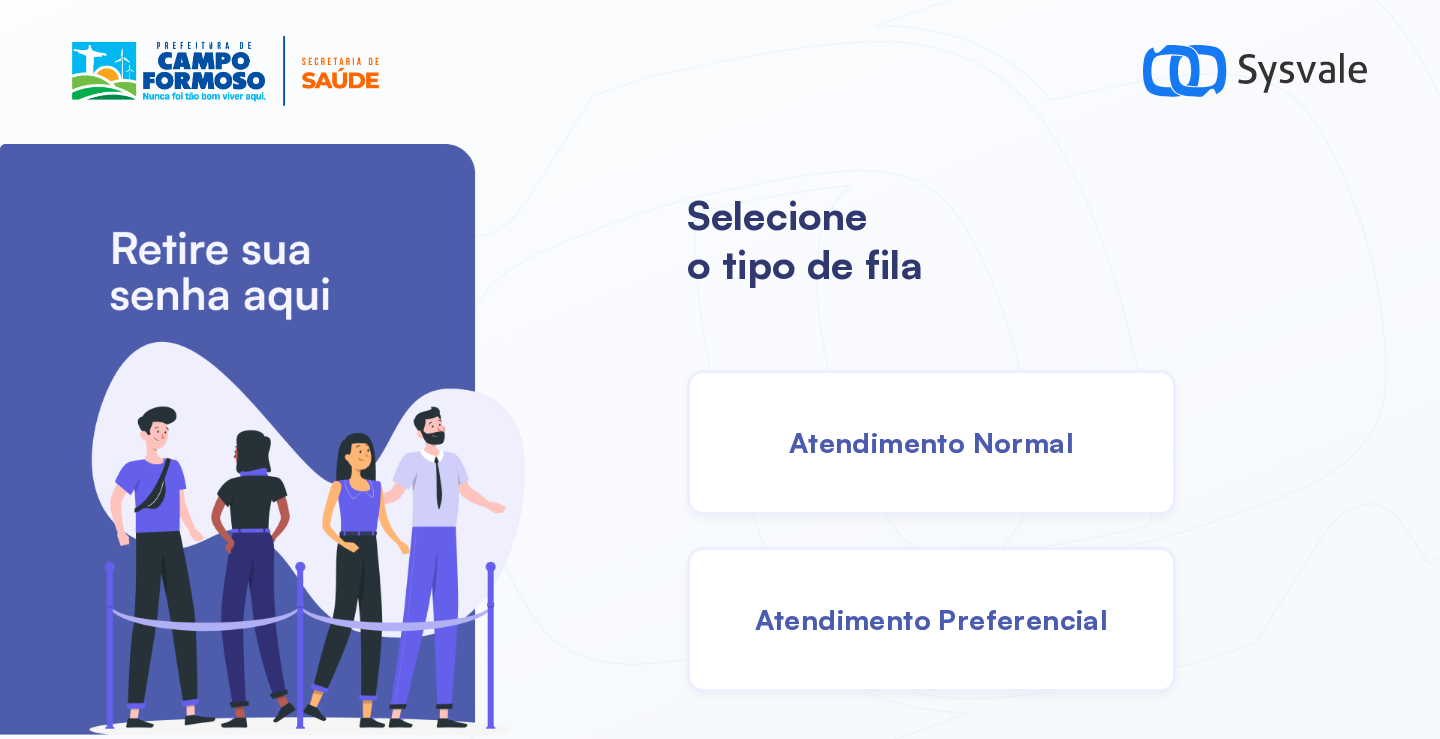 click on "Atendimento Preferencial" at bounding box center (931, 619) 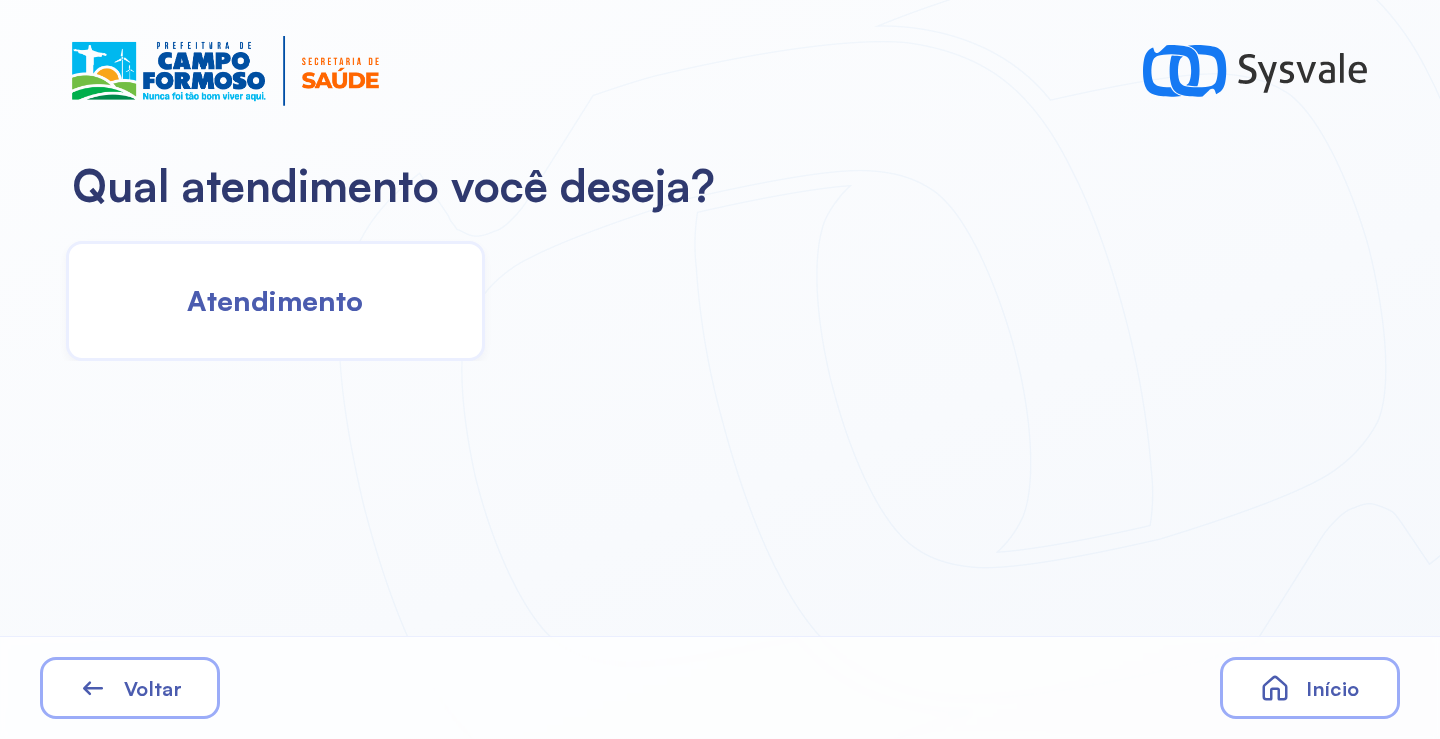 click on "Atendimento" at bounding box center [275, 300] 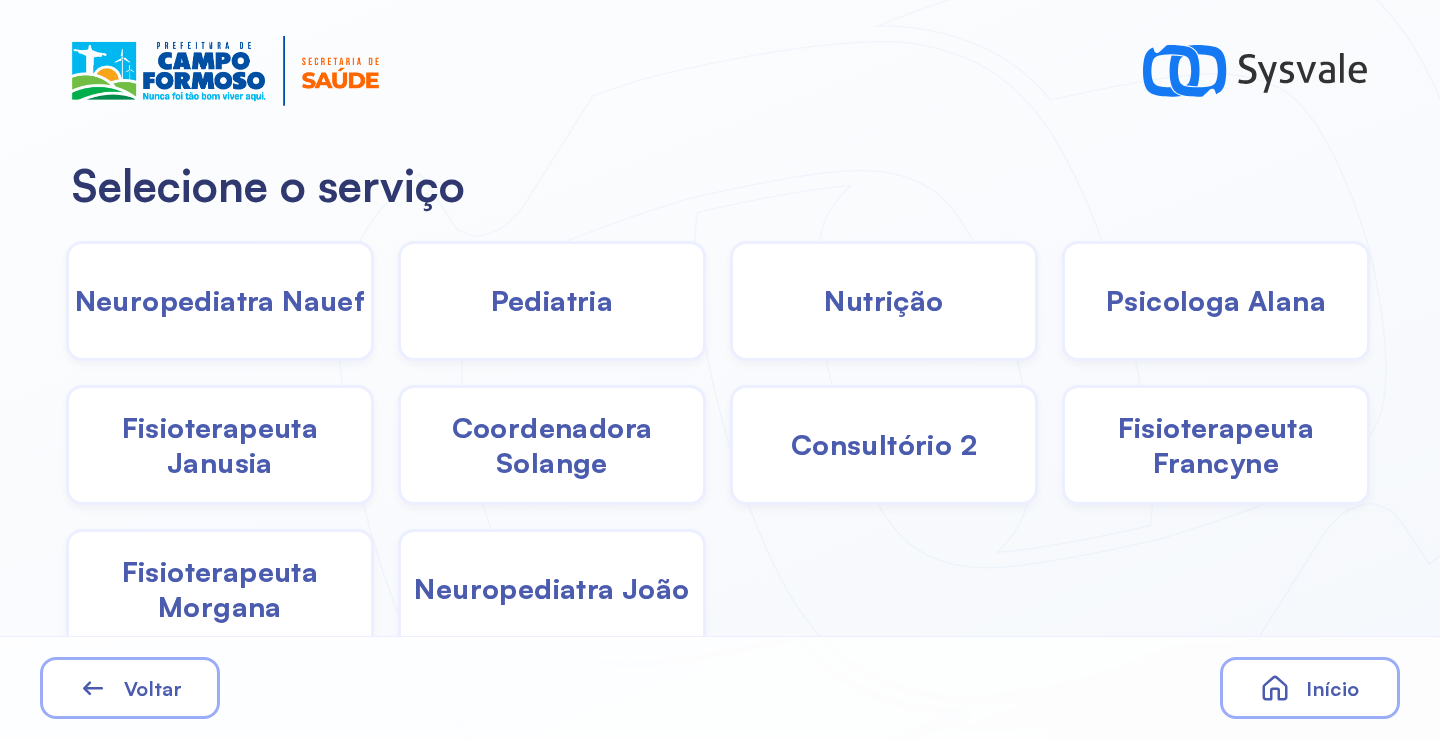 click on "Pediatria" at bounding box center (552, 300) 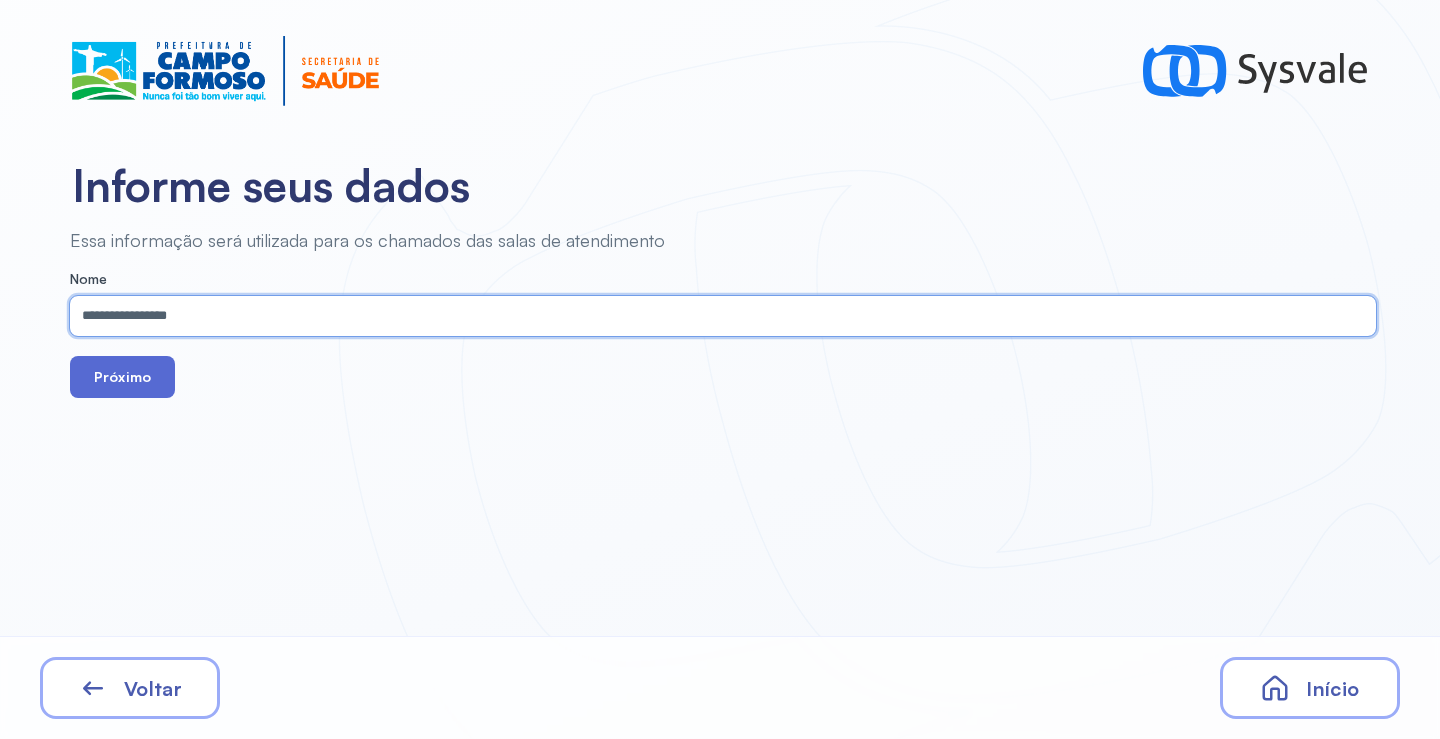 type on "**********" 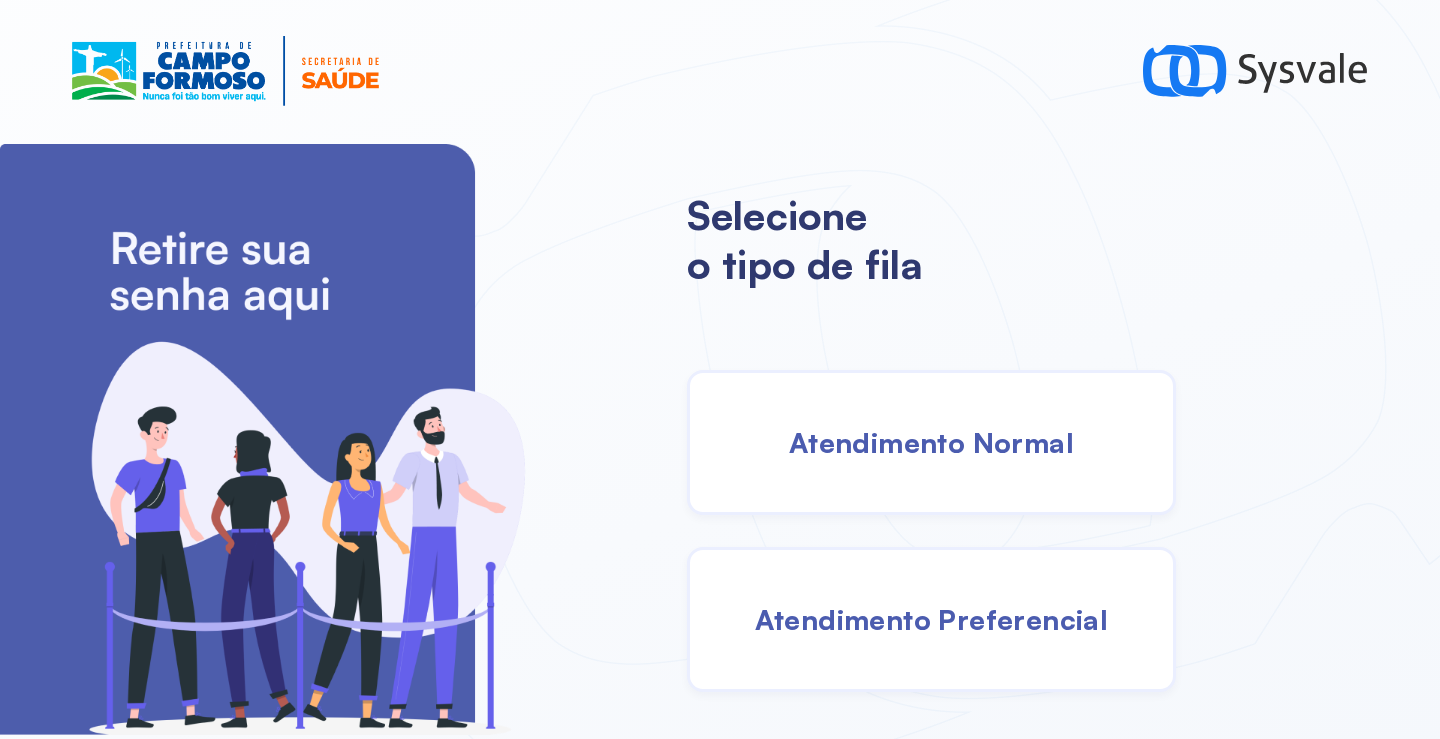 click on "Atendimento Normal" at bounding box center [931, 442] 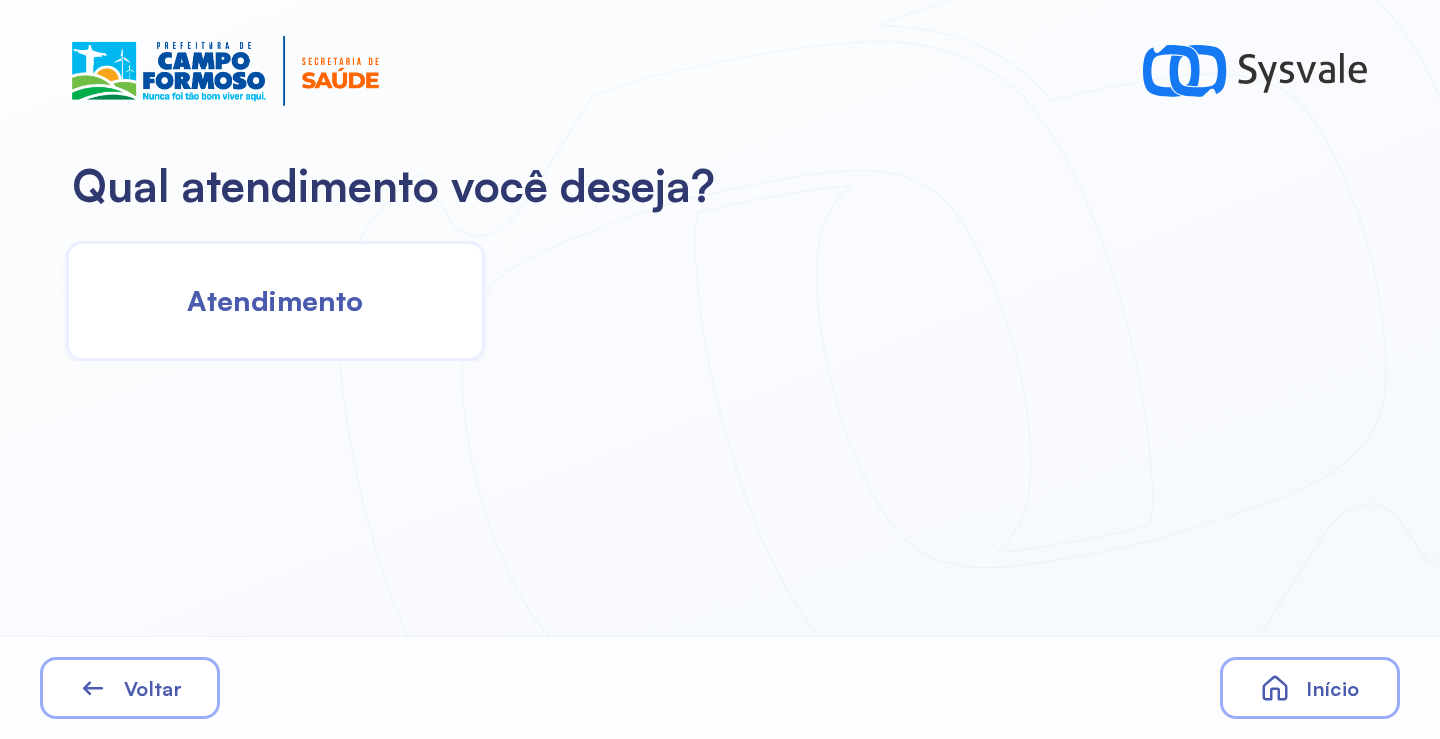 click on "Atendimento" at bounding box center (275, 300) 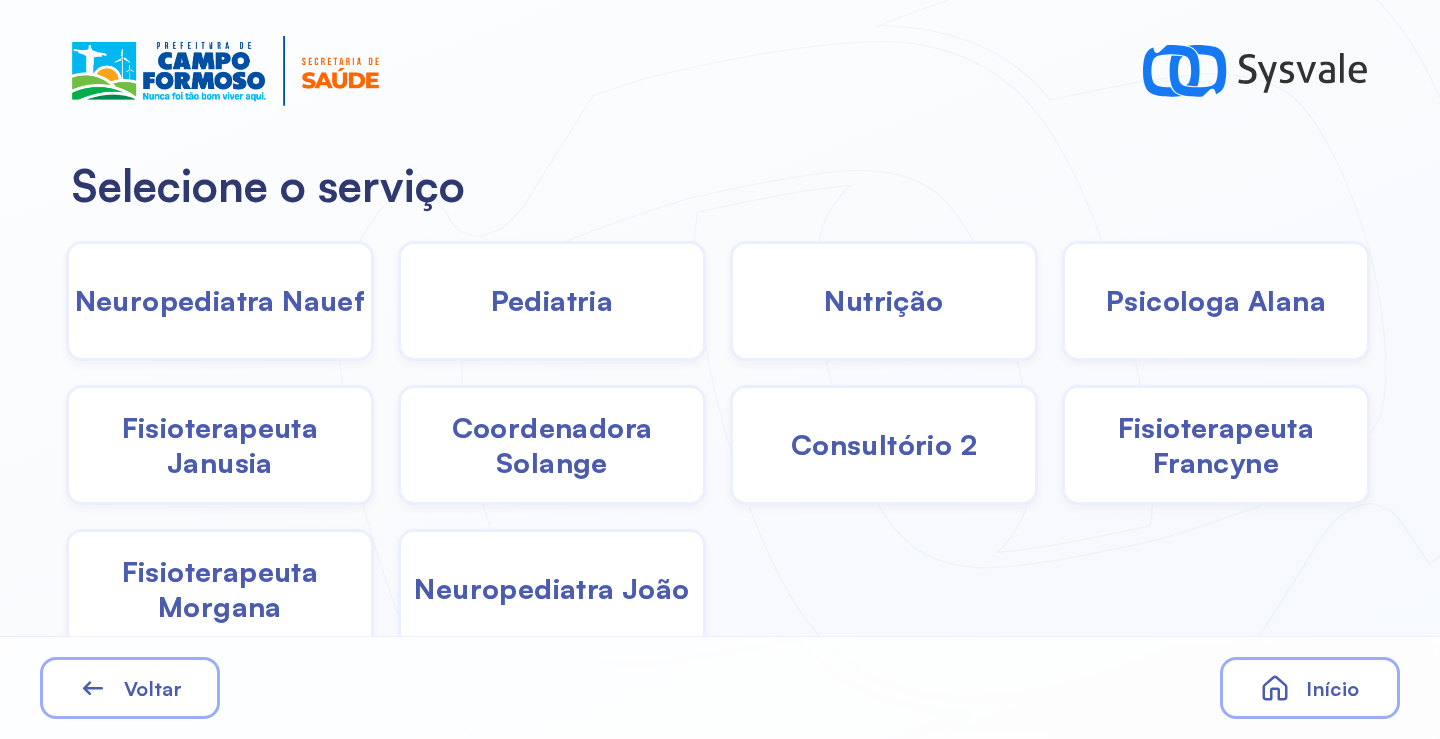 click on "Pediatria" at bounding box center (552, 300) 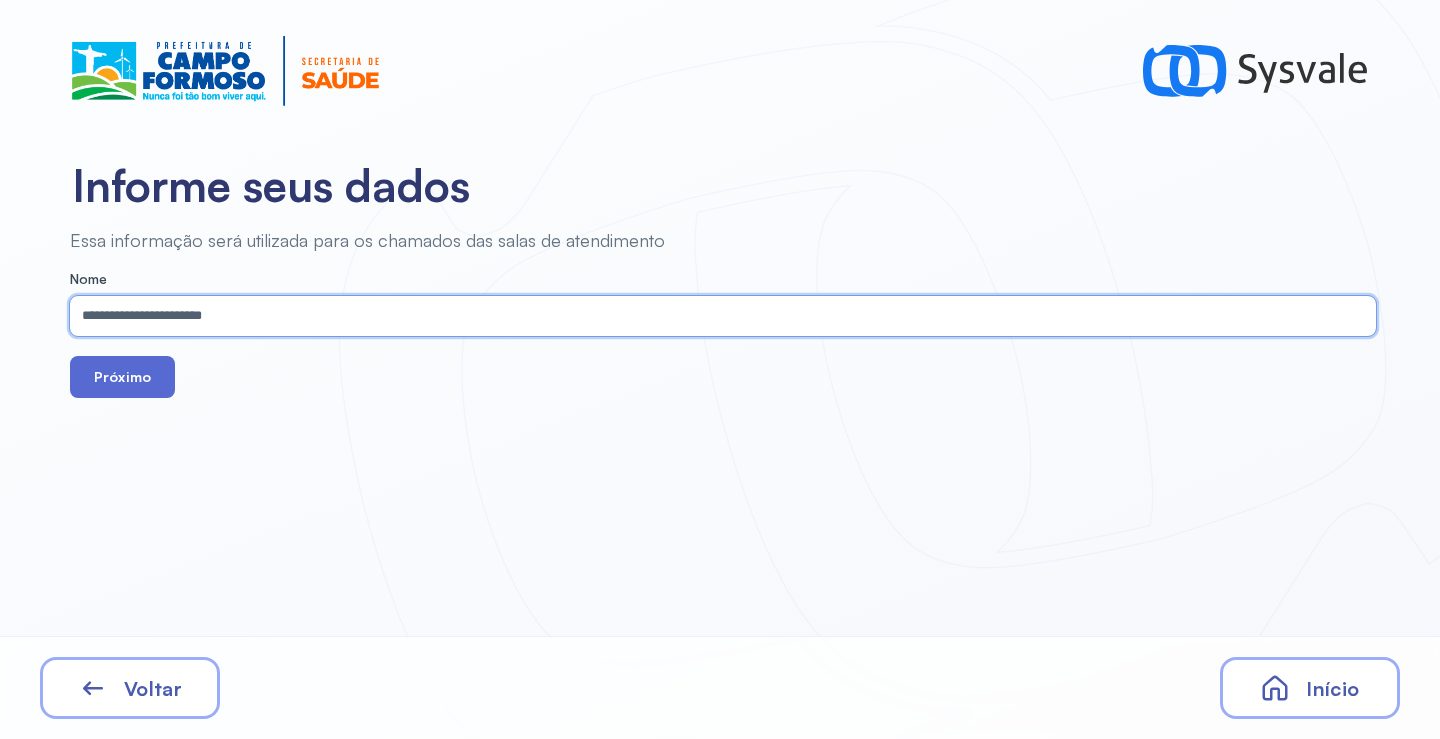 type on "**********" 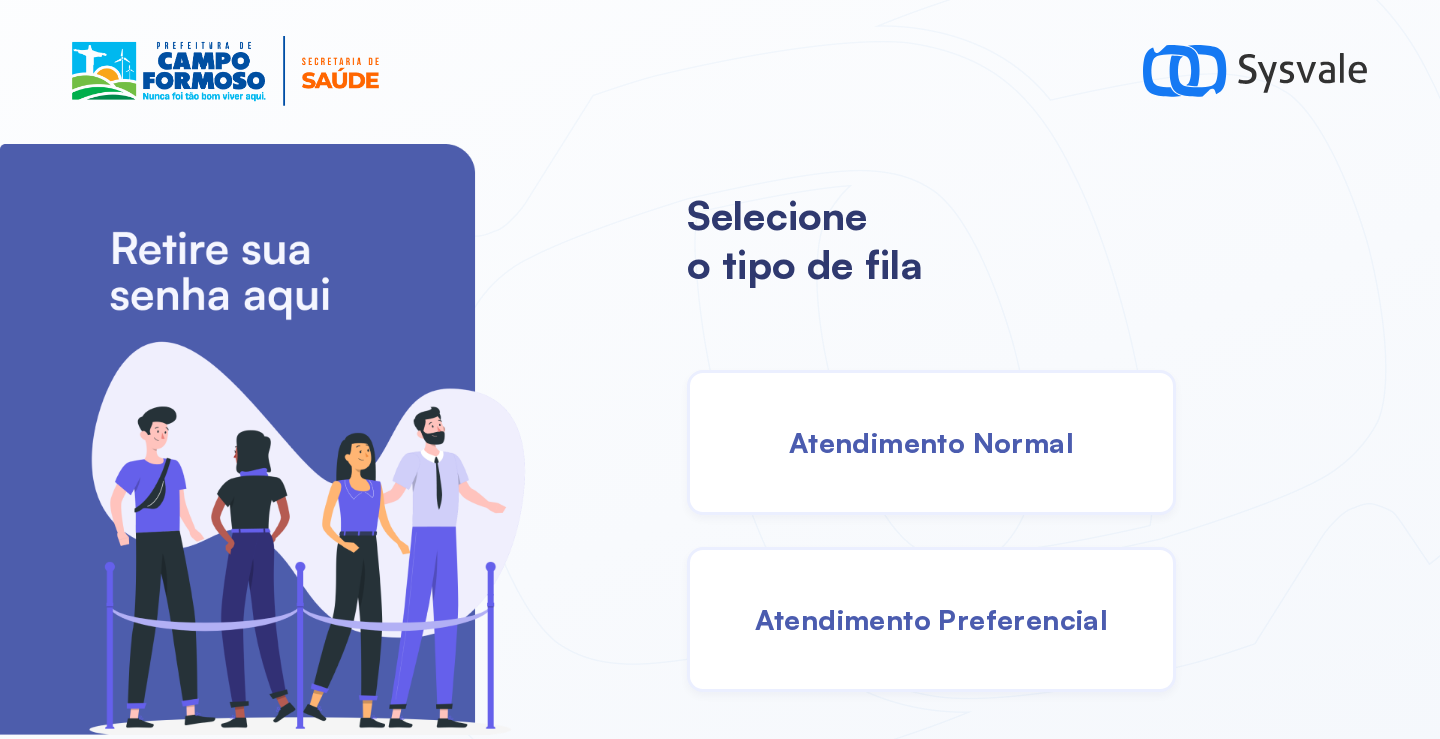 click on "Atendimento Normal" at bounding box center [931, 442] 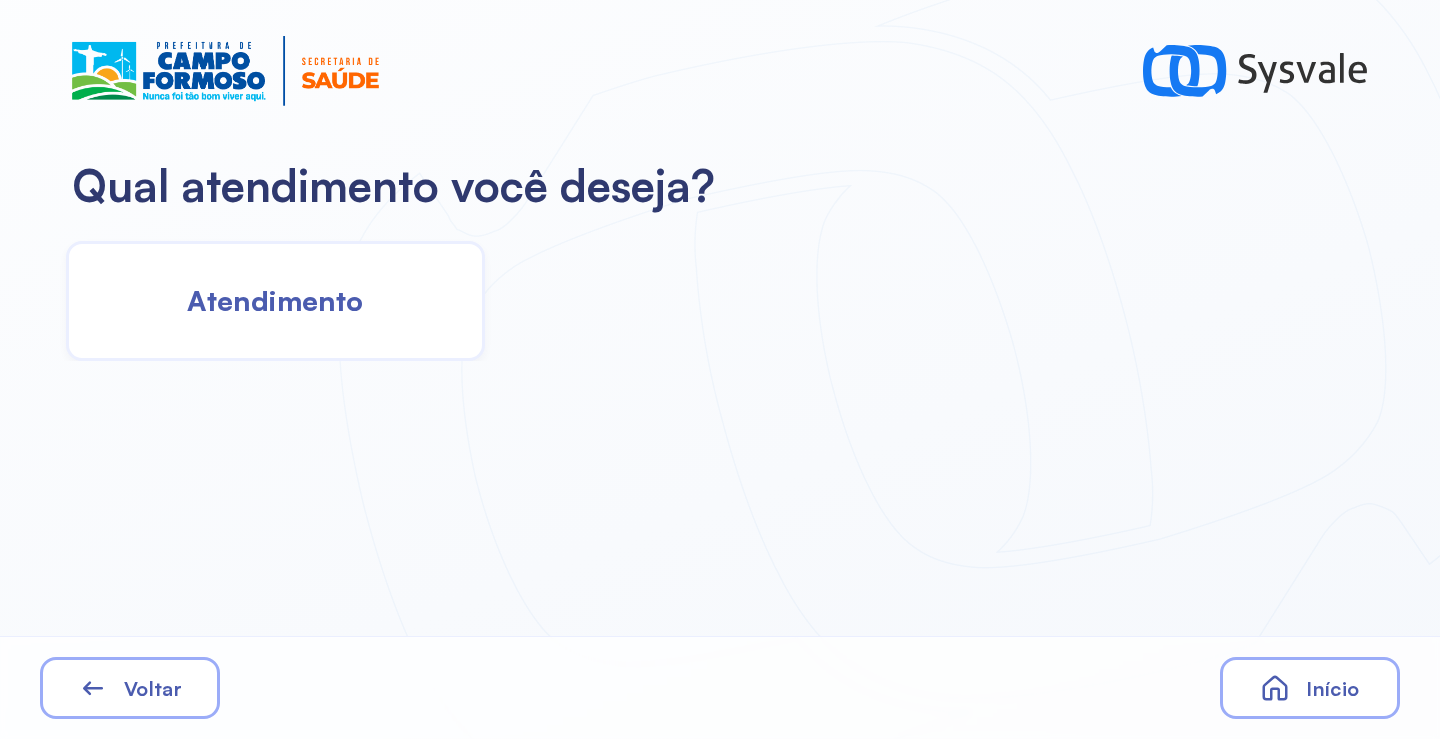 click on "Atendimento" 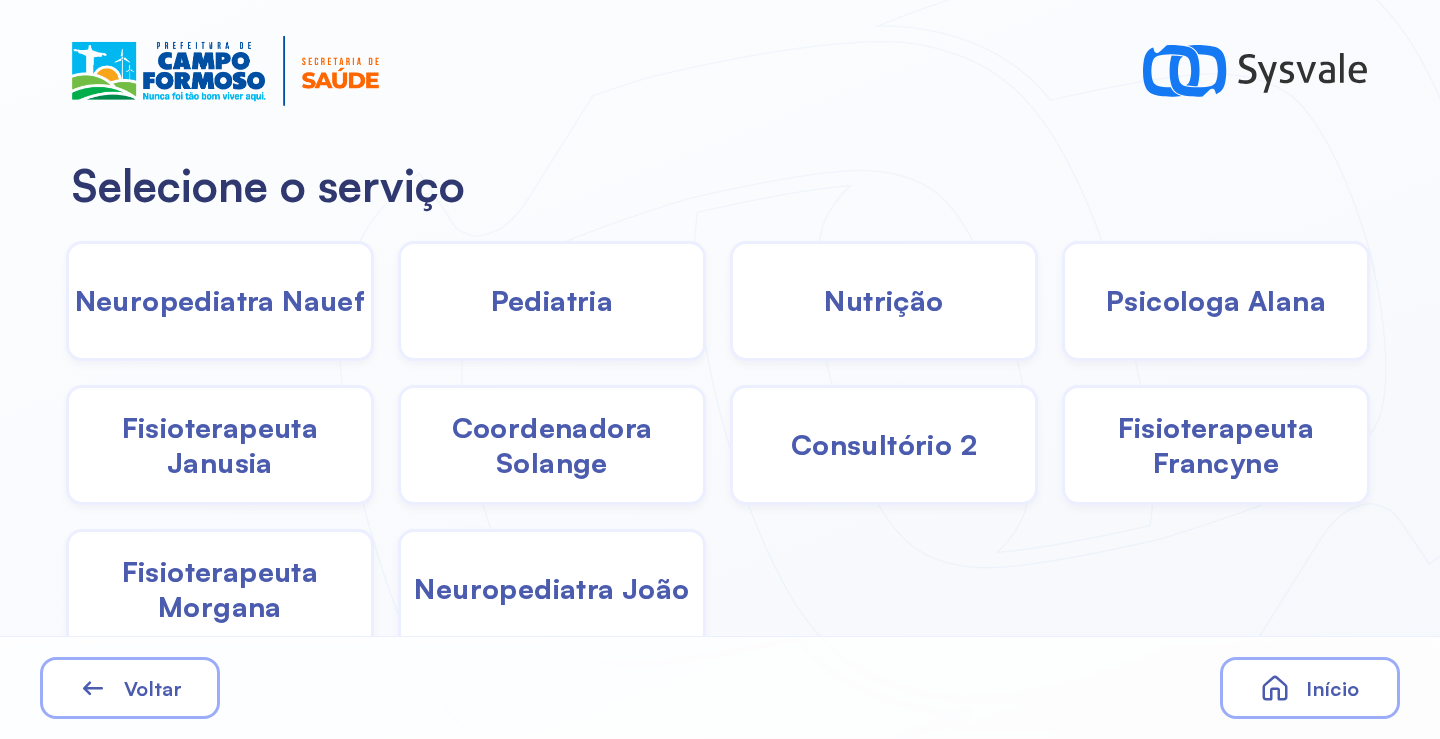 click on "Pediatria" at bounding box center (552, 300) 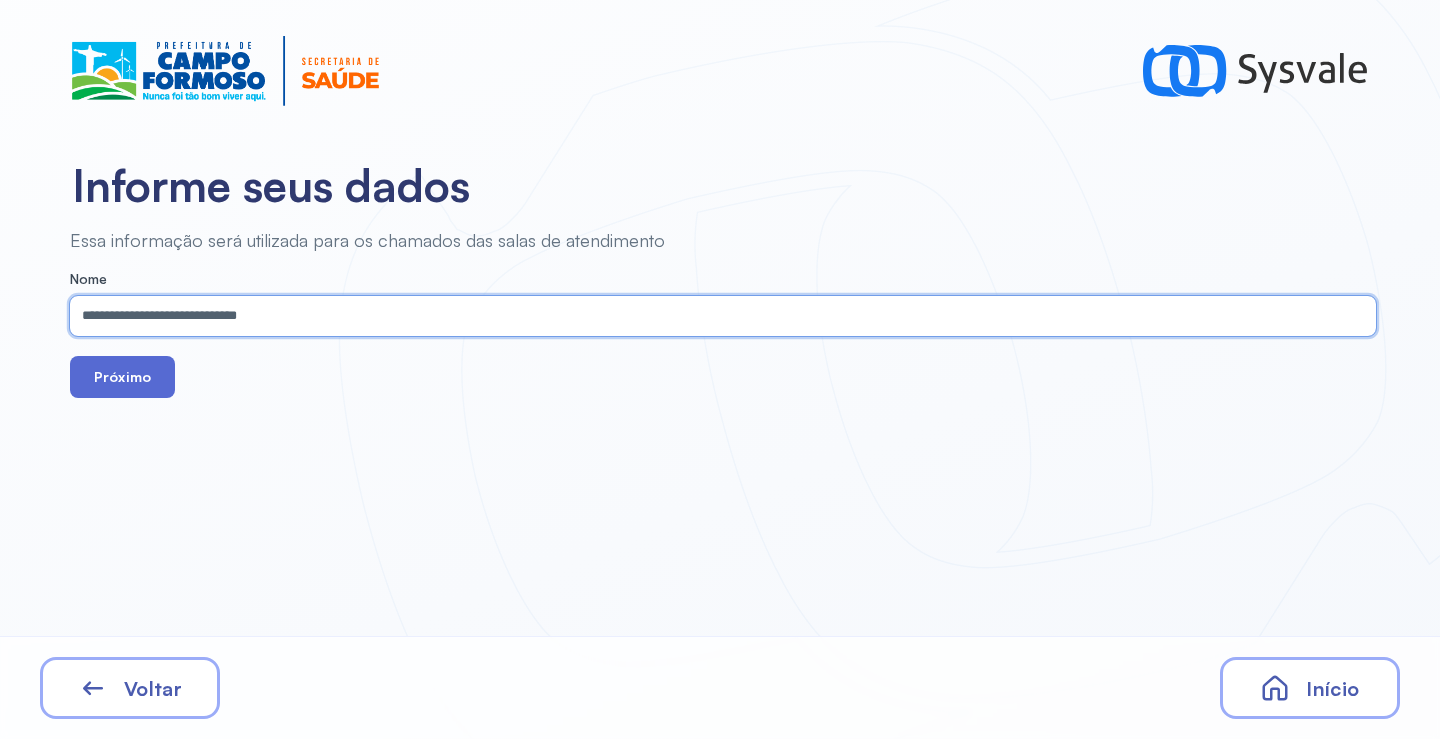 click on "Próximo" at bounding box center [122, 377] 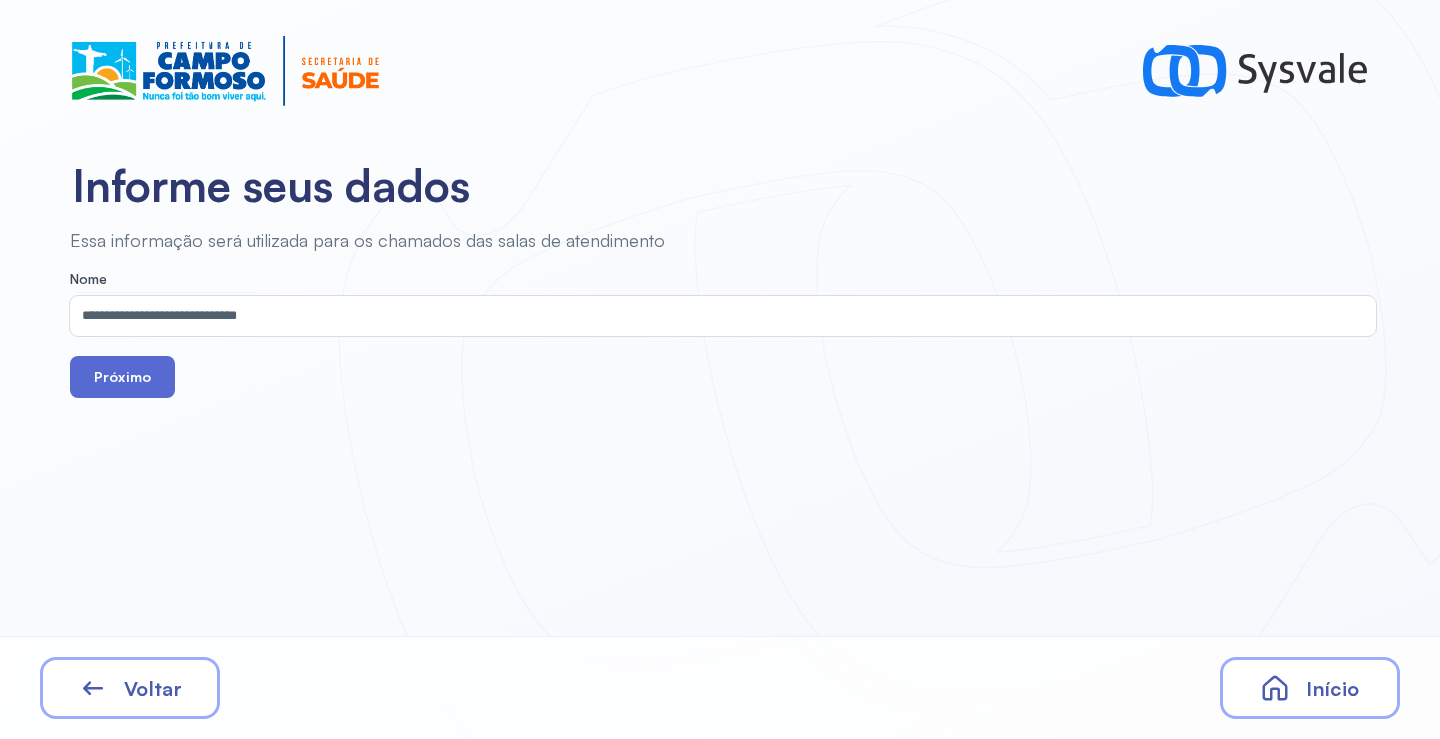 click on "Próximo" at bounding box center [122, 377] 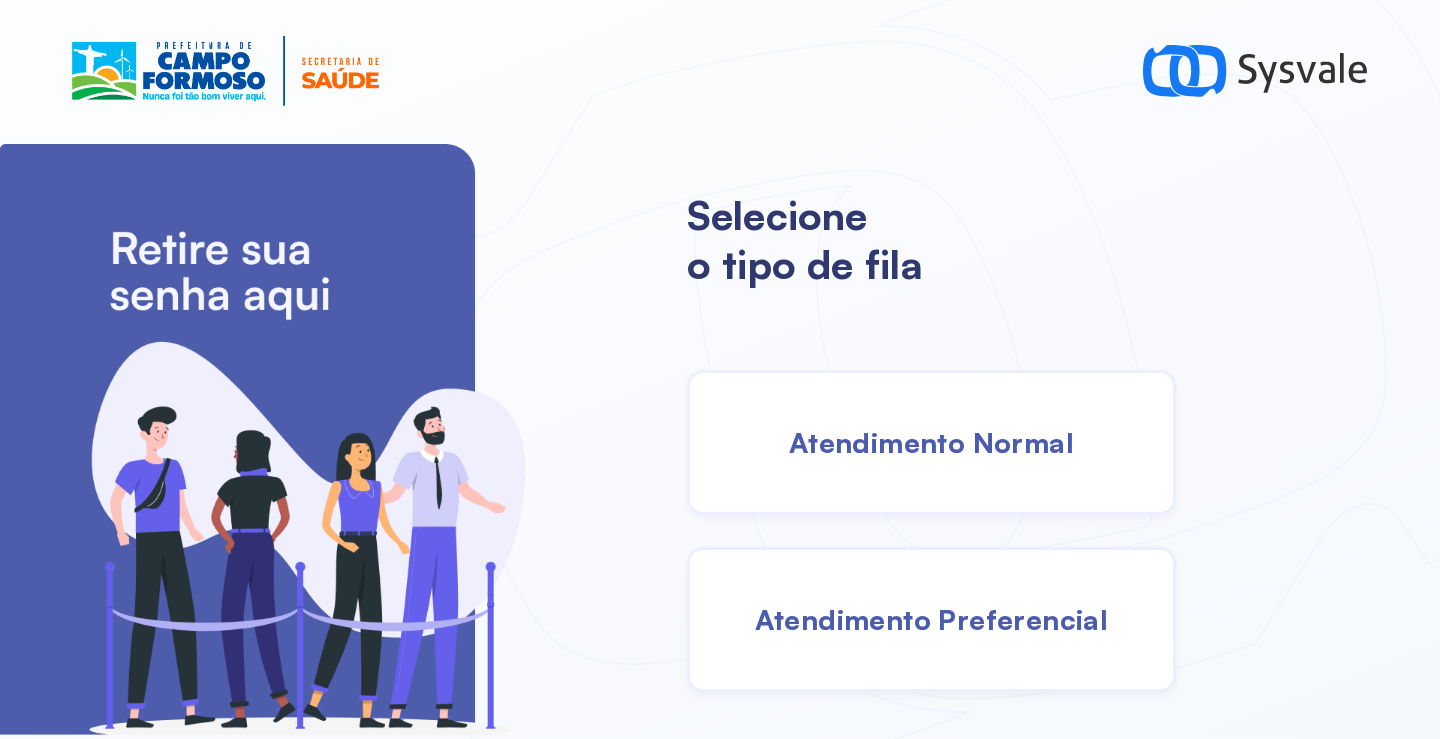 click on "Atendimento Normal" at bounding box center [931, 442] 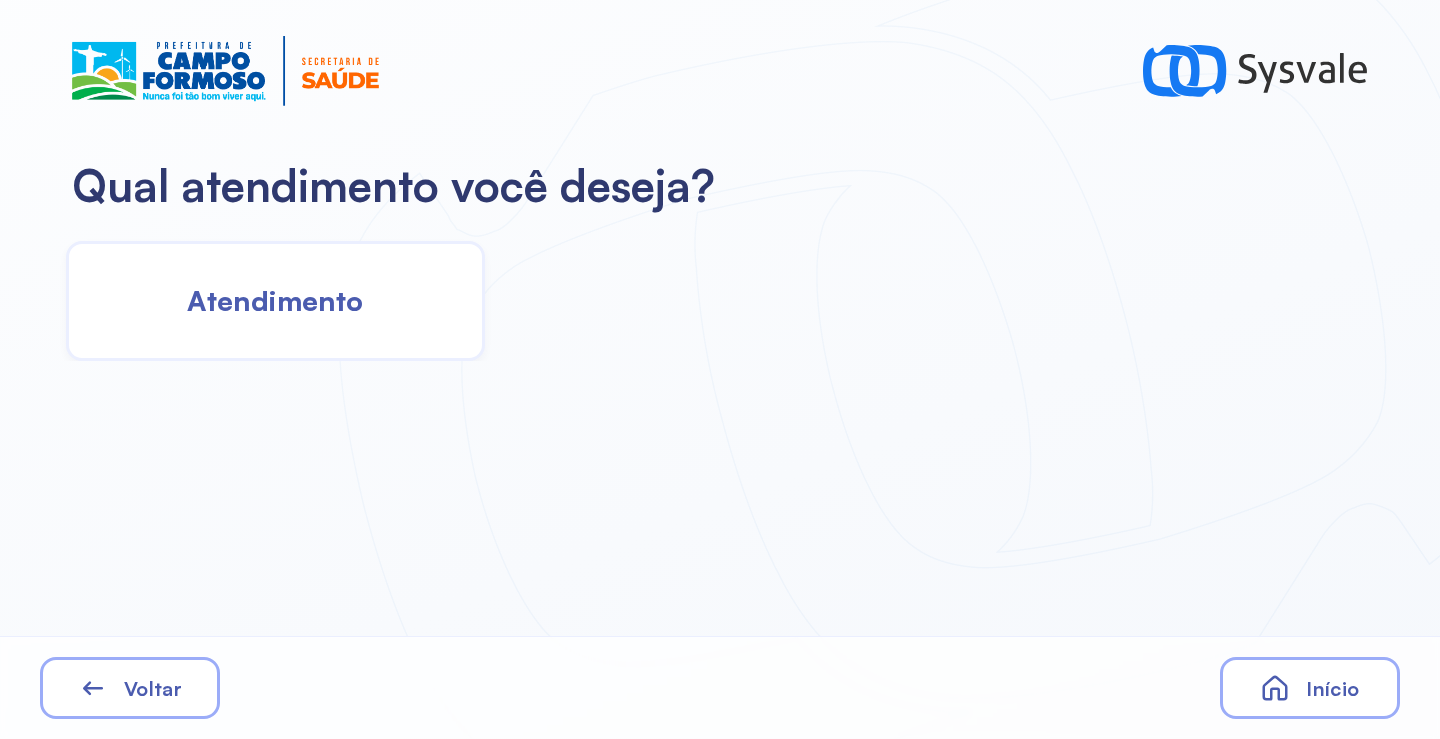 click on "Atendimento" at bounding box center (275, 300) 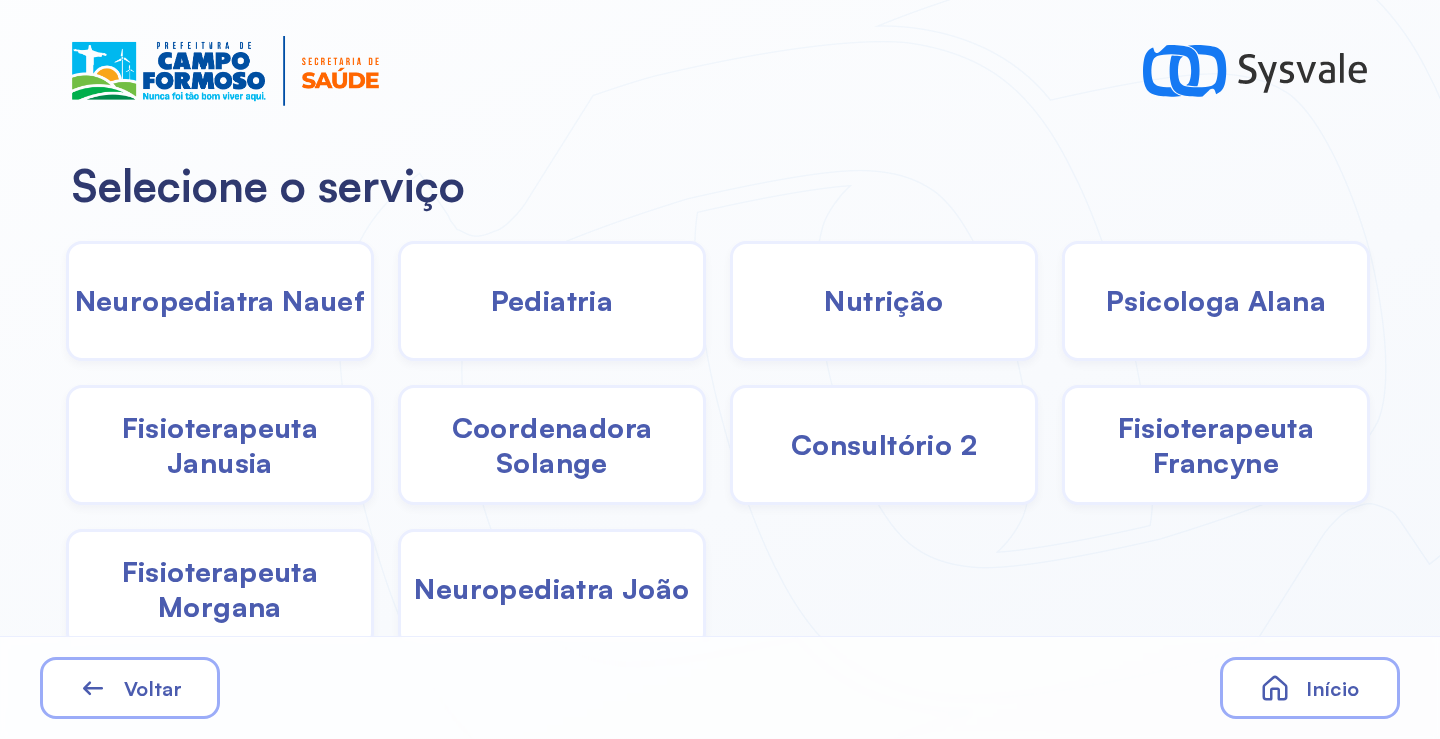 click on "Fisioterapeuta Morgana" at bounding box center (220, 589) 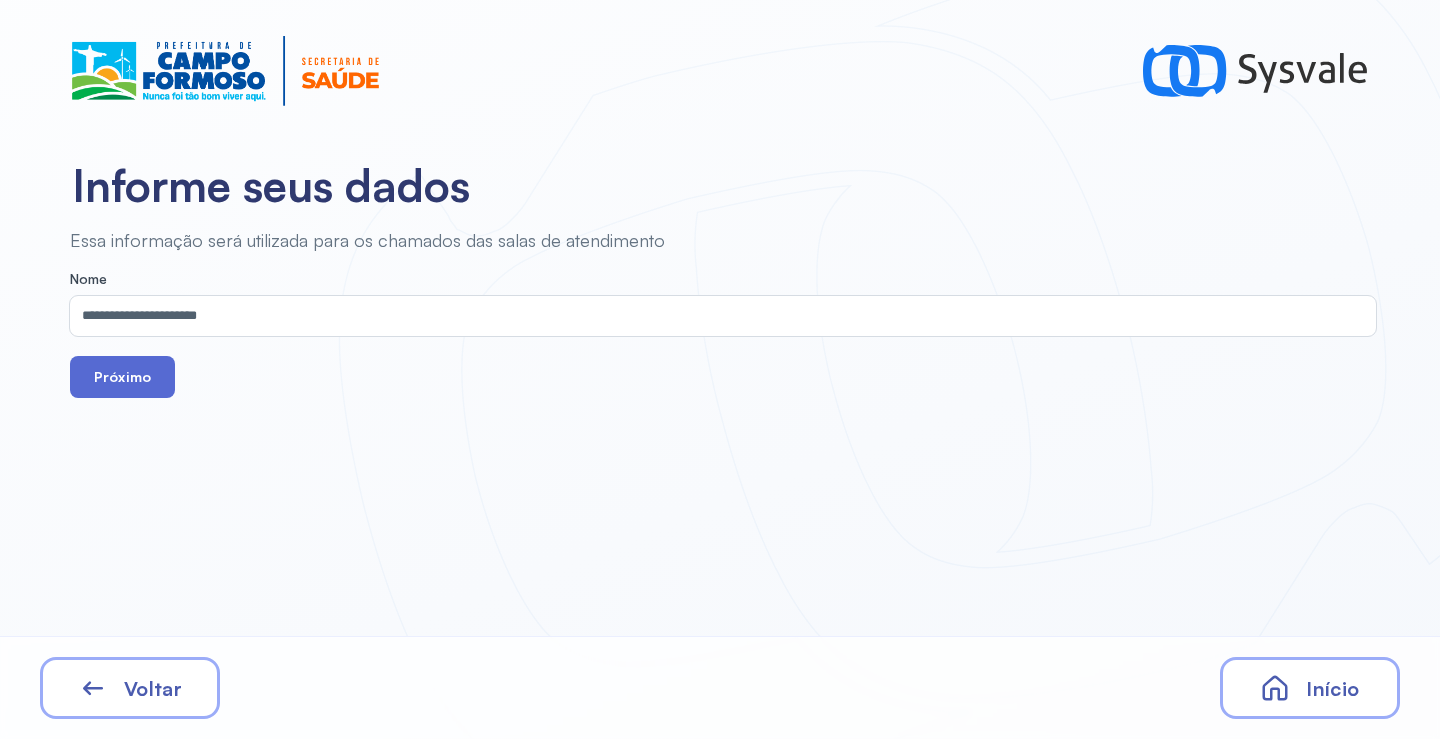 click on "Próximo" at bounding box center [122, 377] 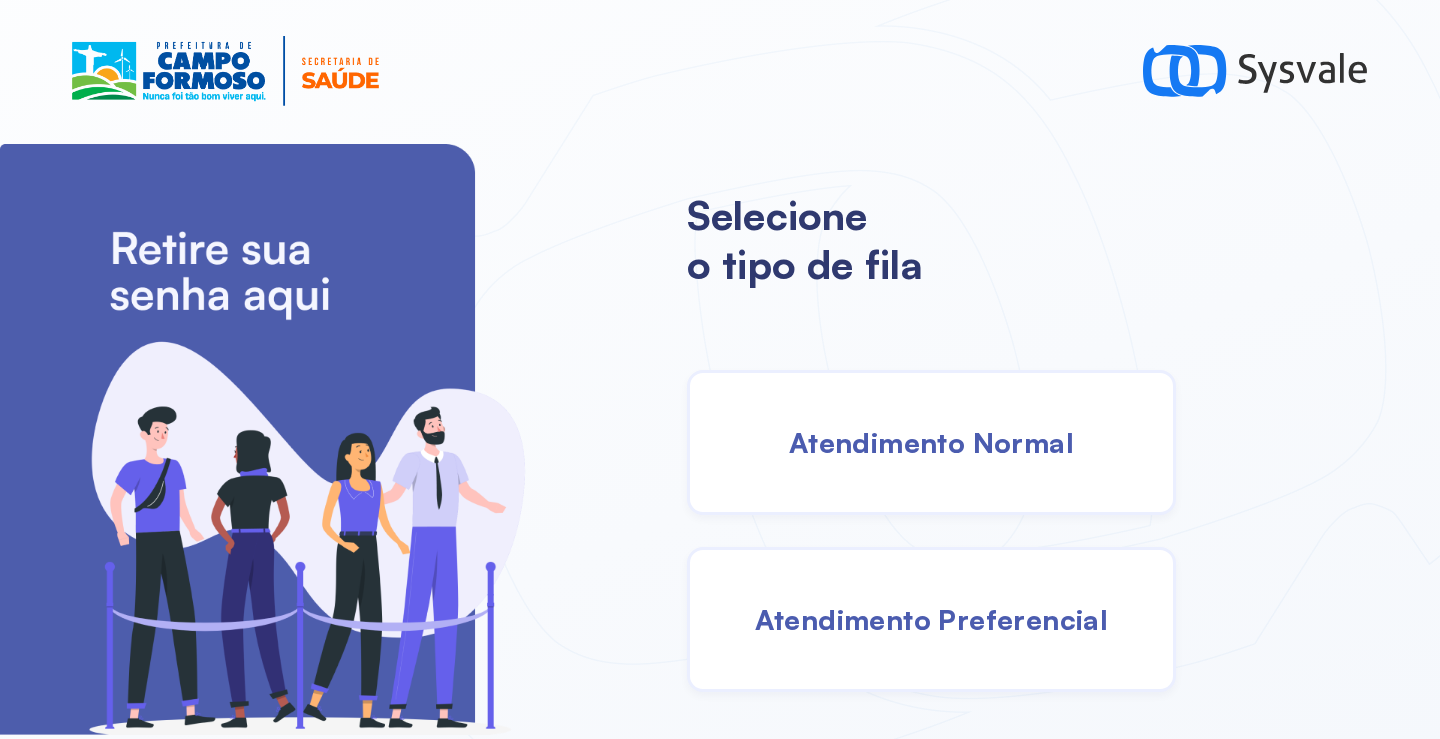 drag, startPoint x: 974, startPoint y: 449, endPoint x: 953, endPoint y: 445, distance: 21.377558 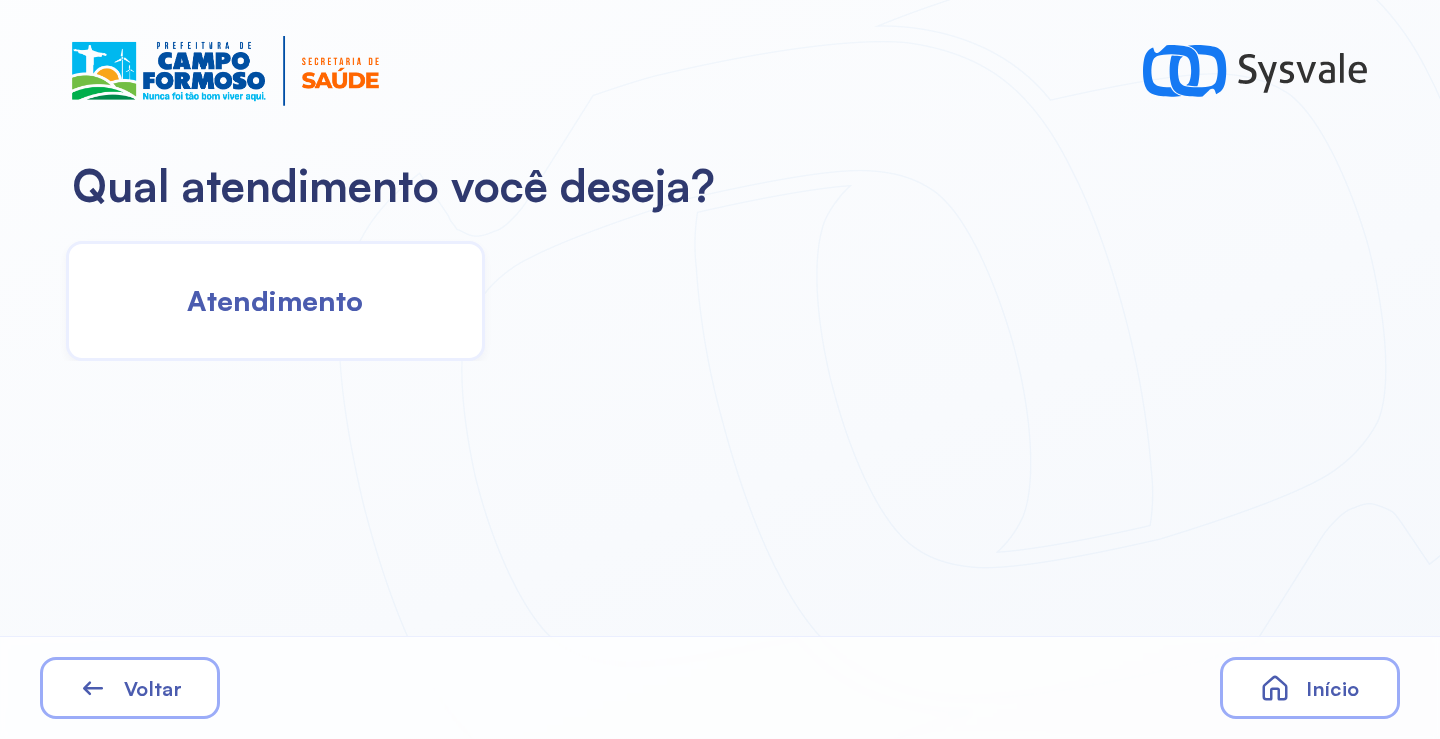 click on "Atendimento" at bounding box center (275, 300) 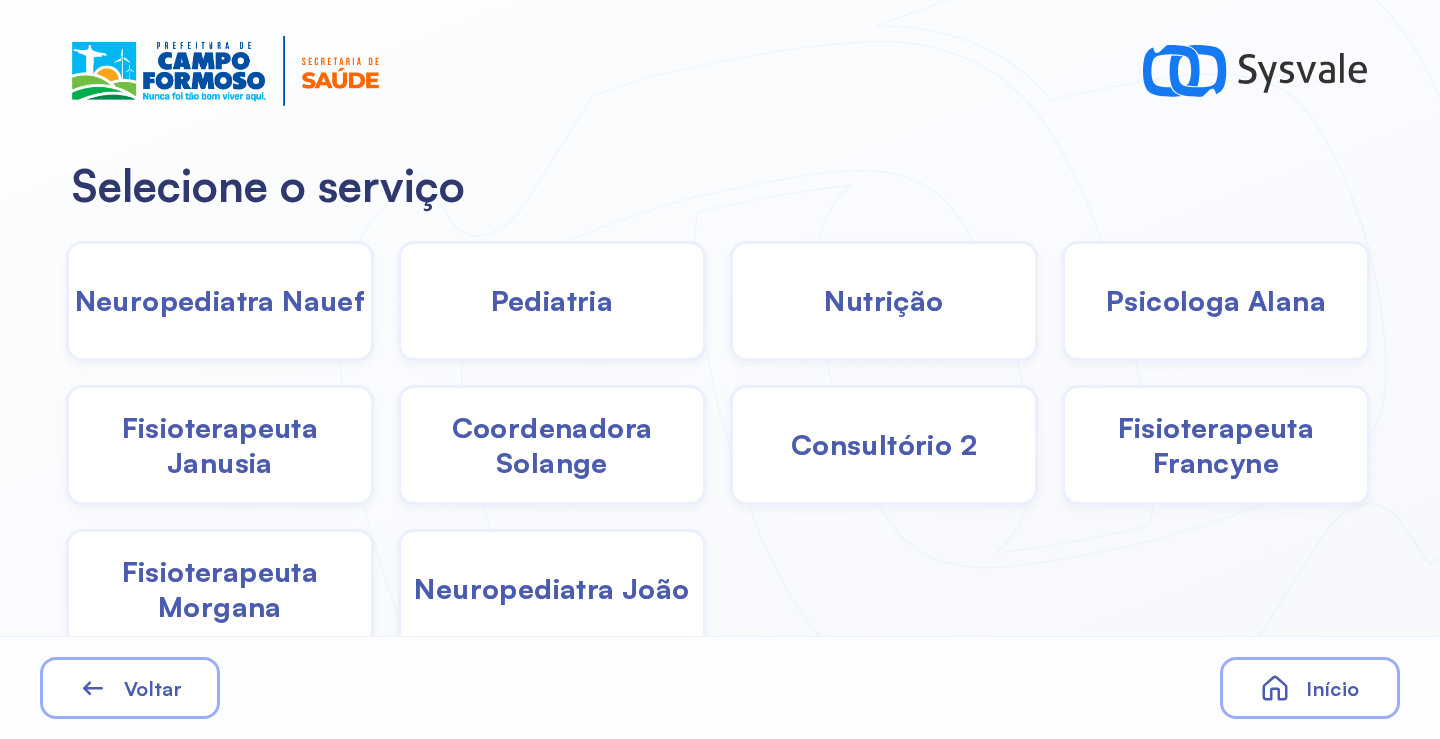 click on "Pediatria" at bounding box center [552, 300] 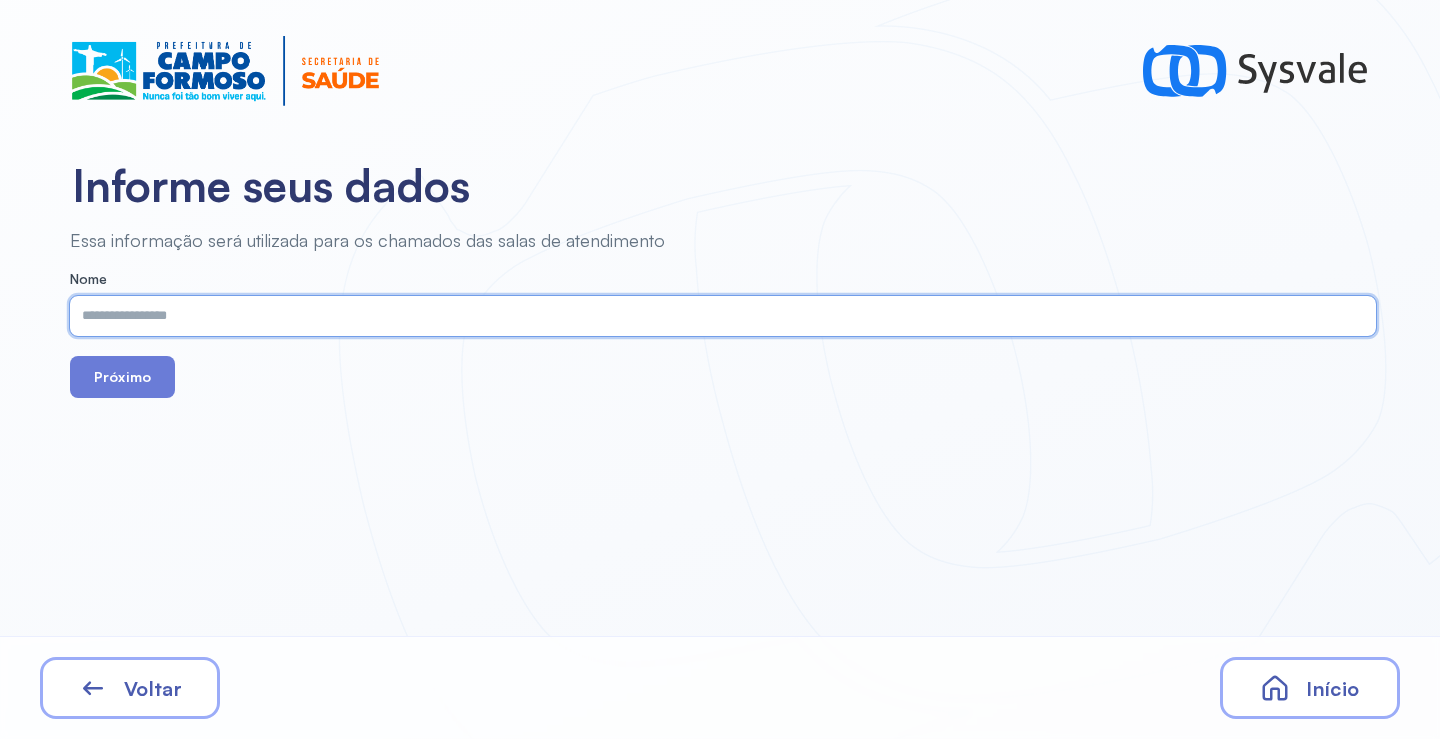 paste on "**********" 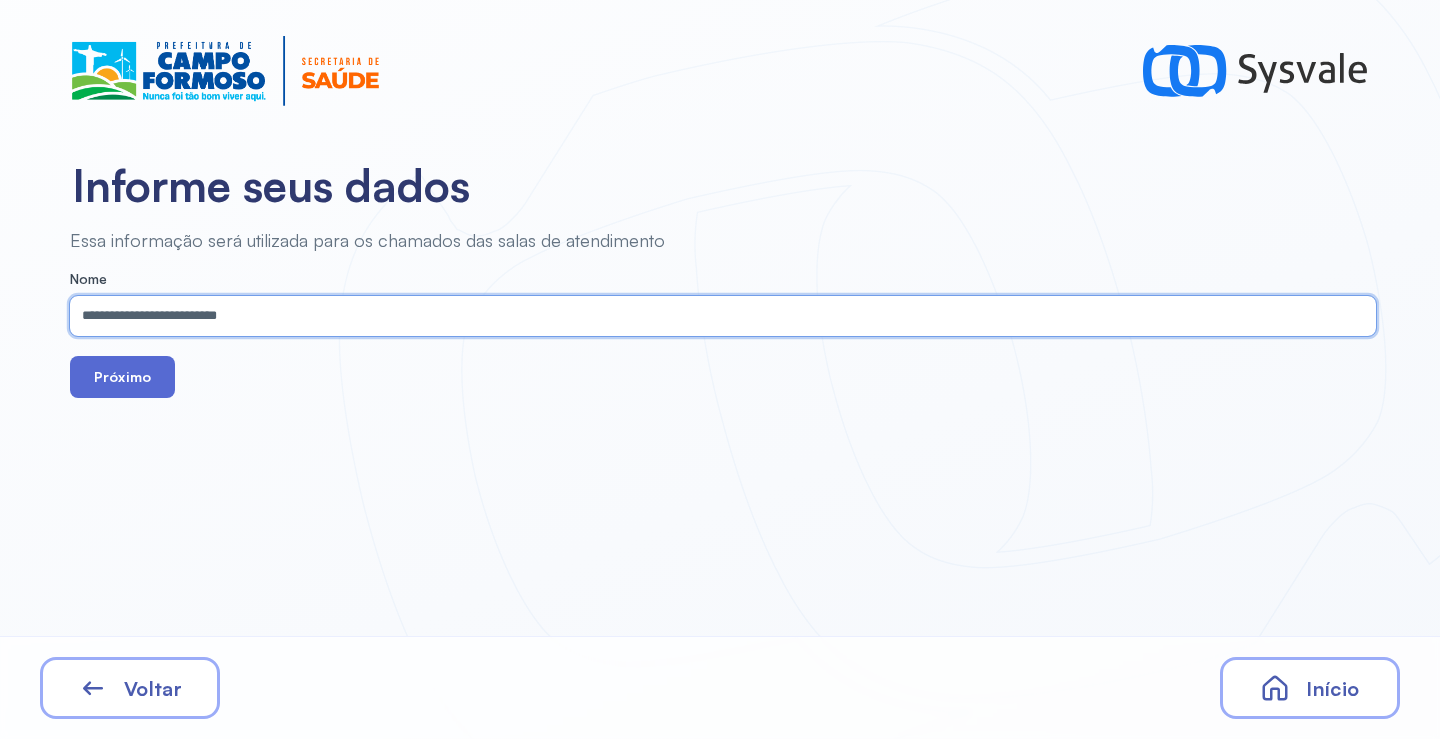 type on "**********" 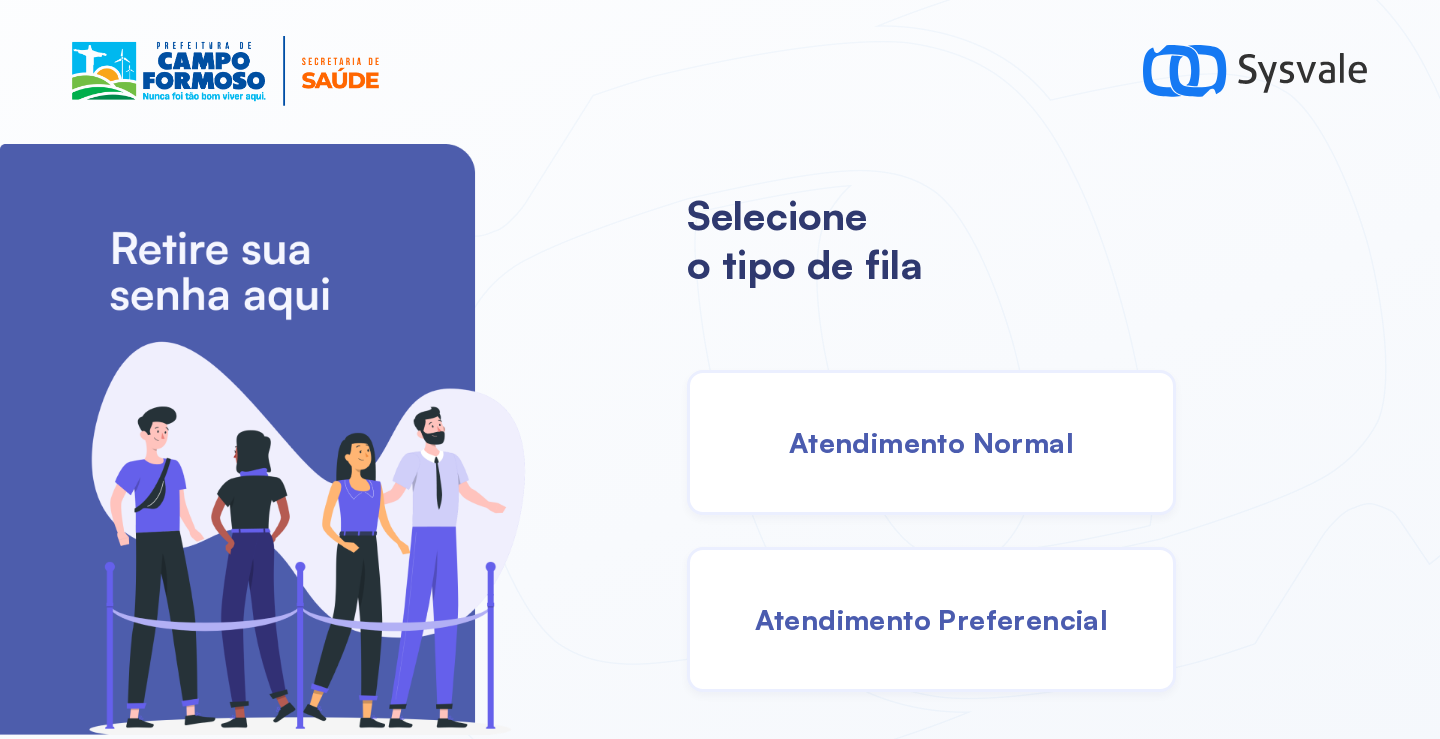 click on "Atendimento Normal" at bounding box center [931, 442] 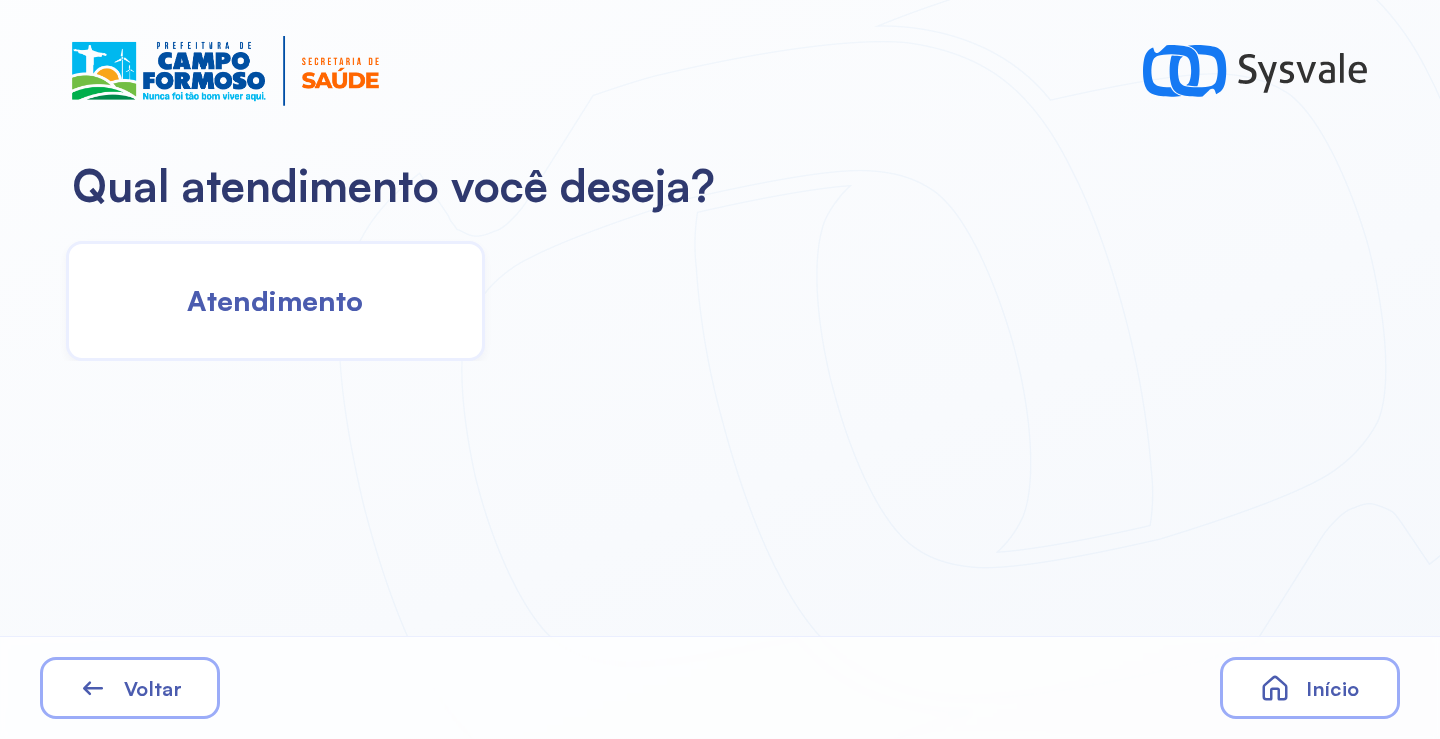 click on "Atendimento" at bounding box center [275, 300] 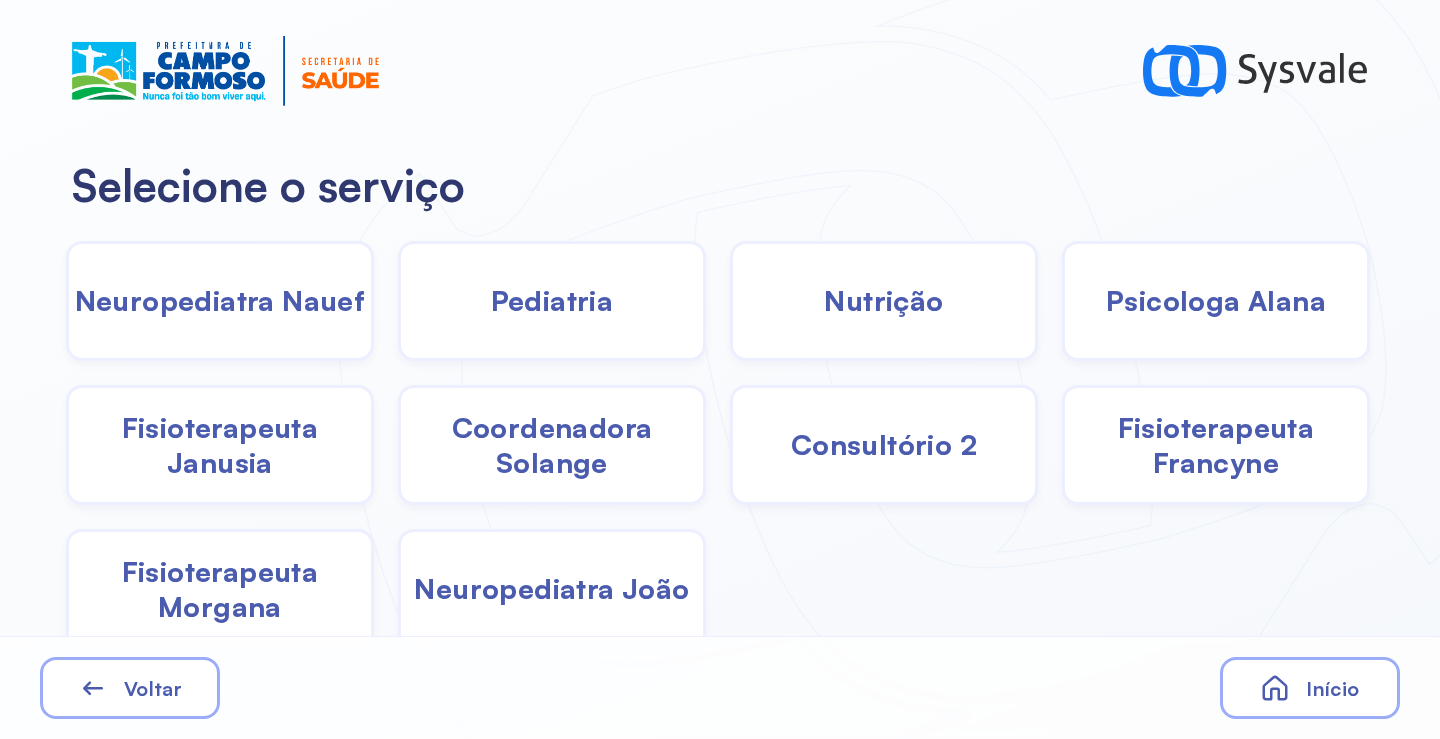 click on "Pediatria" at bounding box center (552, 300) 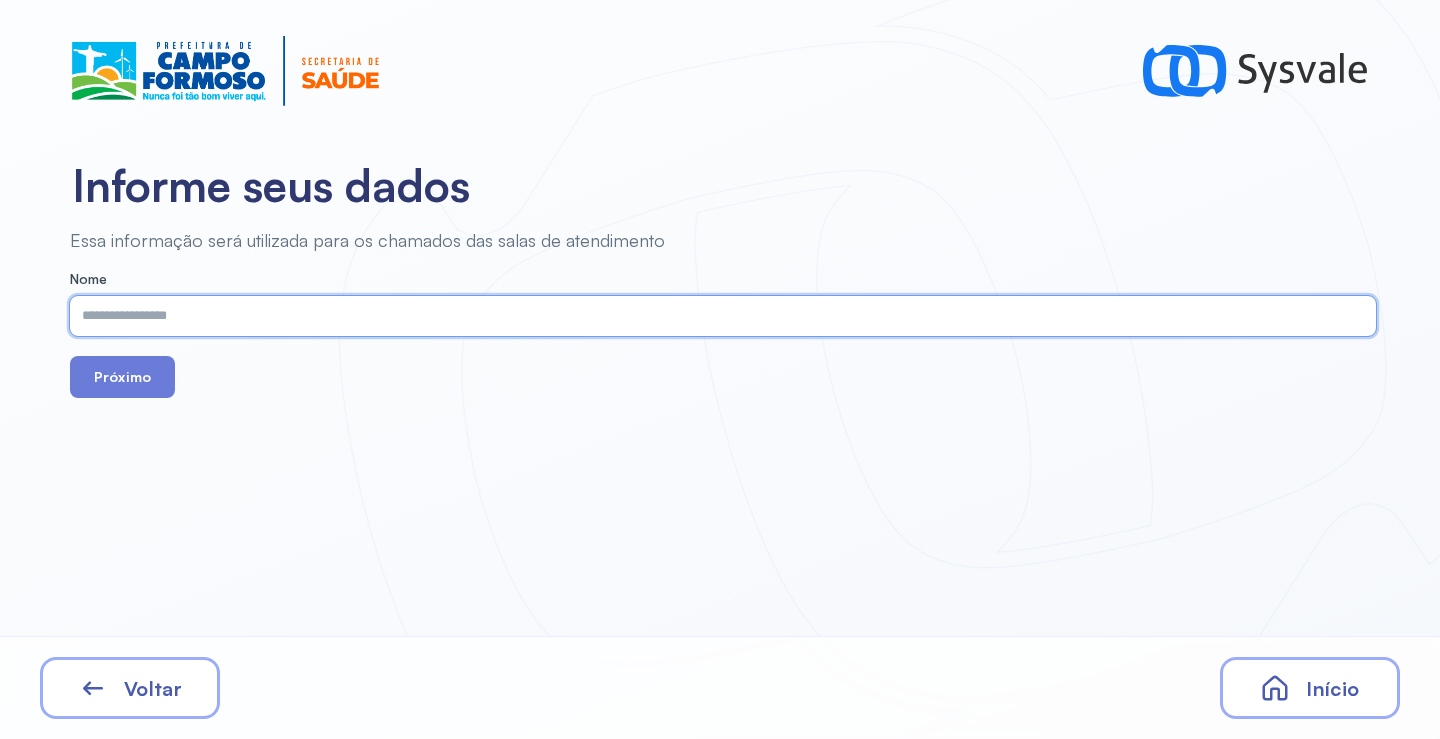 paste on "**********" 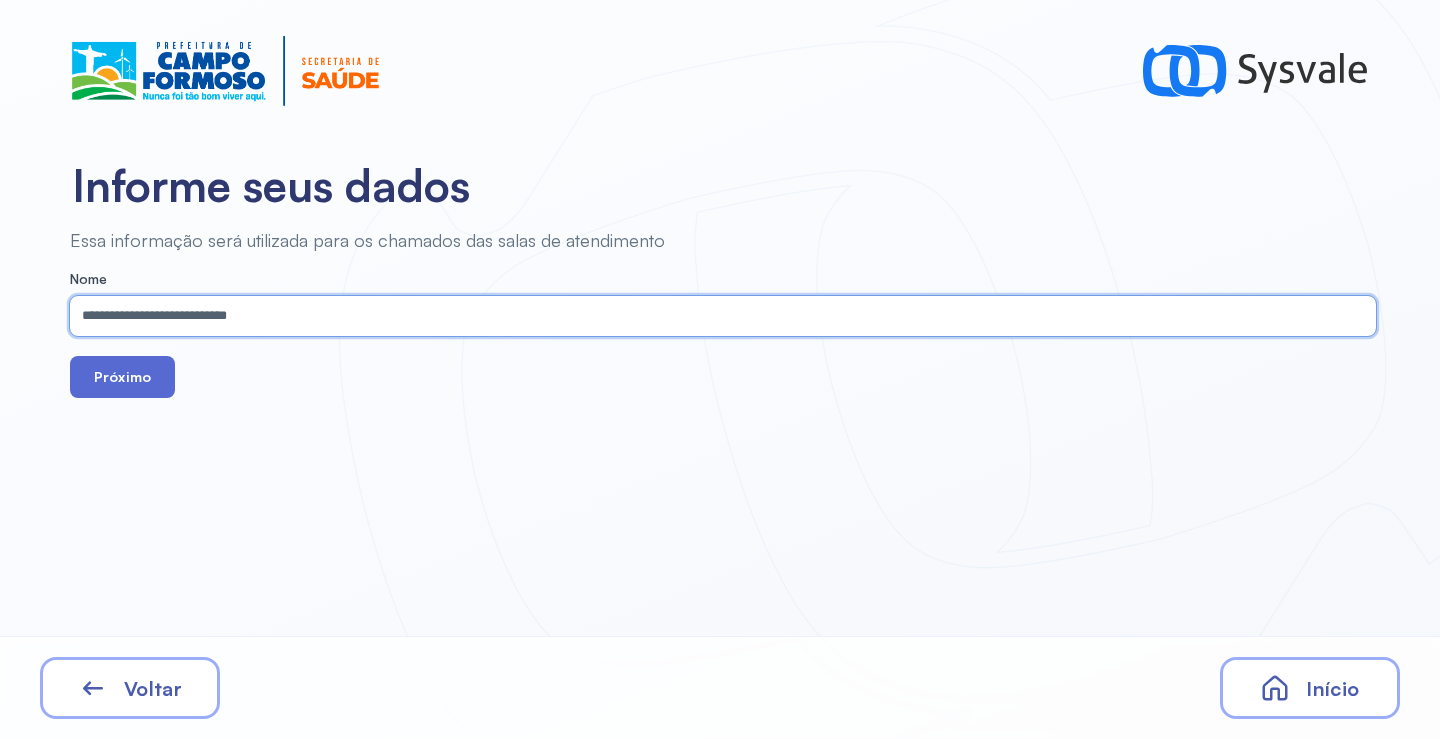 type on "**********" 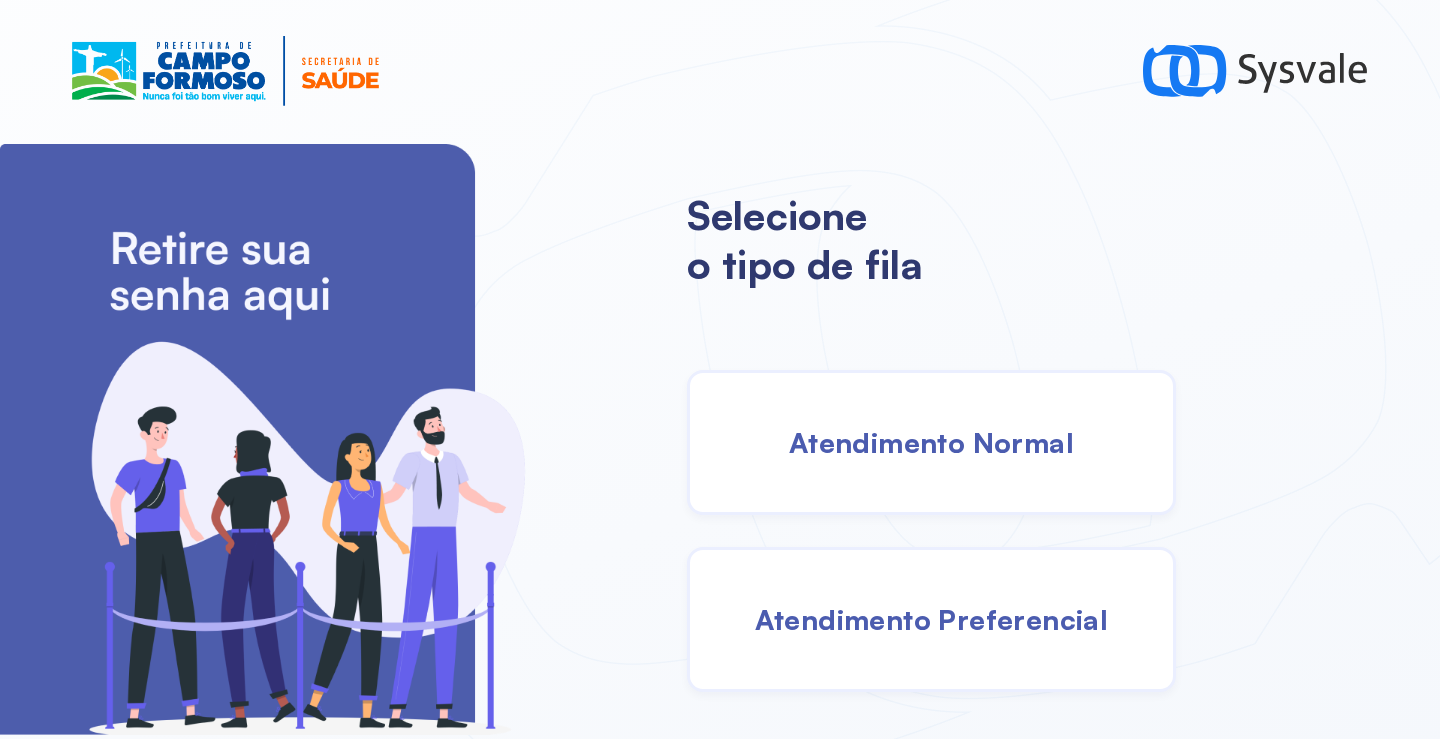 click on "Atendimento Normal" at bounding box center [931, 442] 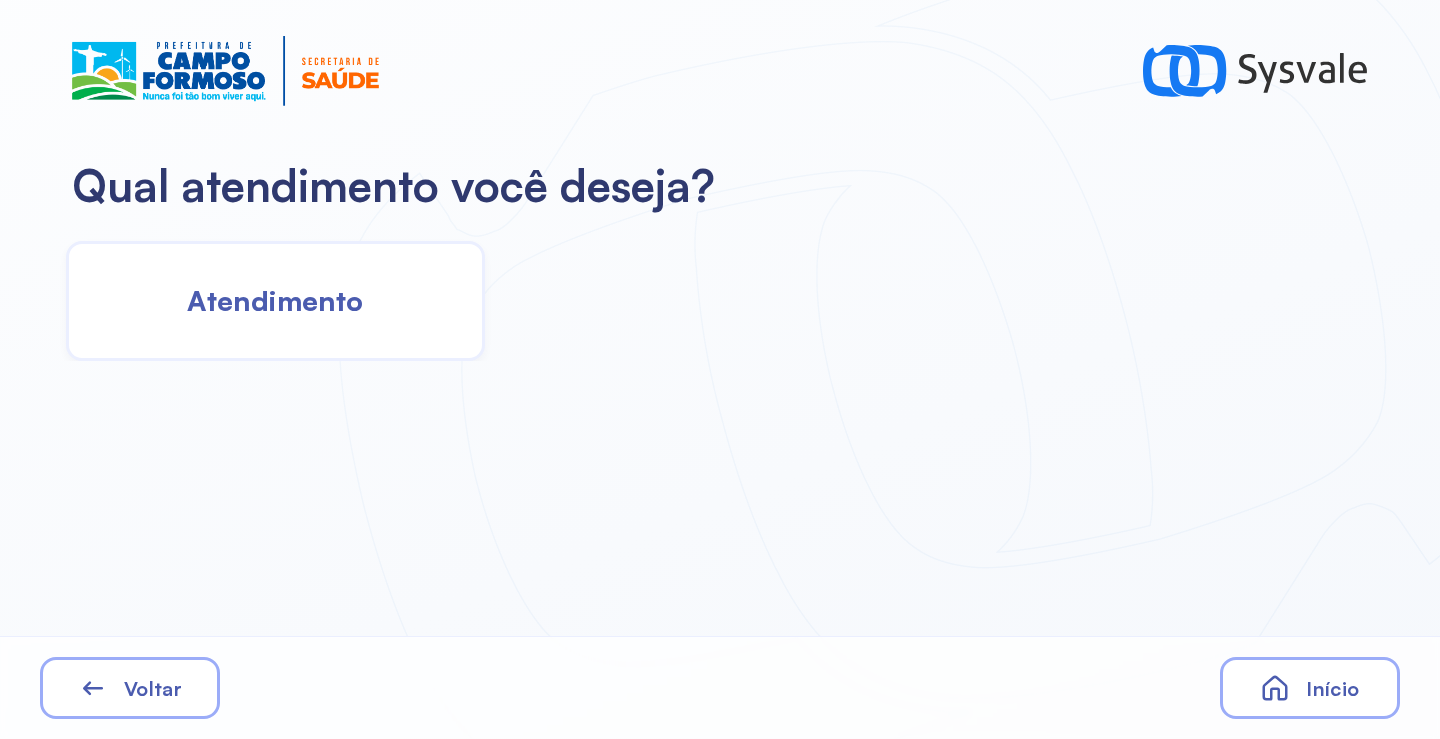 click on "Atendimento" 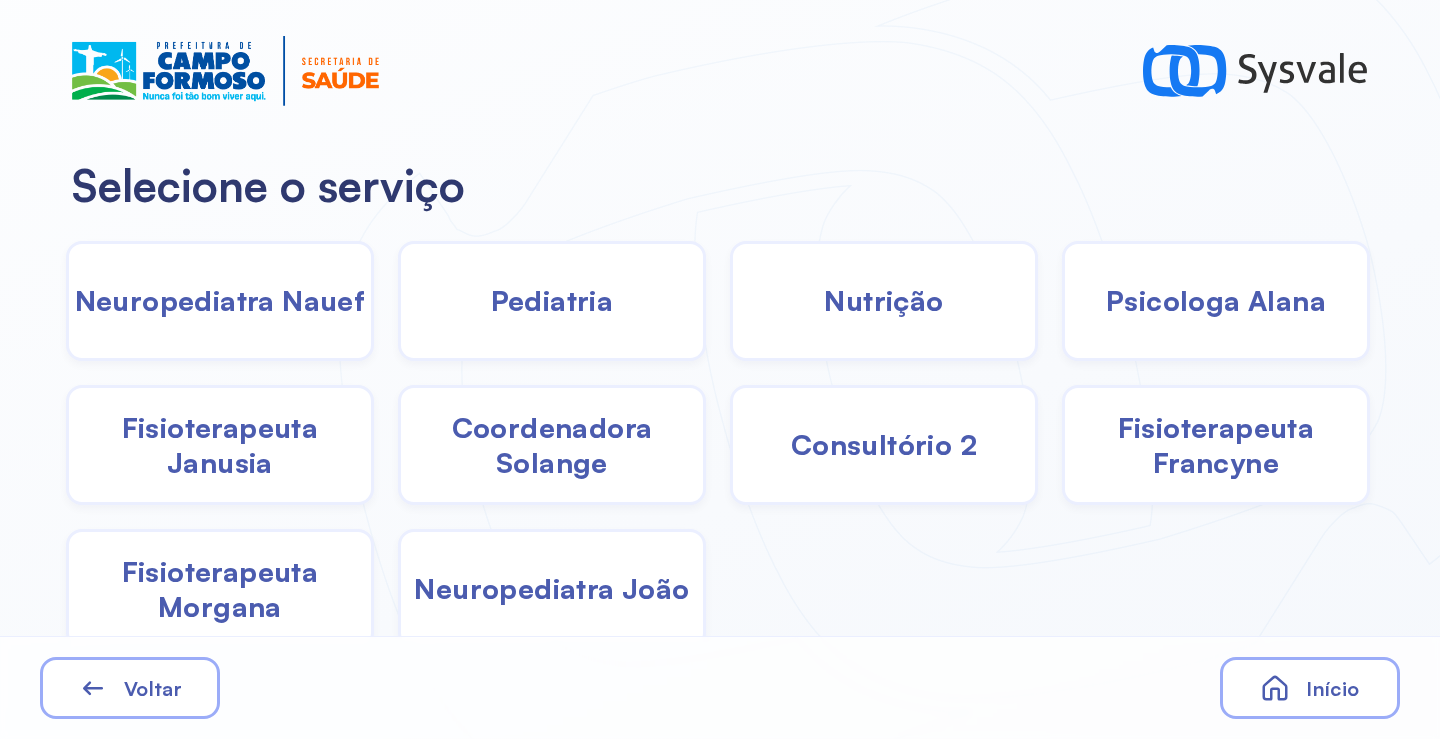 click on "Pediatria" 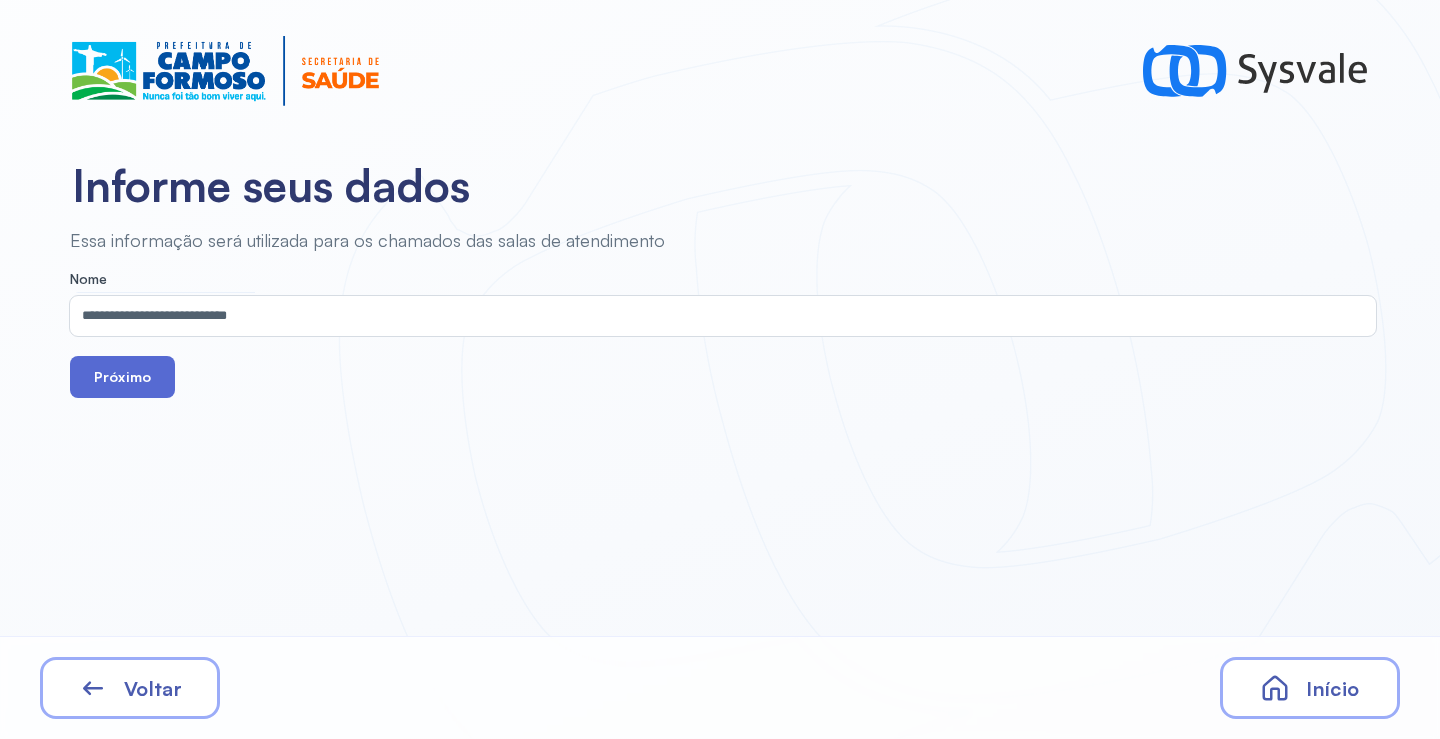 click on "Próximo" at bounding box center [122, 377] 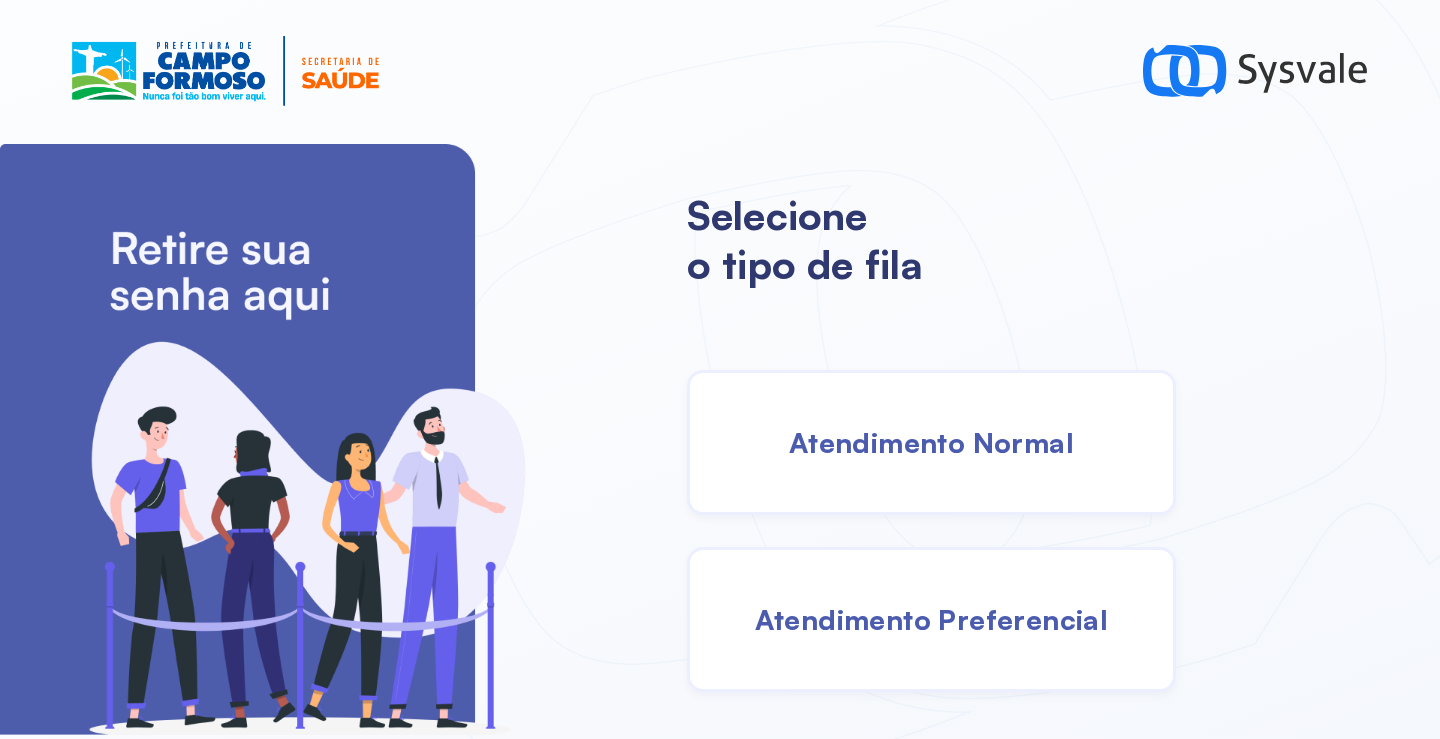 click on "Atendimento Normal" at bounding box center (931, 442) 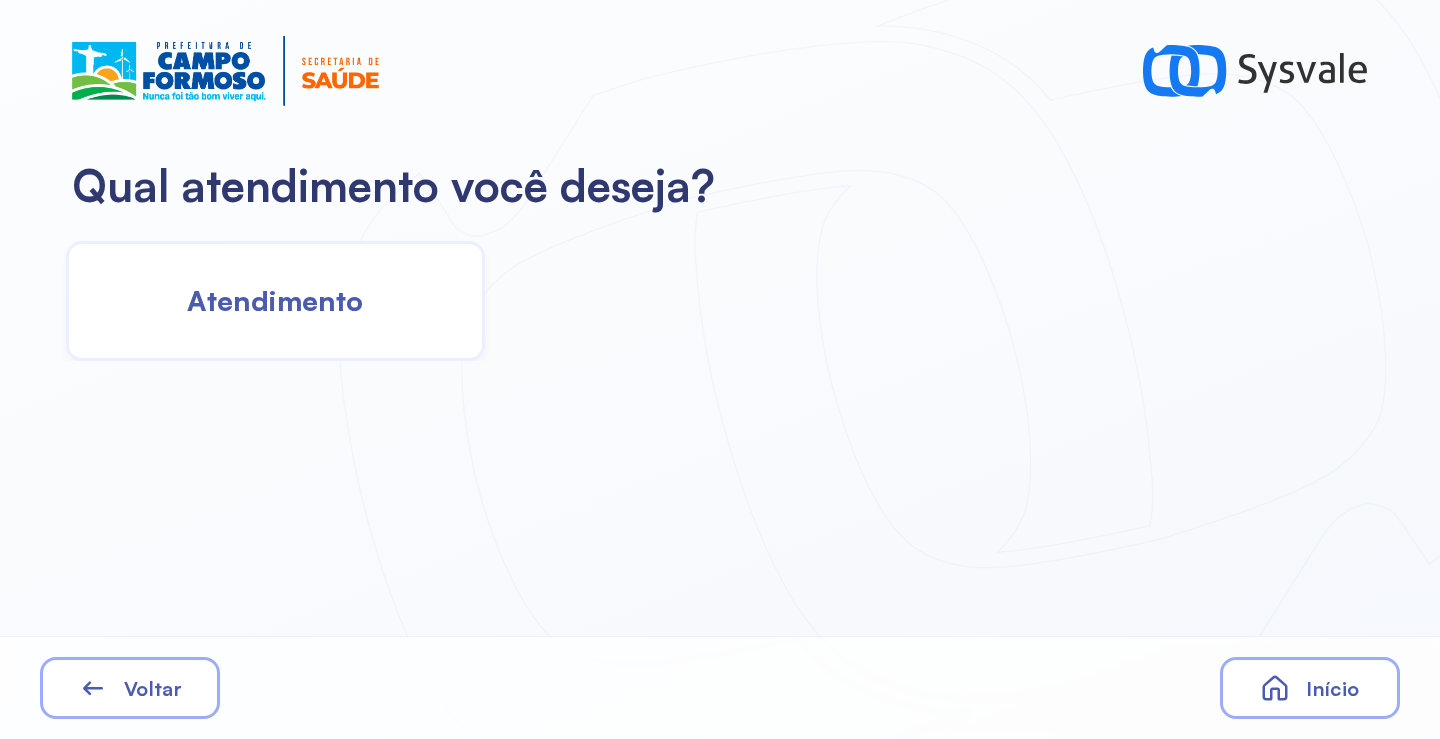 click on "Atendimento" 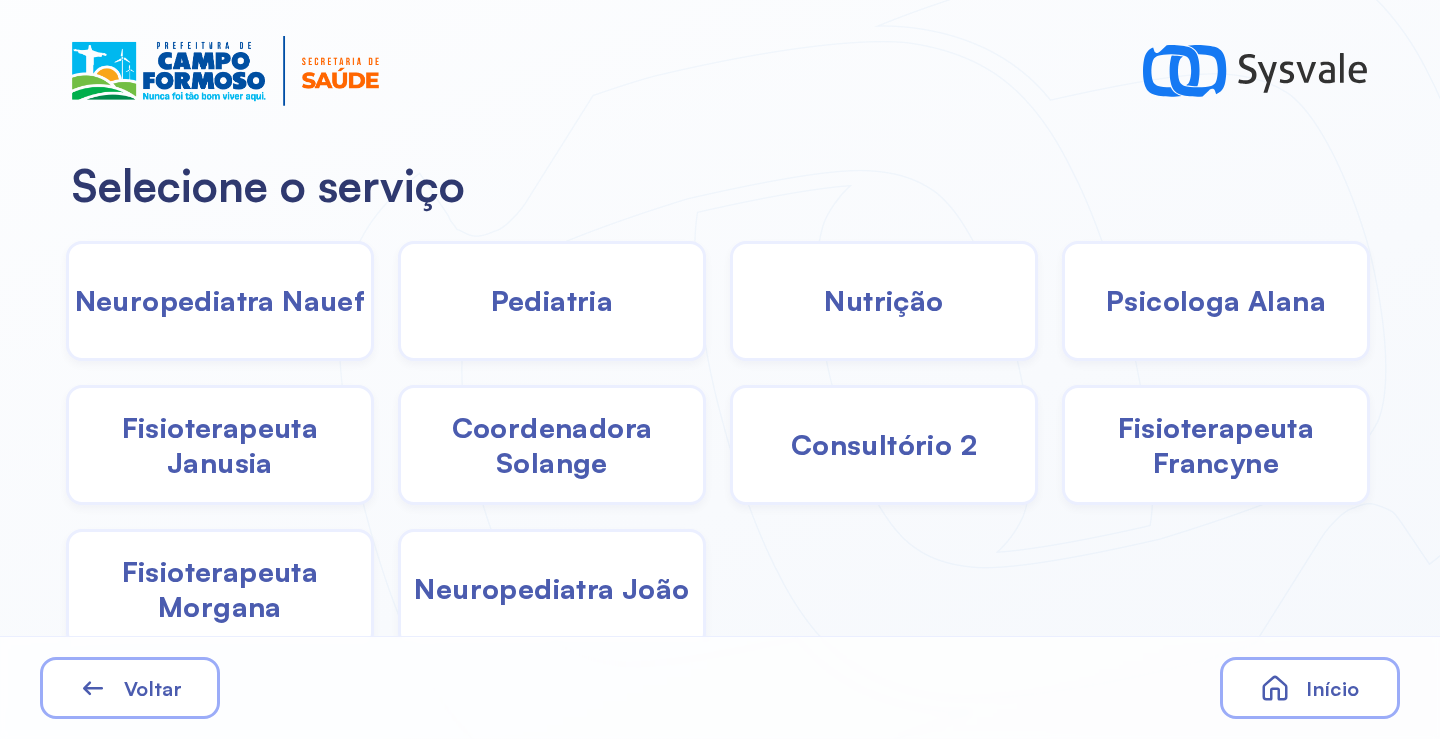 click on "Pediatria" 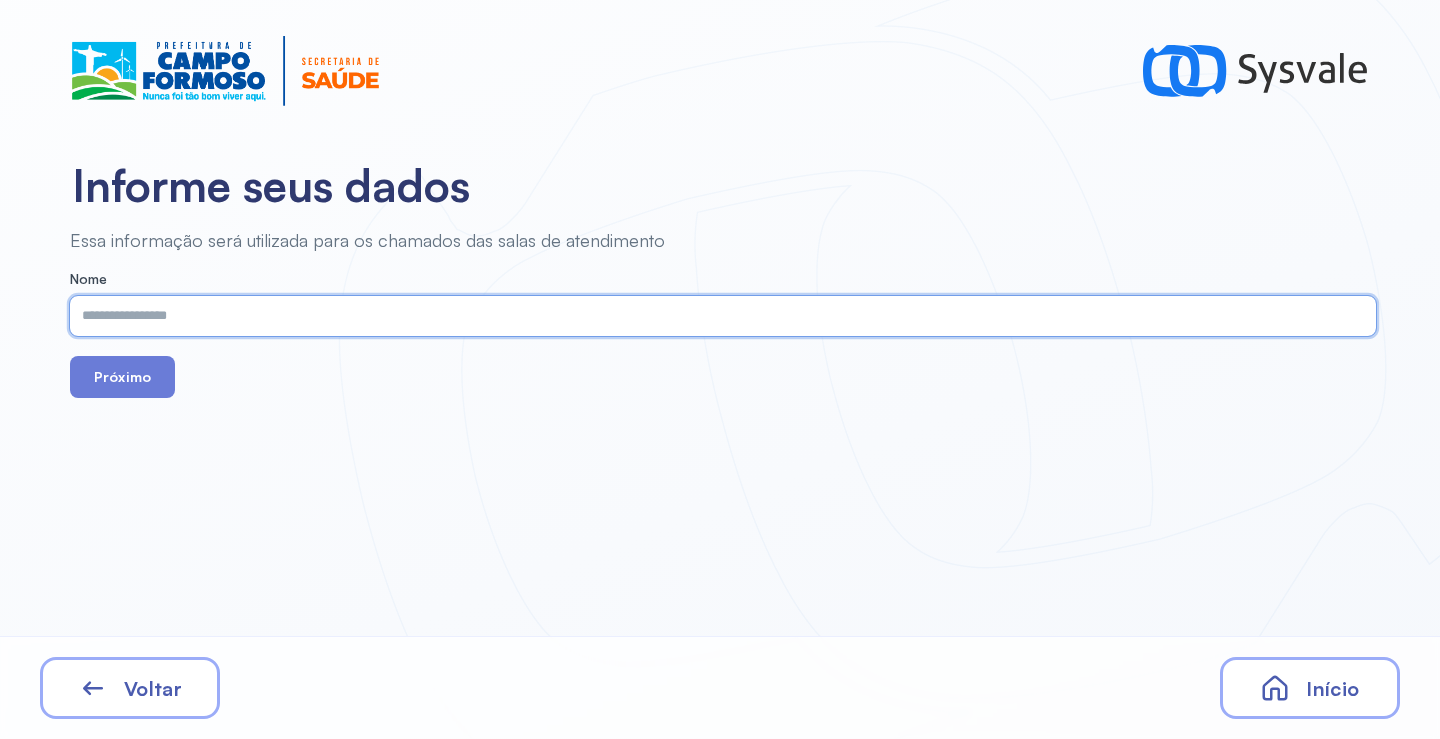 paste on "**********" 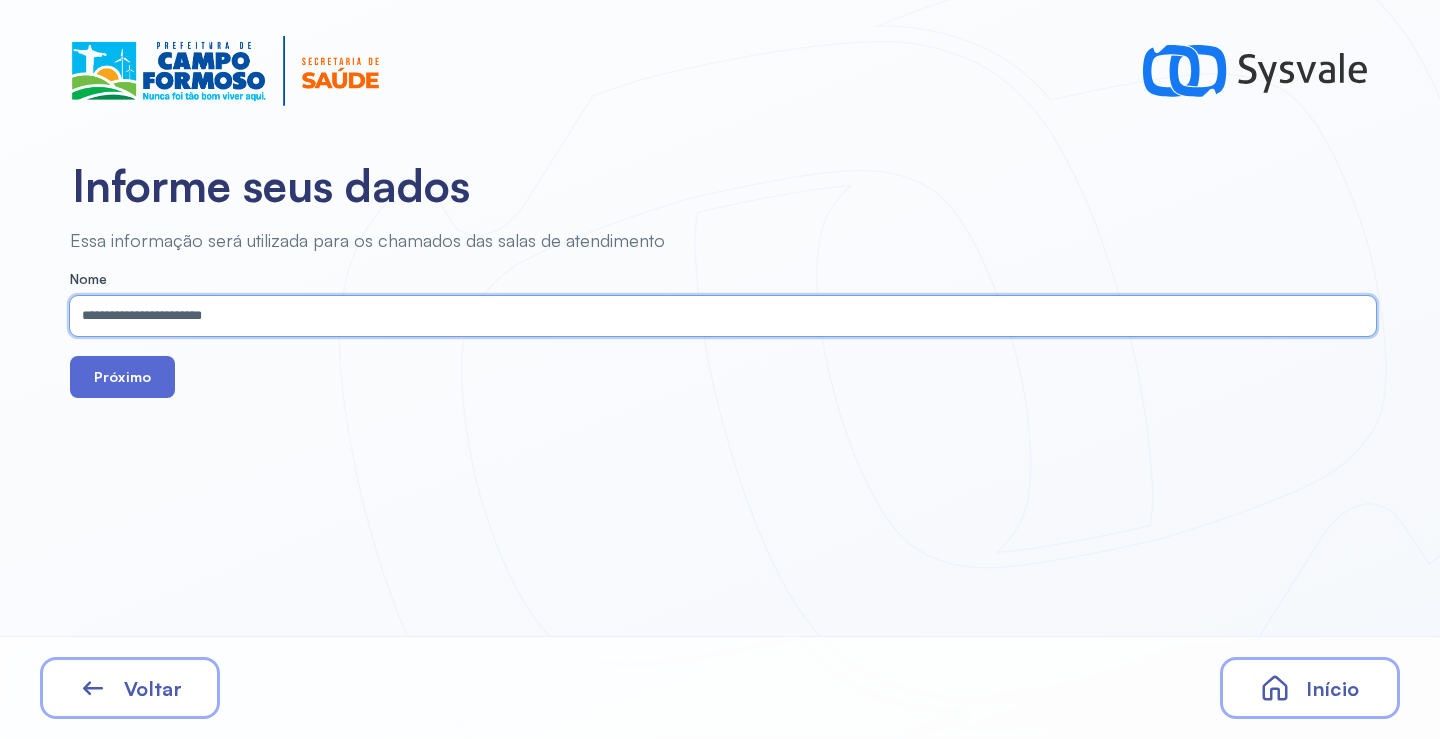 type on "**********" 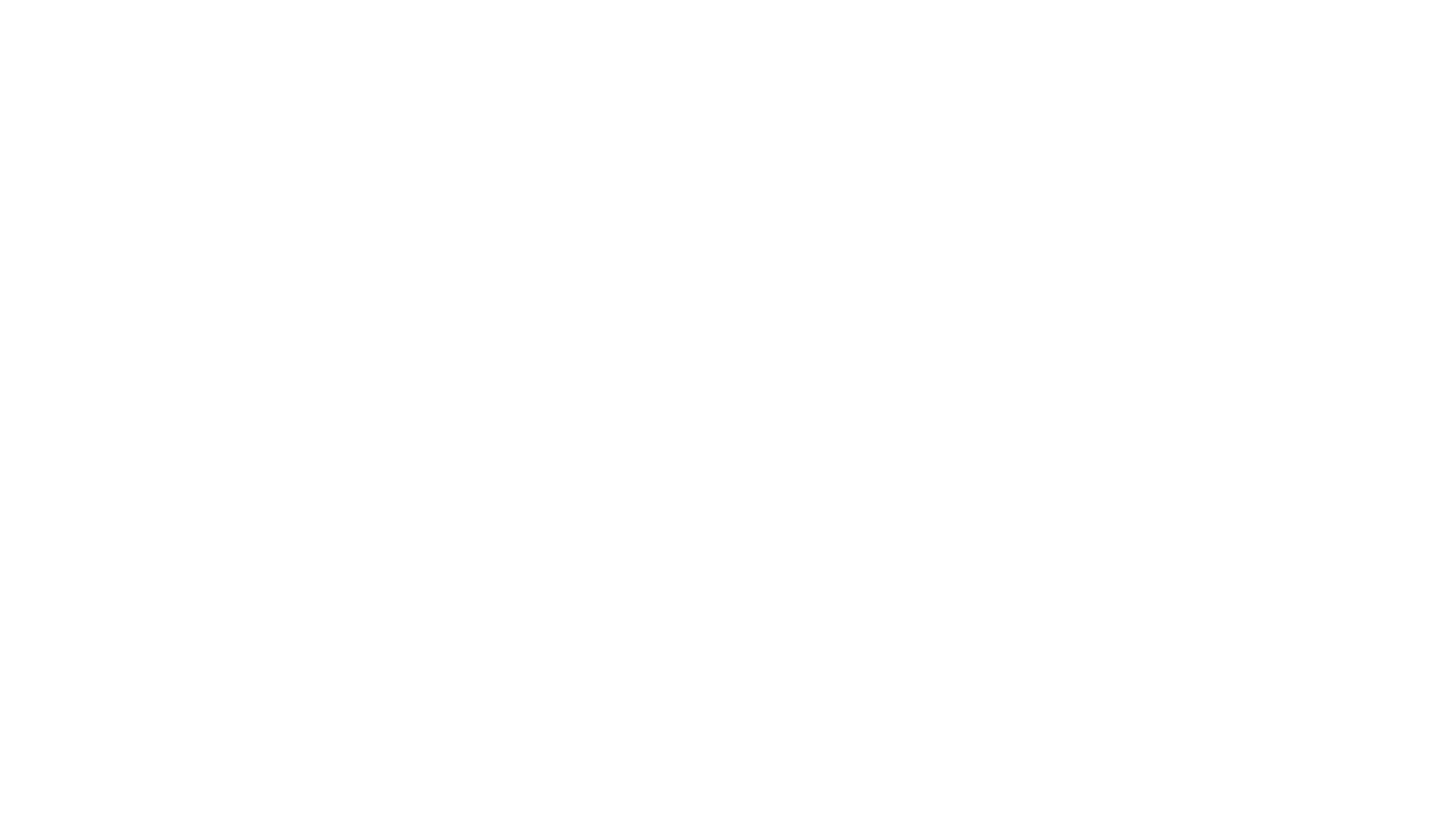 scroll, scrollTop: 0, scrollLeft: 0, axis: both 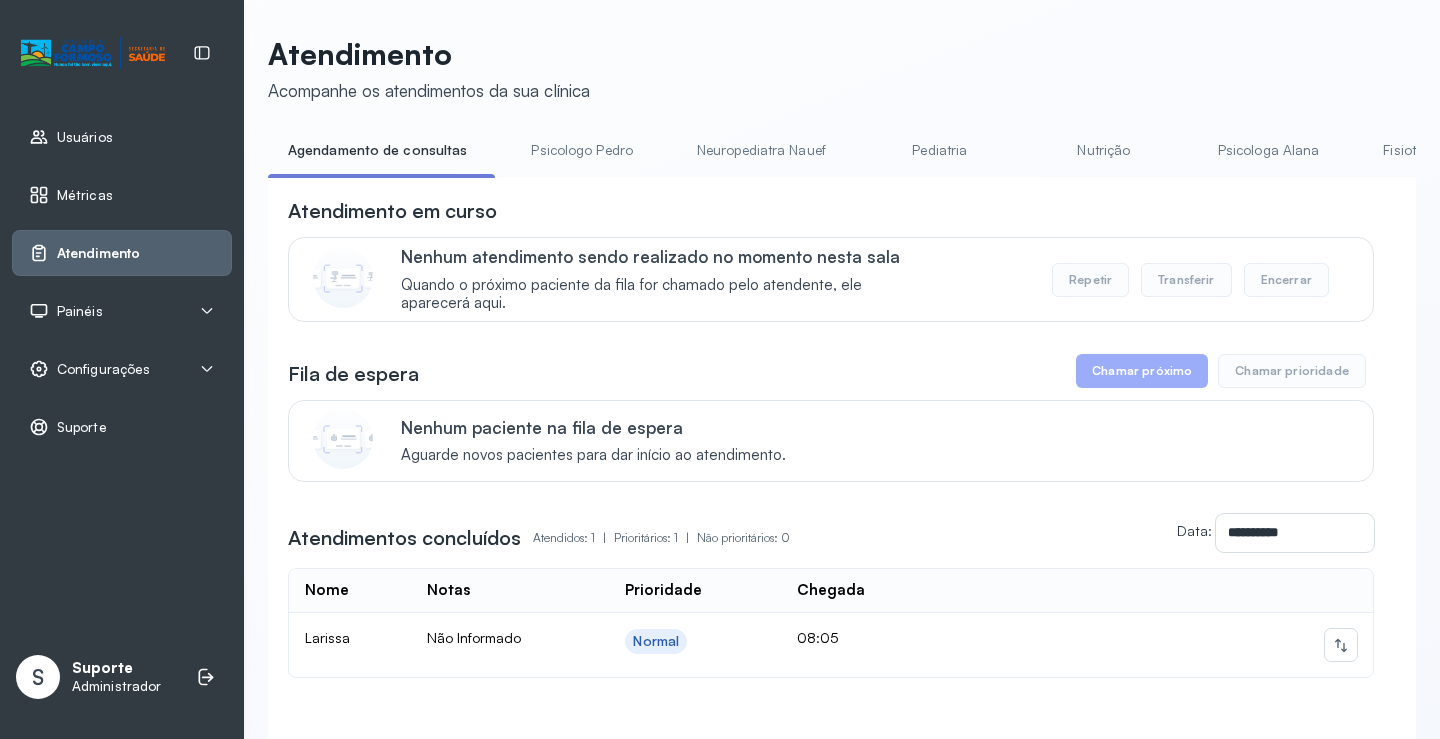 click on "Pediatria" at bounding box center (940, 150) 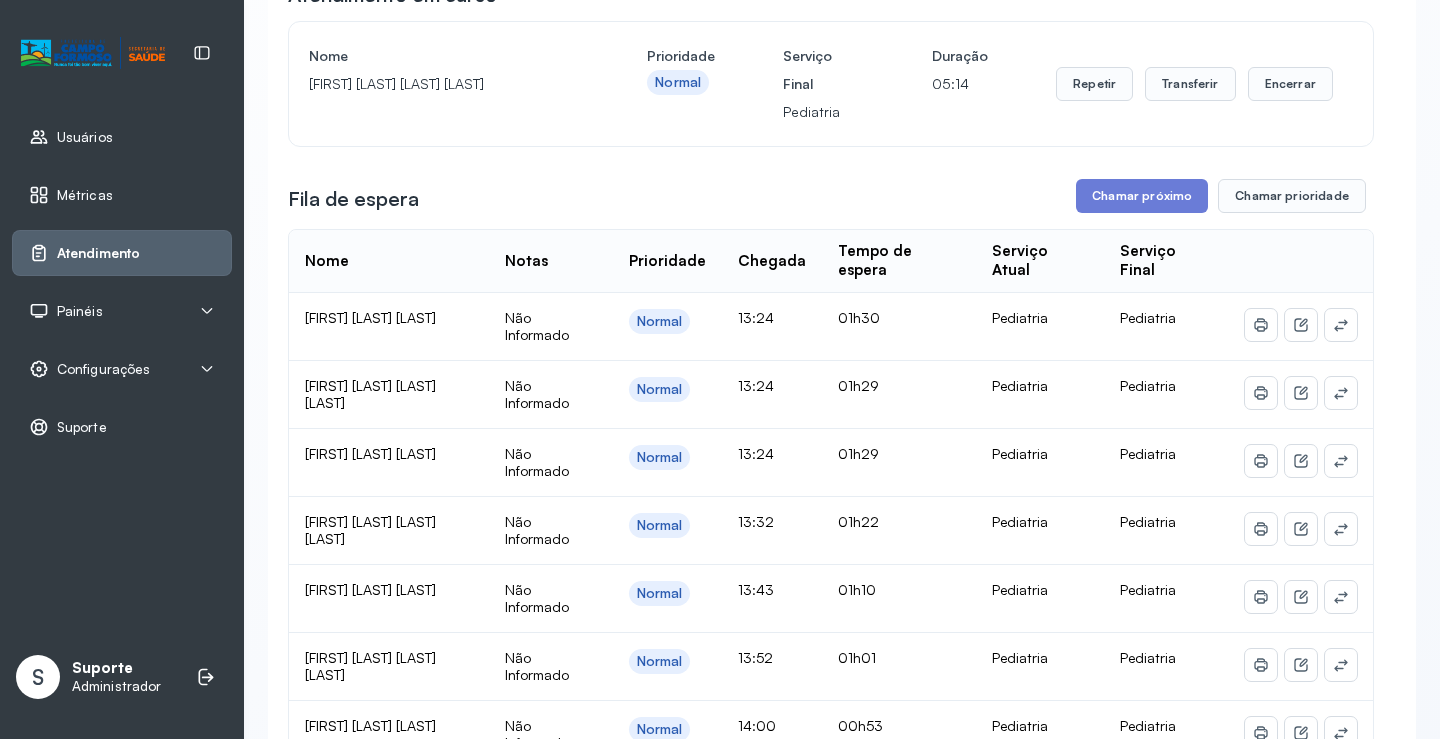 scroll, scrollTop: 116, scrollLeft: 0, axis: vertical 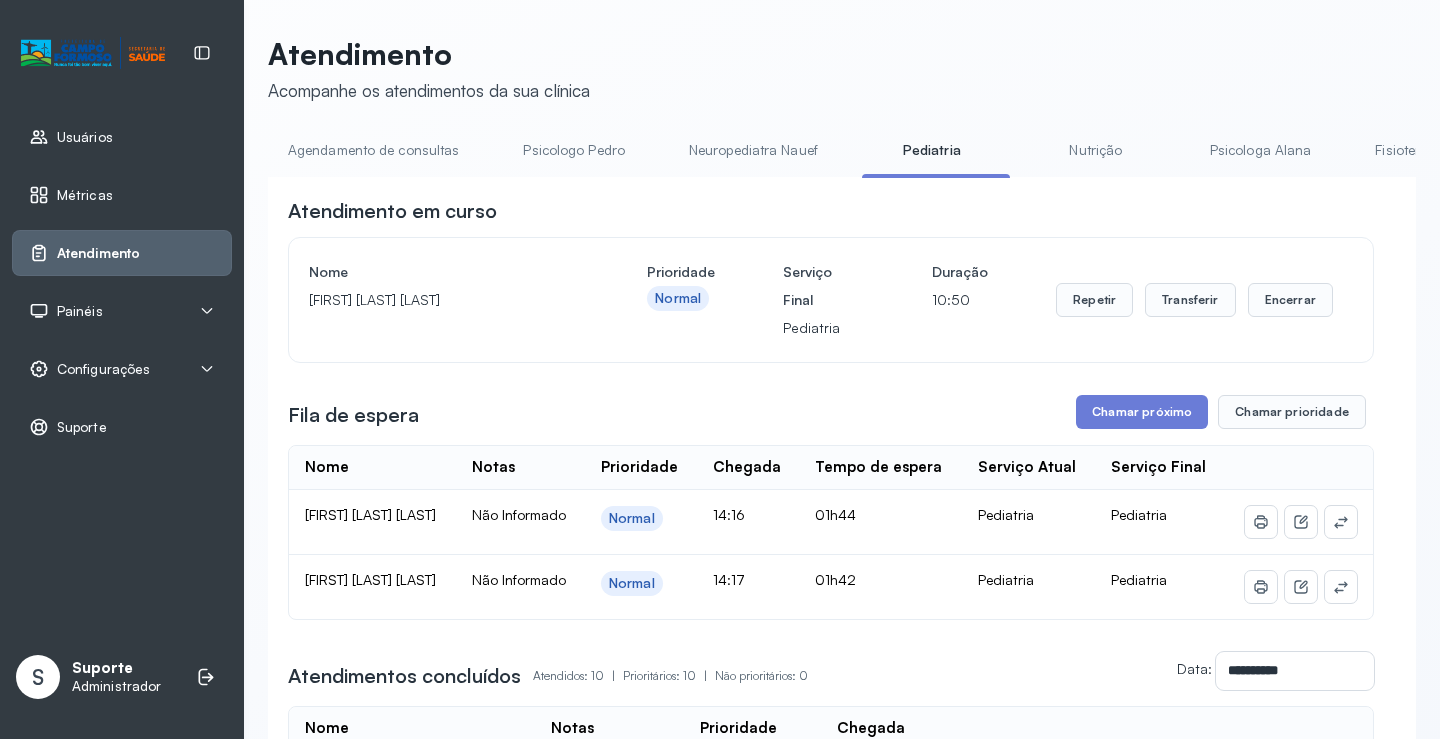 click on "Agendamento de consultas" at bounding box center (373, 150) 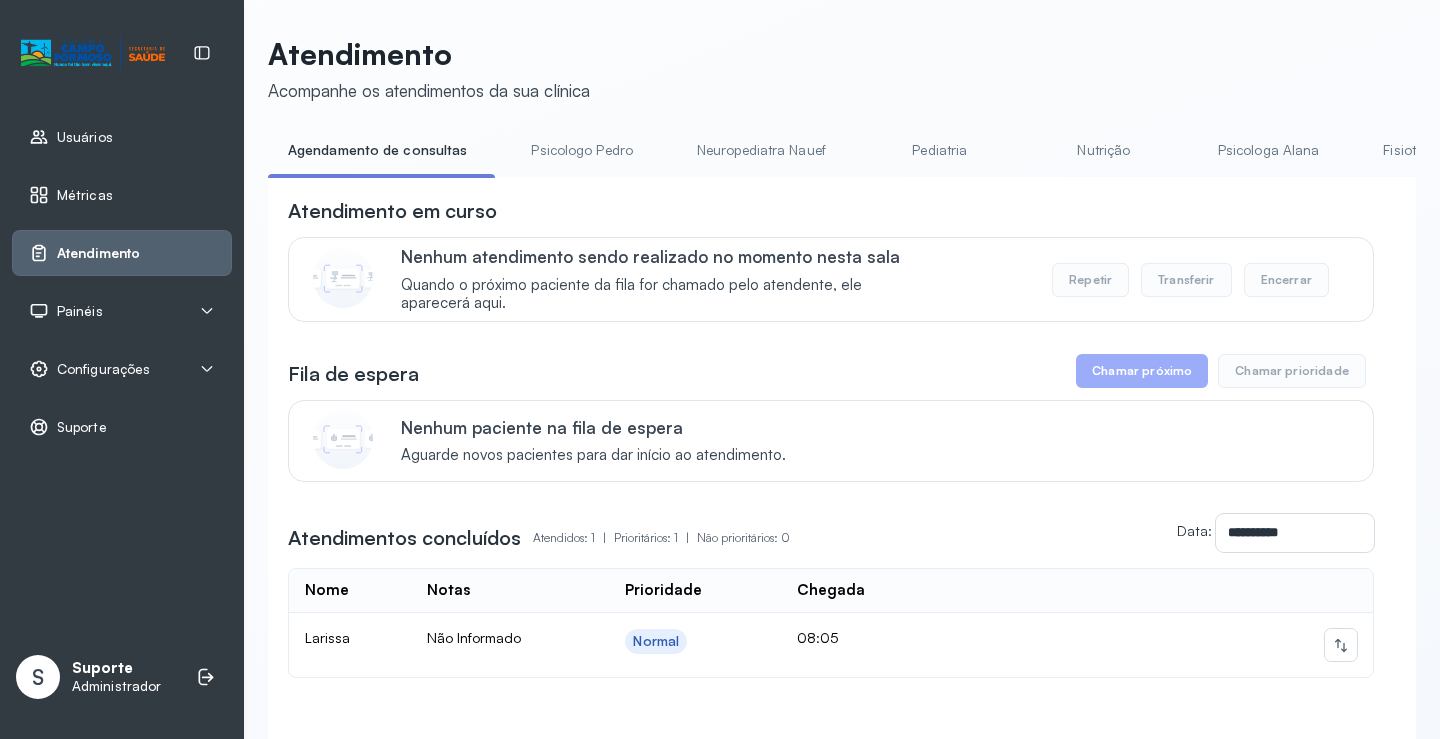 click on "Pediatria" at bounding box center [940, 150] 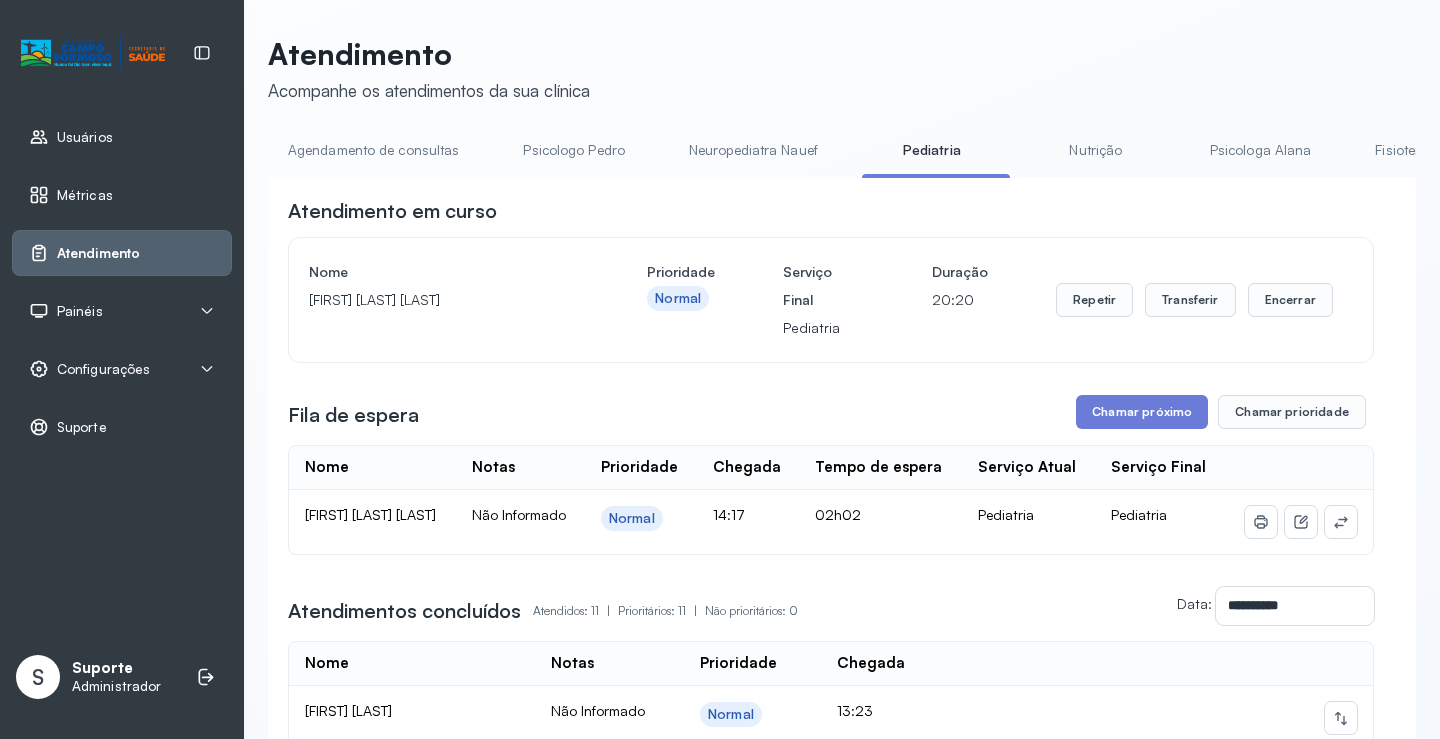 click on "Agendamento de consultas" at bounding box center [373, 150] 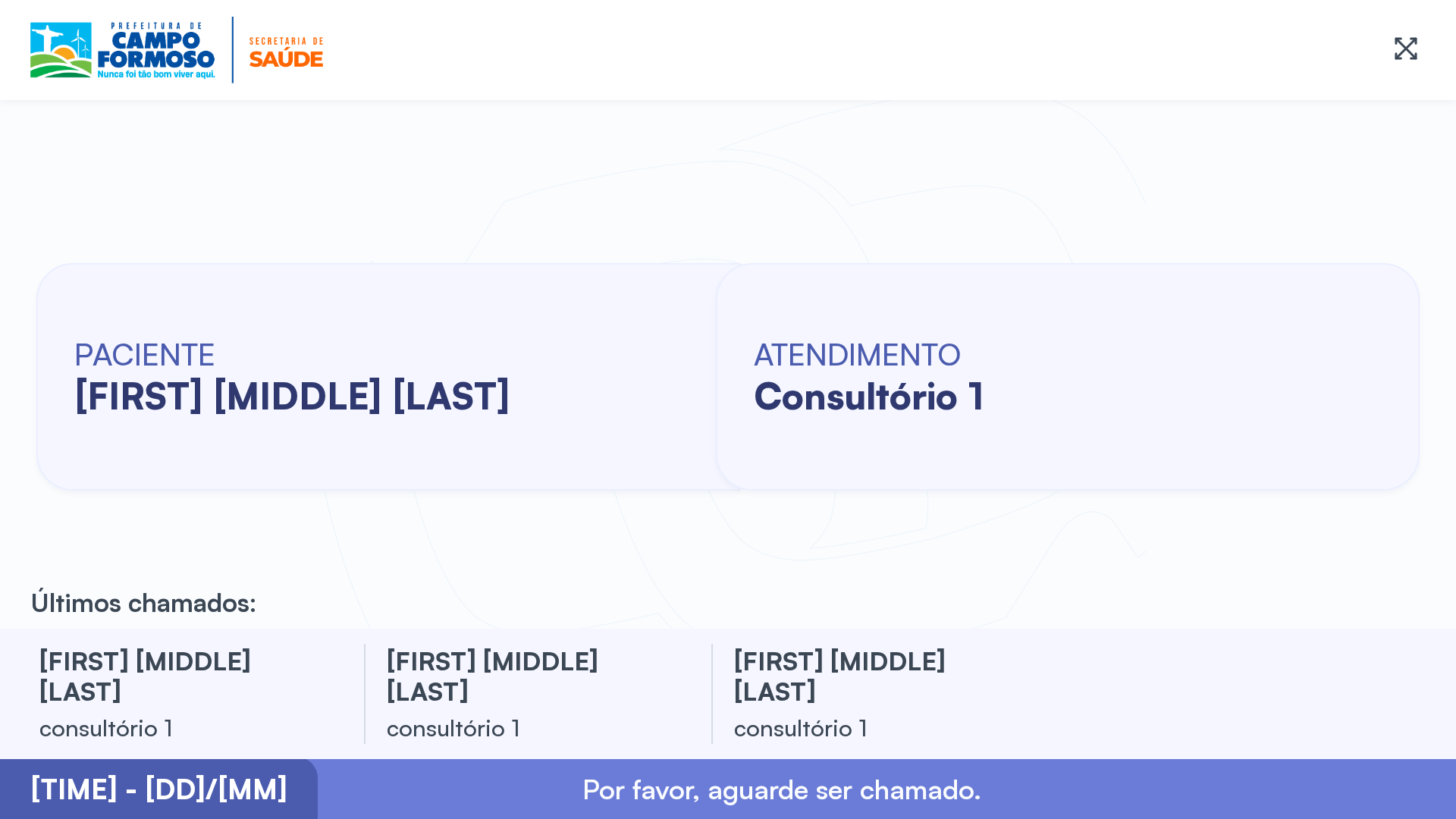 scroll, scrollTop: 0, scrollLeft: 0, axis: both 